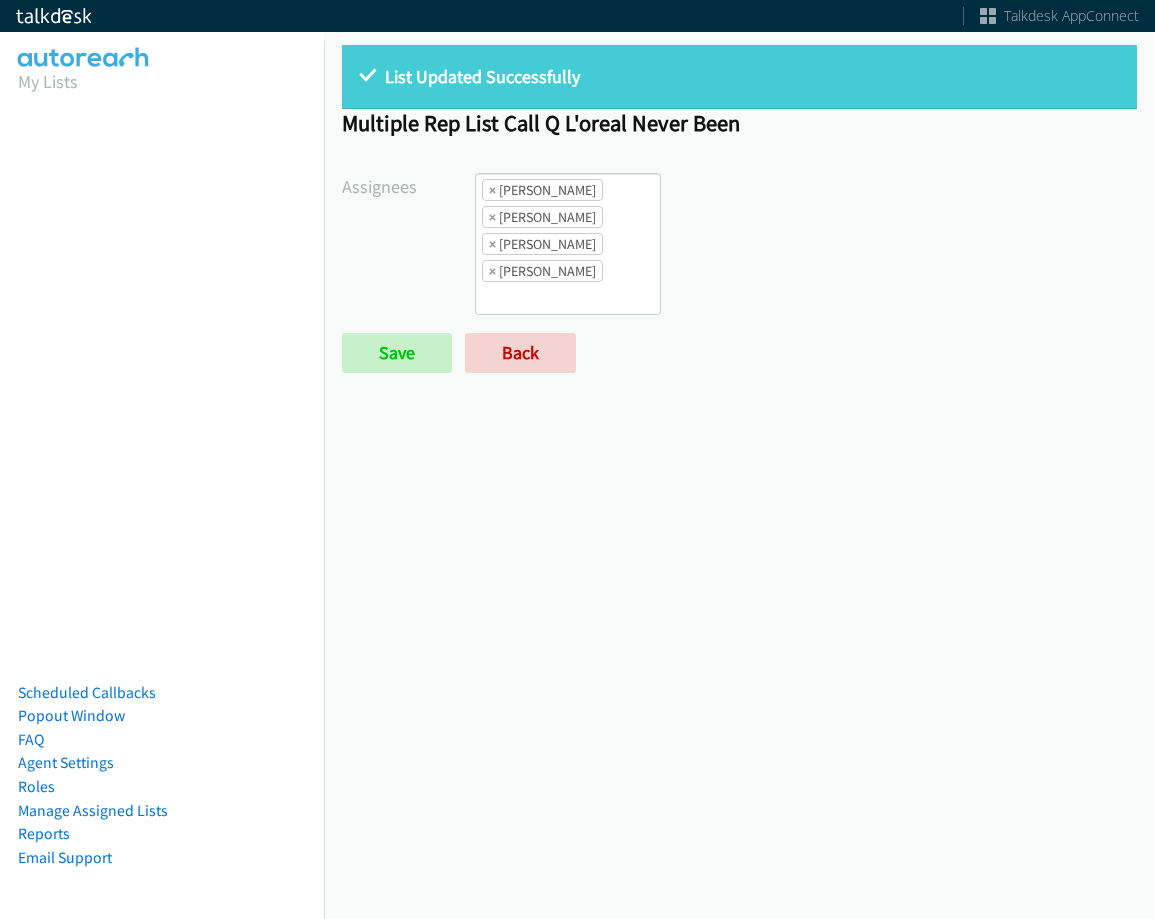 scroll, scrollTop: 0, scrollLeft: 0, axis: both 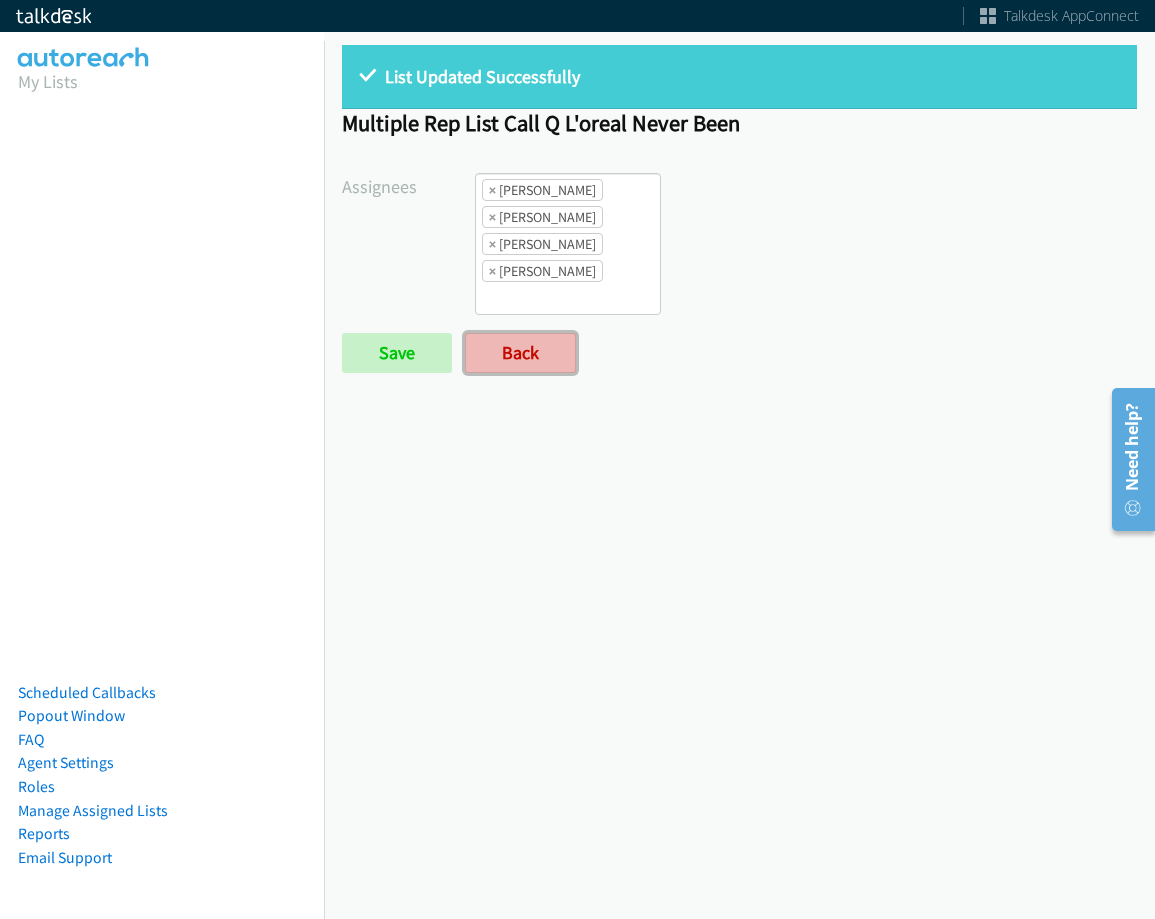 click on "Back" at bounding box center [520, 353] 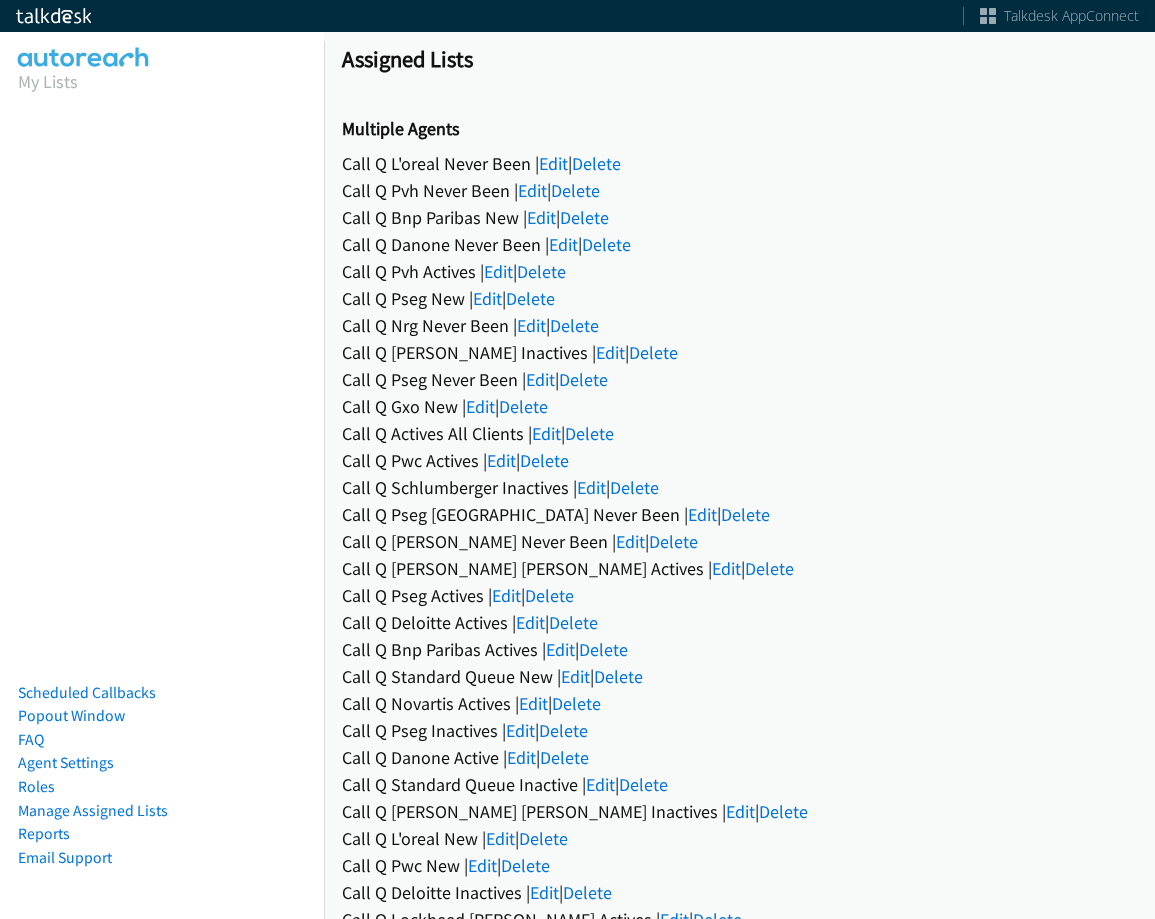 scroll, scrollTop: 0, scrollLeft: 0, axis: both 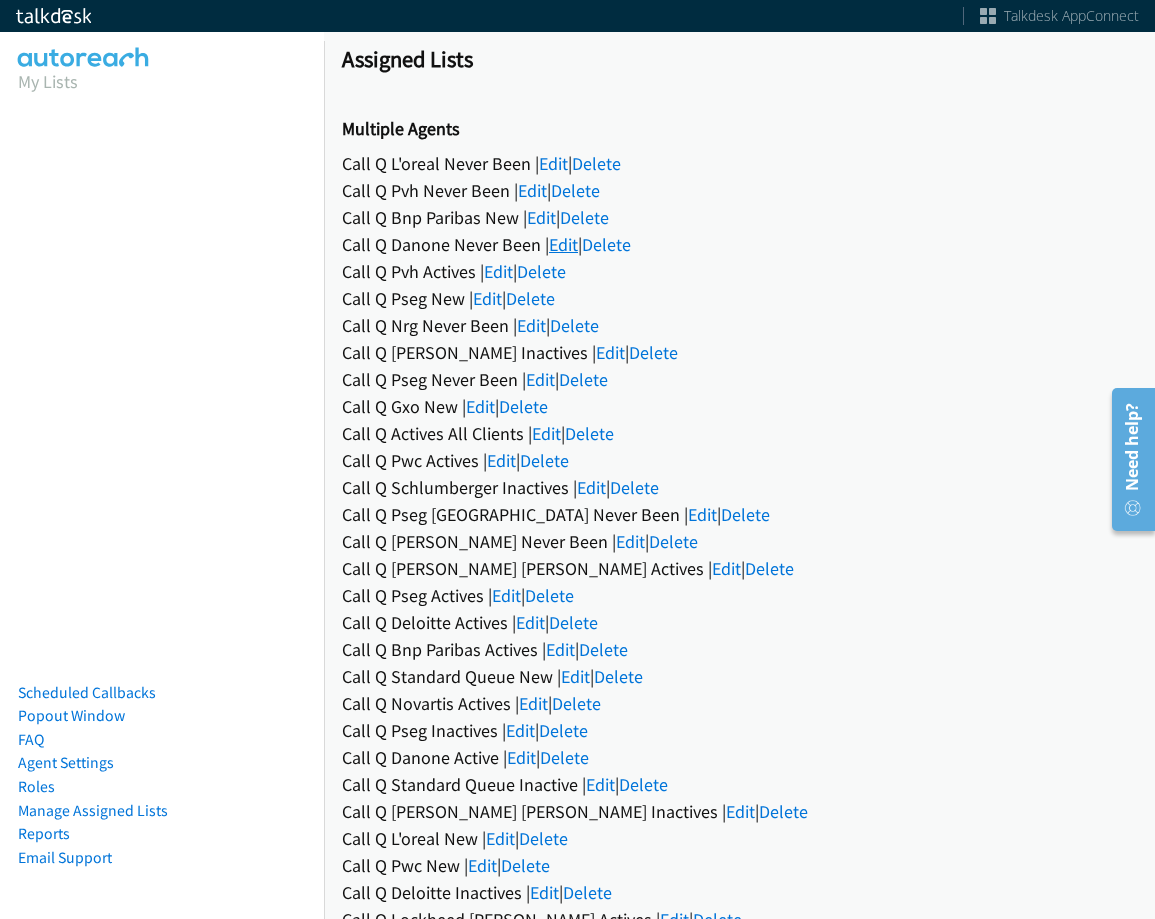 click on "Edit" at bounding box center [563, 244] 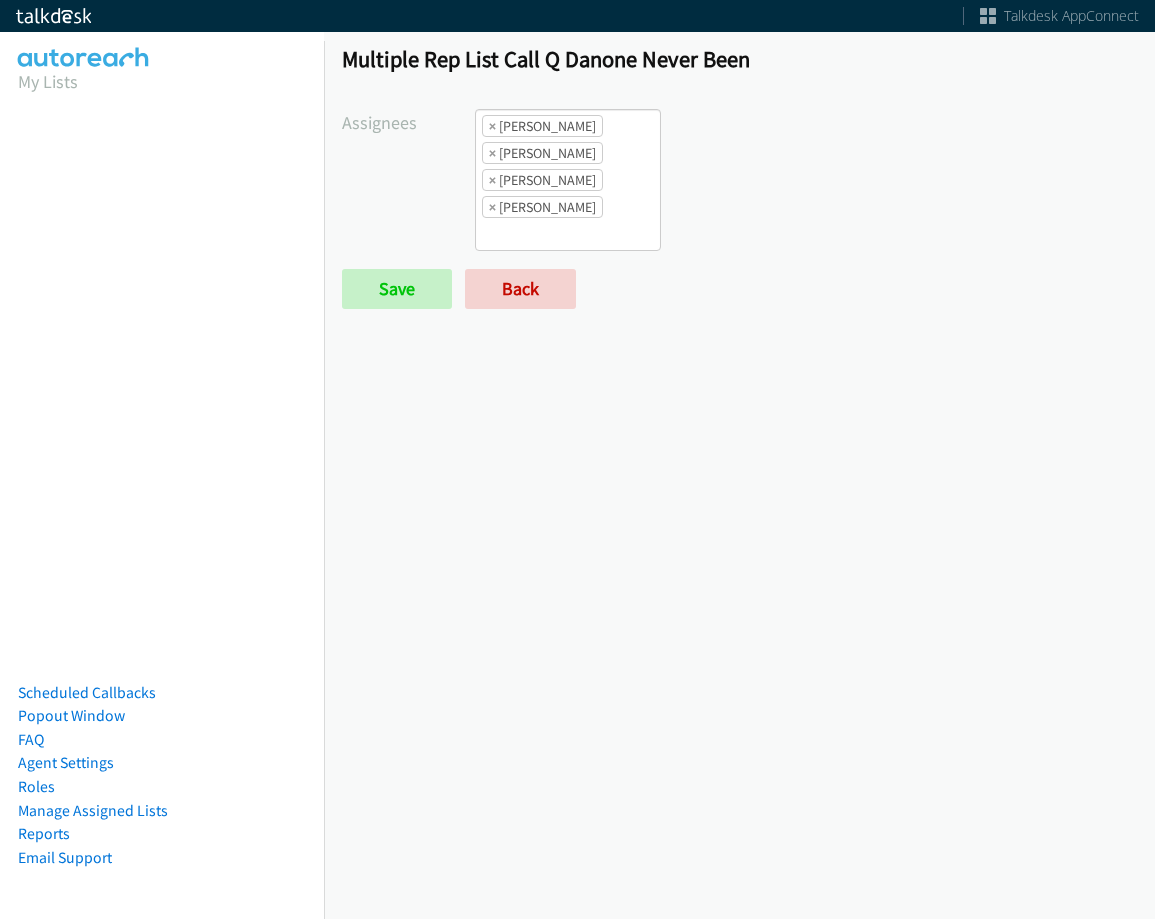 scroll, scrollTop: 0, scrollLeft: 0, axis: both 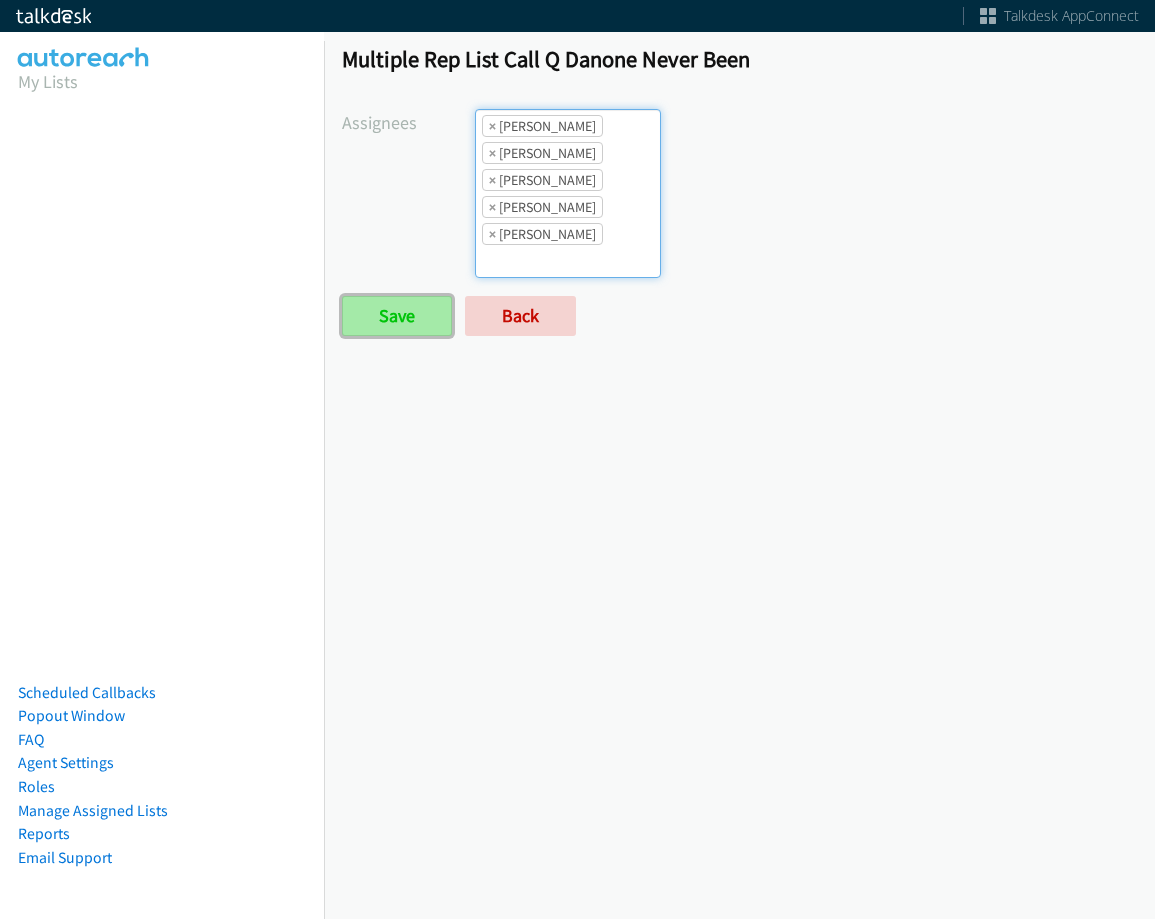 click on "Save" at bounding box center [397, 316] 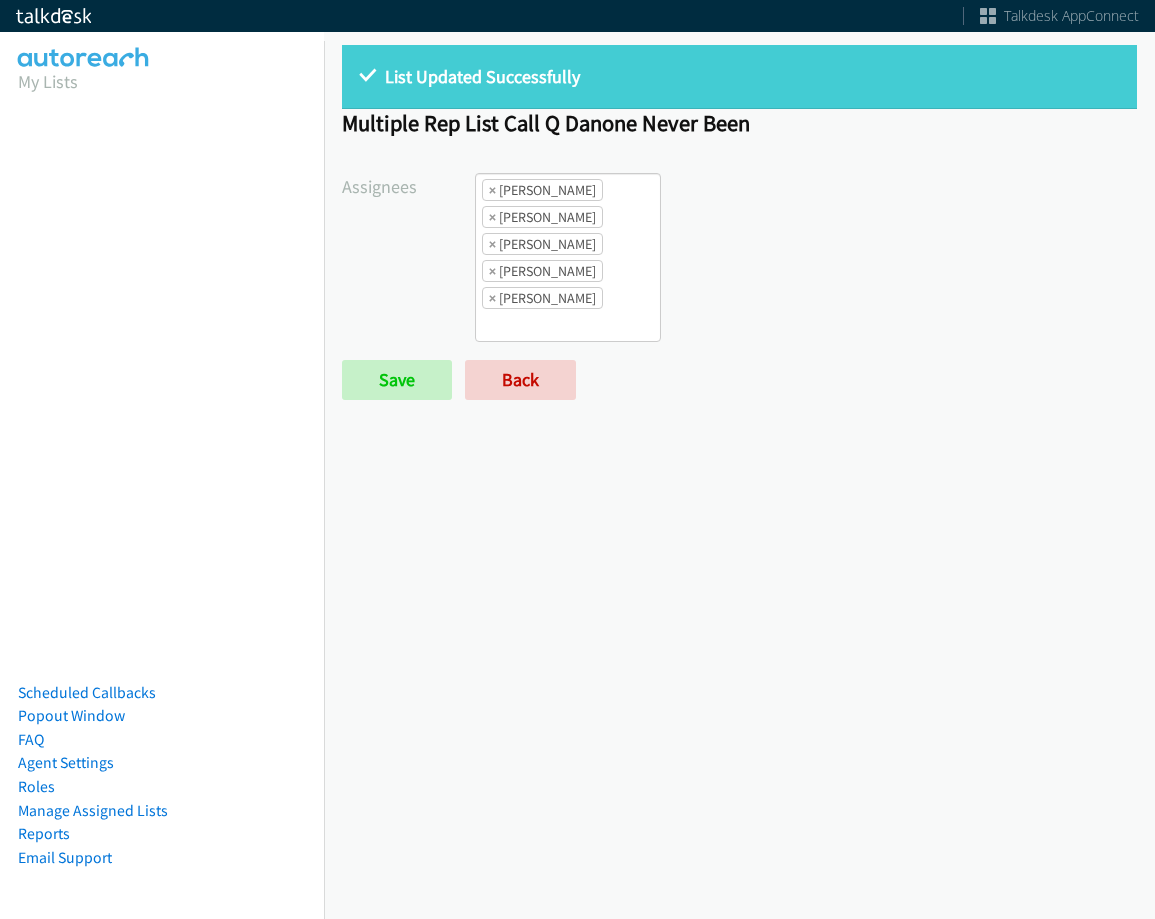 scroll, scrollTop: 0, scrollLeft: 0, axis: both 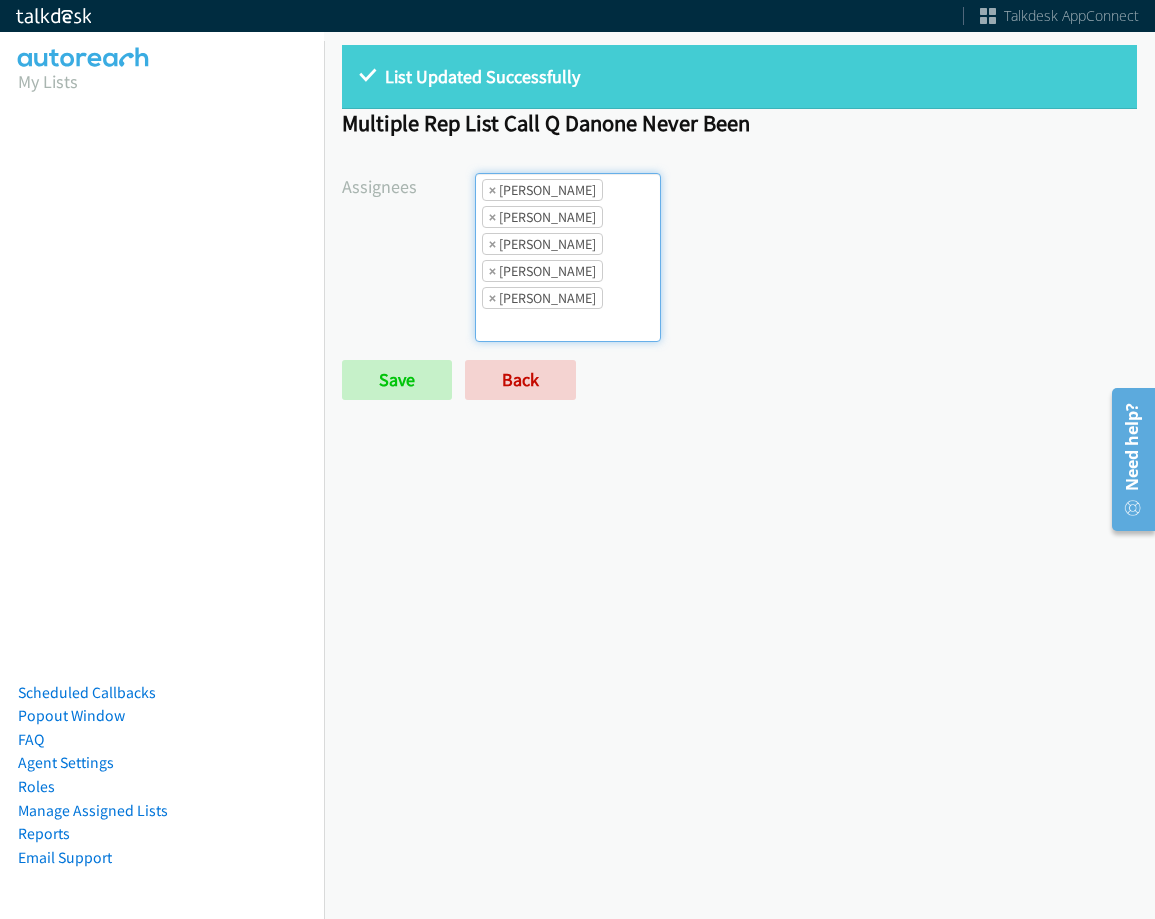 click on "× Abigail Odhiambo" at bounding box center (542, 190) 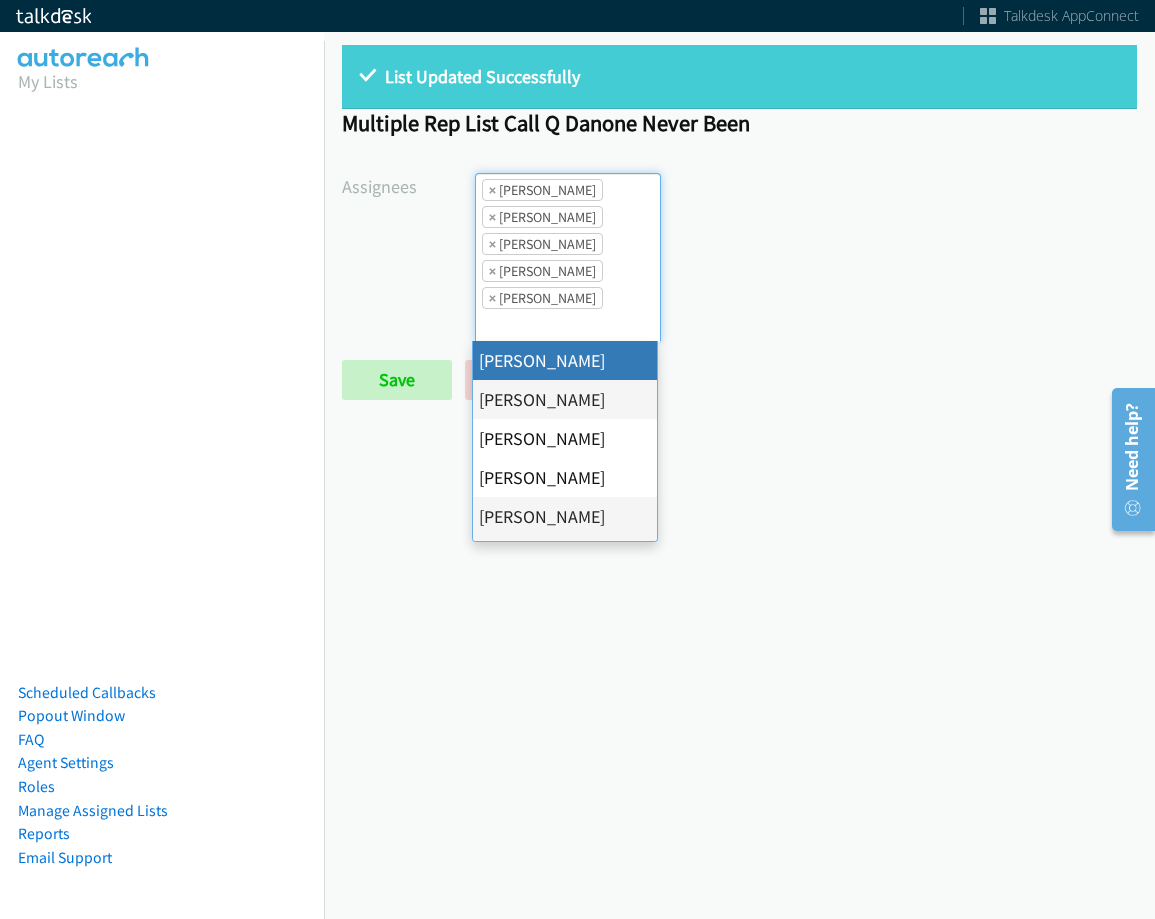 click on "× Abigail Odhiambo" at bounding box center [542, 190] 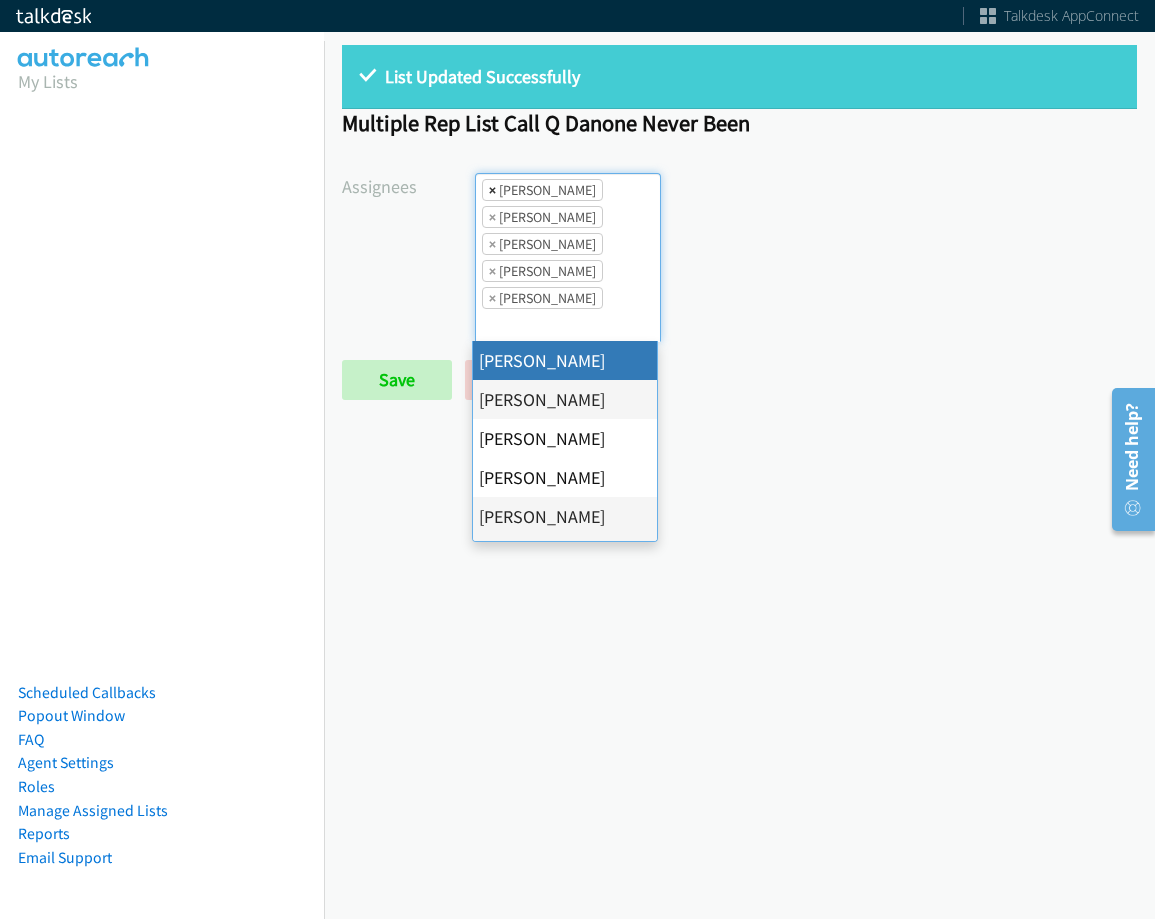 click on "×" at bounding box center (492, 190) 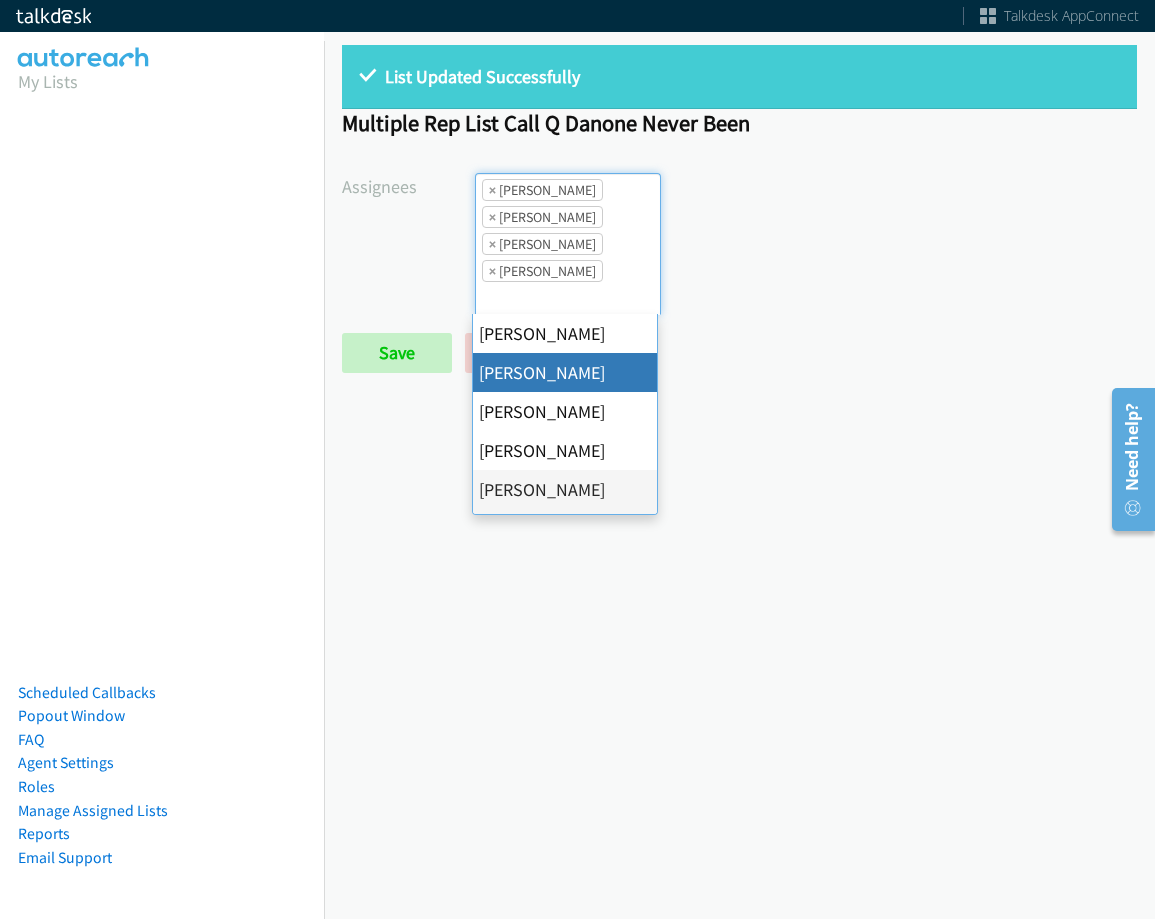 click on "×" at bounding box center (492, 190) 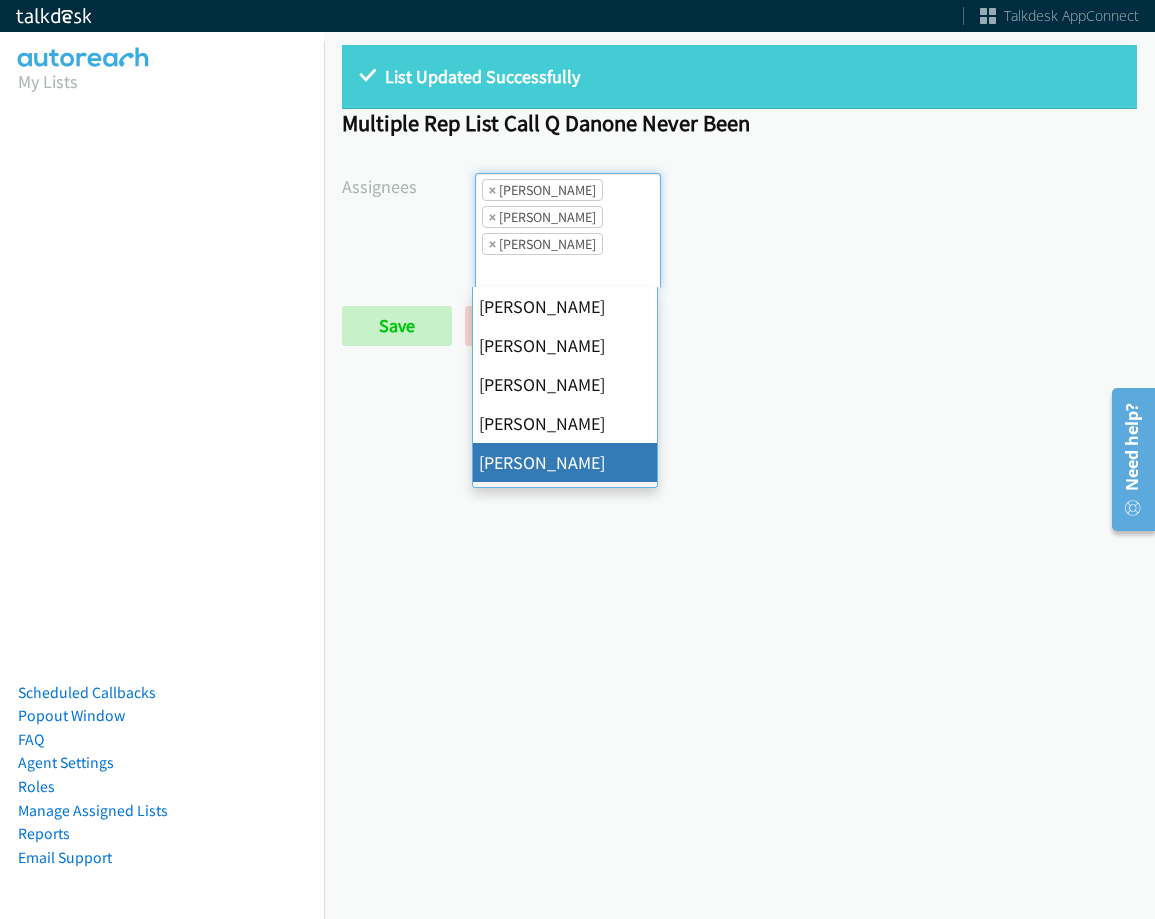 click on "×" at bounding box center [492, 190] 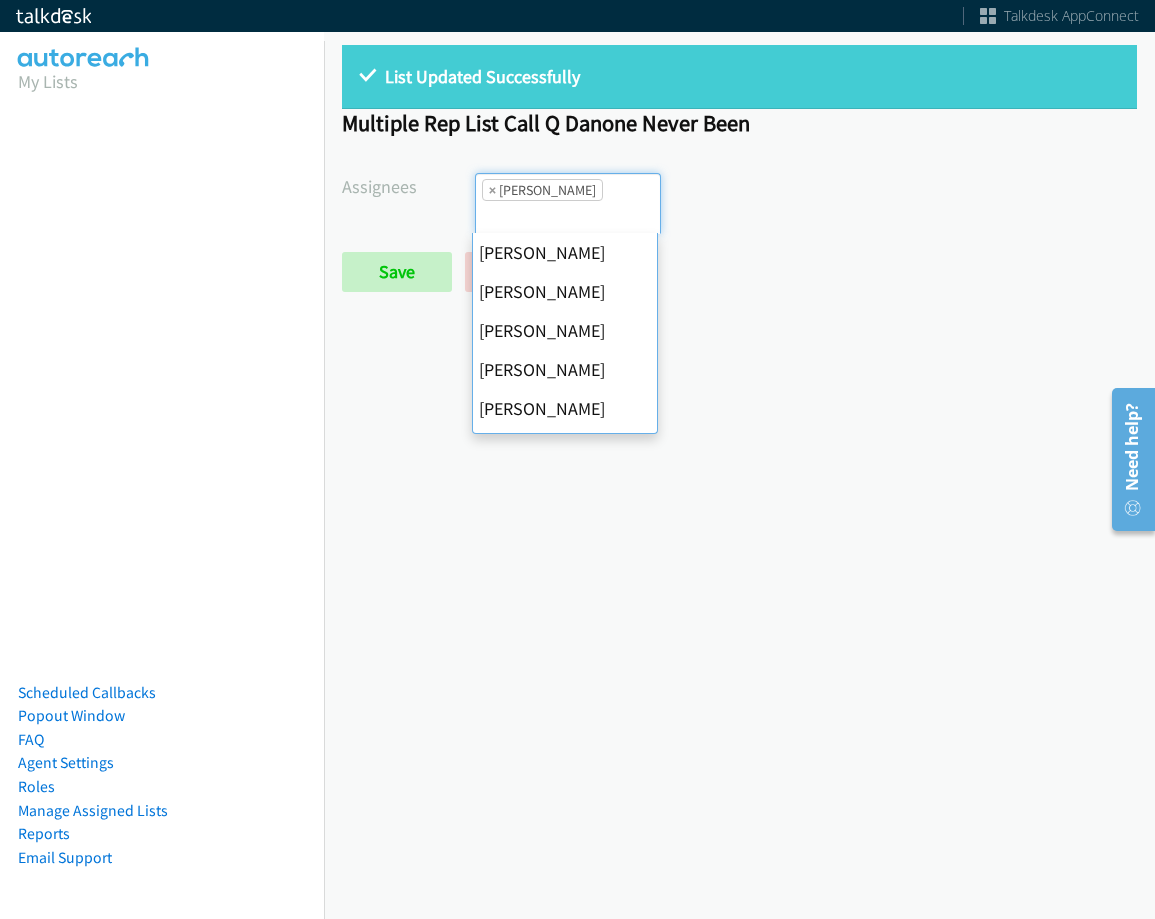 scroll, scrollTop: 0, scrollLeft: 0, axis: both 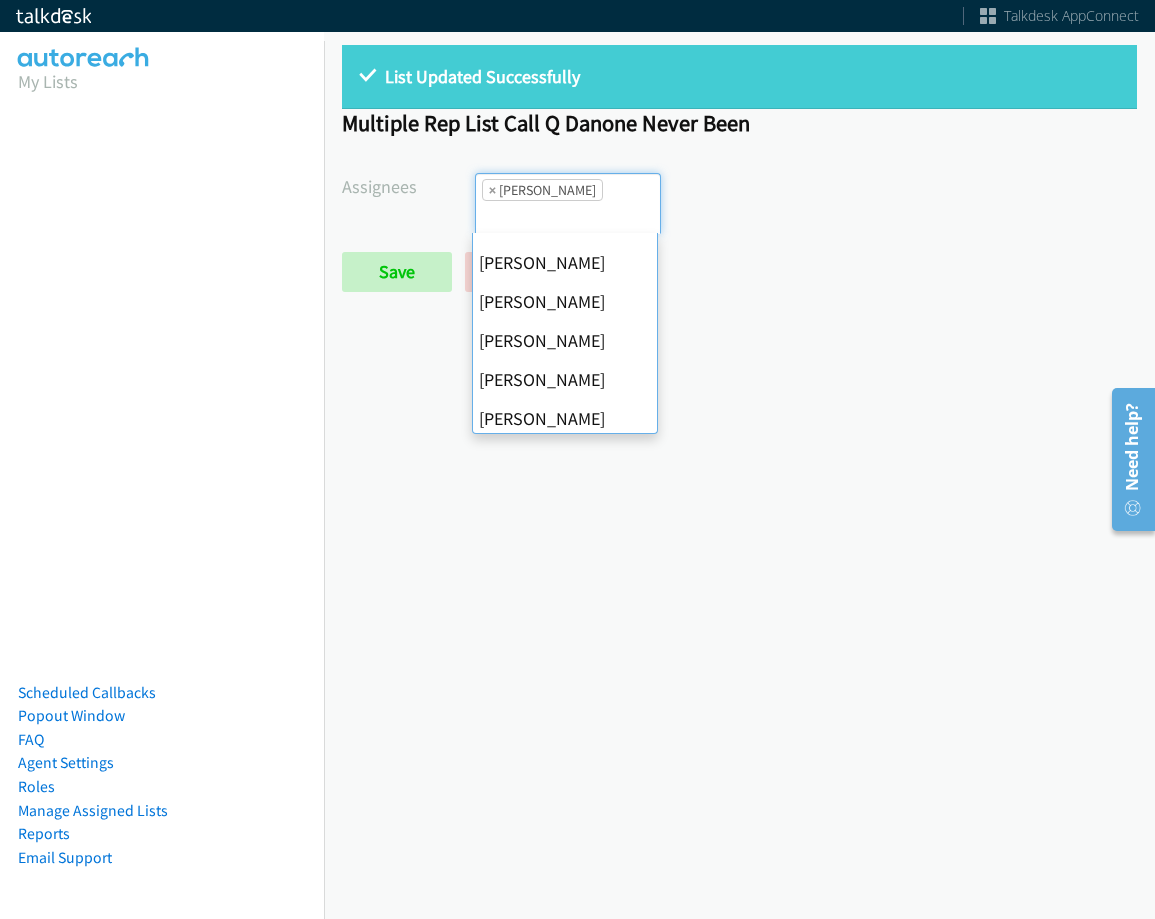 click on "×" at bounding box center [492, 190] 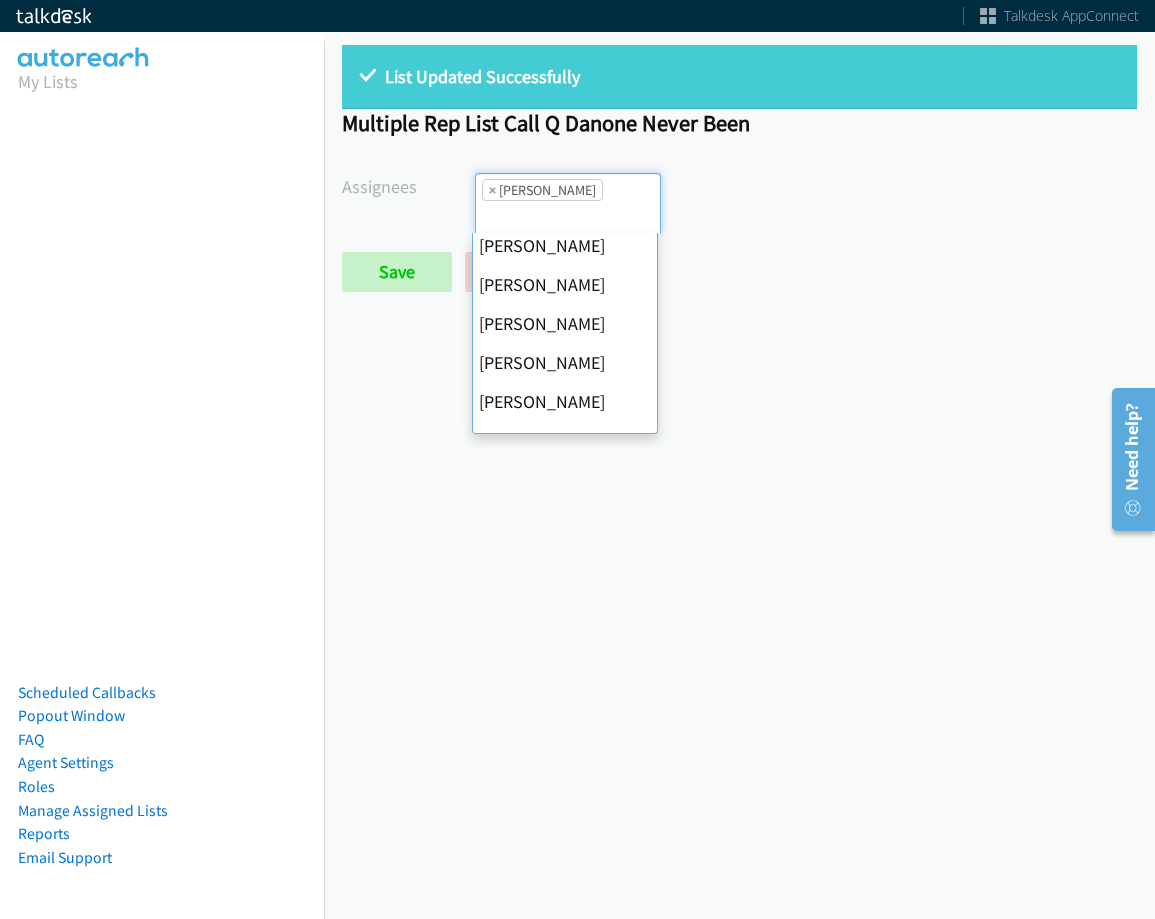 select 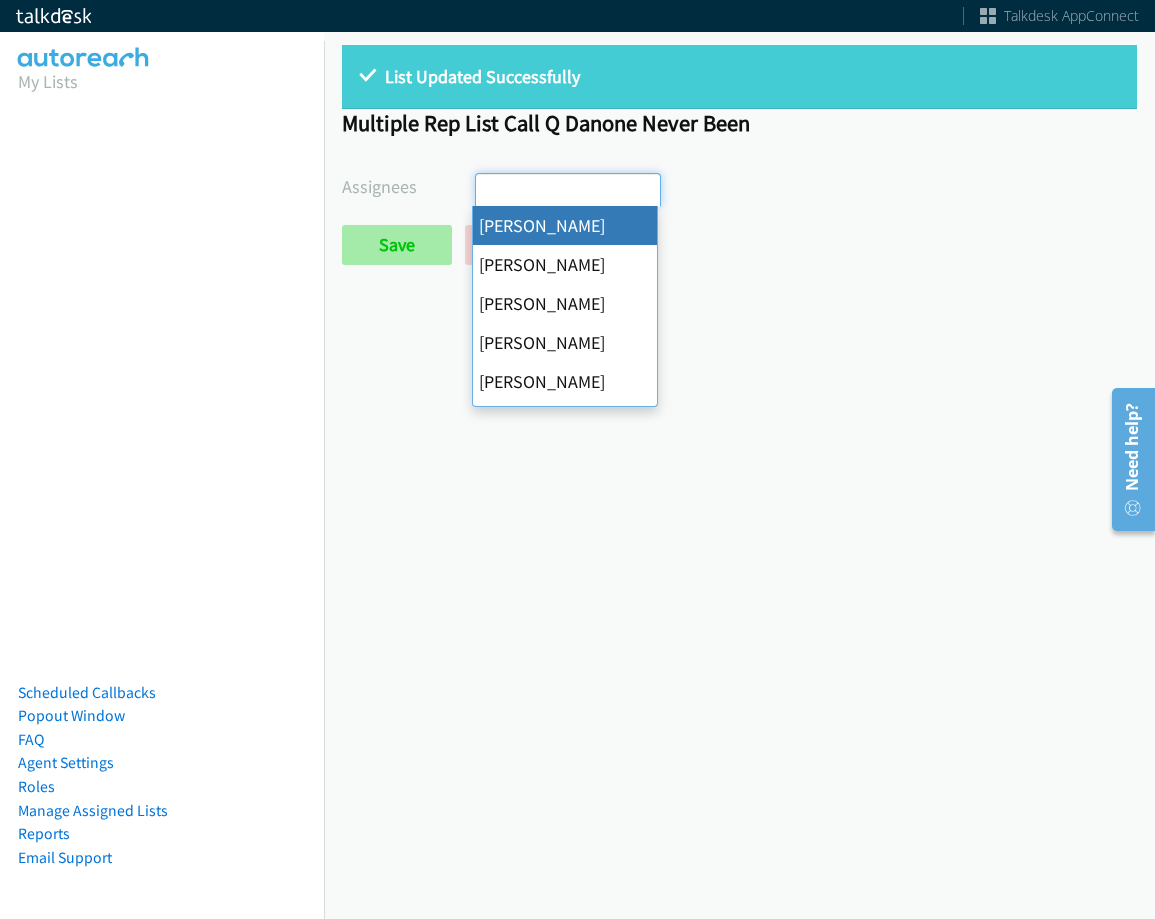 drag, startPoint x: 488, startPoint y: 195, endPoint x: 433, endPoint y: 226, distance: 63.134777 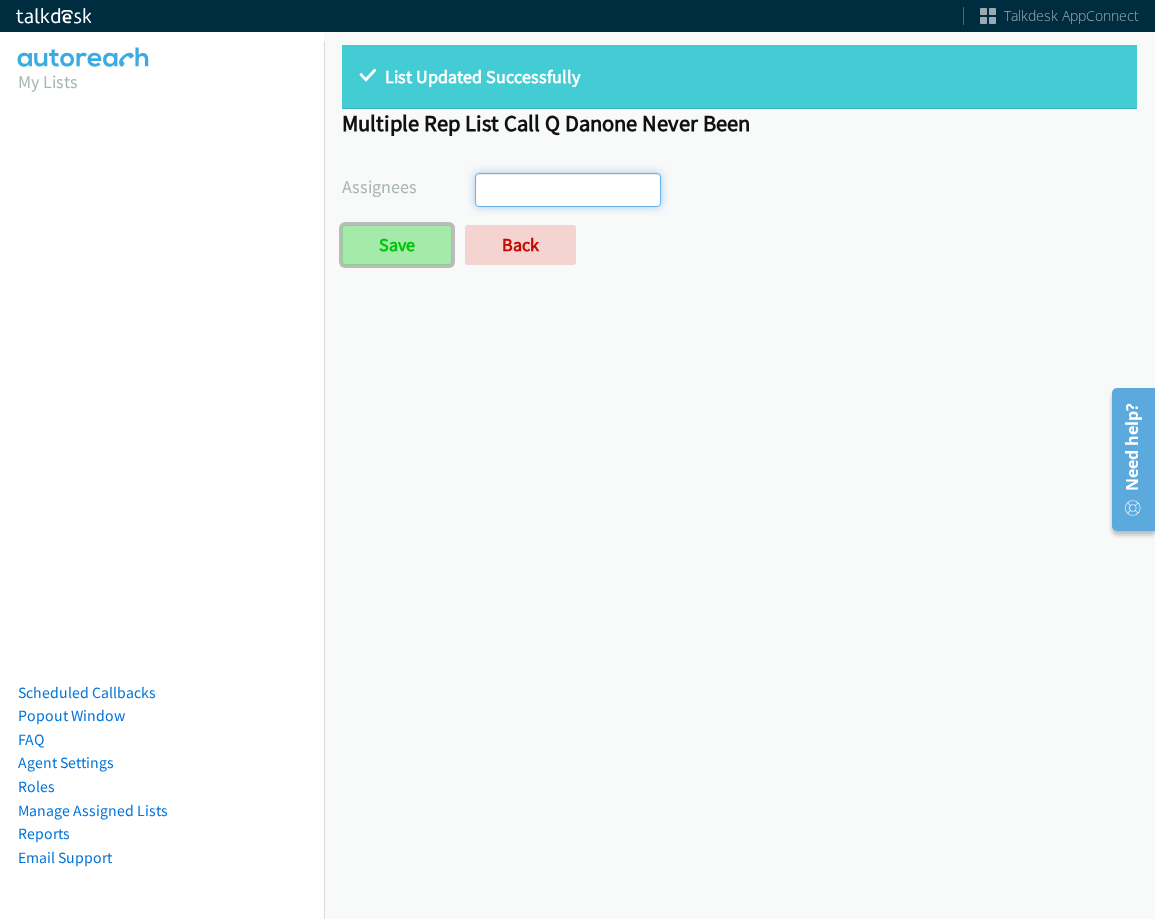 click on "Save" at bounding box center [397, 245] 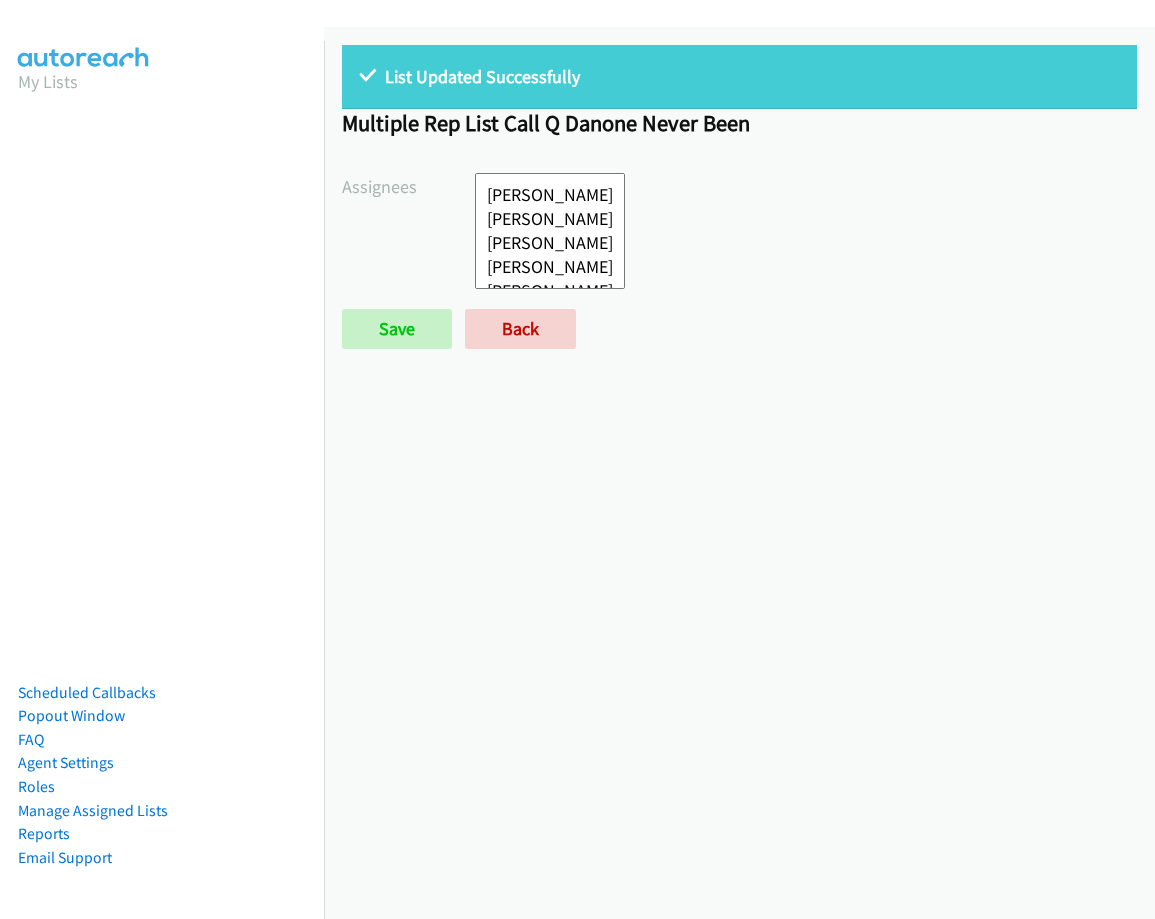 select 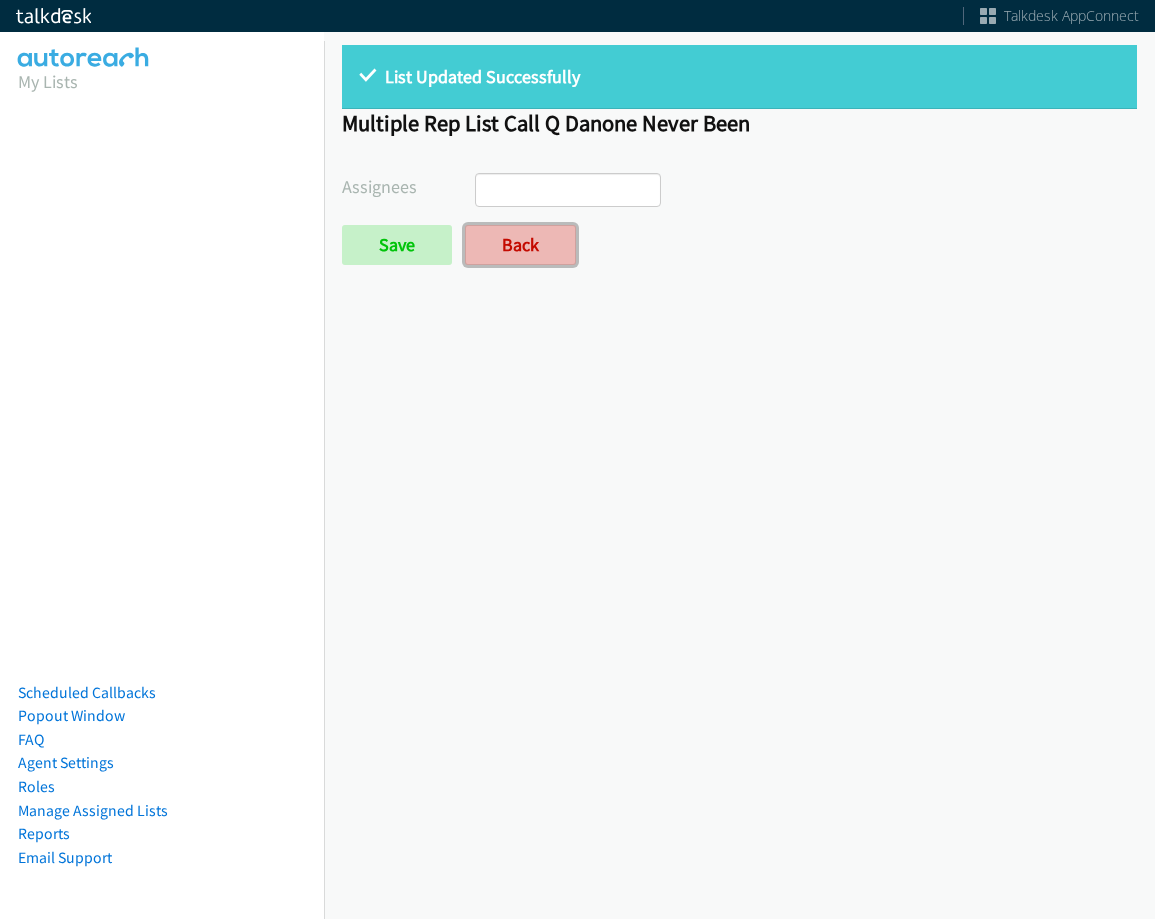 click on "Back" at bounding box center (520, 245) 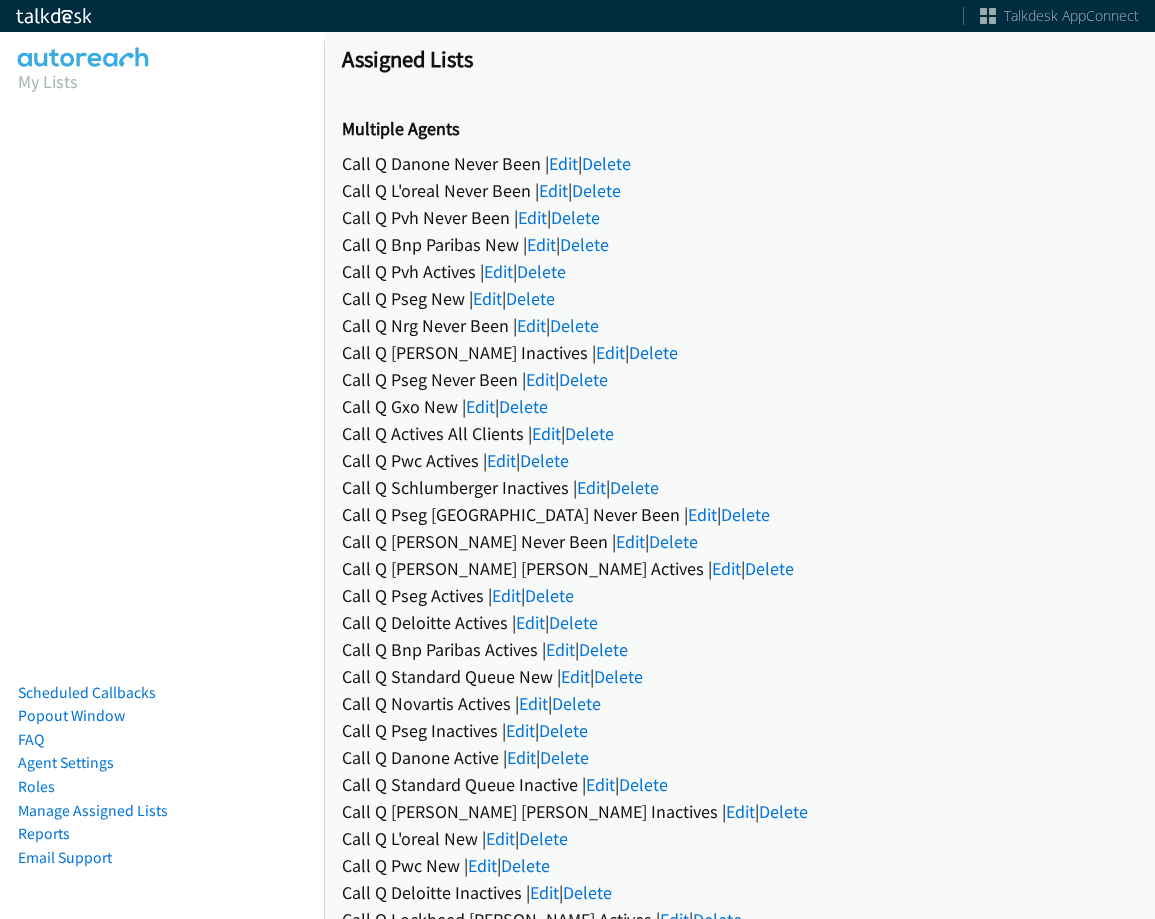 scroll, scrollTop: 0, scrollLeft: 0, axis: both 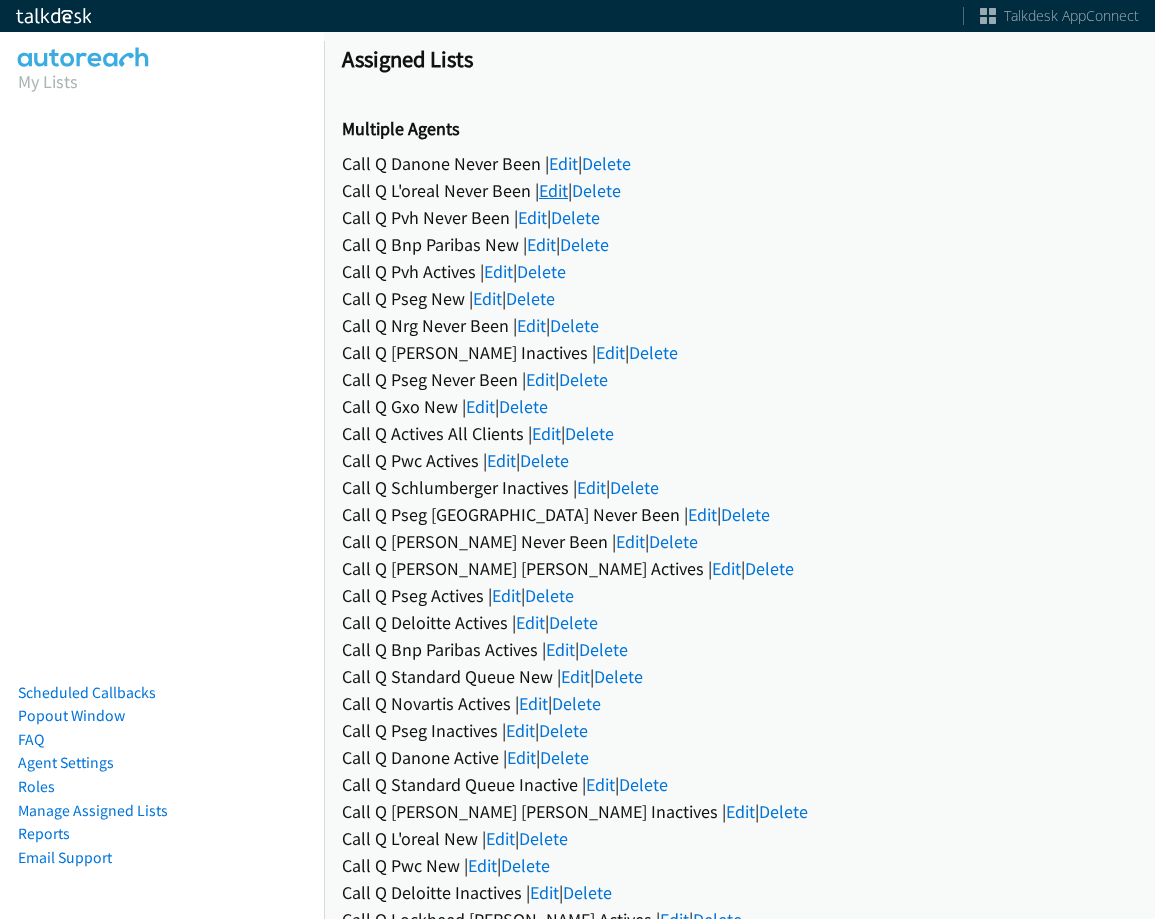 click on "Edit" at bounding box center (553, 190) 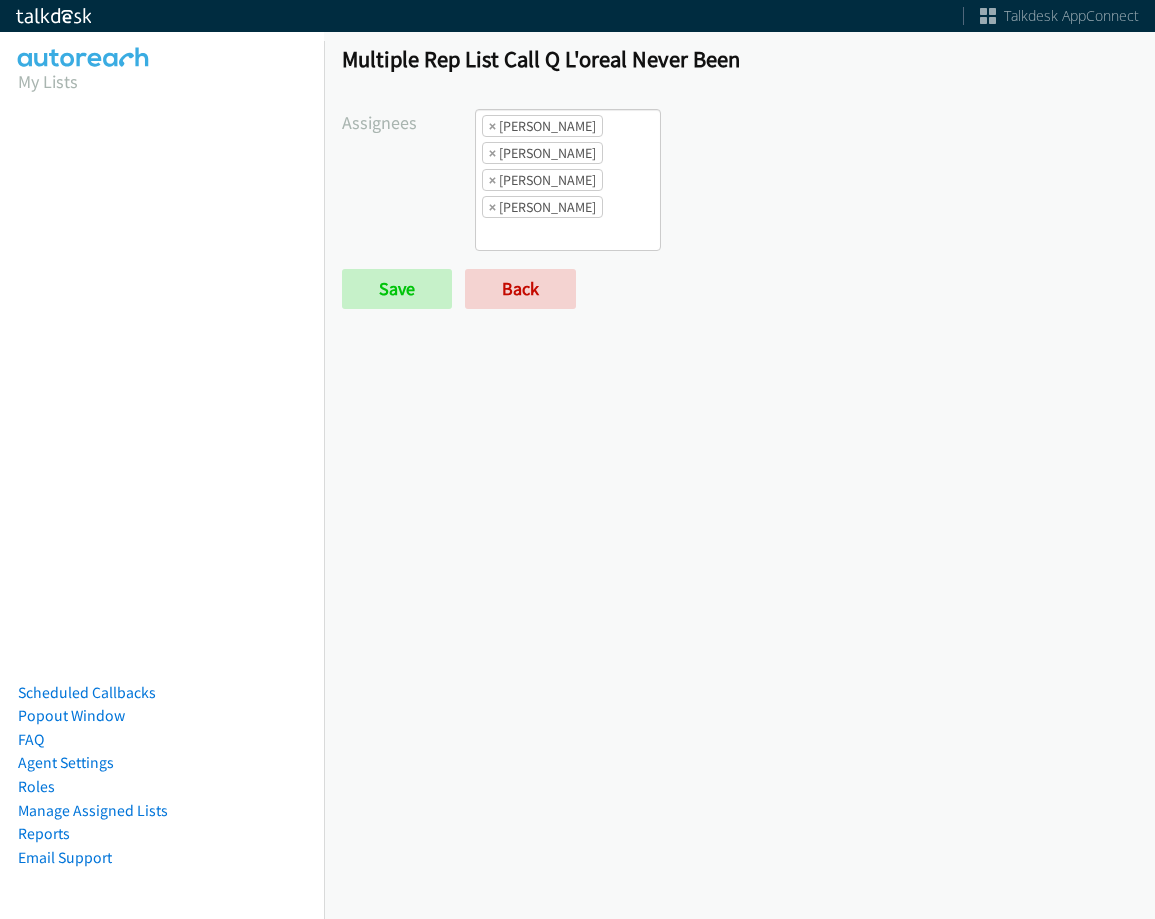 scroll, scrollTop: 0, scrollLeft: 0, axis: both 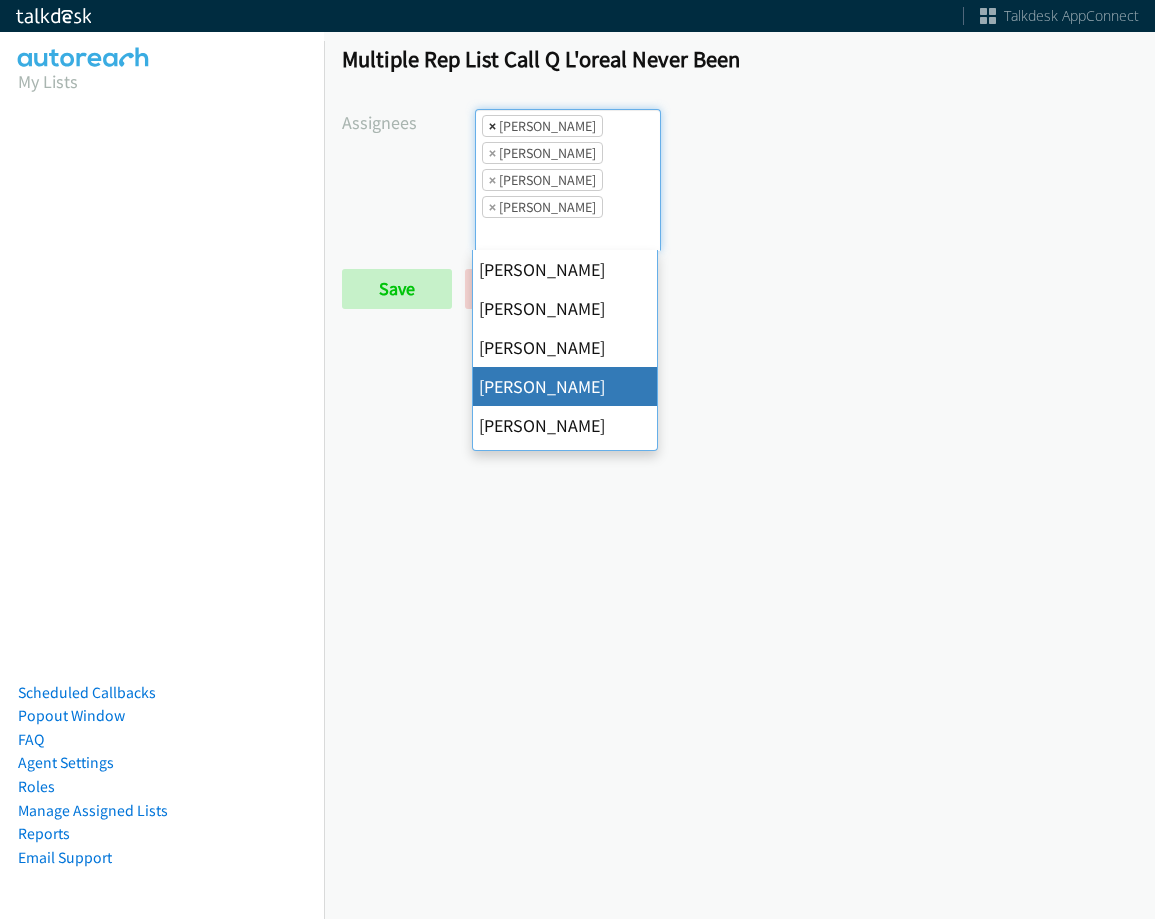 click on "×" at bounding box center [492, 126] 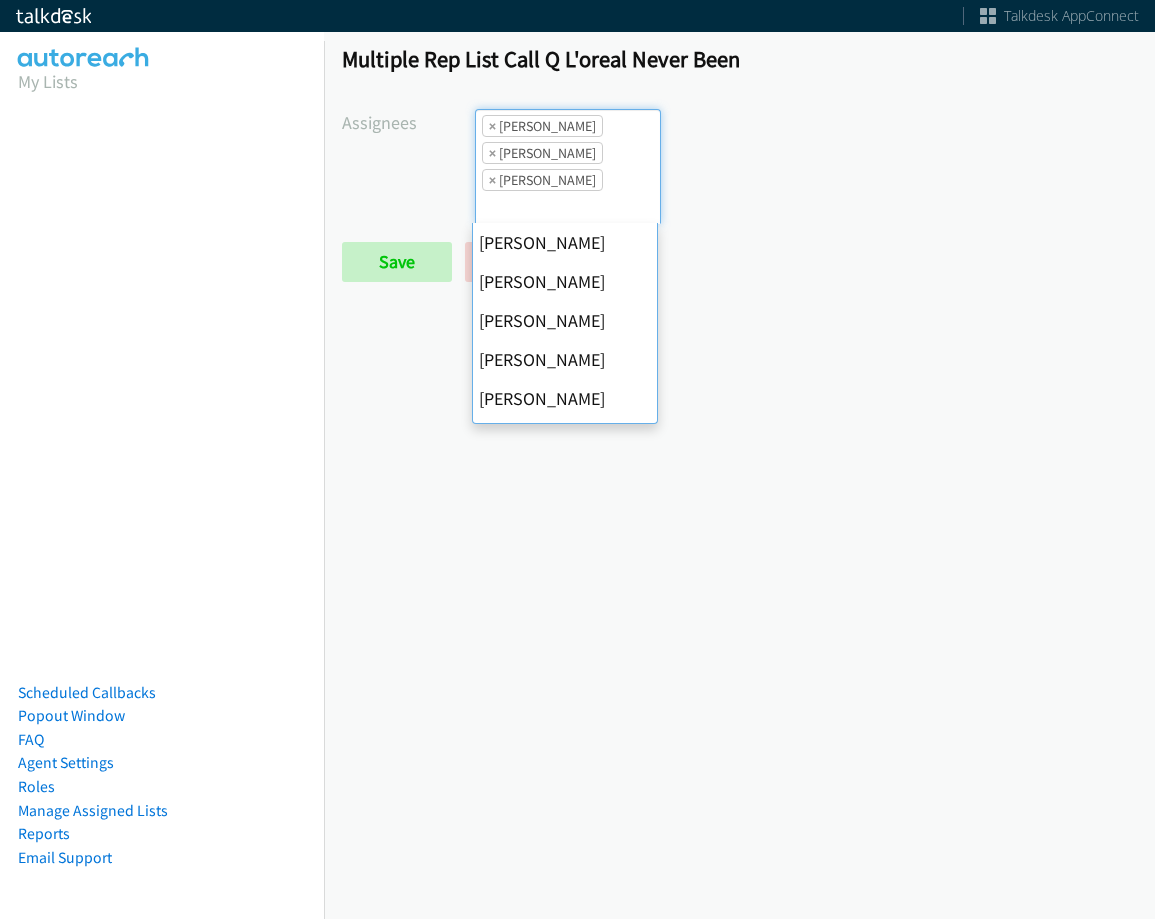 scroll, scrollTop: 72, scrollLeft: 0, axis: vertical 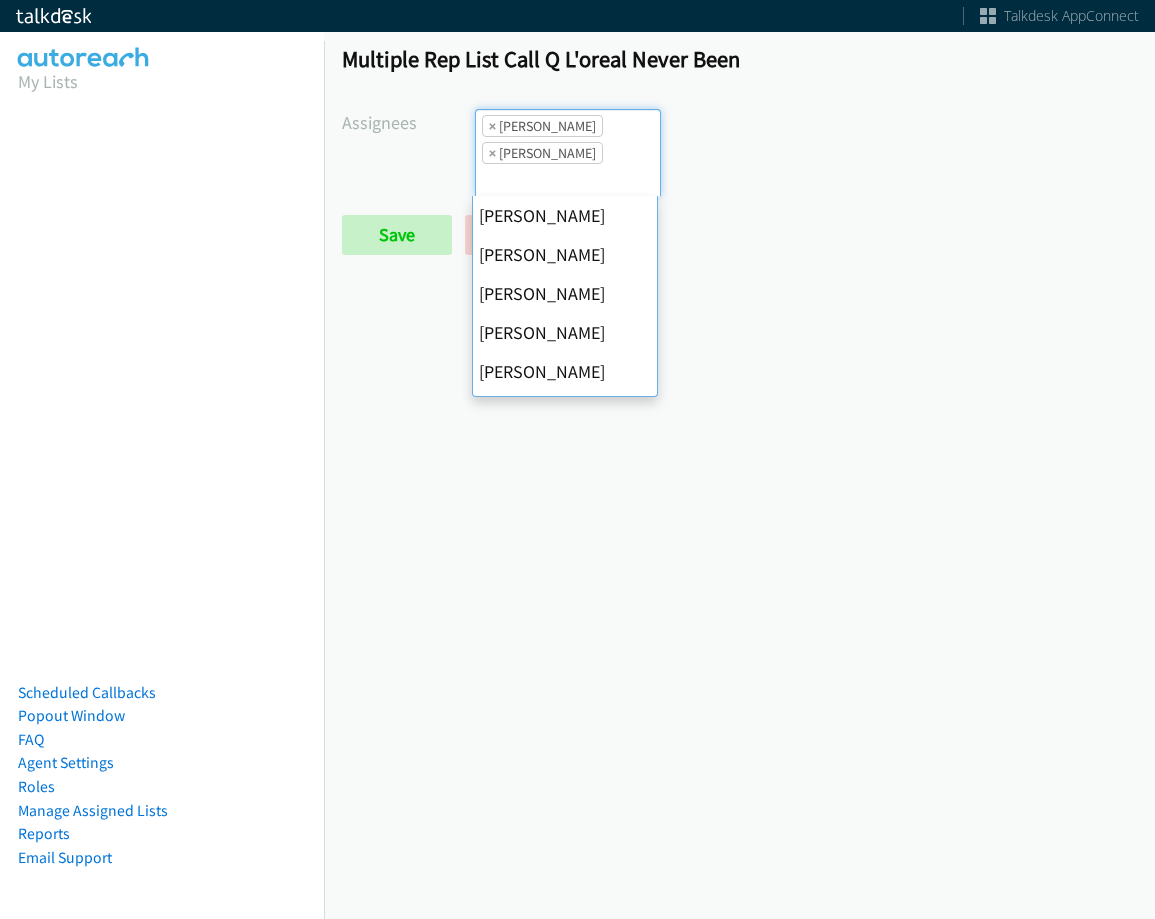 click on "×" at bounding box center (492, 126) 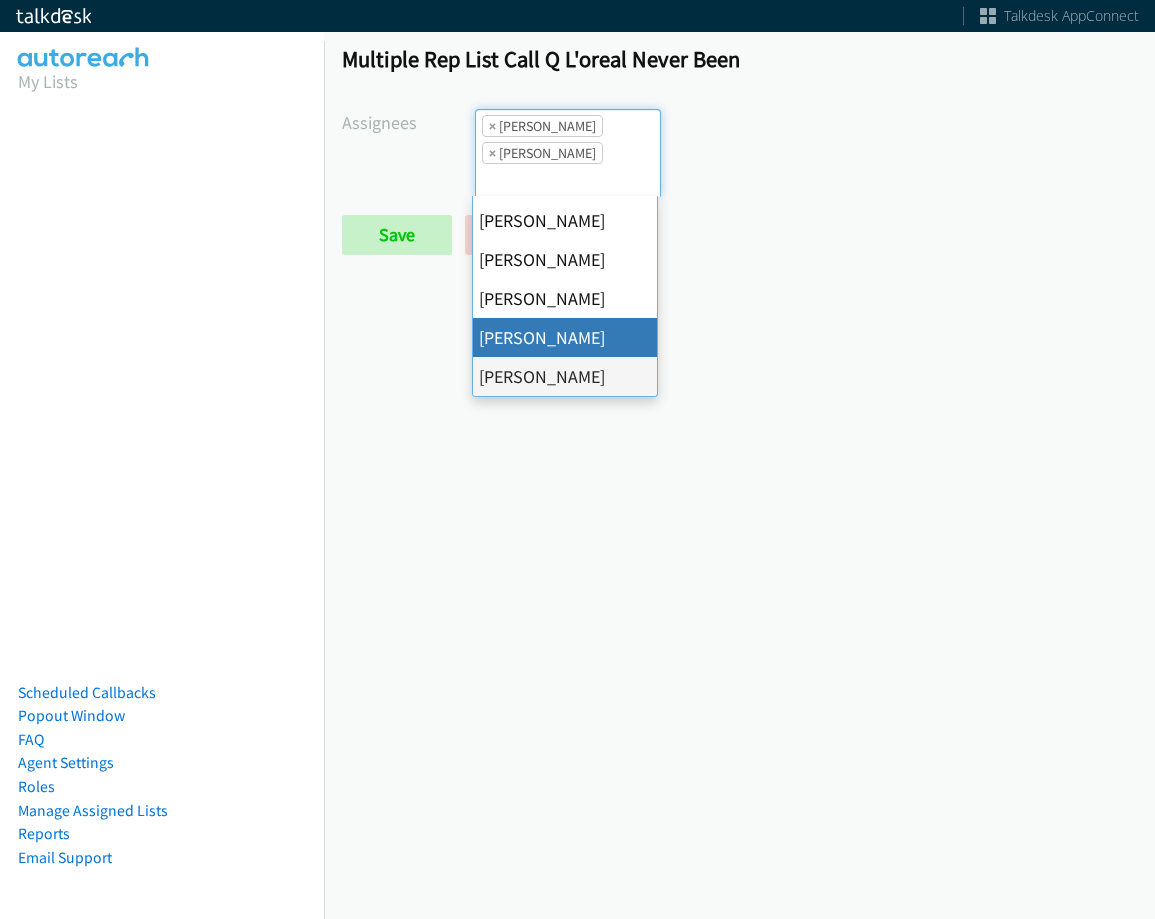 select 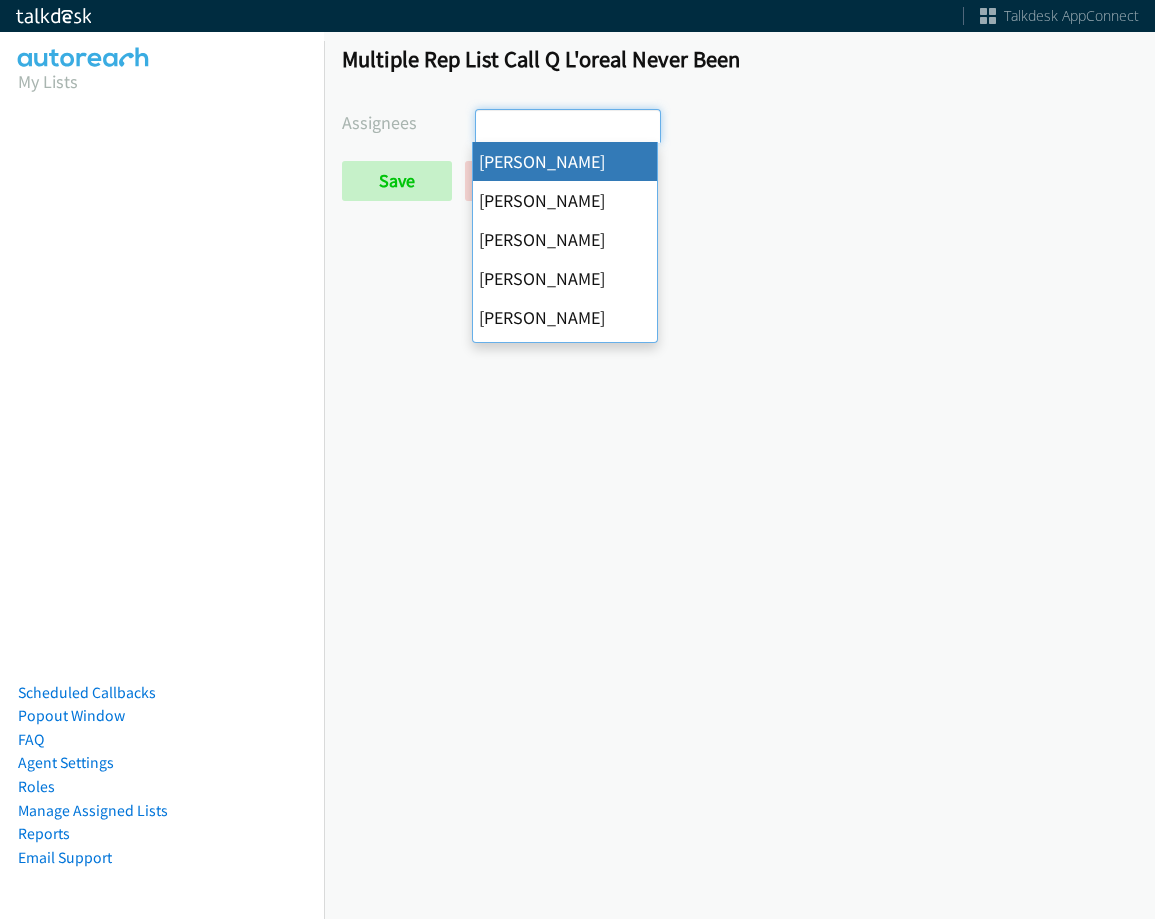 drag, startPoint x: 488, startPoint y: 128, endPoint x: 452, endPoint y: 159, distance: 47.507893 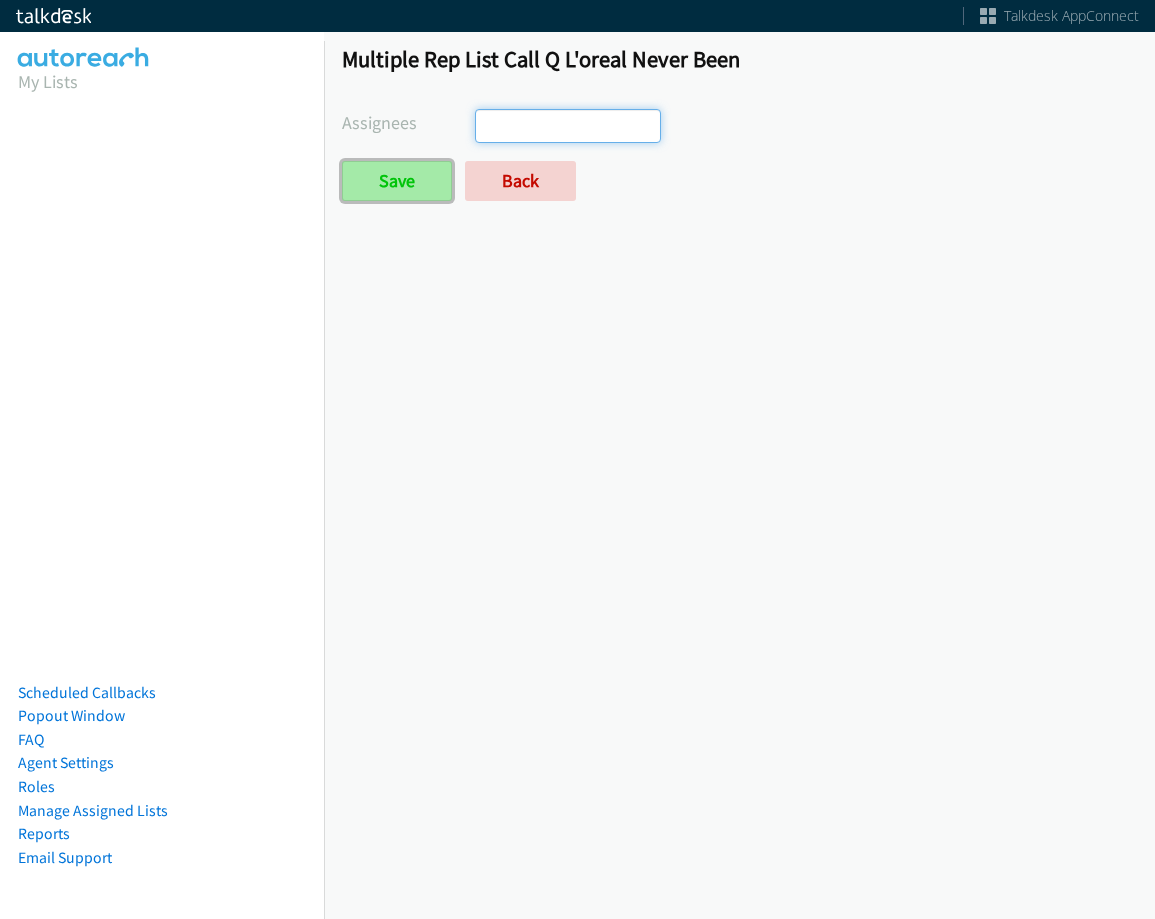 click on "Save" at bounding box center [397, 181] 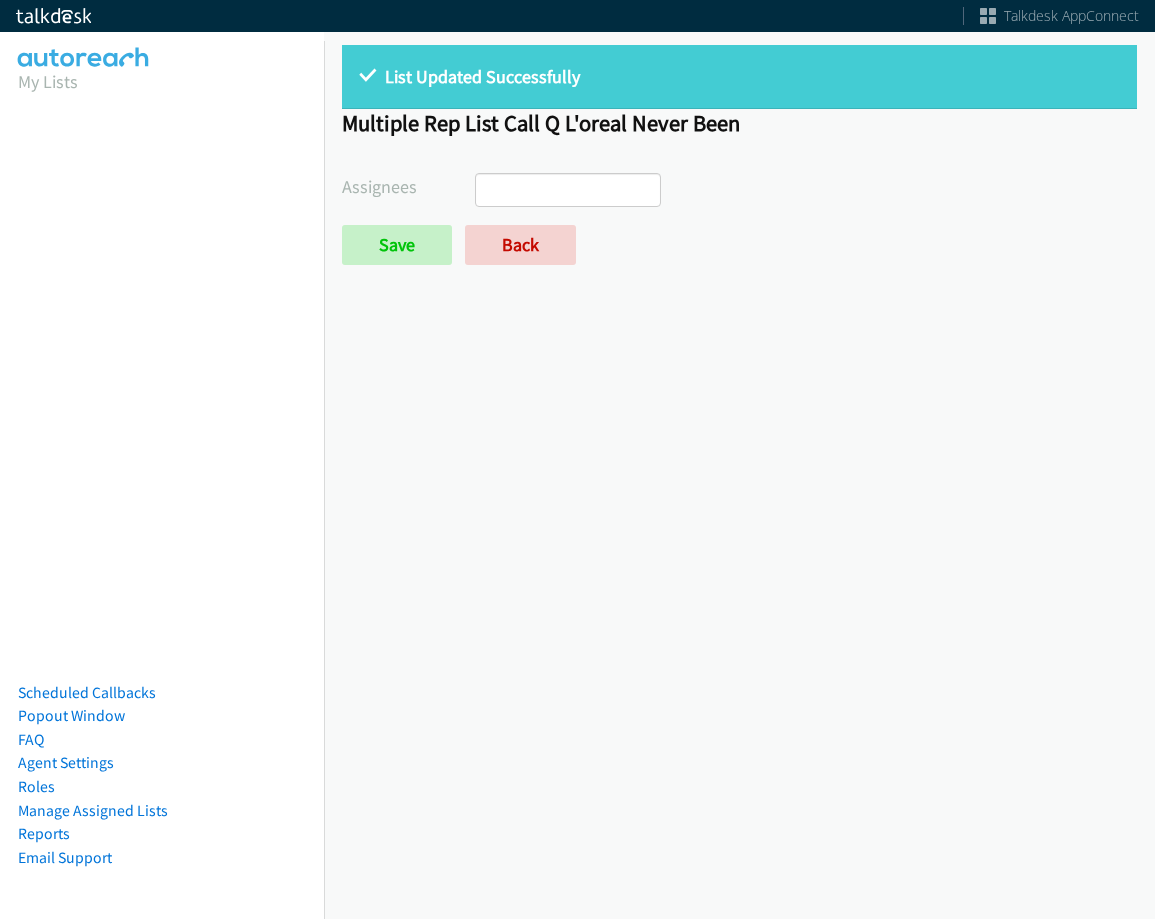 select 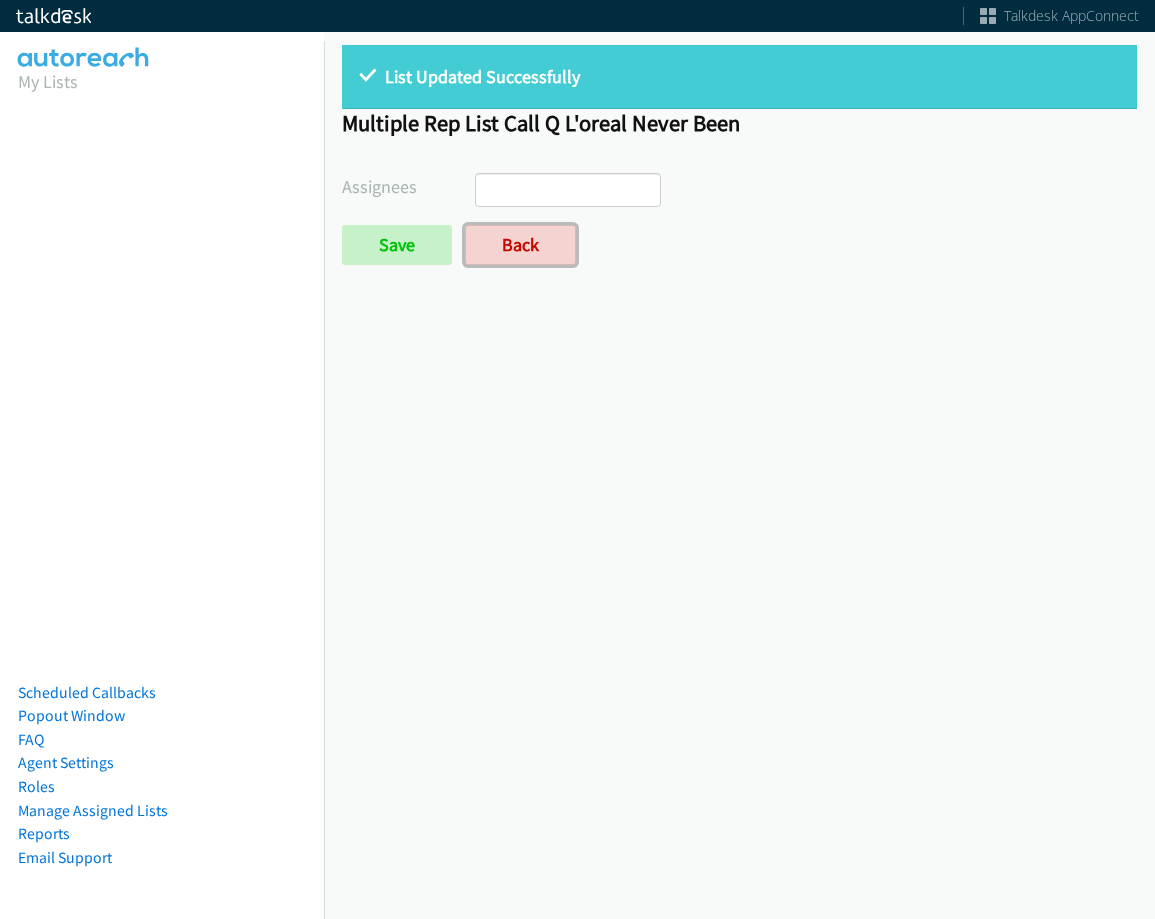 click on "Back" at bounding box center [520, 245] 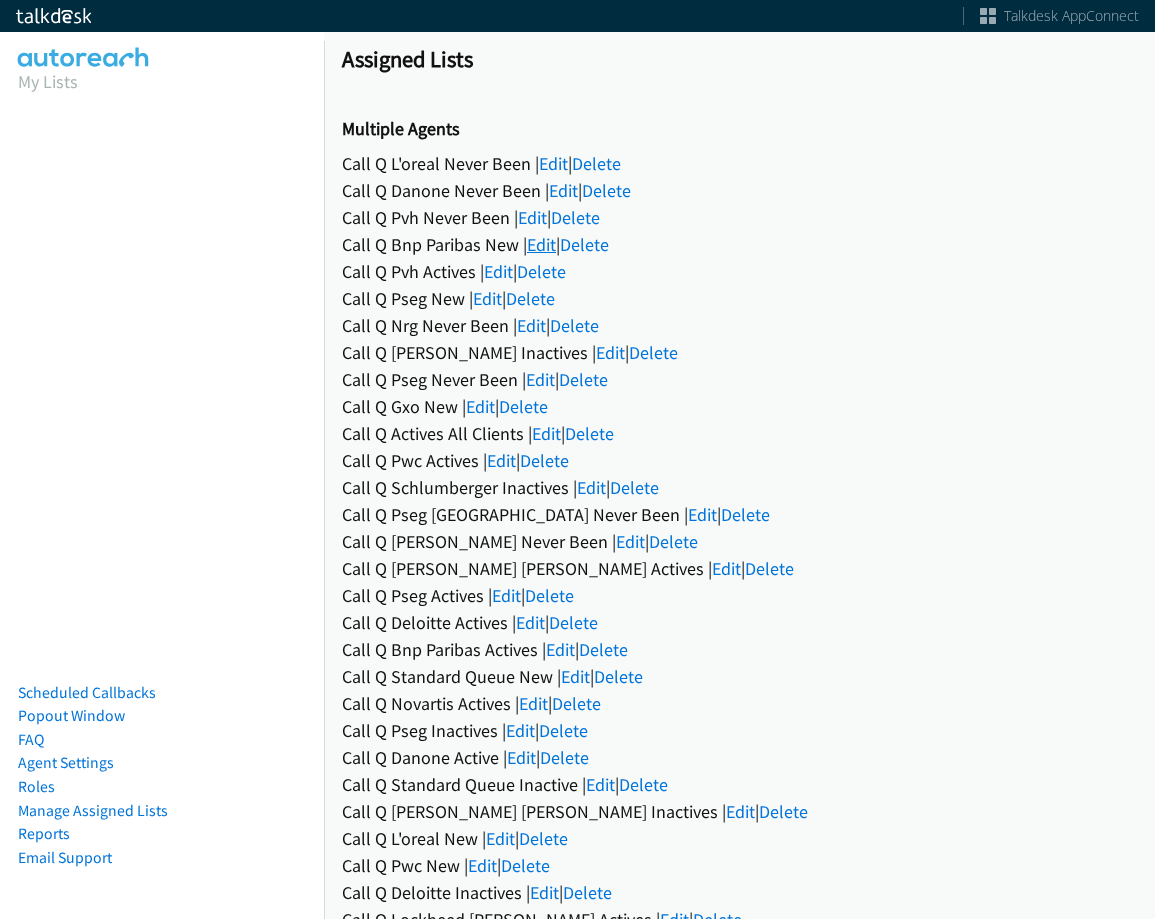 scroll, scrollTop: 0, scrollLeft: 0, axis: both 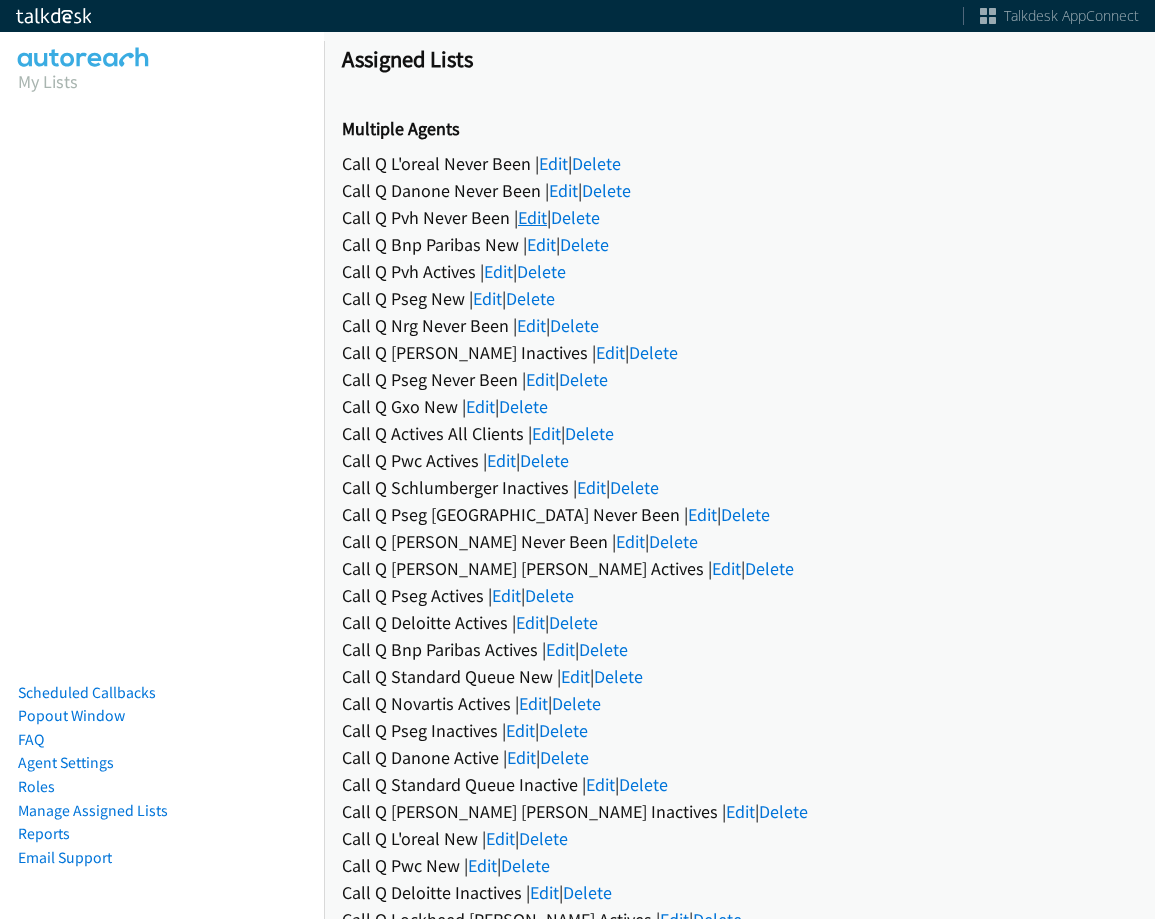 click on "Edit" at bounding box center [532, 217] 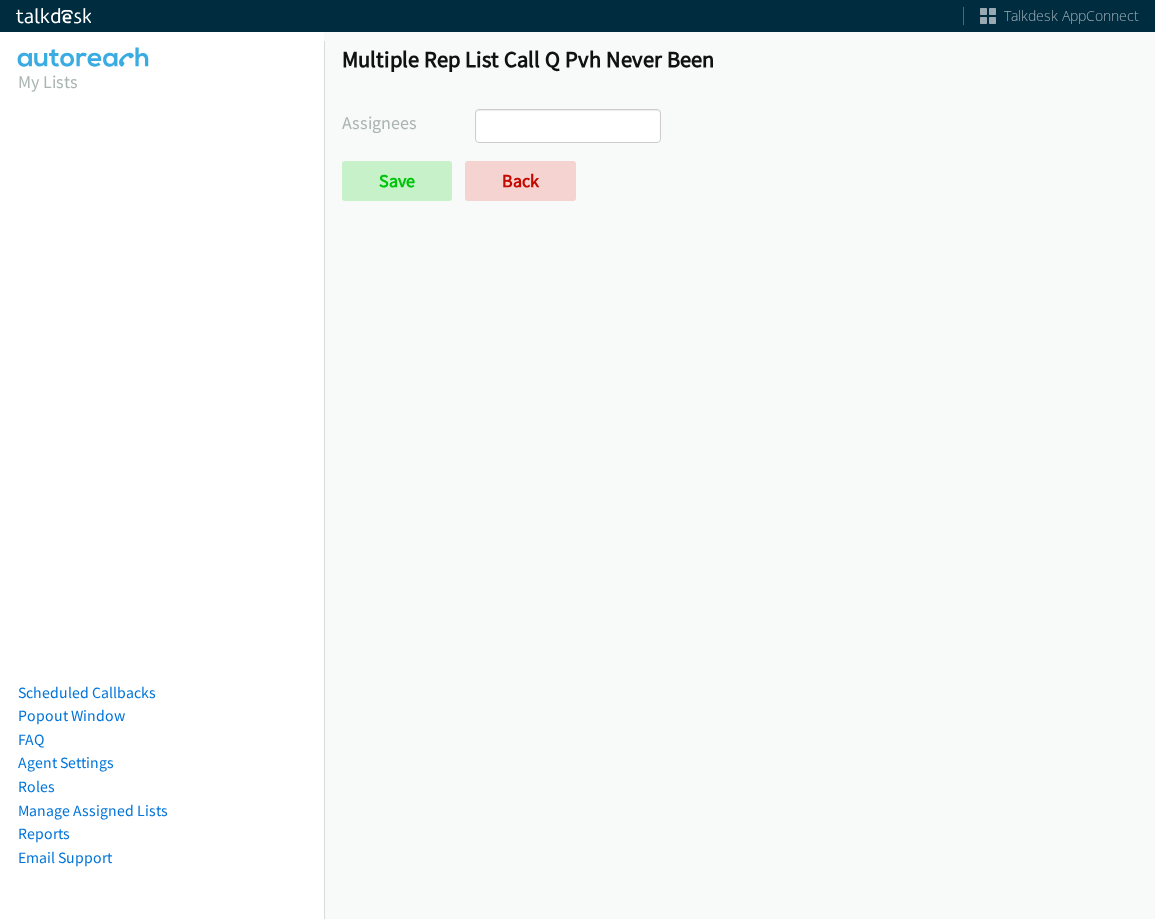 select 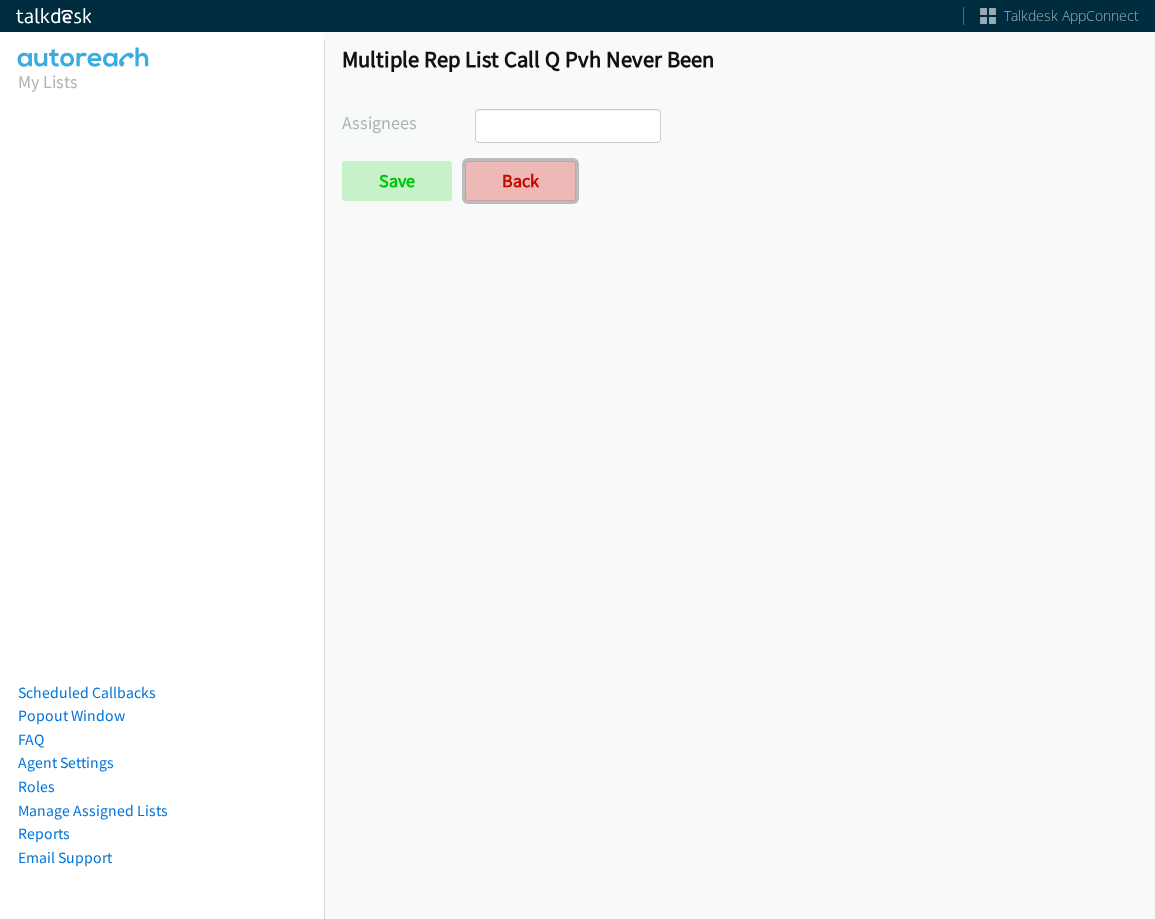 click on "Back" at bounding box center [520, 181] 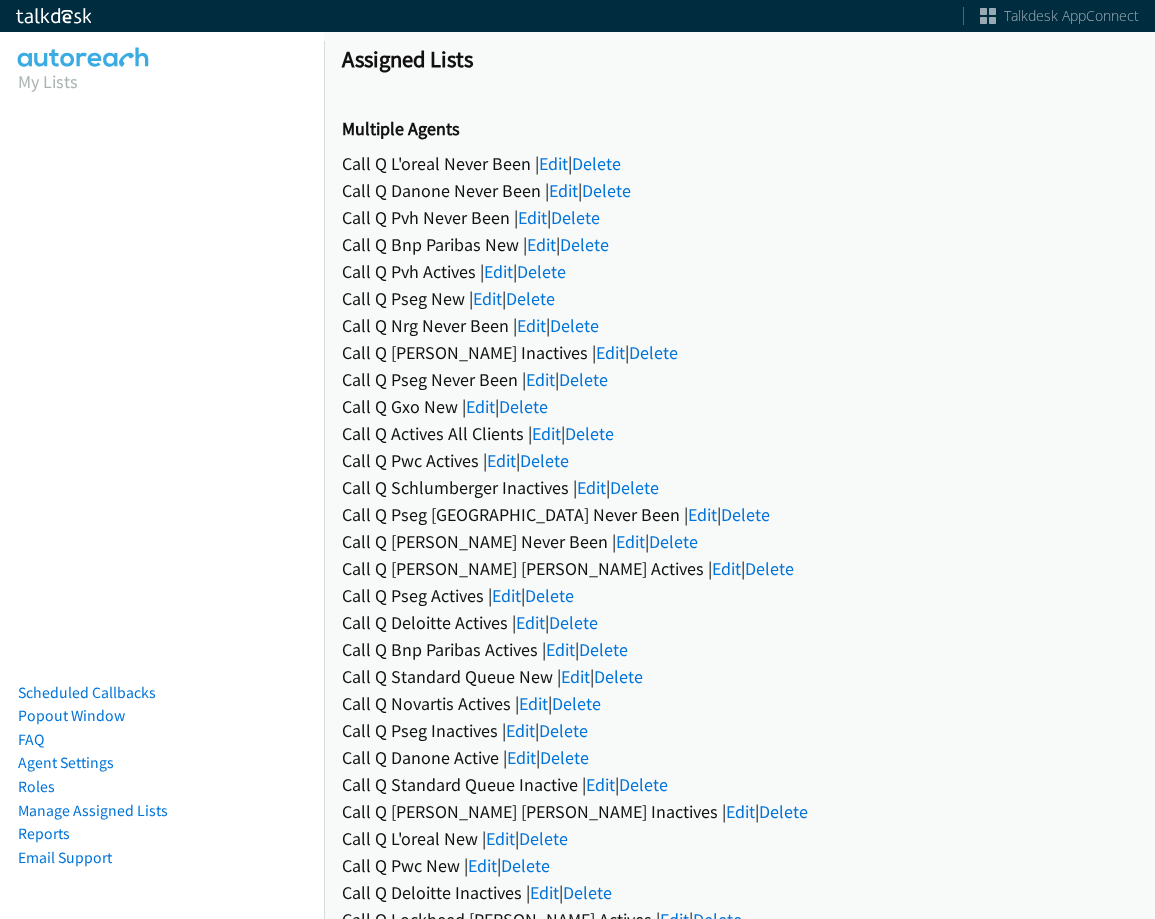 scroll, scrollTop: 0, scrollLeft: 0, axis: both 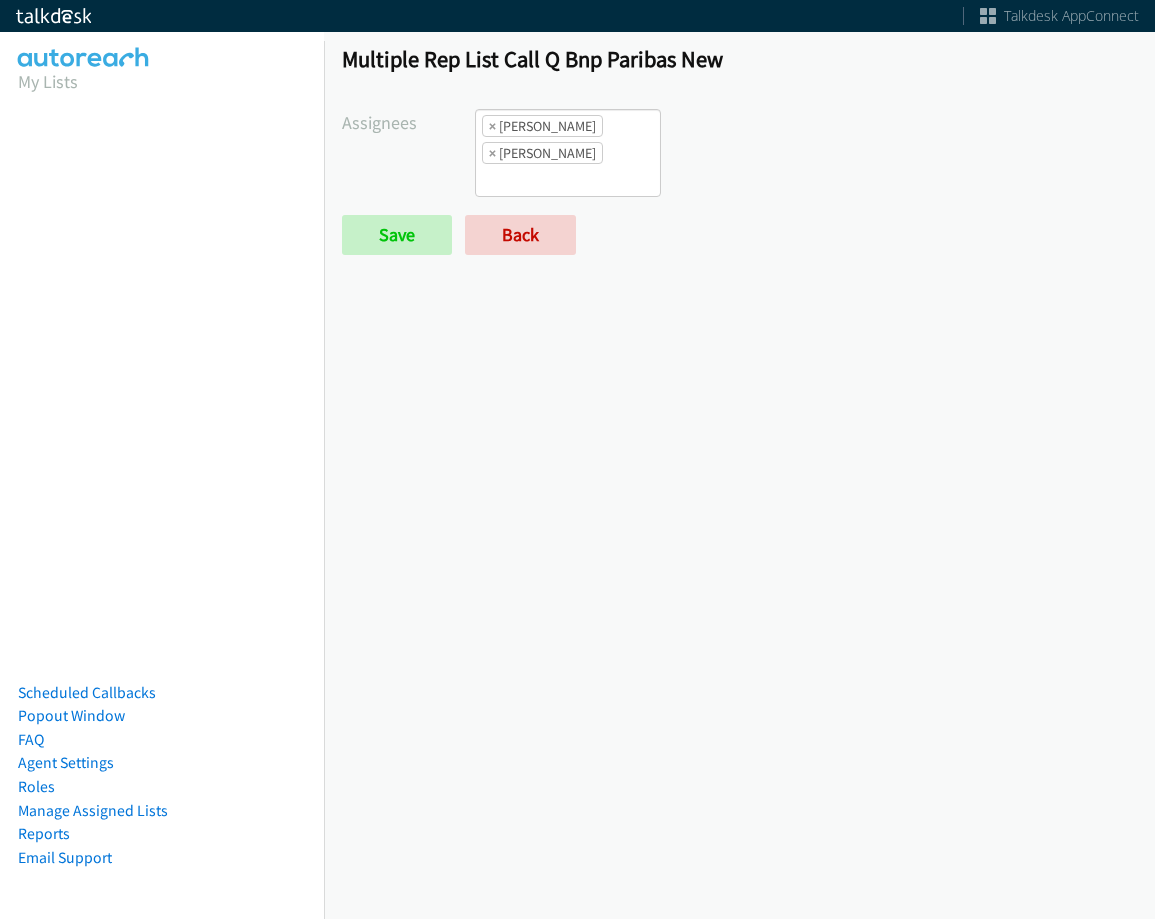 click on "Assignees
[PERSON_NAME]
[PERSON_NAME]
[PERSON_NAME]
[PERSON_NAME]
[PERSON_NAME]
Daquaya [PERSON_NAME]
[PERSON_NAME]
[PERSON_NAME]
[PERSON_NAME]
[PERSON_NAME] [PERSON_NAME]
[PERSON_NAME]
[PERSON_NAME]
[PERSON_NAME] × [PERSON_NAME] × [PERSON_NAME]
Save
Back" at bounding box center (739, 182) 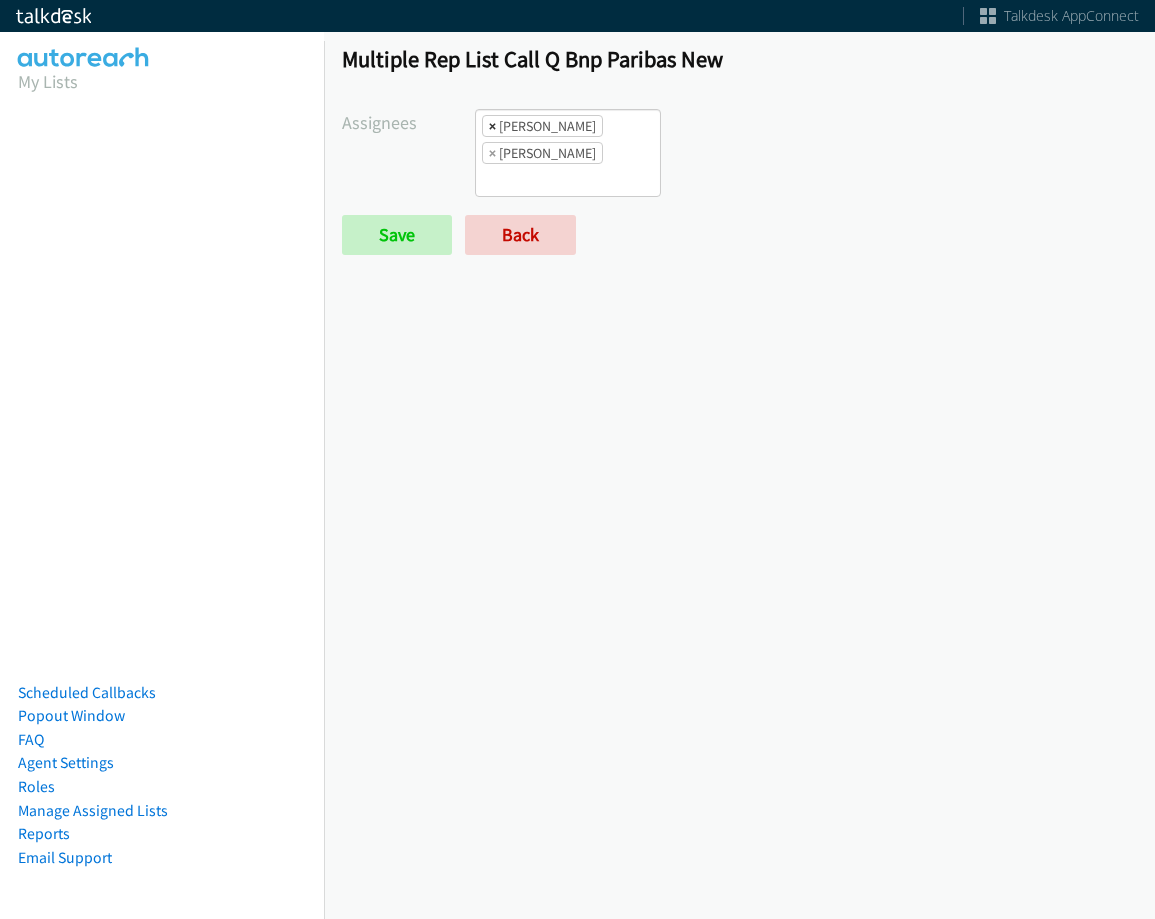 click on "×" at bounding box center (492, 126) 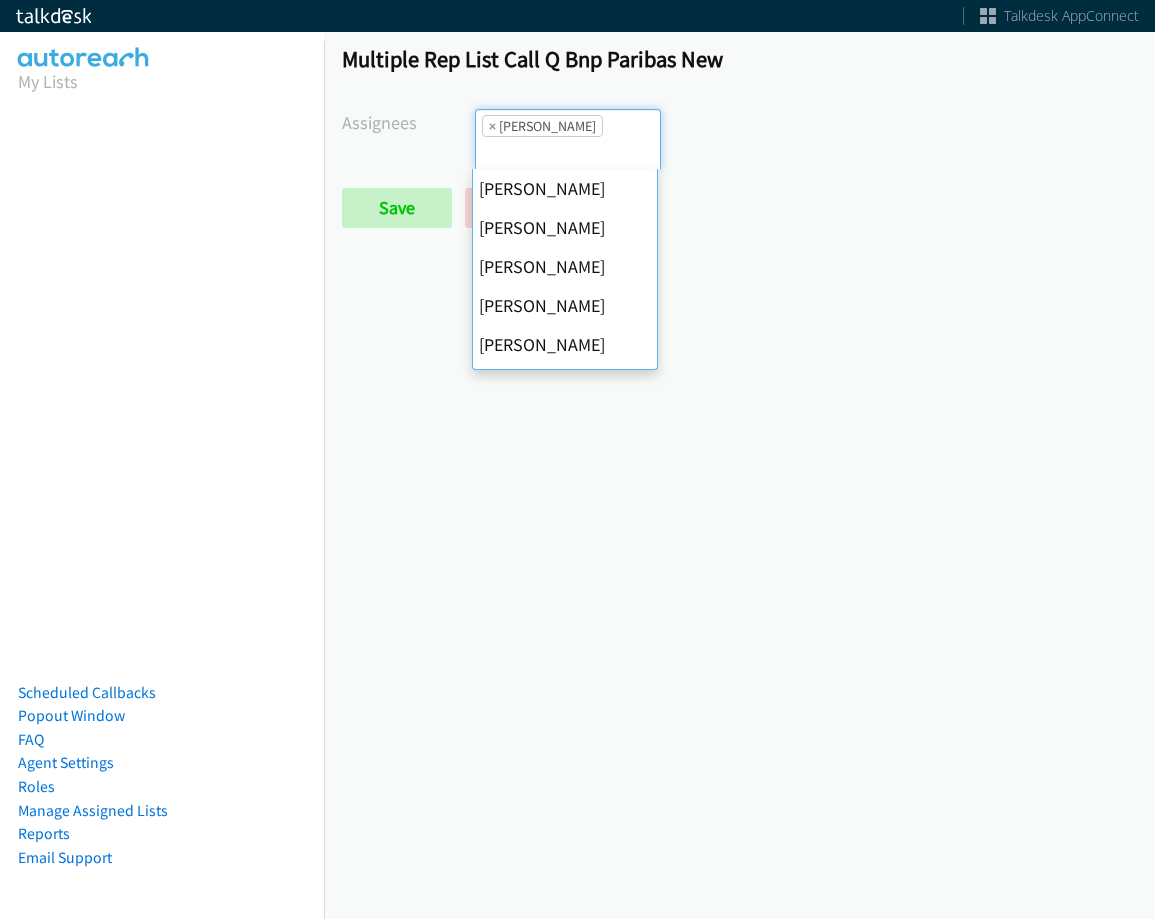 scroll, scrollTop: 48, scrollLeft: 0, axis: vertical 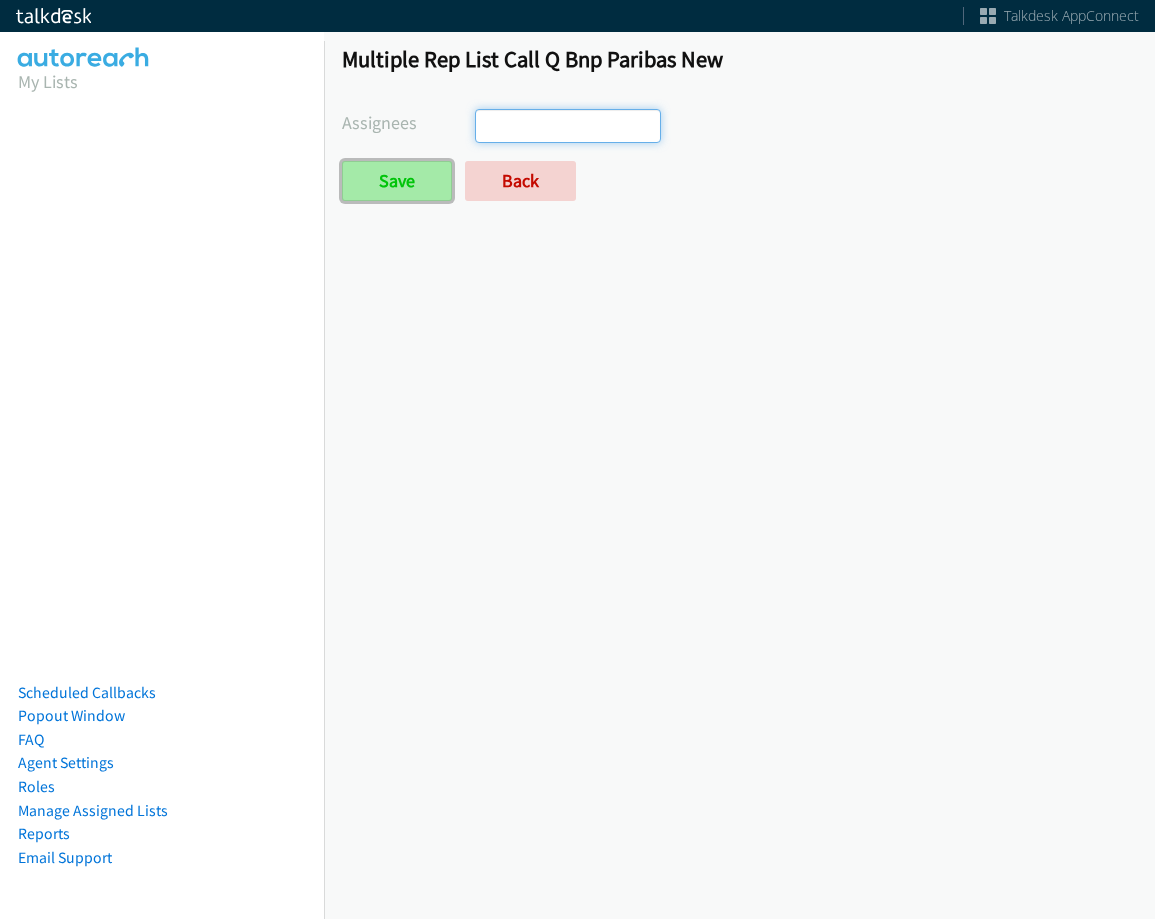 click on "Save" at bounding box center (397, 181) 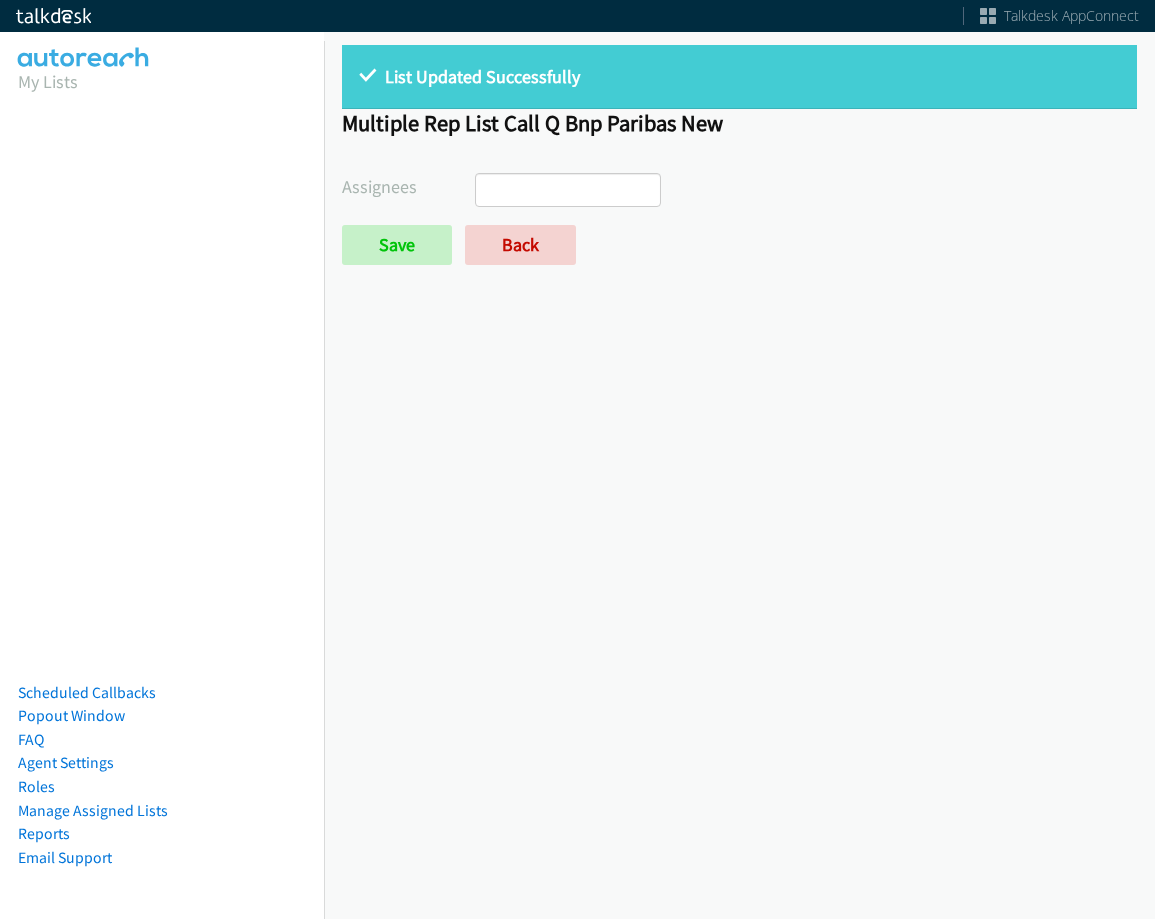 select 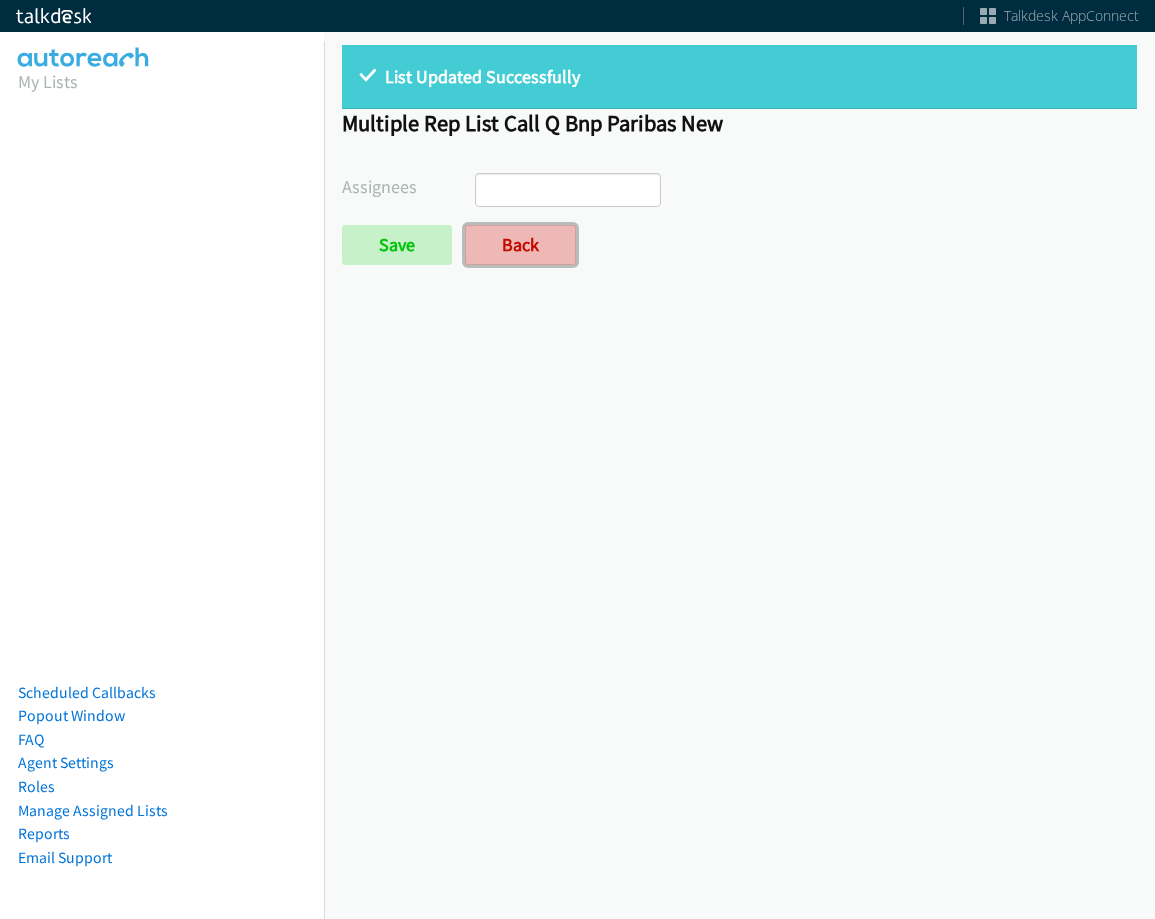 click on "Back" at bounding box center (520, 245) 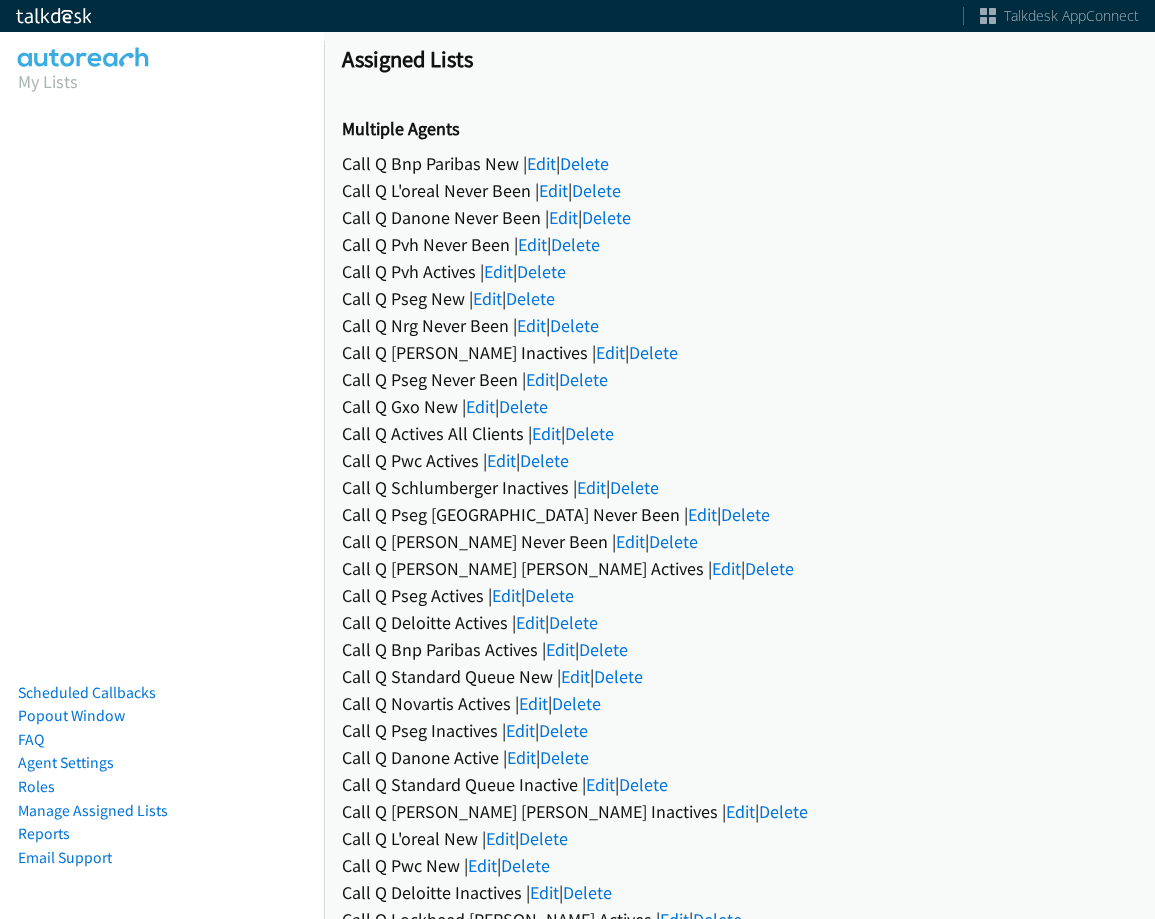 scroll, scrollTop: 0, scrollLeft: 0, axis: both 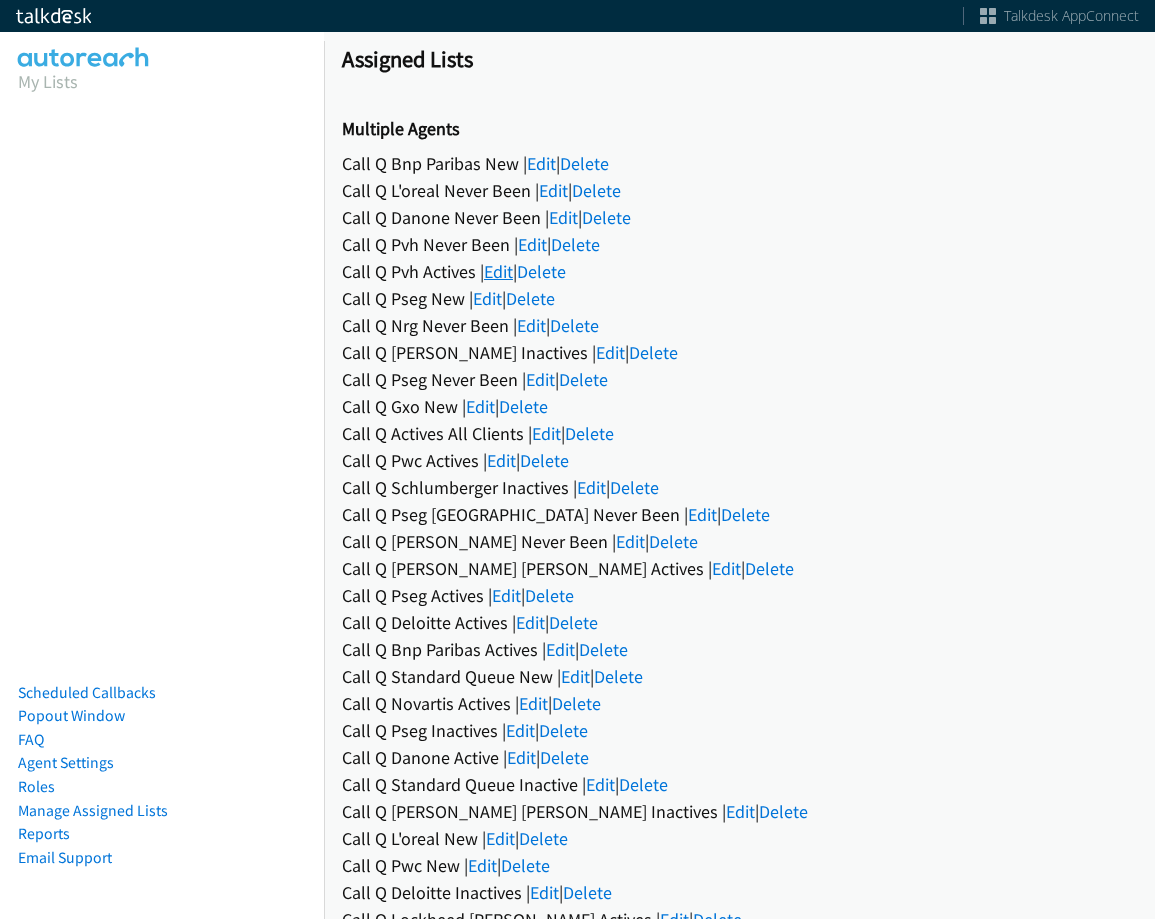 click on "Edit" at bounding box center (498, 271) 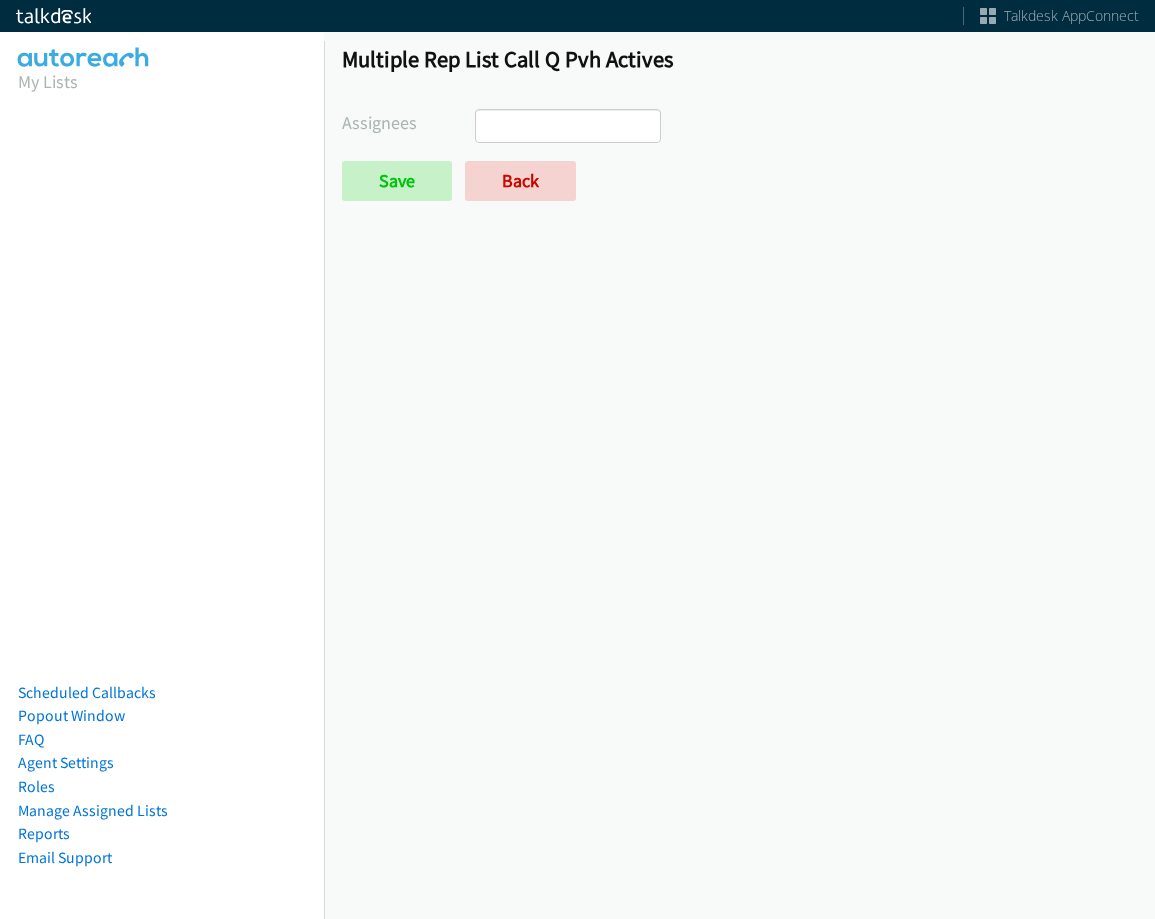 select 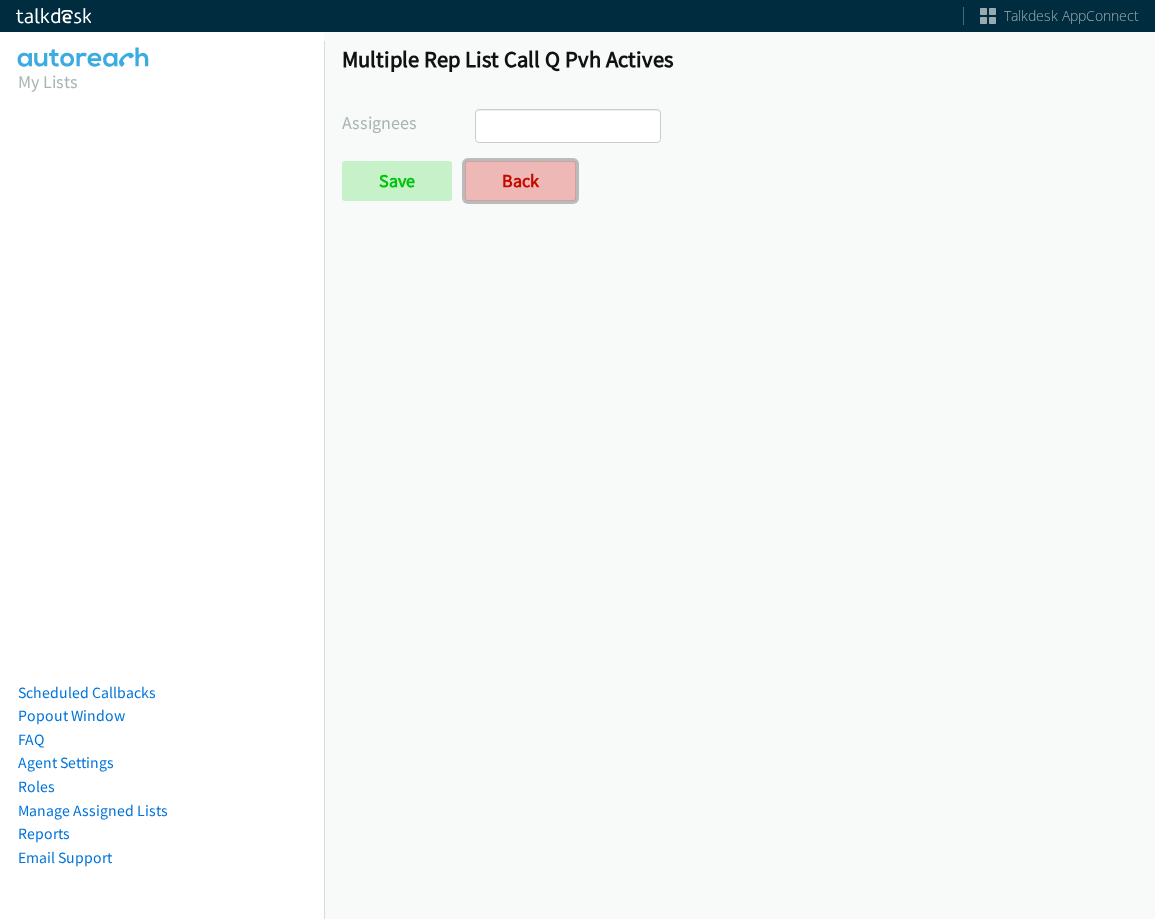 click on "Back" at bounding box center (520, 181) 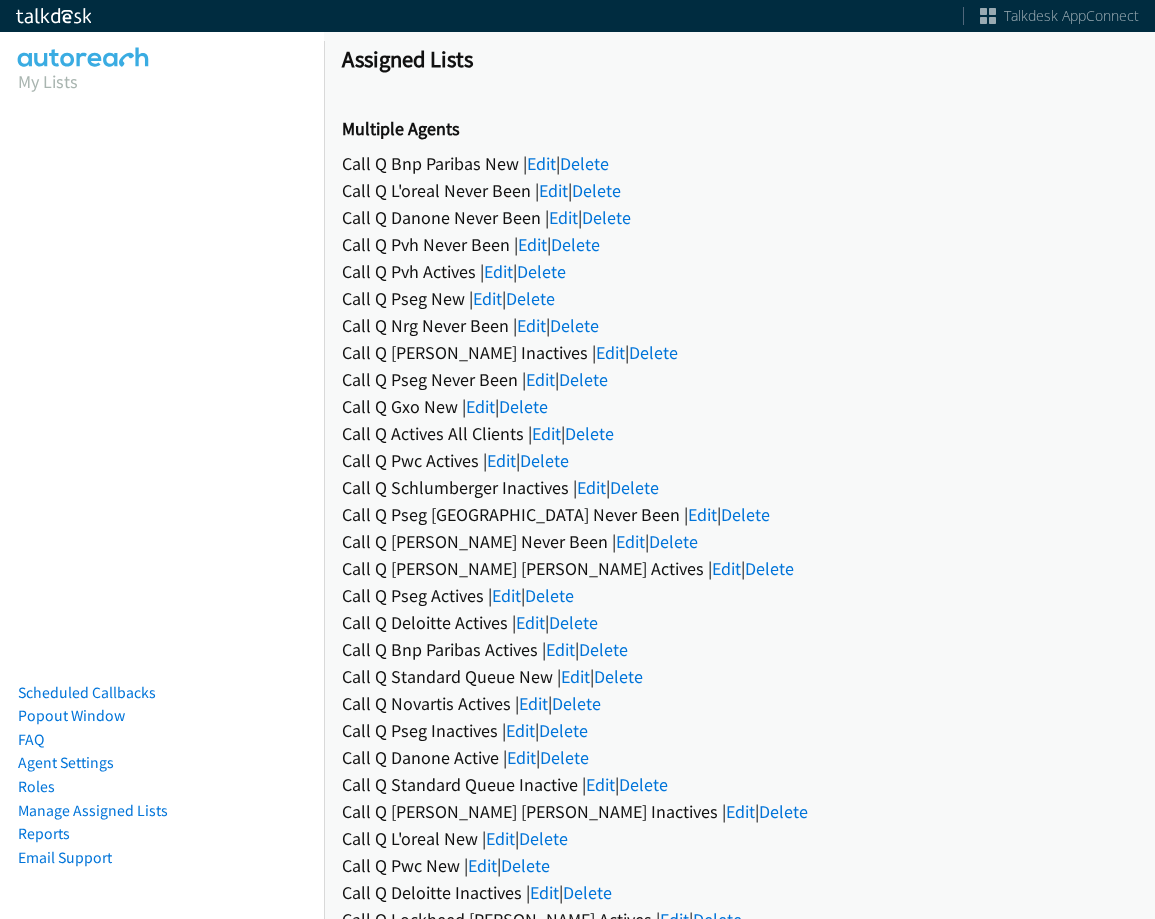 scroll, scrollTop: 0, scrollLeft: 0, axis: both 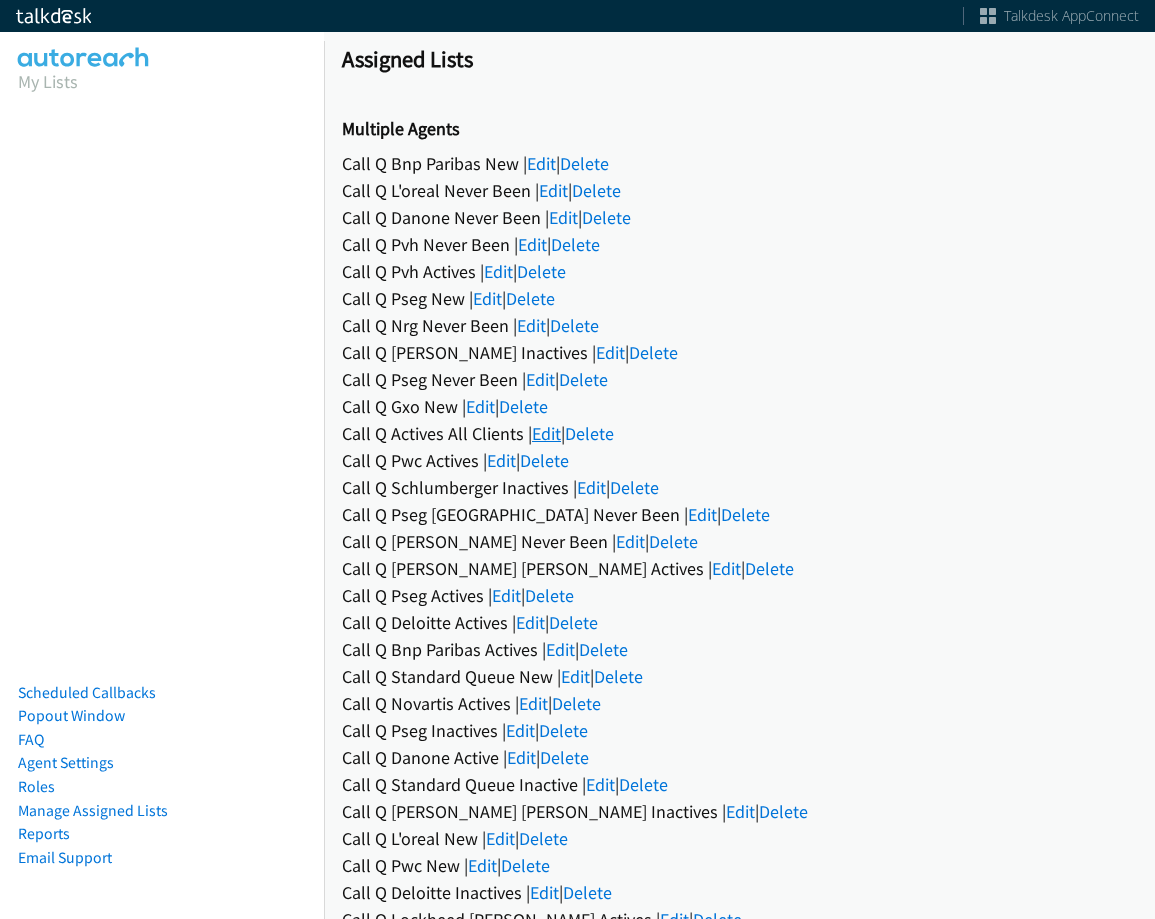 click on "Edit" at bounding box center [546, 433] 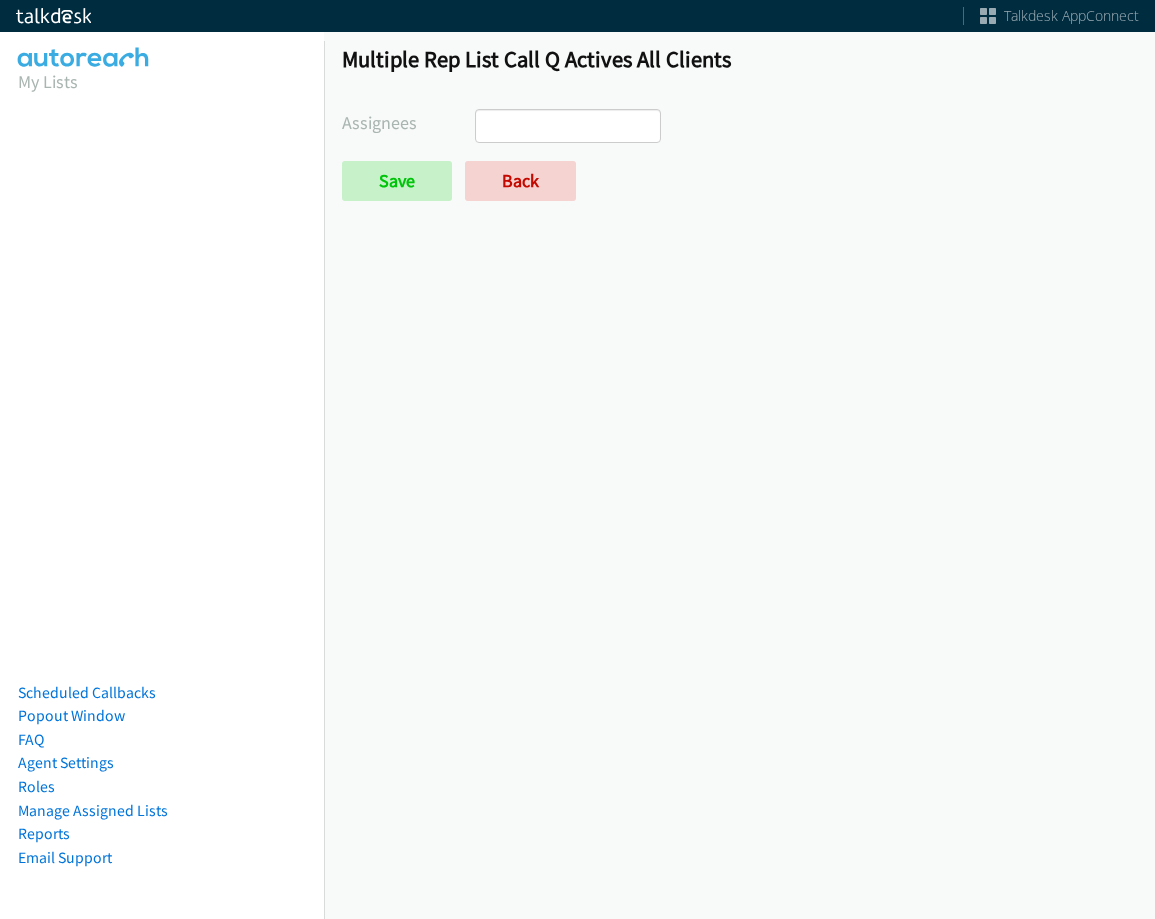 scroll, scrollTop: 0, scrollLeft: 0, axis: both 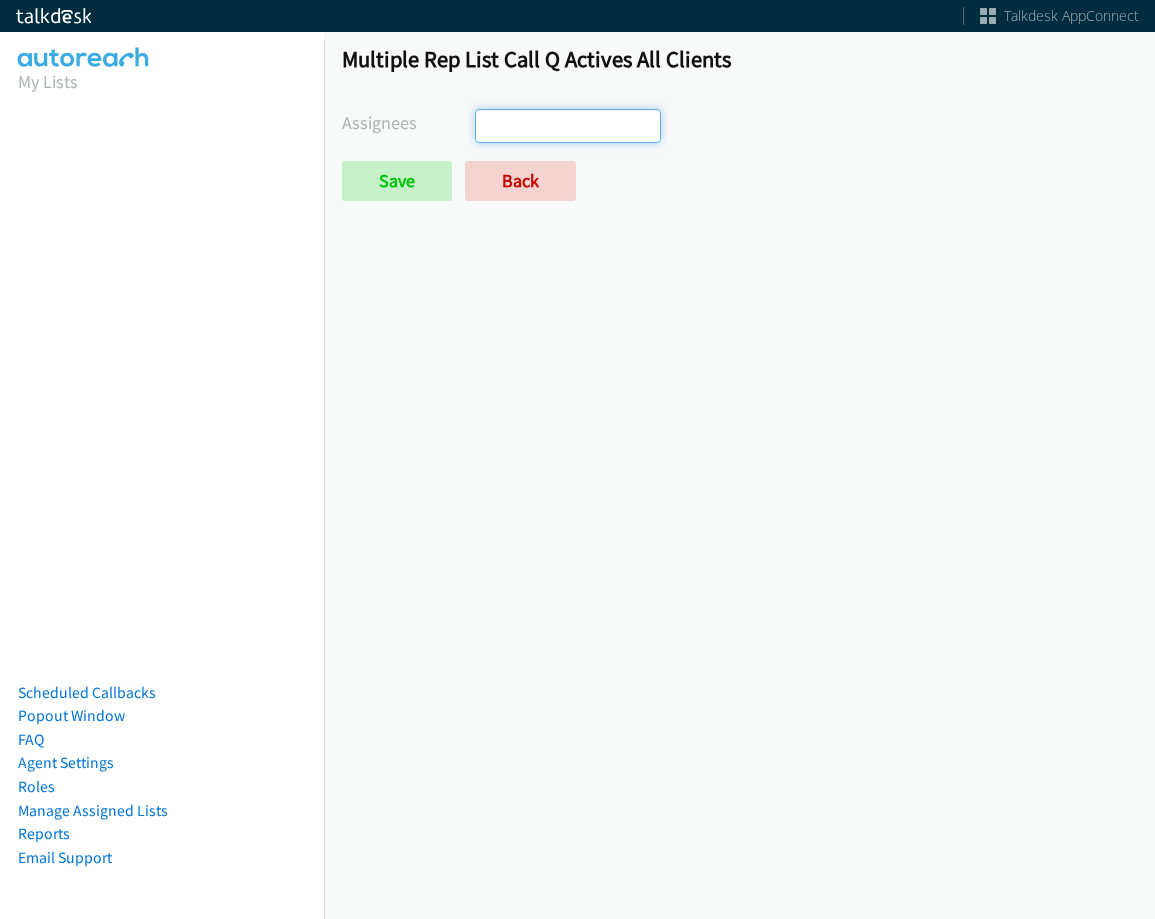click at bounding box center (568, 126) 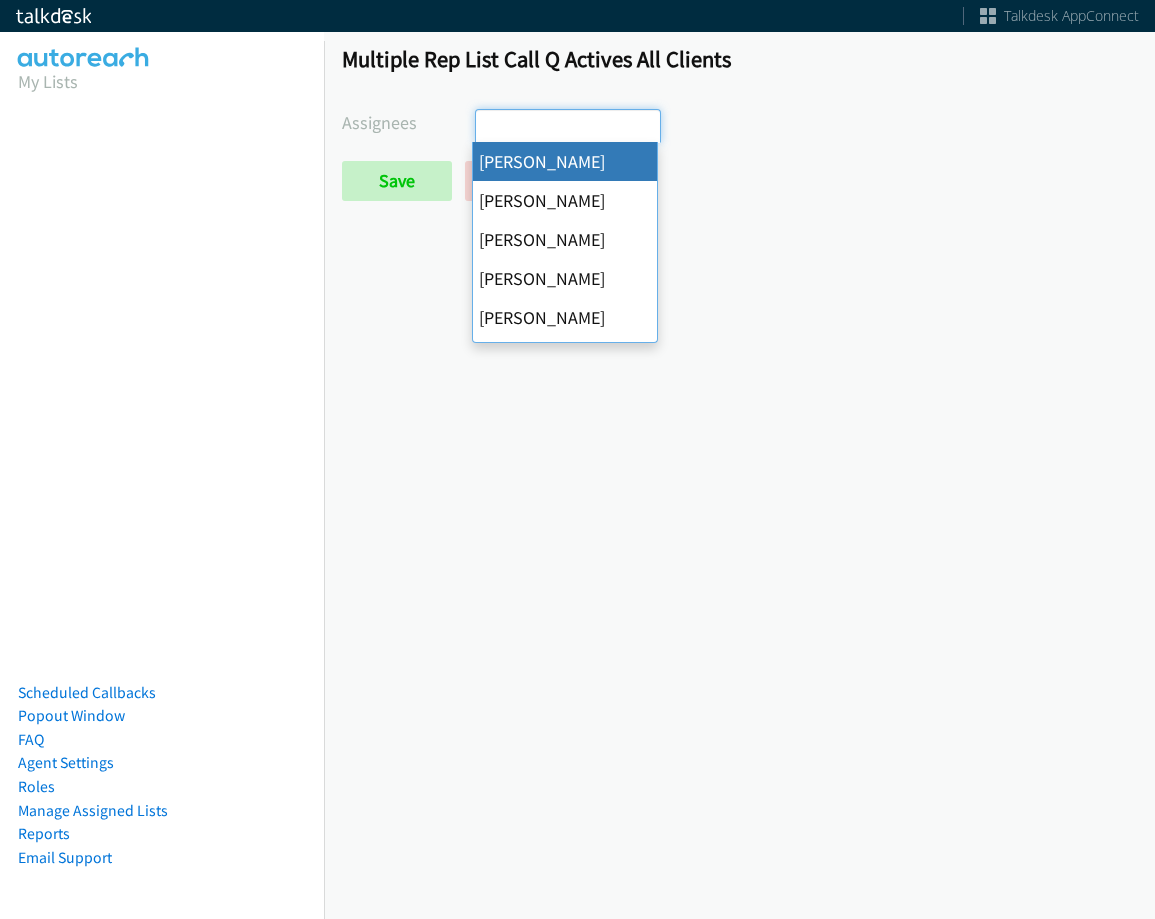 select on "cb11e729-9a1d-44de-9b38-0f5a50c7e01c" 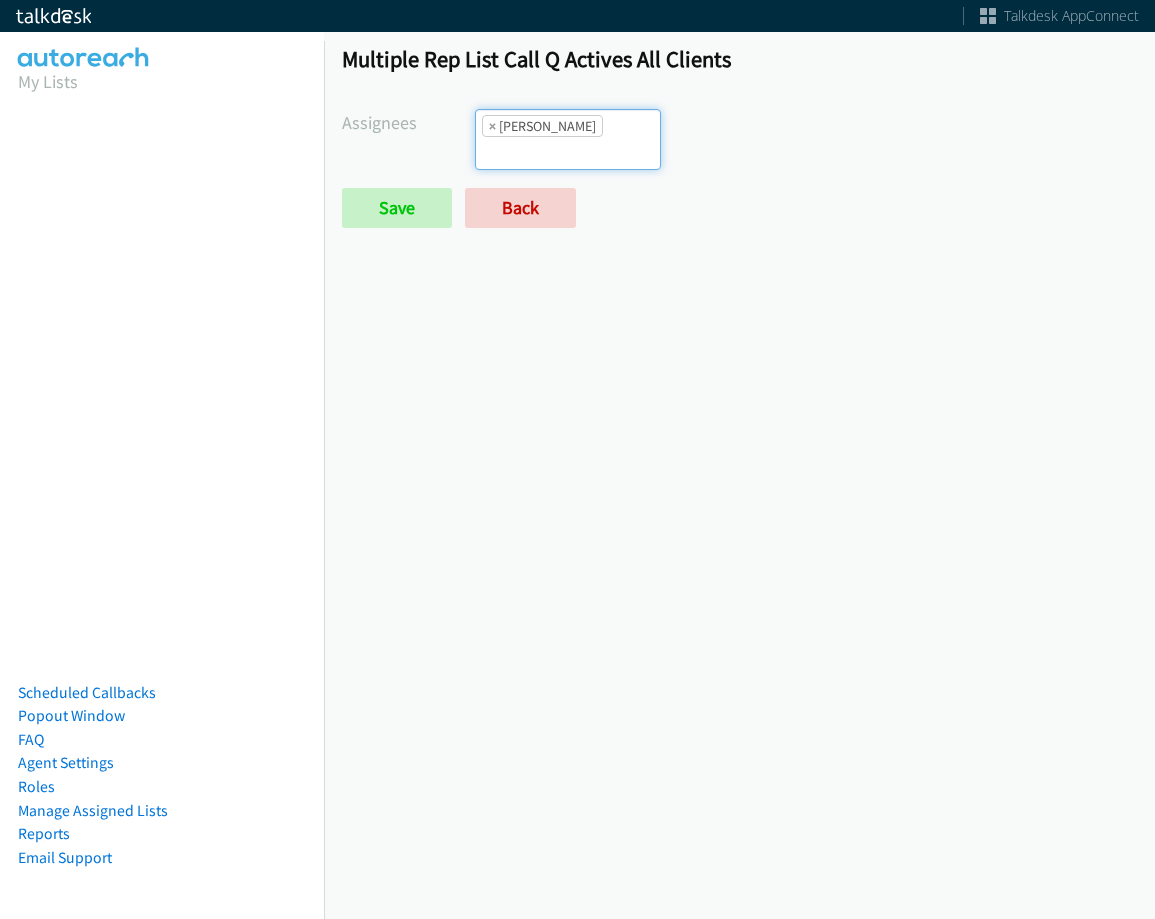 click on "× Abigail Odhiambo" at bounding box center (568, 139) 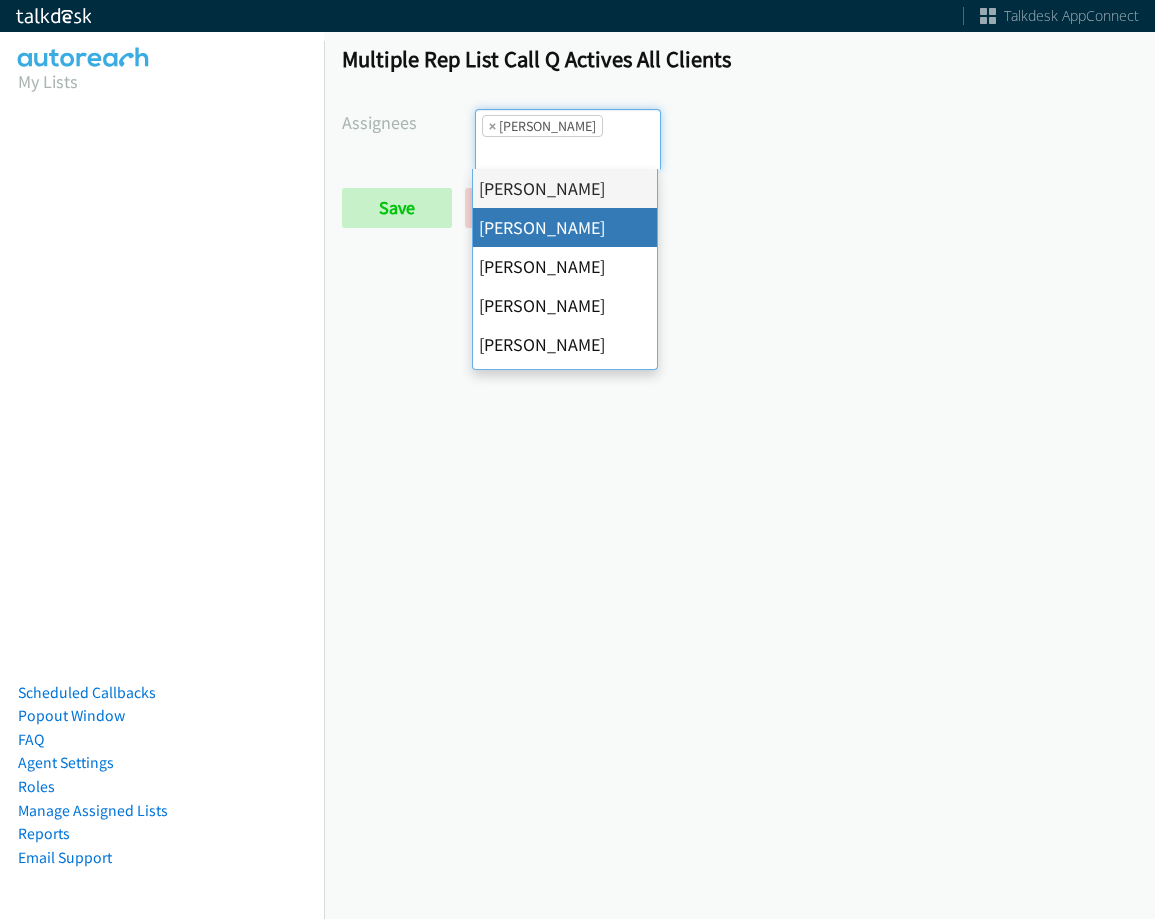 scroll, scrollTop: 0, scrollLeft: 0, axis: both 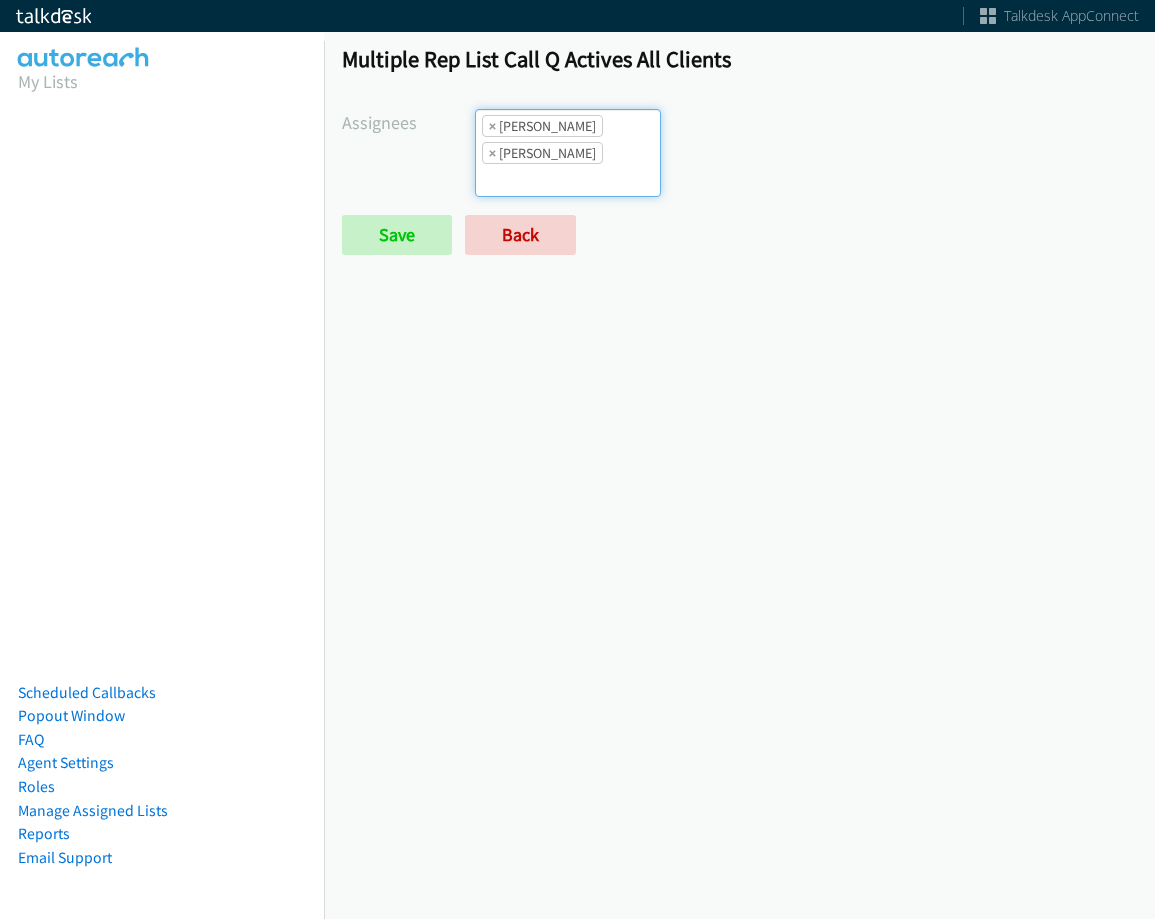 click on "Assignees
Abigail Odhiambo
Alana Ruiz
Ariel Thompson
Cathy Shahan
Charles Ross
Daquaya Johnson
Ian
Jada Caton
James Robertson
Jasmin Martinez
Jordan Stehlik
Michael Mallh
Rodnika Murphy
Tatiana Medina
Trevonna Lancaster × Abigail Odhiambo × Alana Ruiz
Save
Back" at bounding box center (739, 182) 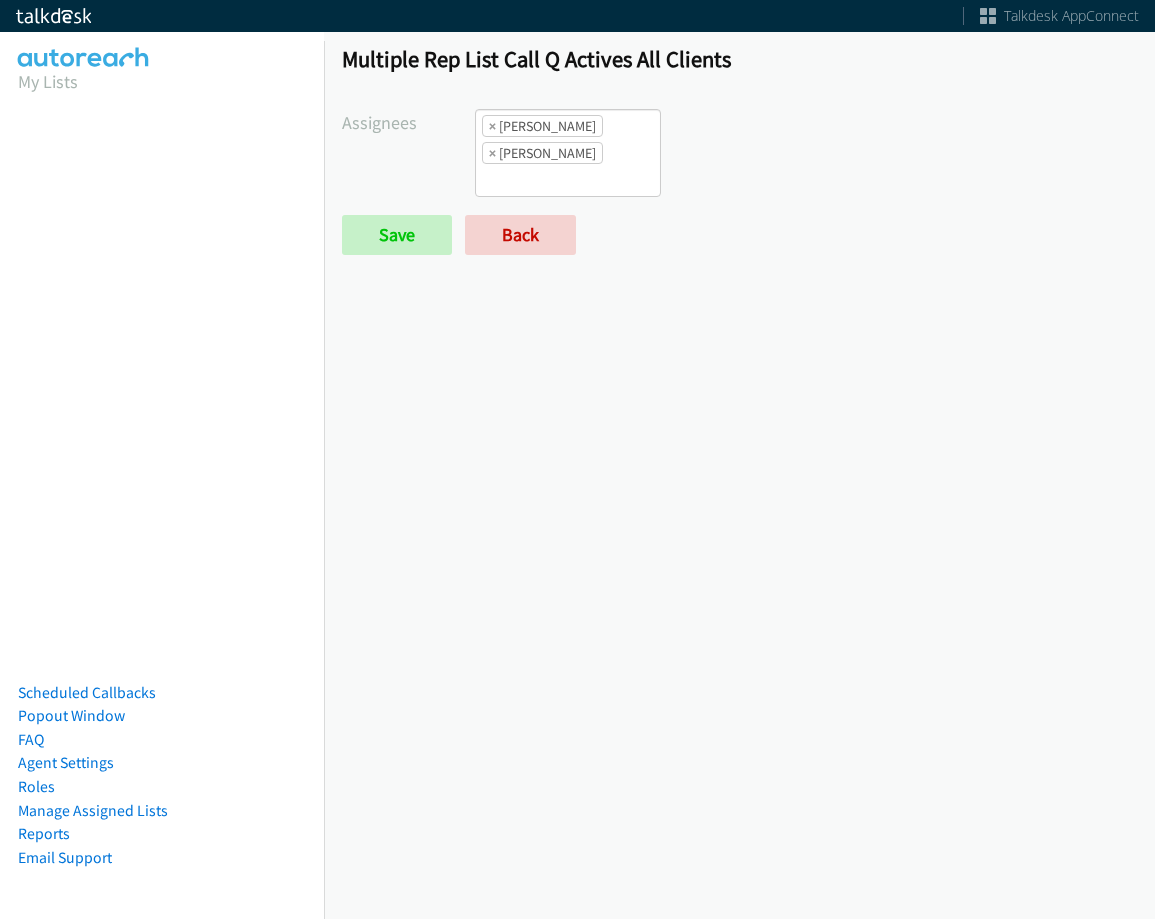 click at bounding box center (511, 180) 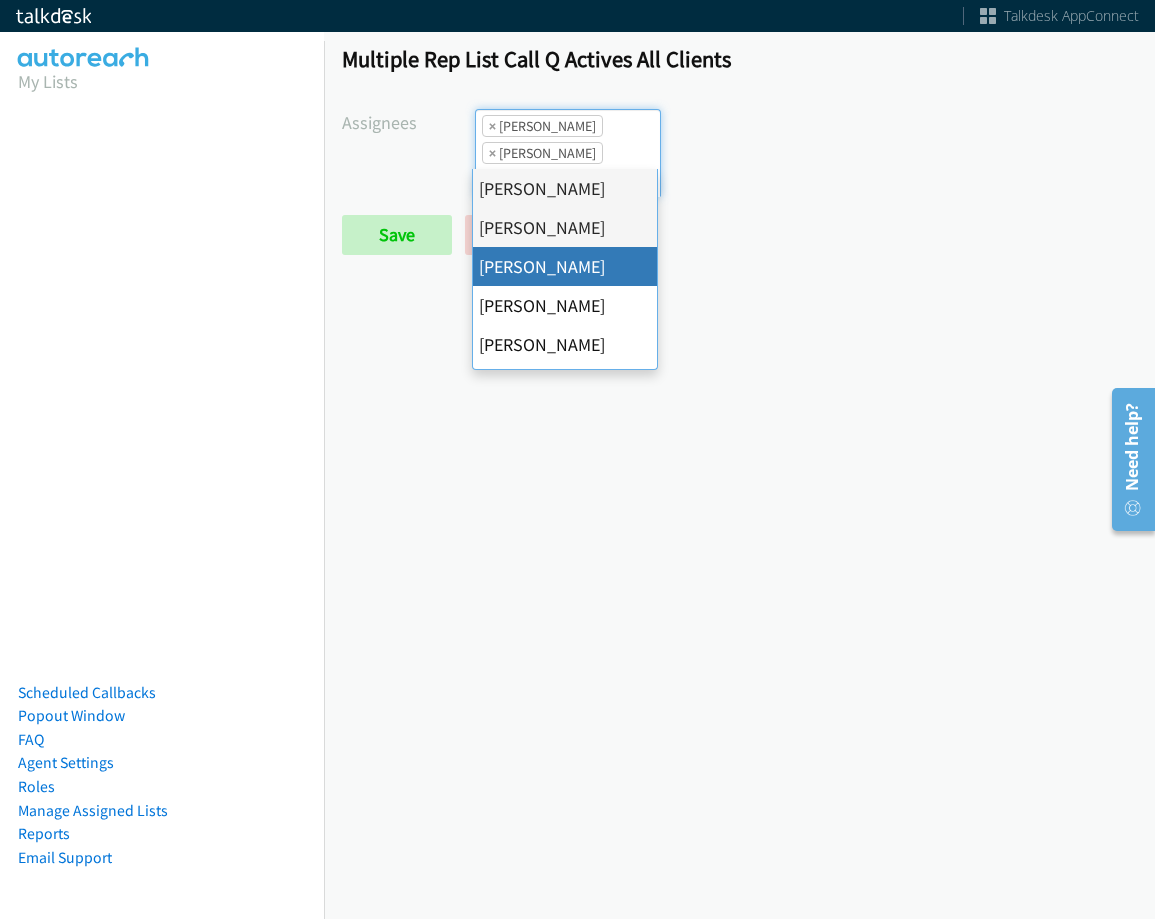 drag, startPoint x: 578, startPoint y: 267, endPoint x: 609, endPoint y: 193, distance: 80.23092 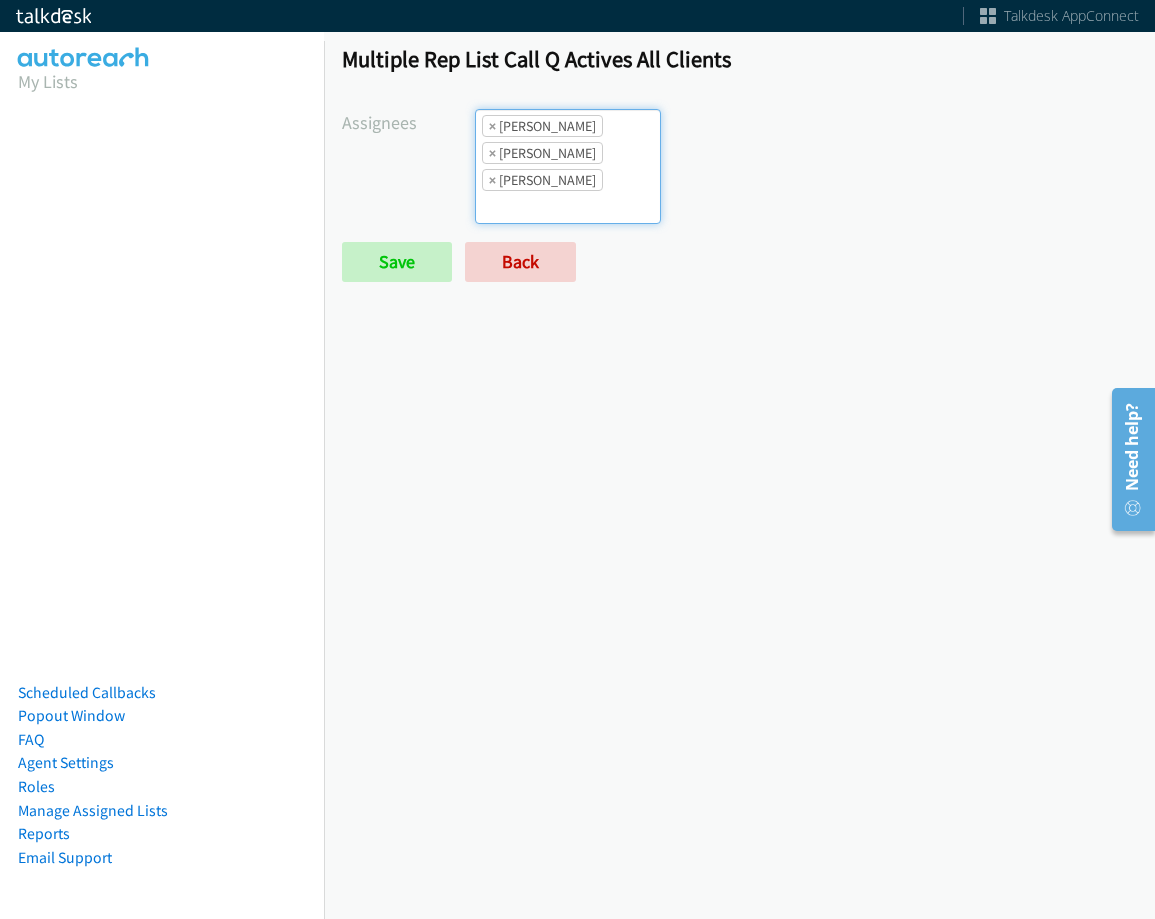 click on "× Abigail Odhiambo × Alana Ruiz × Ariel Thompson" at bounding box center (568, 166) 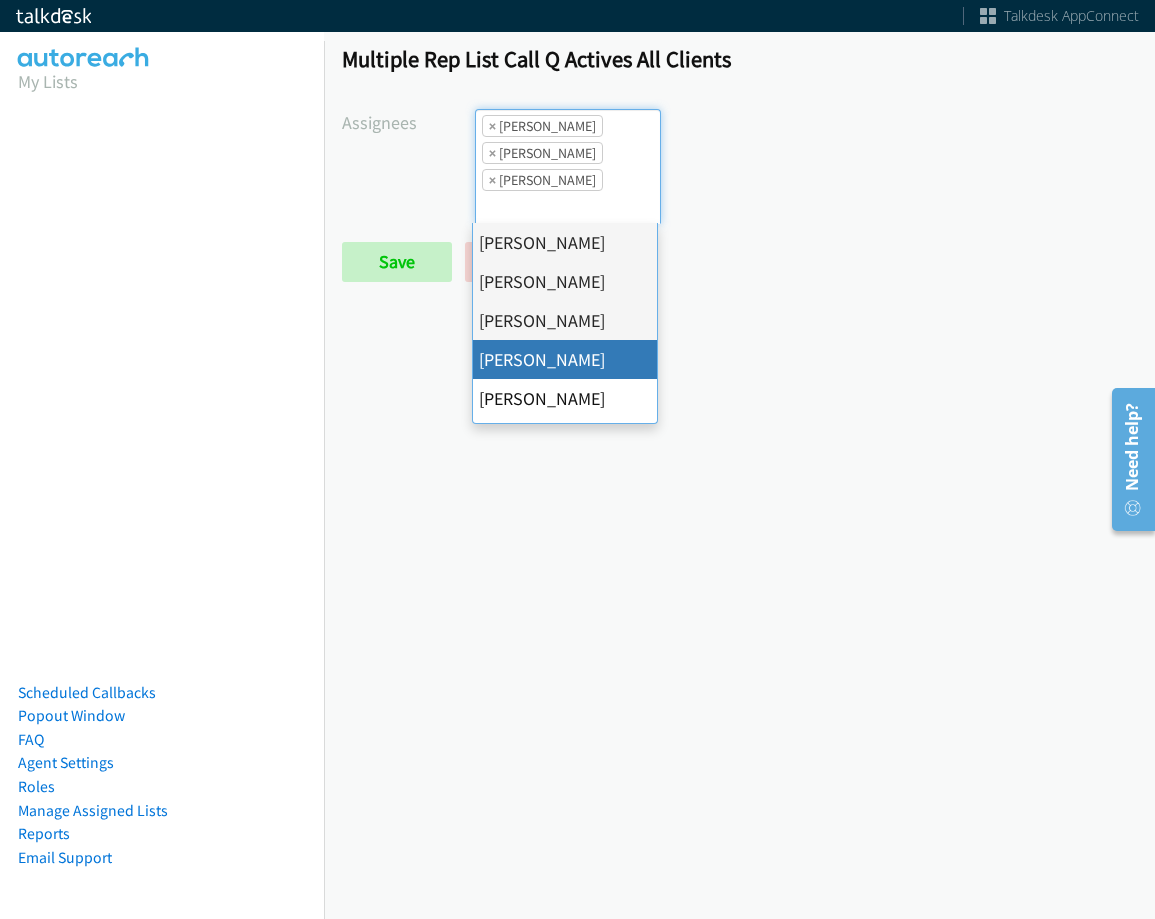 drag, startPoint x: 570, startPoint y: 353, endPoint x: 590, endPoint y: 263, distance: 92.19544 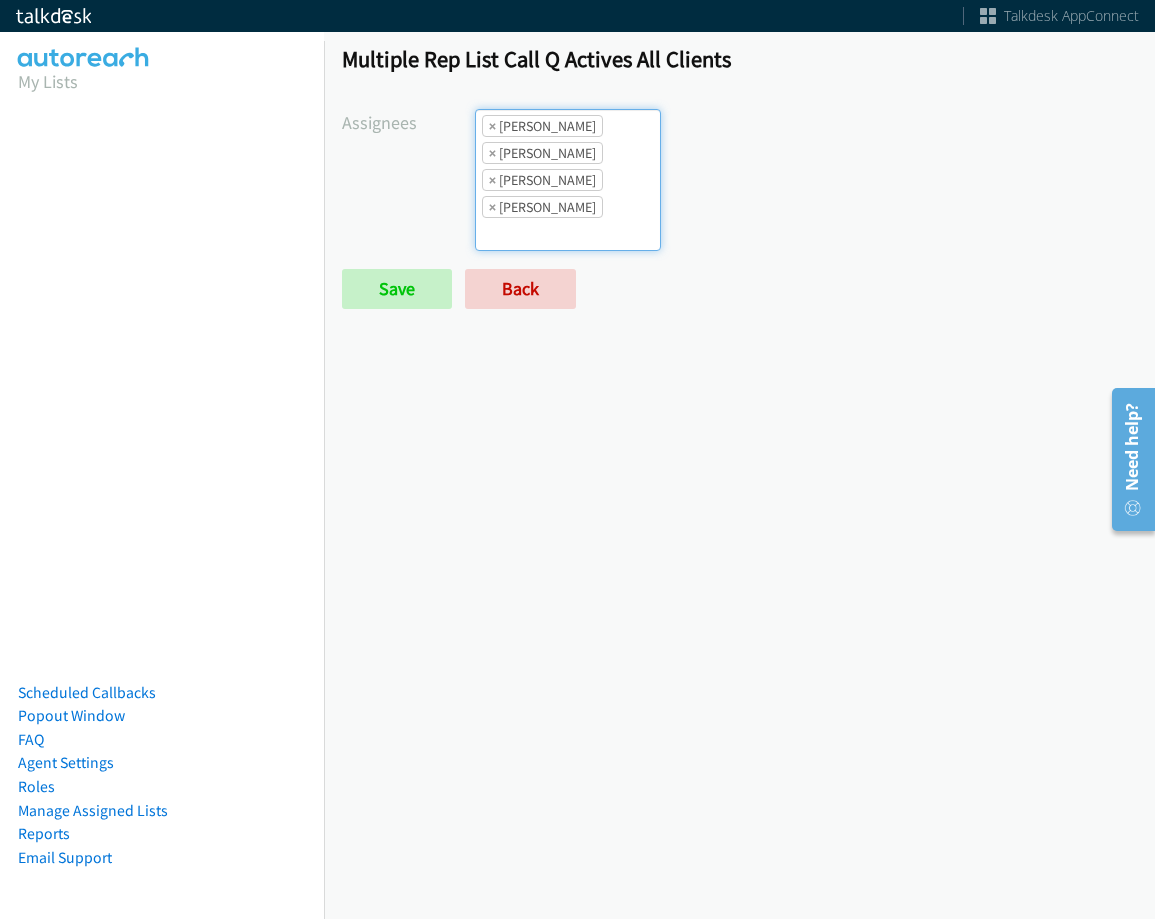 click on "Assignees
Abigail Odhiambo
Alana Ruiz
Ariel Thompson
Cathy Shahan
Charles Ross
Daquaya Johnson
Ian
Jada Caton
James Robertson
Jasmin Martinez
Jordan Stehlik
Michael Mallh
Rodnika Murphy
Tatiana Medina
Trevonna Lancaster × Abigail Odhiambo × Alana Ruiz × Ariel Thompson × Cathy Shahan
Save
Back" at bounding box center (739, 209) 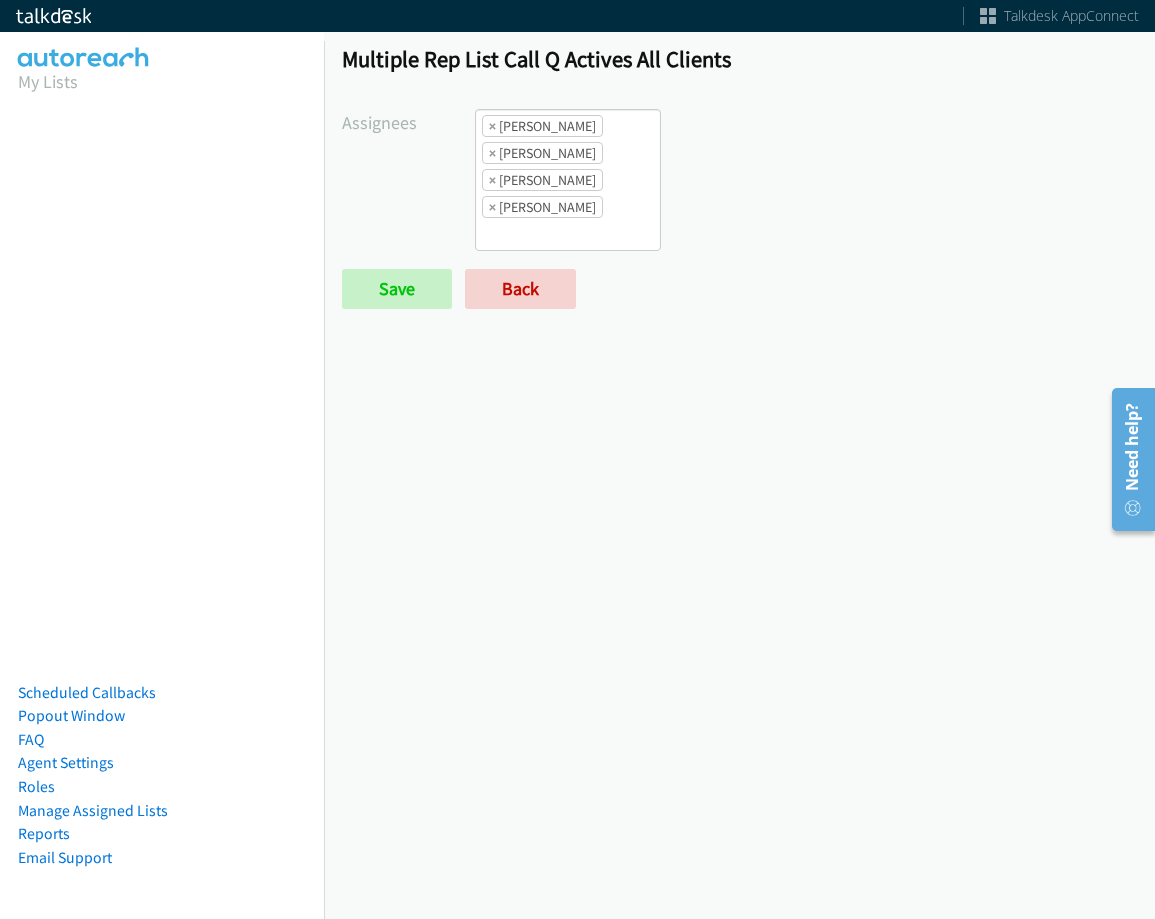 click at bounding box center (511, 234) 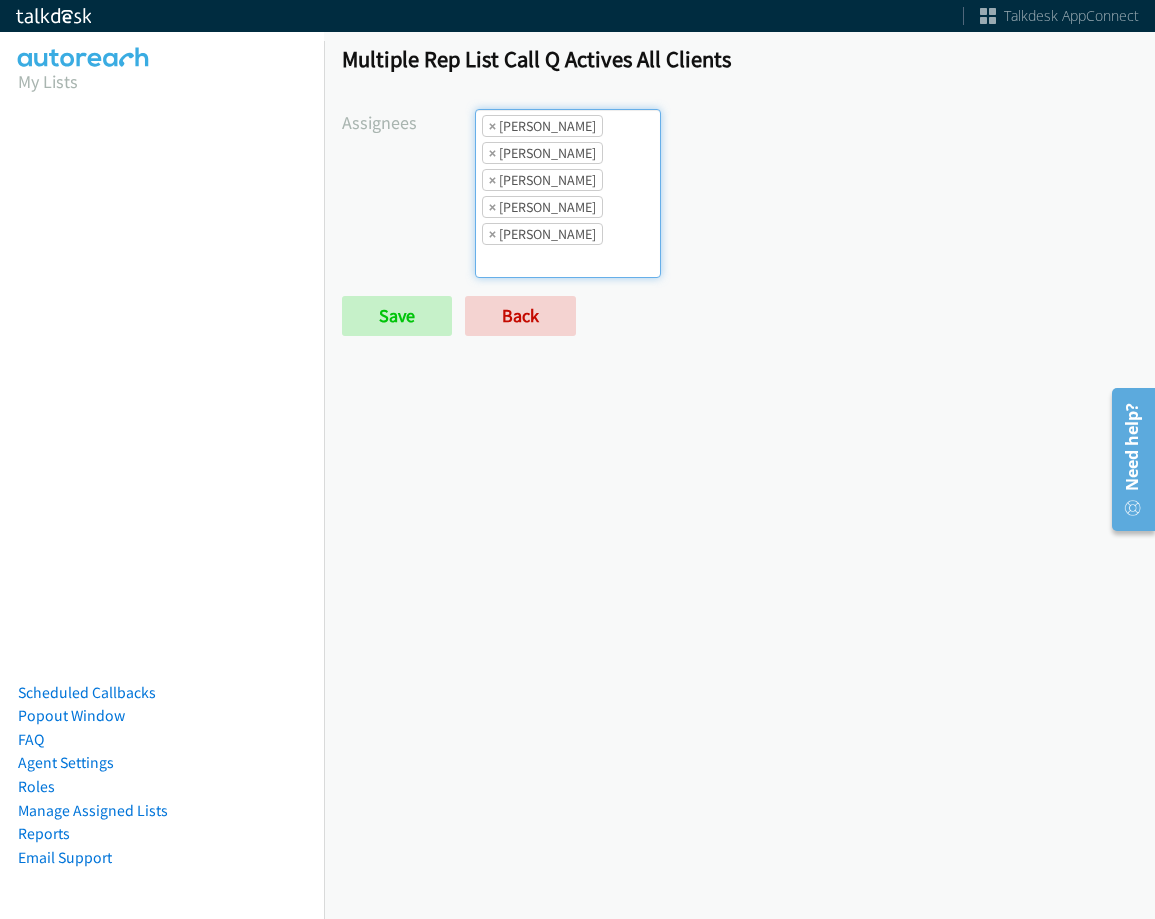 click at bounding box center (511, 261) 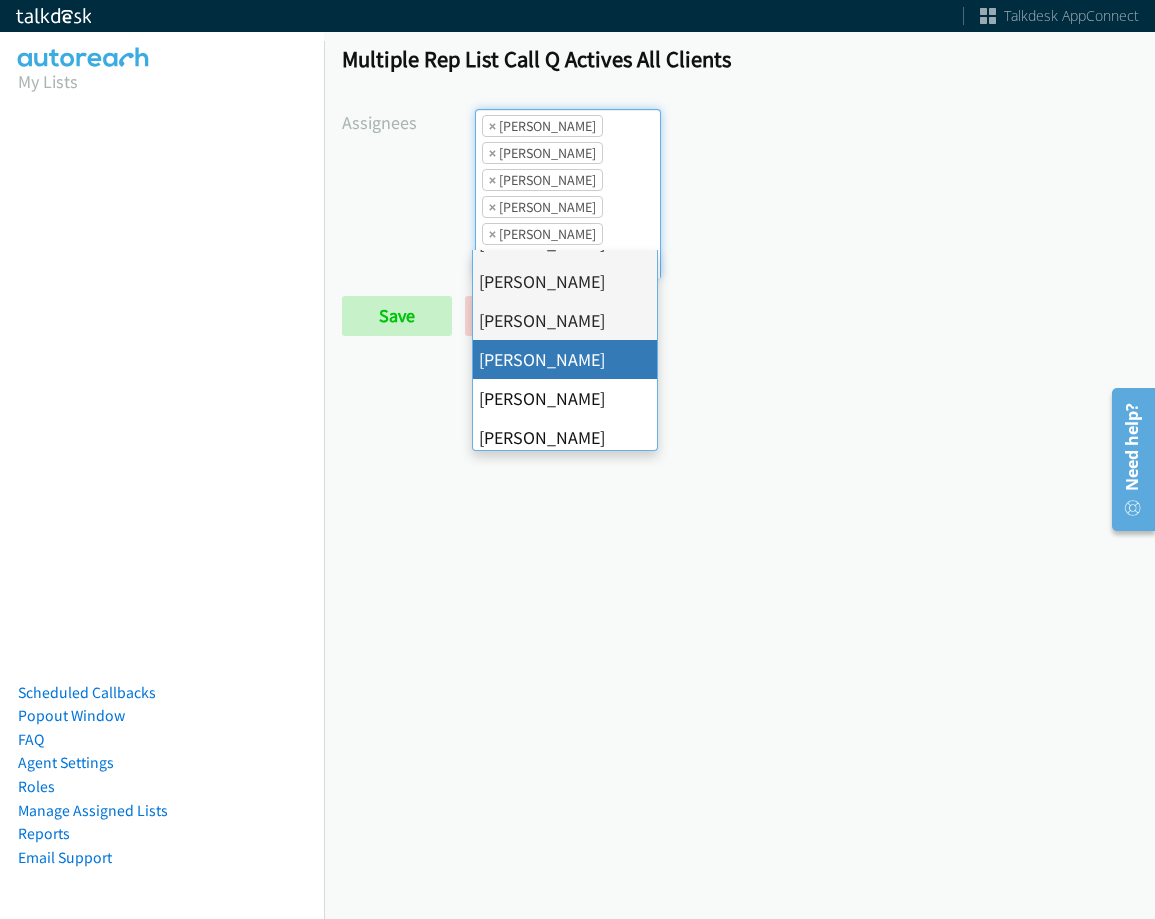 scroll, scrollTop: 100, scrollLeft: 0, axis: vertical 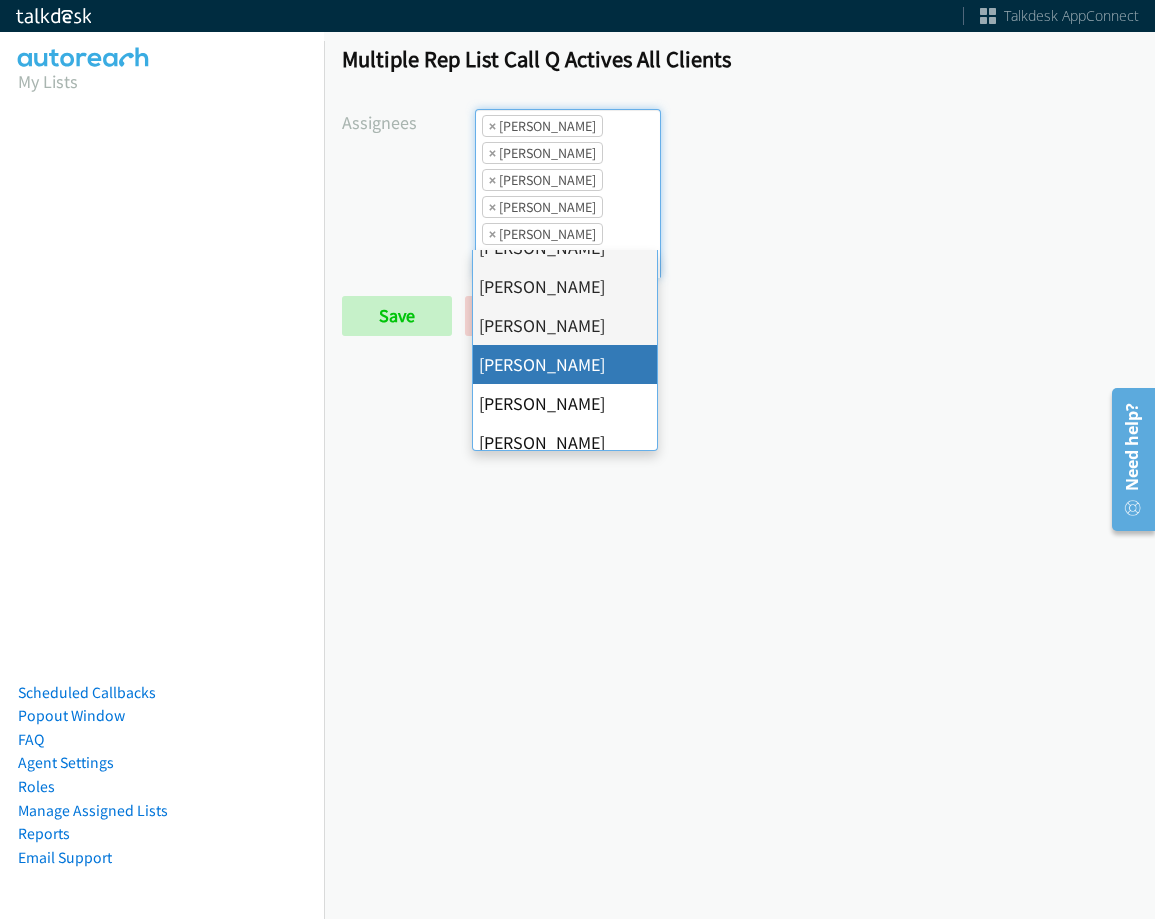 drag, startPoint x: 592, startPoint y: 361, endPoint x: 595, endPoint y: 205, distance: 156.02884 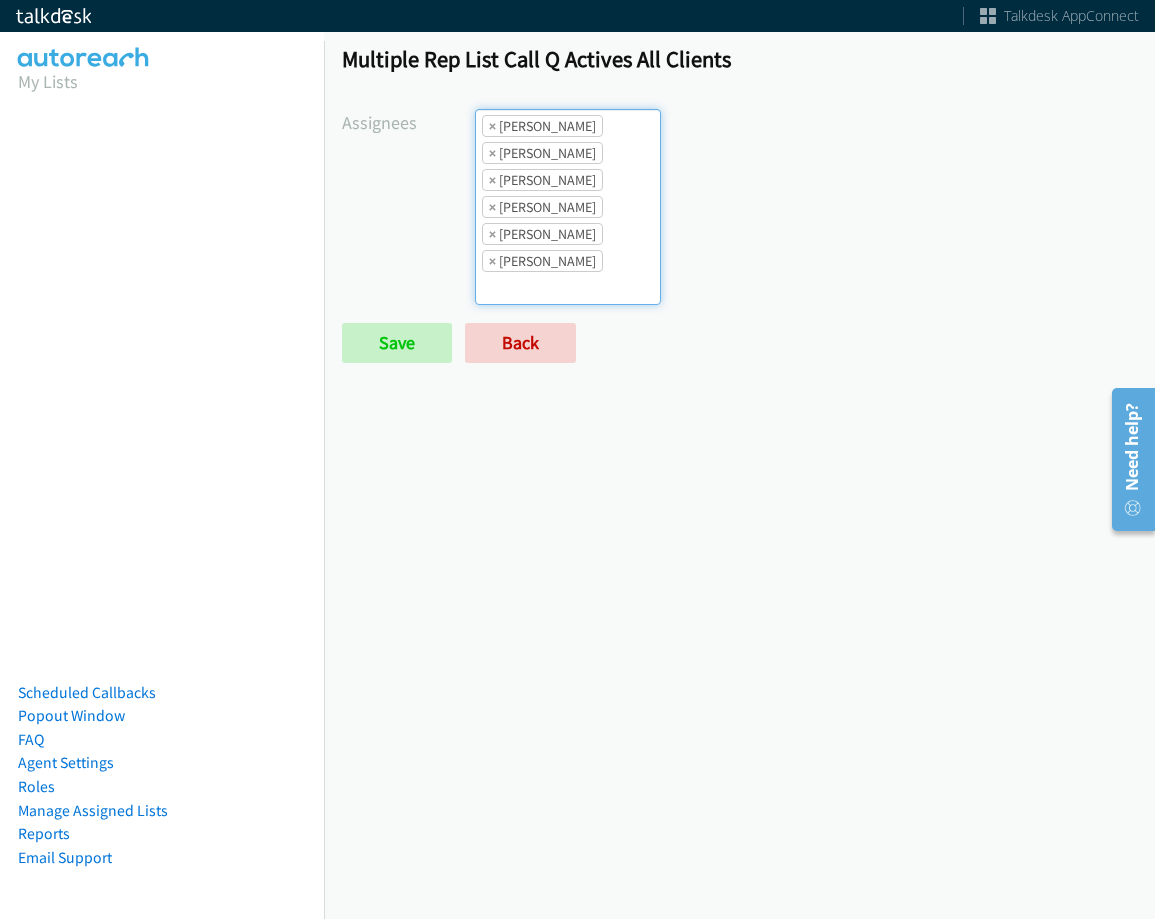 click on "× Abigail Odhiambo × Alana Ruiz × Ariel Thompson × Cathy Shahan × Charles Ross × Daquaya Johnson" at bounding box center [568, 207] 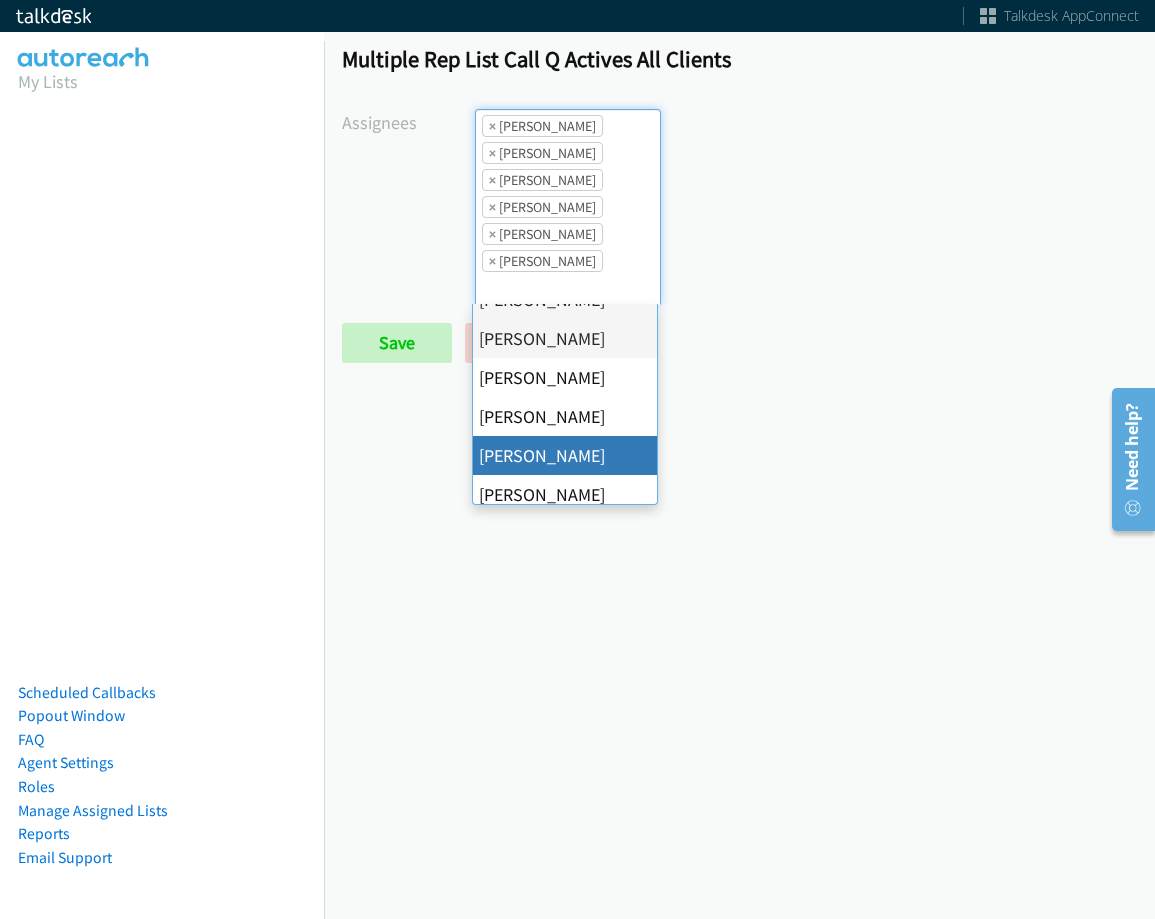 scroll, scrollTop: 200, scrollLeft: 0, axis: vertical 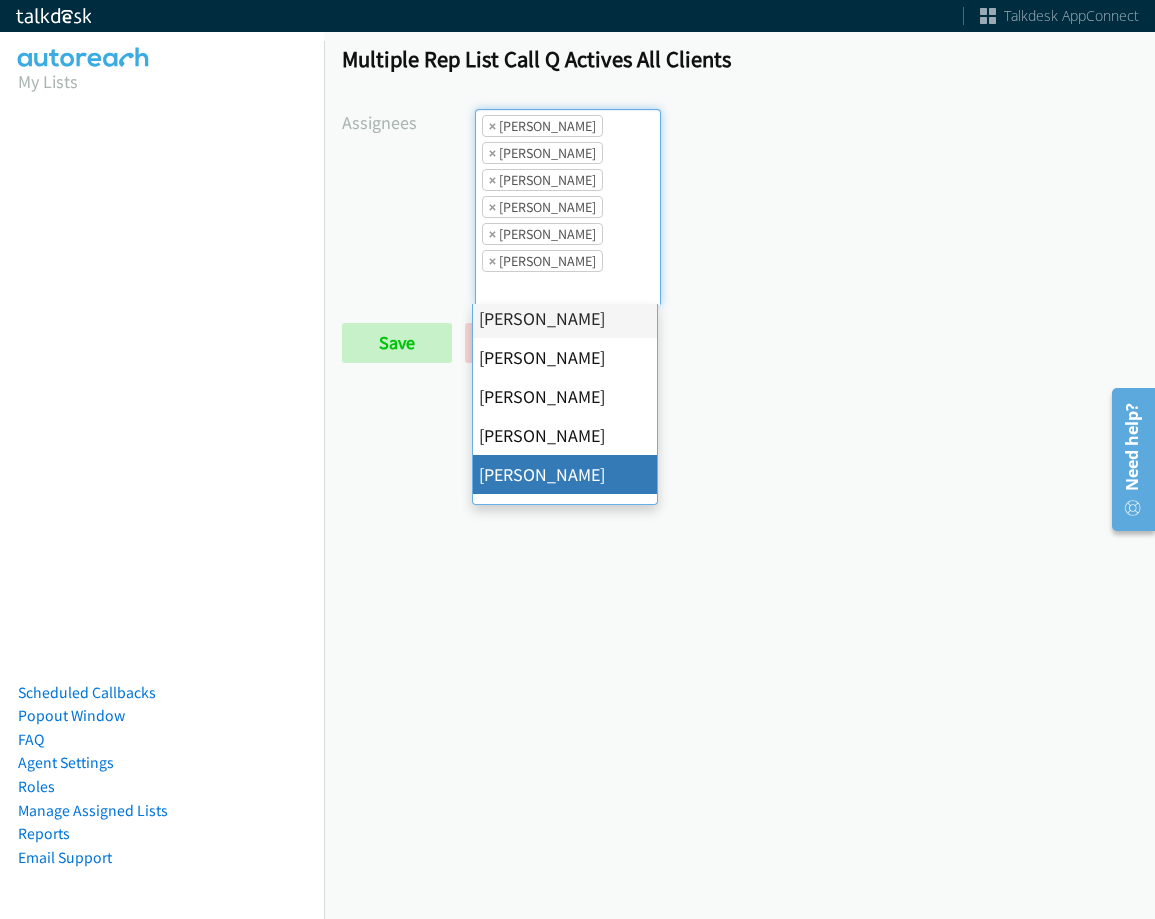 drag, startPoint x: 576, startPoint y: 463, endPoint x: 577, endPoint y: 394, distance: 69.00725 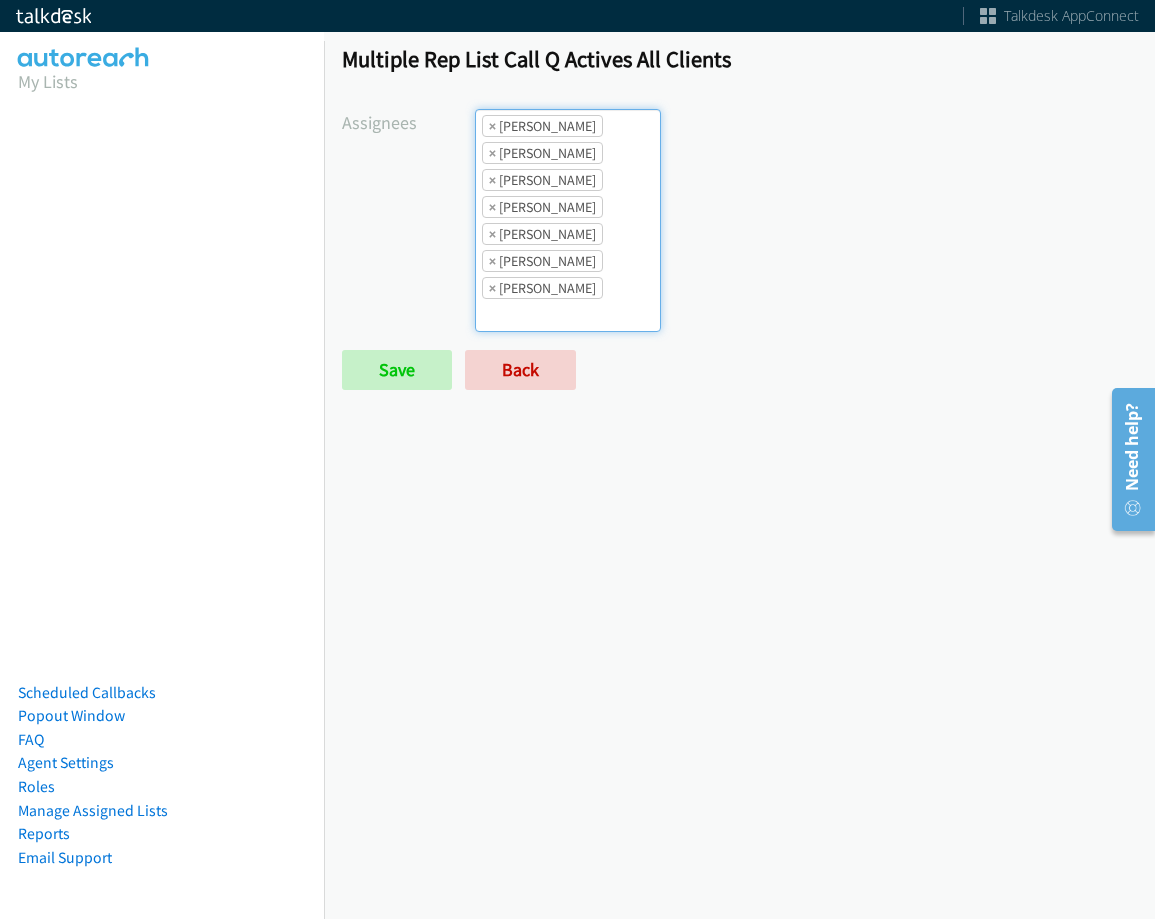 click on "× Daquaya Johnson" at bounding box center [542, 261] 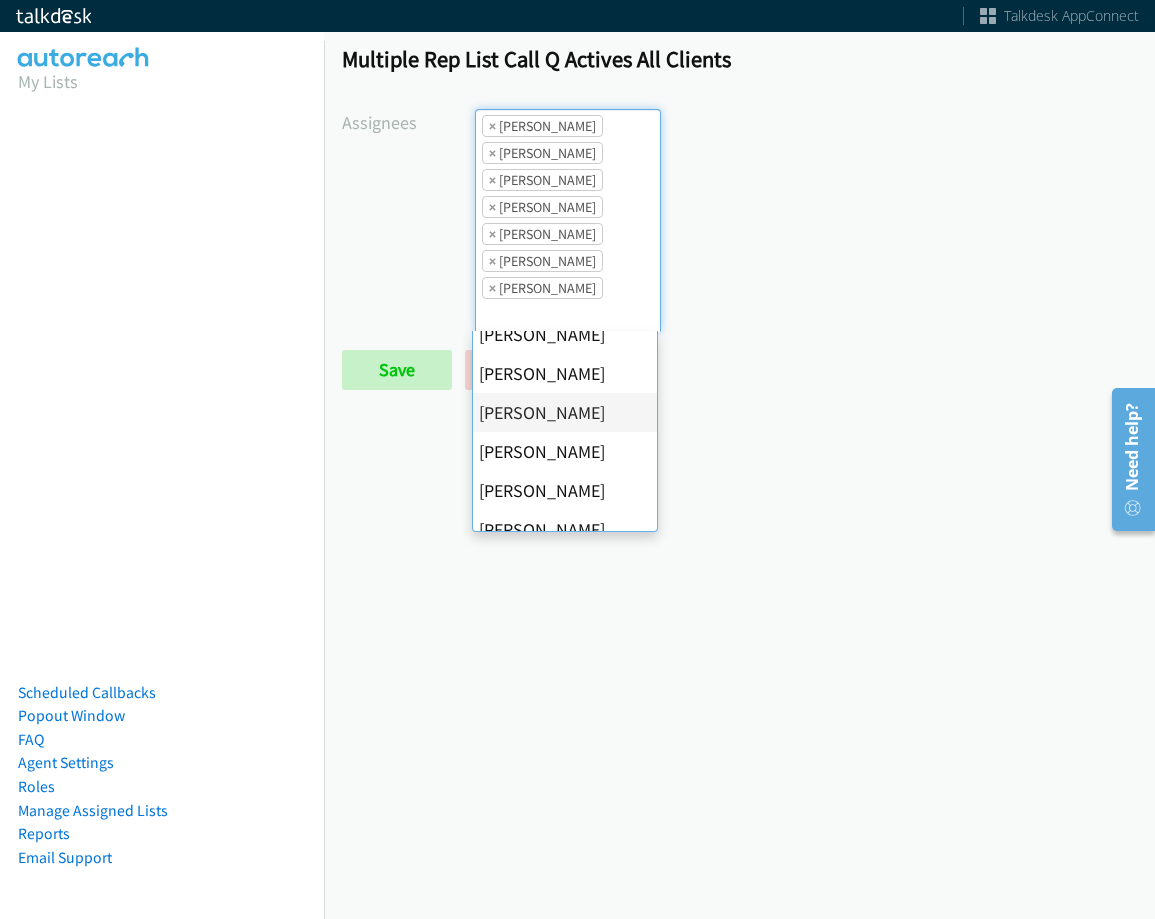 scroll, scrollTop: 385, scrollLeft: 0, axis: vertical 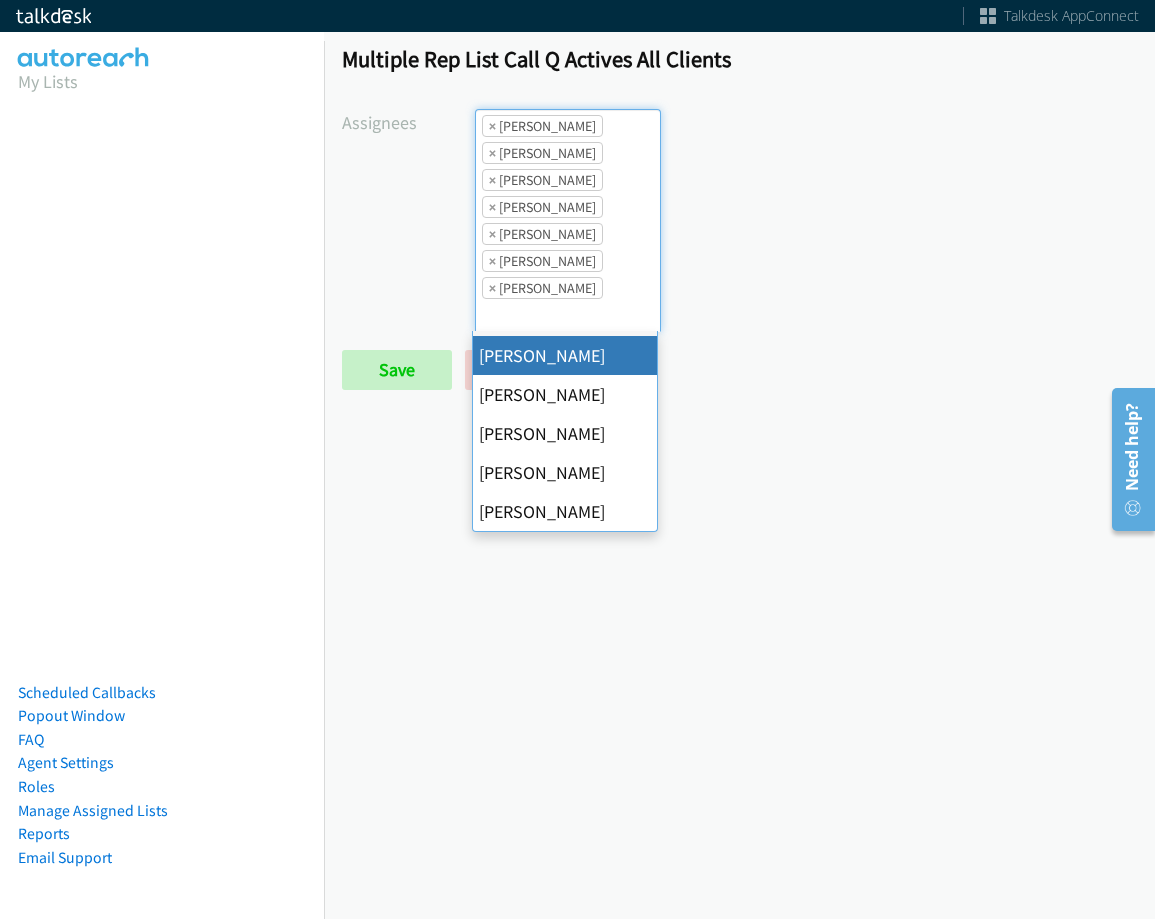 drag, startPoint x: 570, startPoint y: 358, endPoint x: 590, endPoint y: 275, distance: 85.37564 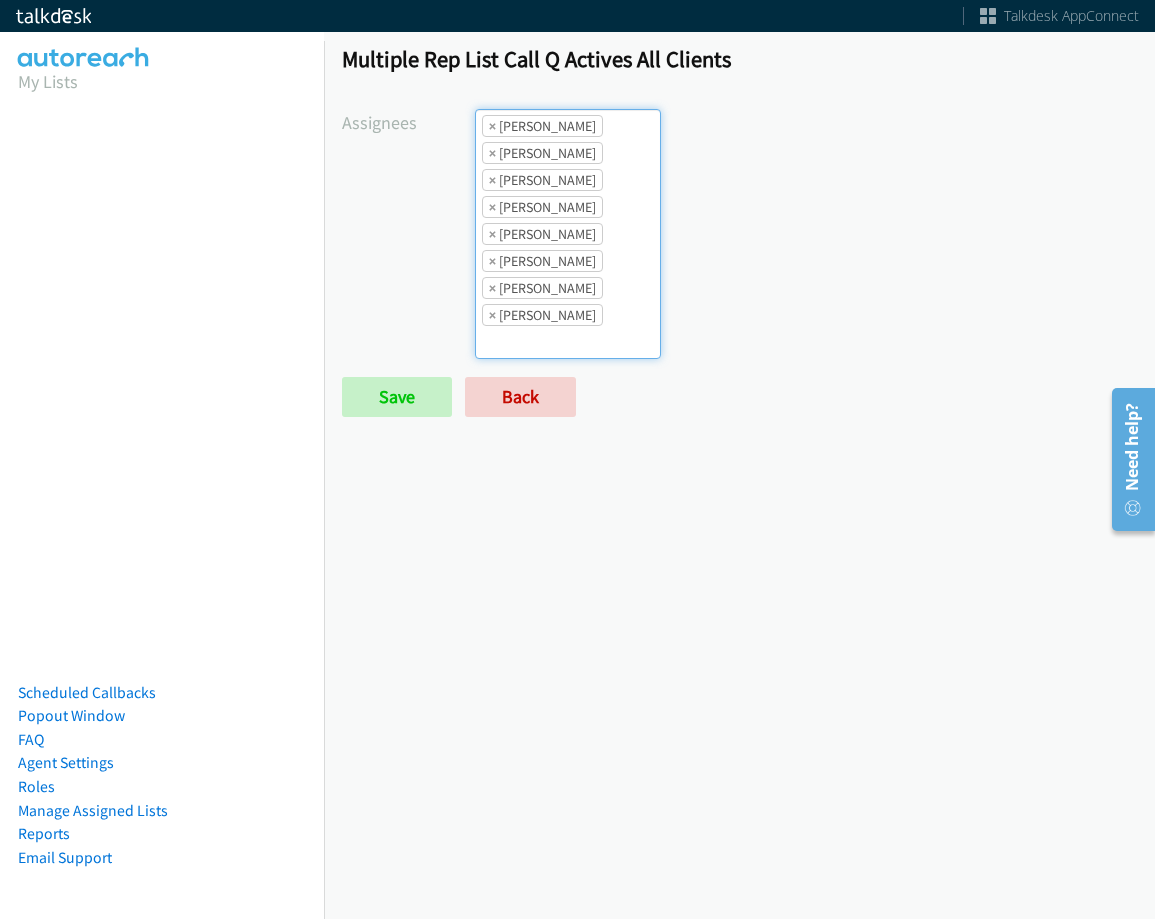 click on "× [PERSON_NAME] × [PERSON_NAME] × [PERSON_NAME] × [PERSON_NAME] × [PERSON_NAME] × [PERSON_NAME] × [PERSON_NAME] × [PERSON_NAME]" at bounding box center [568, 234] 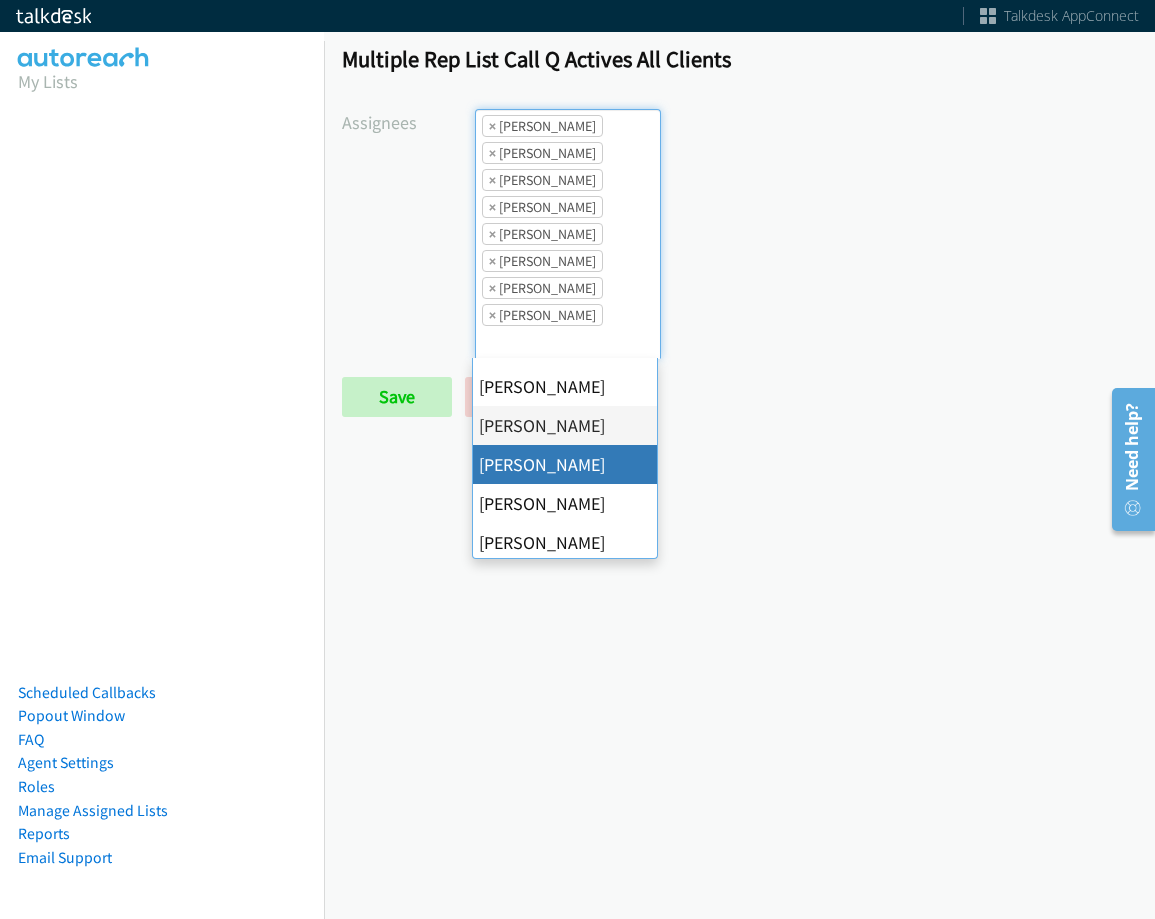 scroll, scrollTop: 385, scrollLeft: 0, axis: vertical 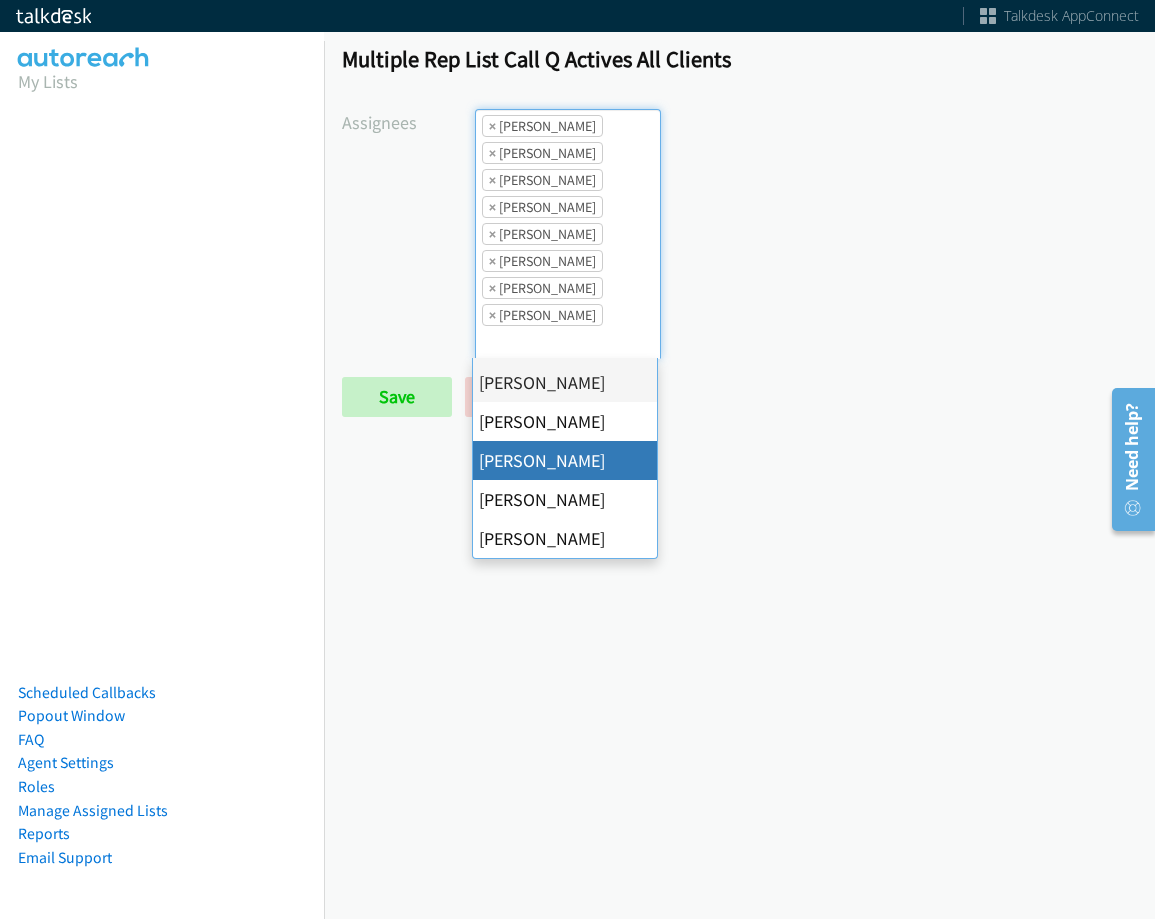 drag, startPoint x: 599, startPoint y: 455, endPoint x: 601, endPoint y: 327, distance: 128.01562 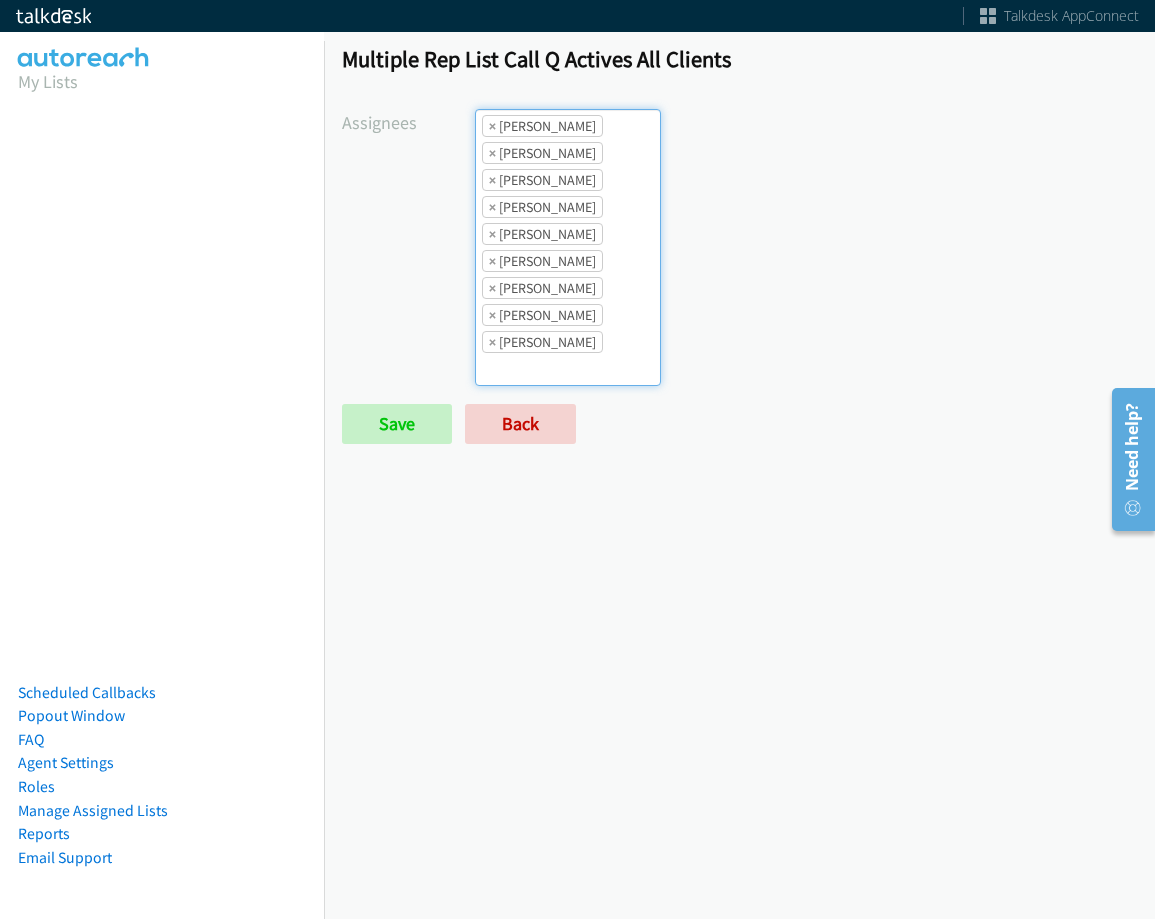 click on "× Jasmin Martinez" at bounding box center (542, 288) 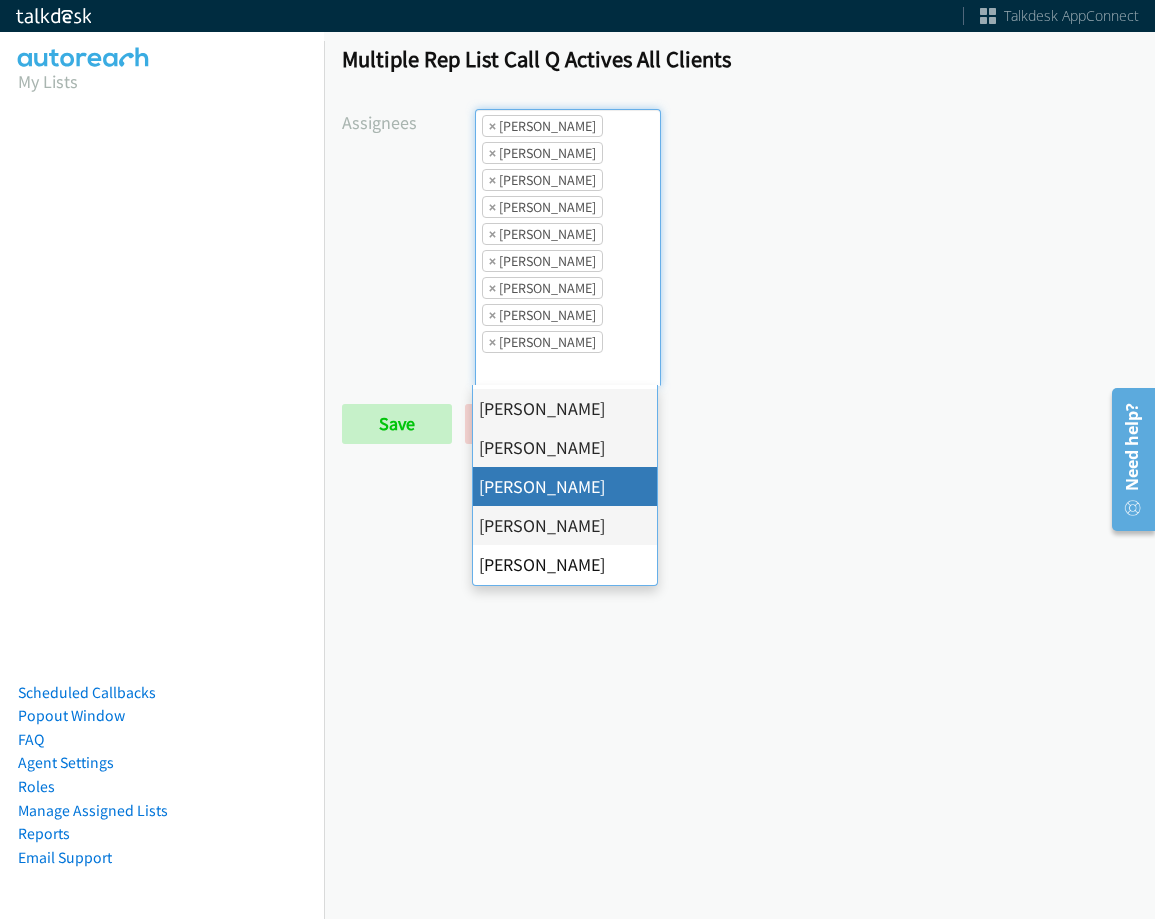 scroll, scrollTop: 385, scrollLeft: 0, axis: vertical 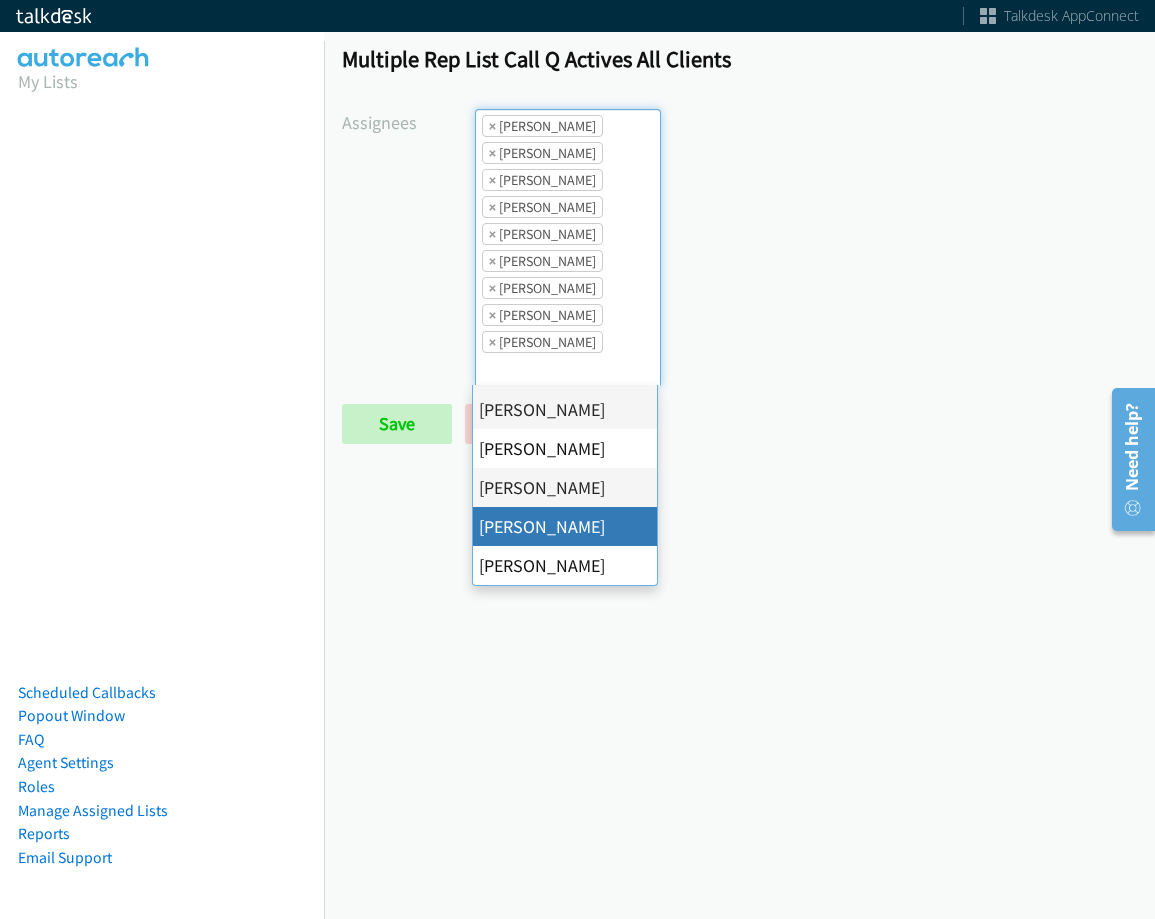 drag, startPoint x: 568, startPoint y: 526, endPoint x: 572, endPoint y: 389, distance: 137.05838 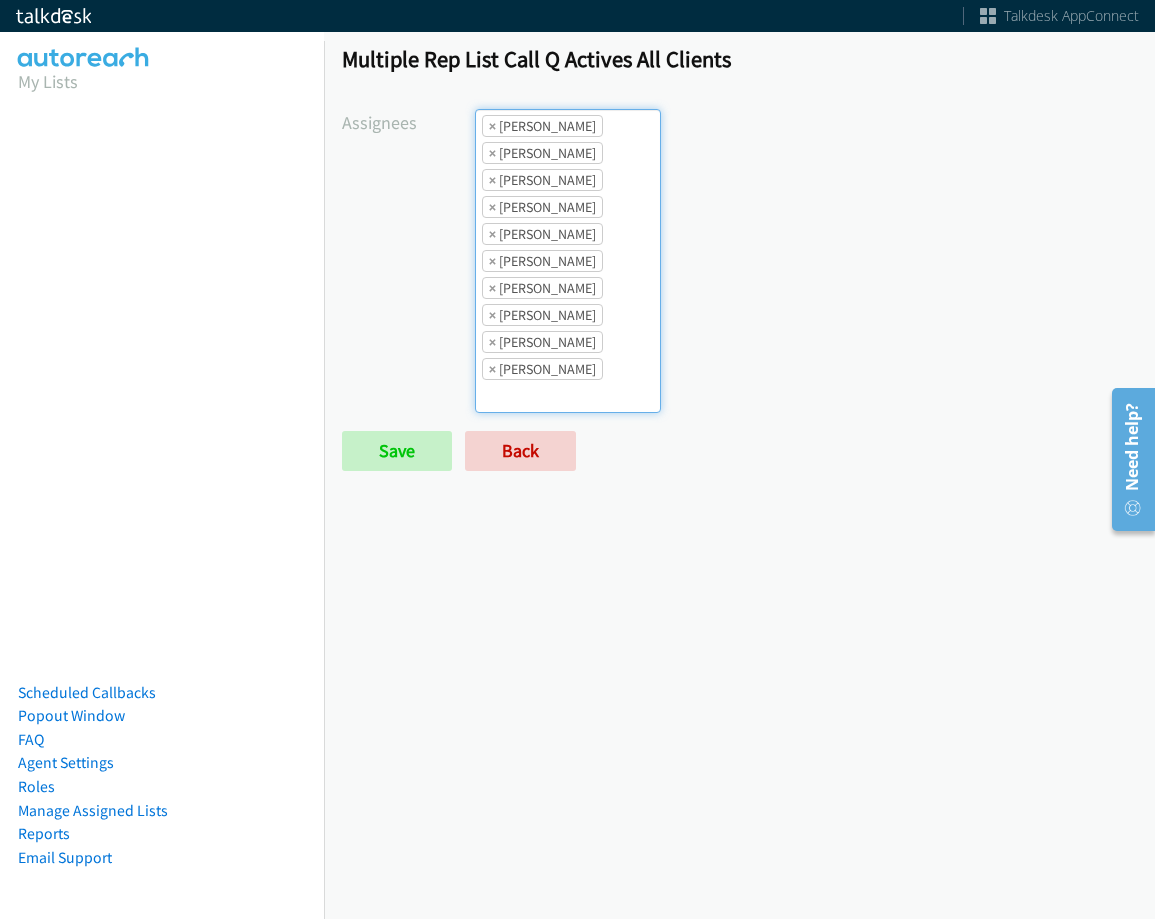 click on "× Jordan Stehlik" at bounding box center [542, 315] 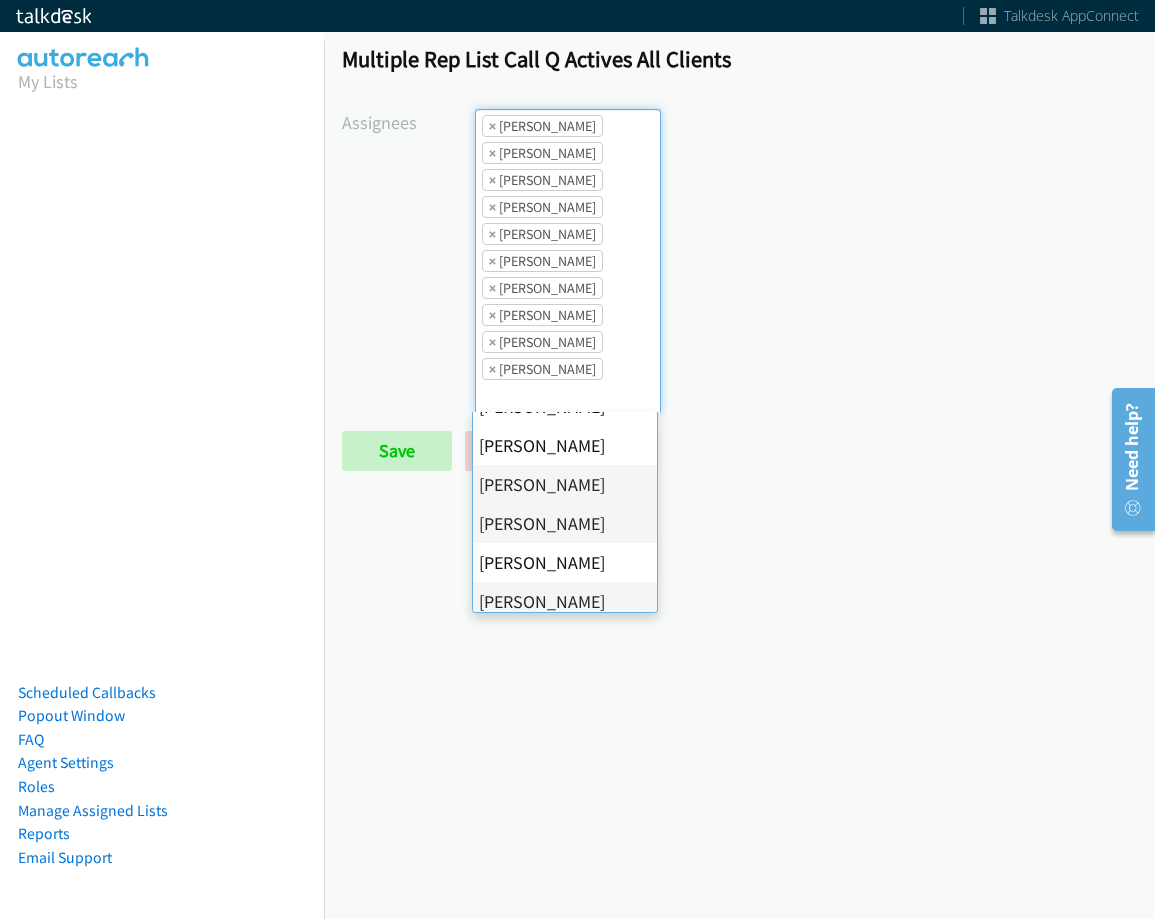 scroll, scrollTop: 385, scrollLeft: 0, axis: vertical 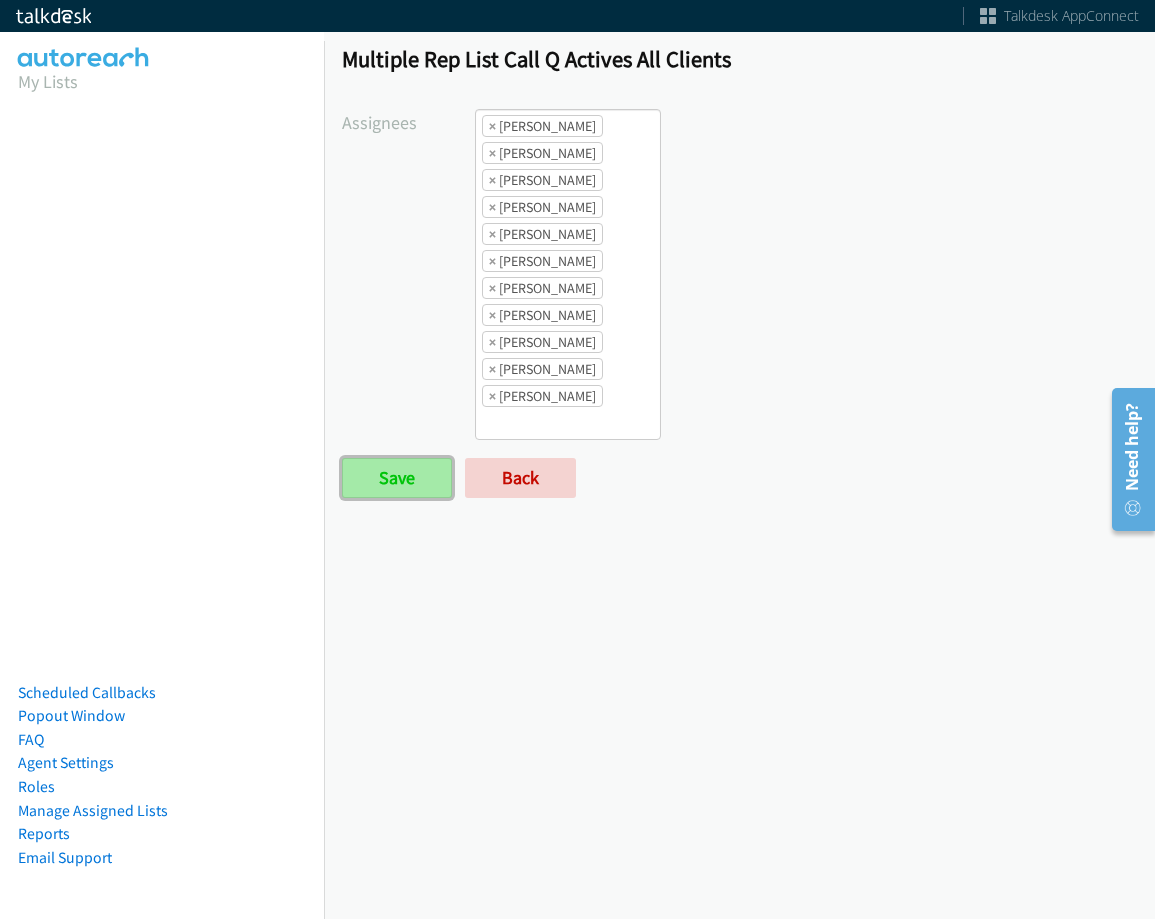 click on "Save" at bounding box center [397, 478] 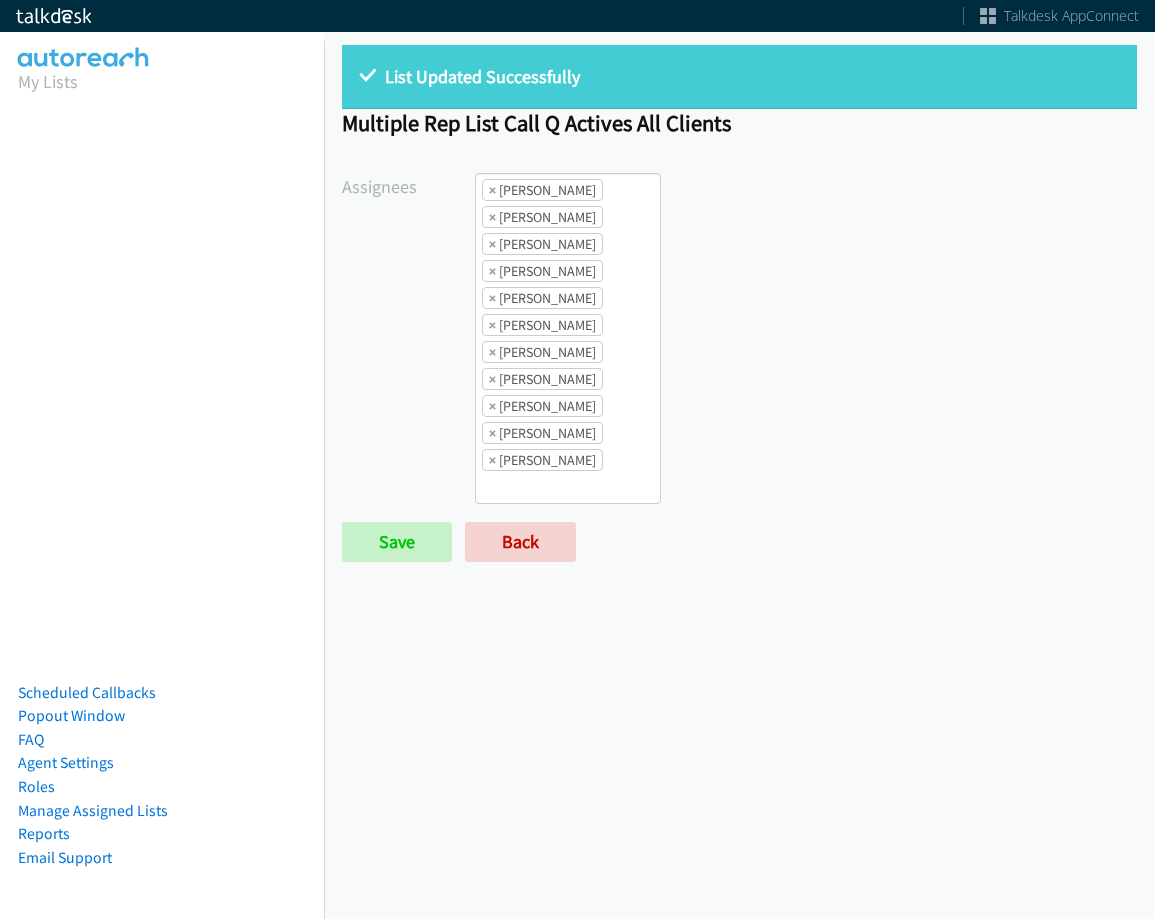 scroll, scrollTop: 0, scrollLeft: 0, axis: both 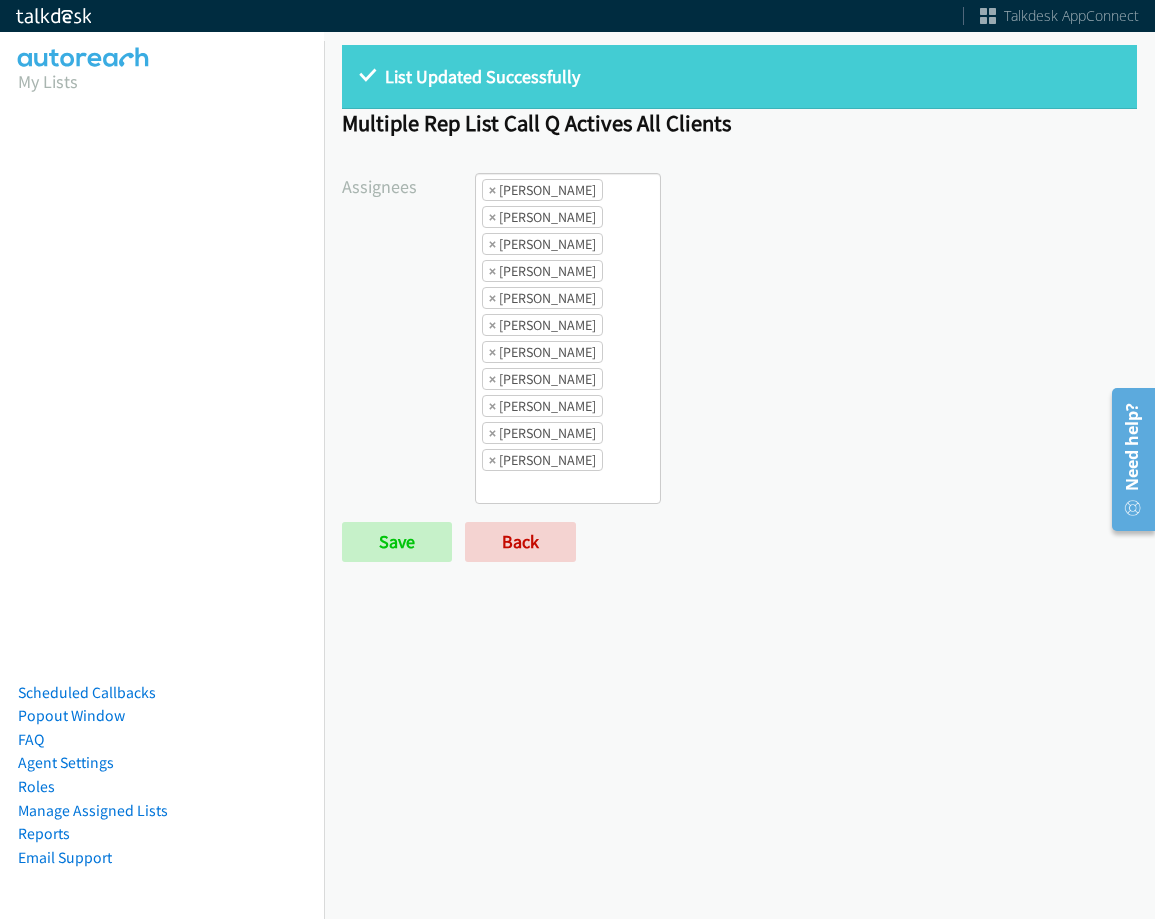 click on "× Abigail Odhiambo" at bounding box center [542, 190] 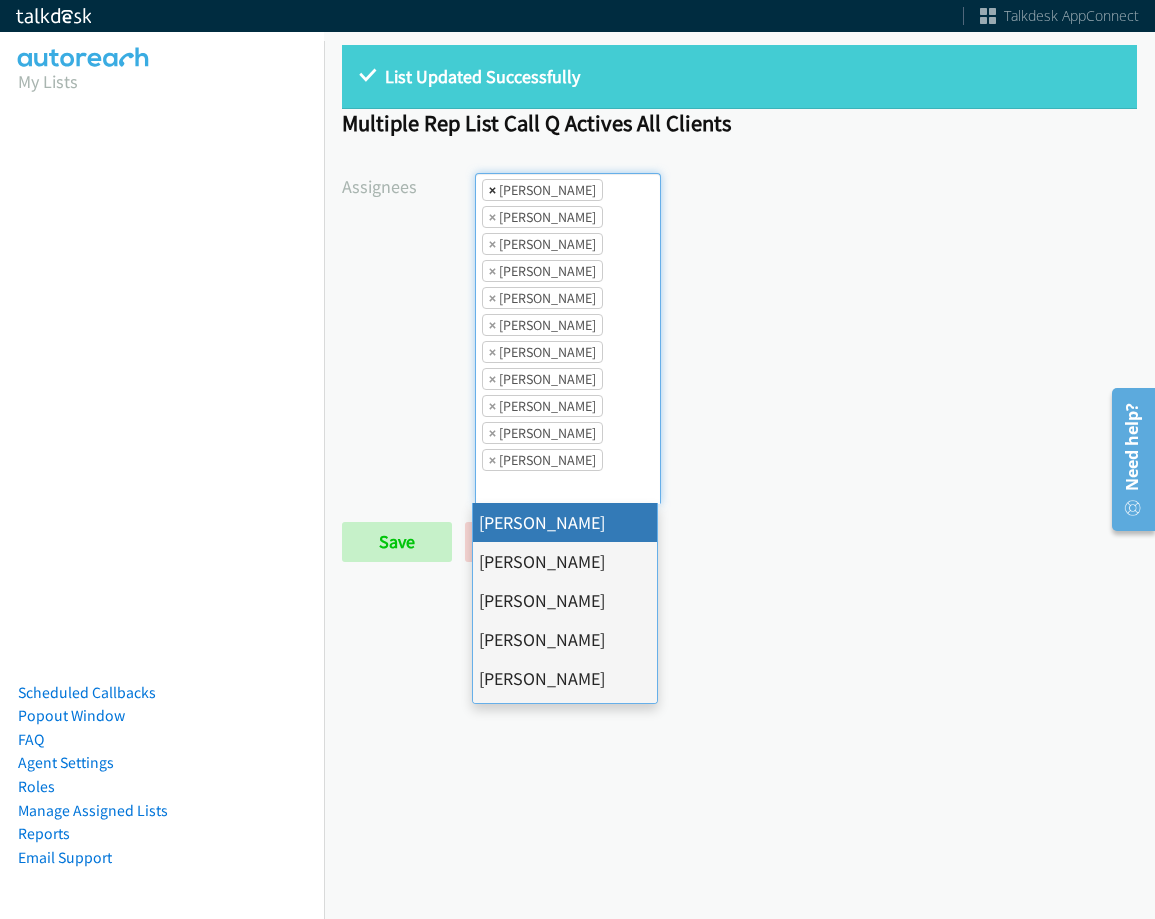 click on "×" at bounding box center [492, 190] 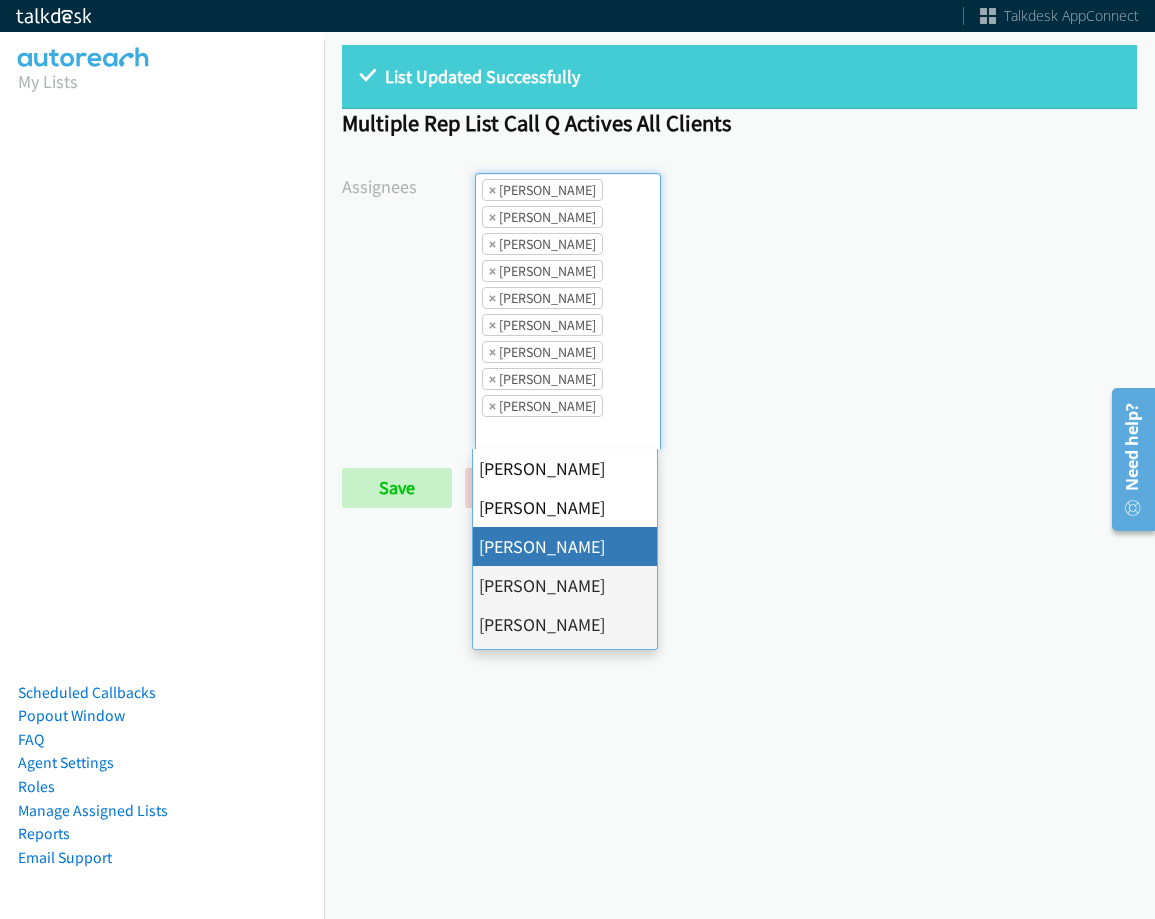 click on "×" at bounding box center (492, 190) 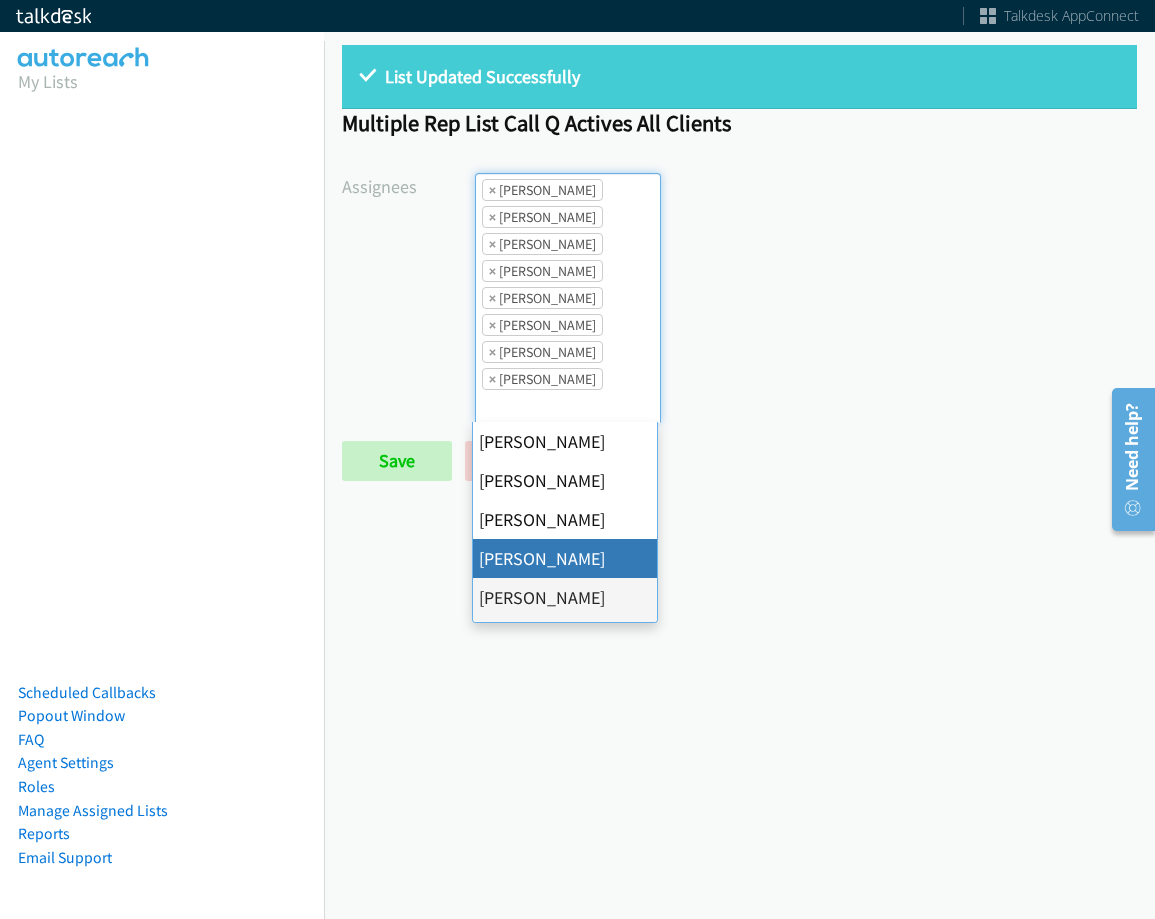 click on "×" at bounding box center [492, 190] 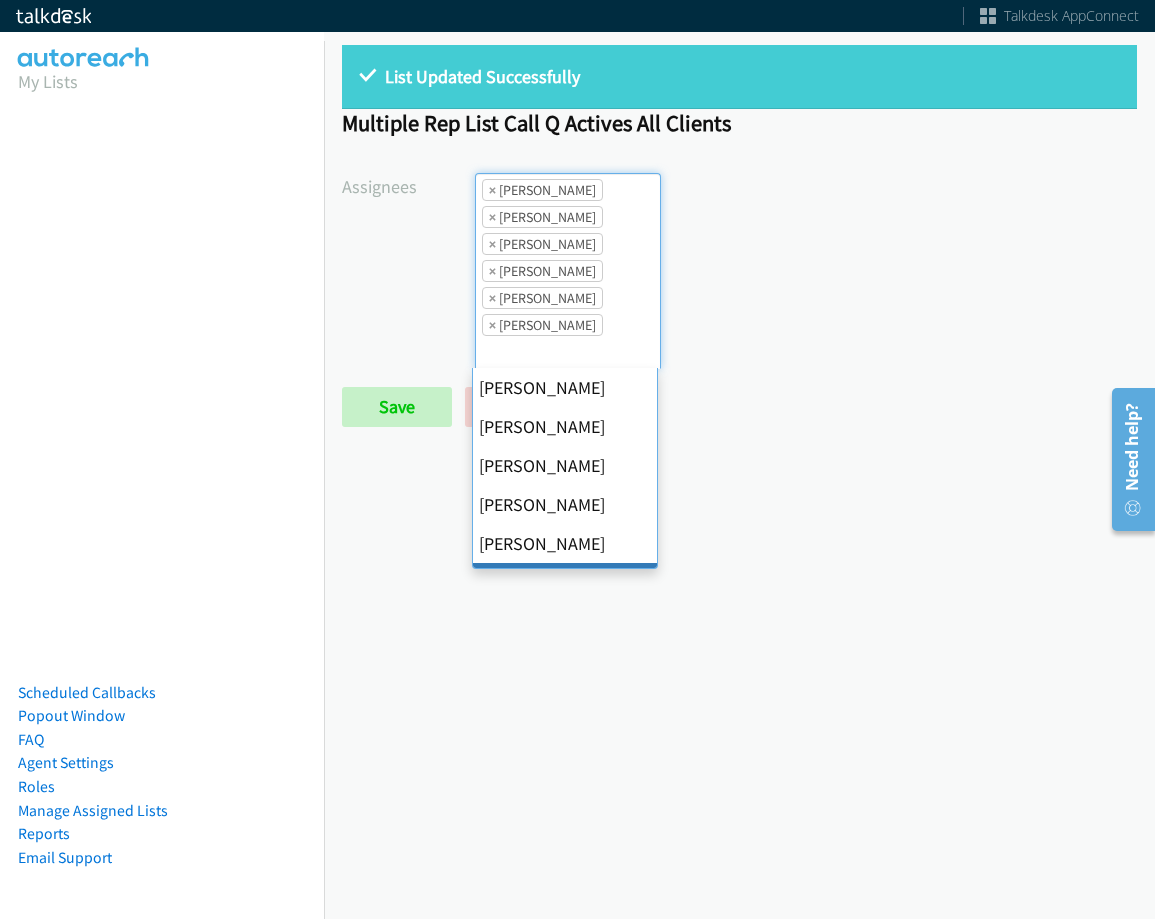 click on "×" at bounding box center [492, 190] 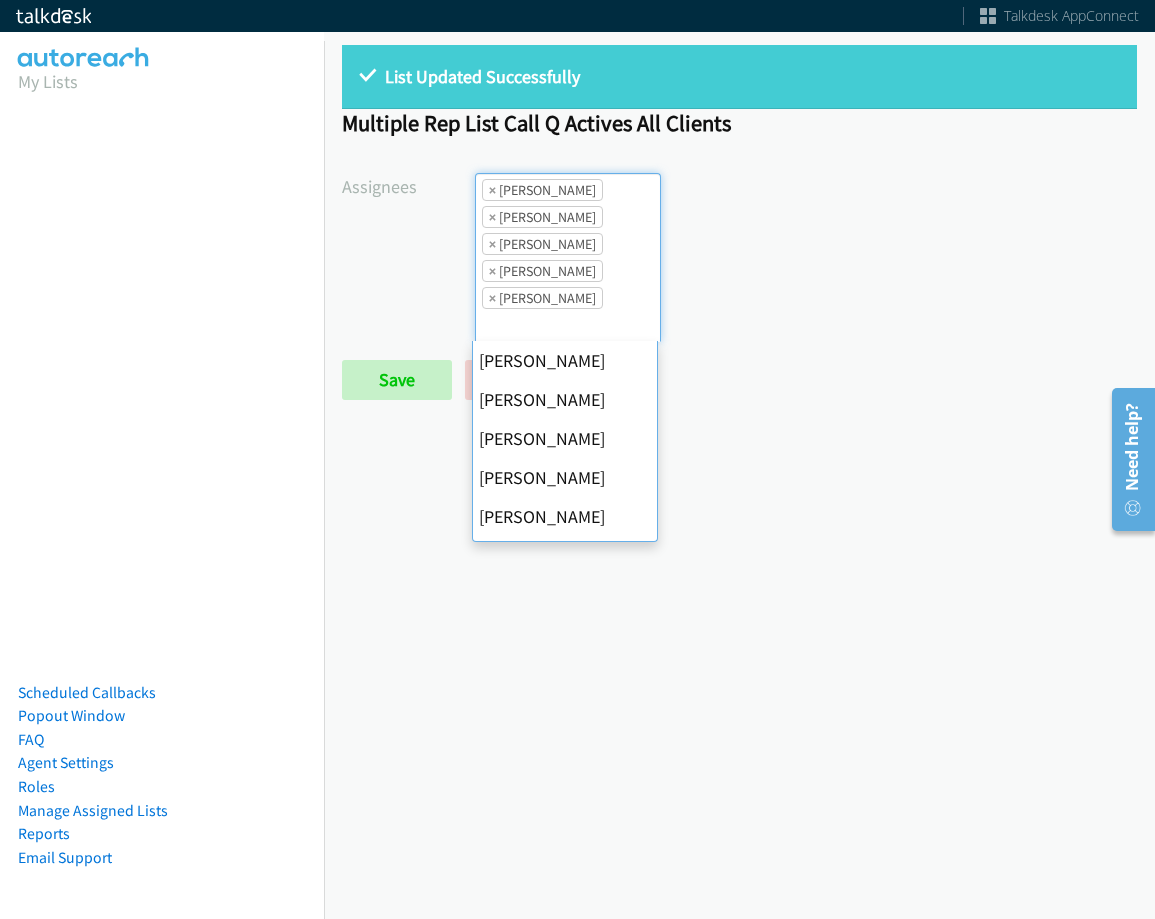 click on "×" at bounding box center (492, 190) 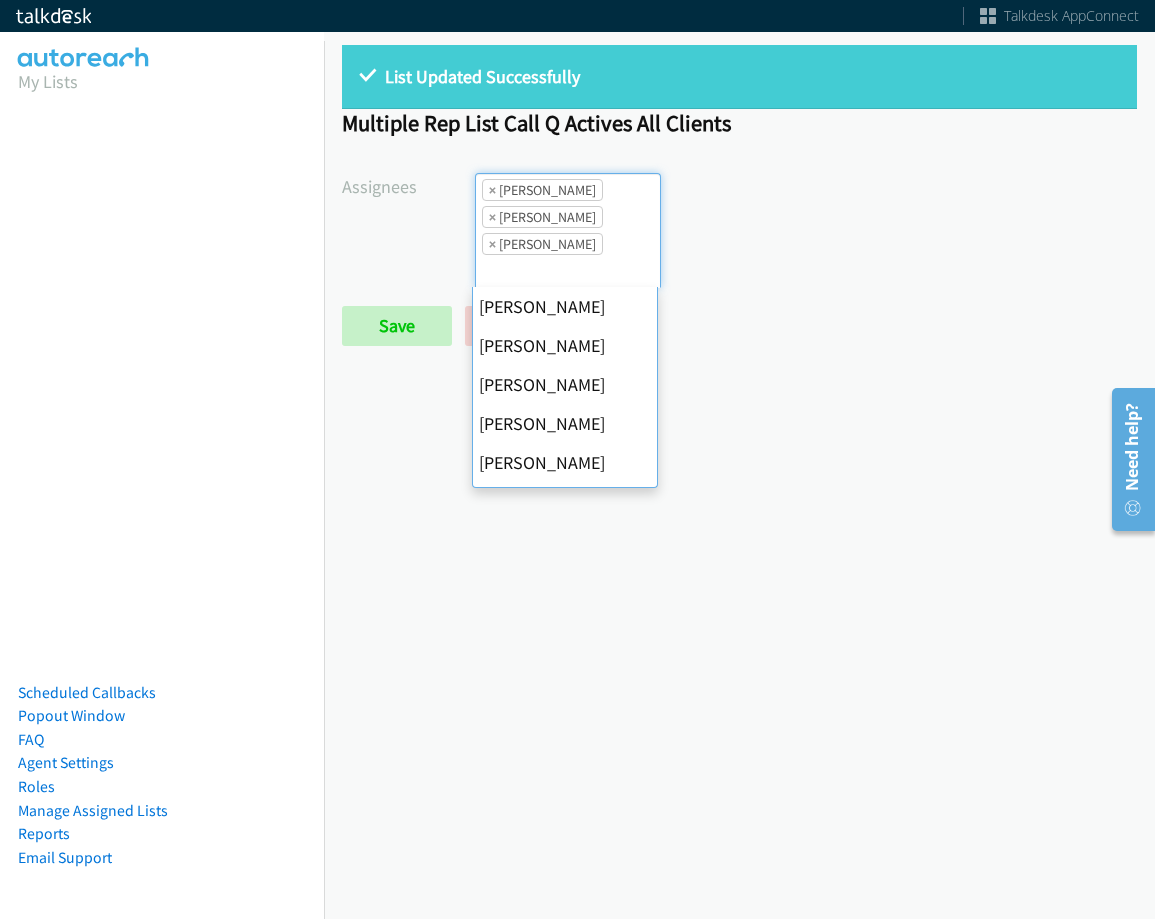 click on "×" at bounding box center (492, 190) 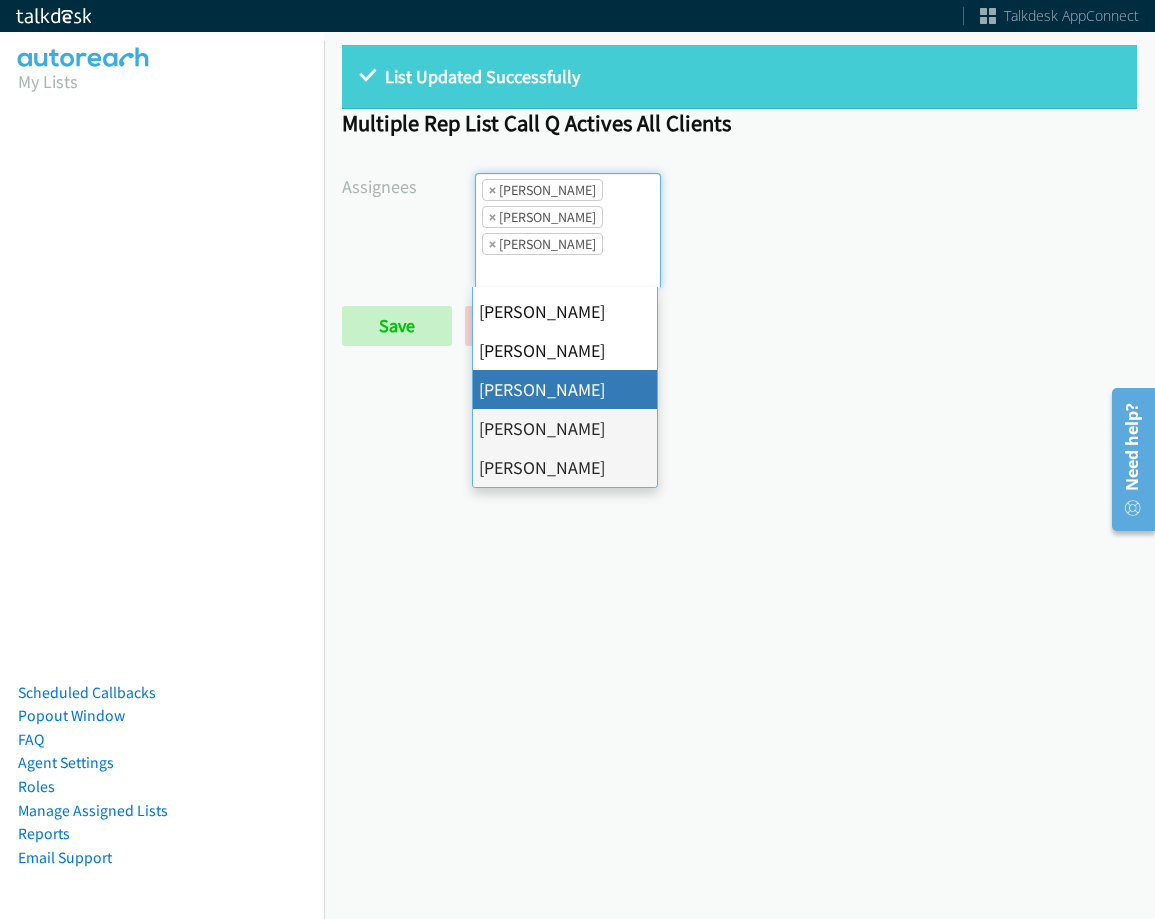select on "fd8c5d46-30db-44cb-8f0d-00da318b790a" 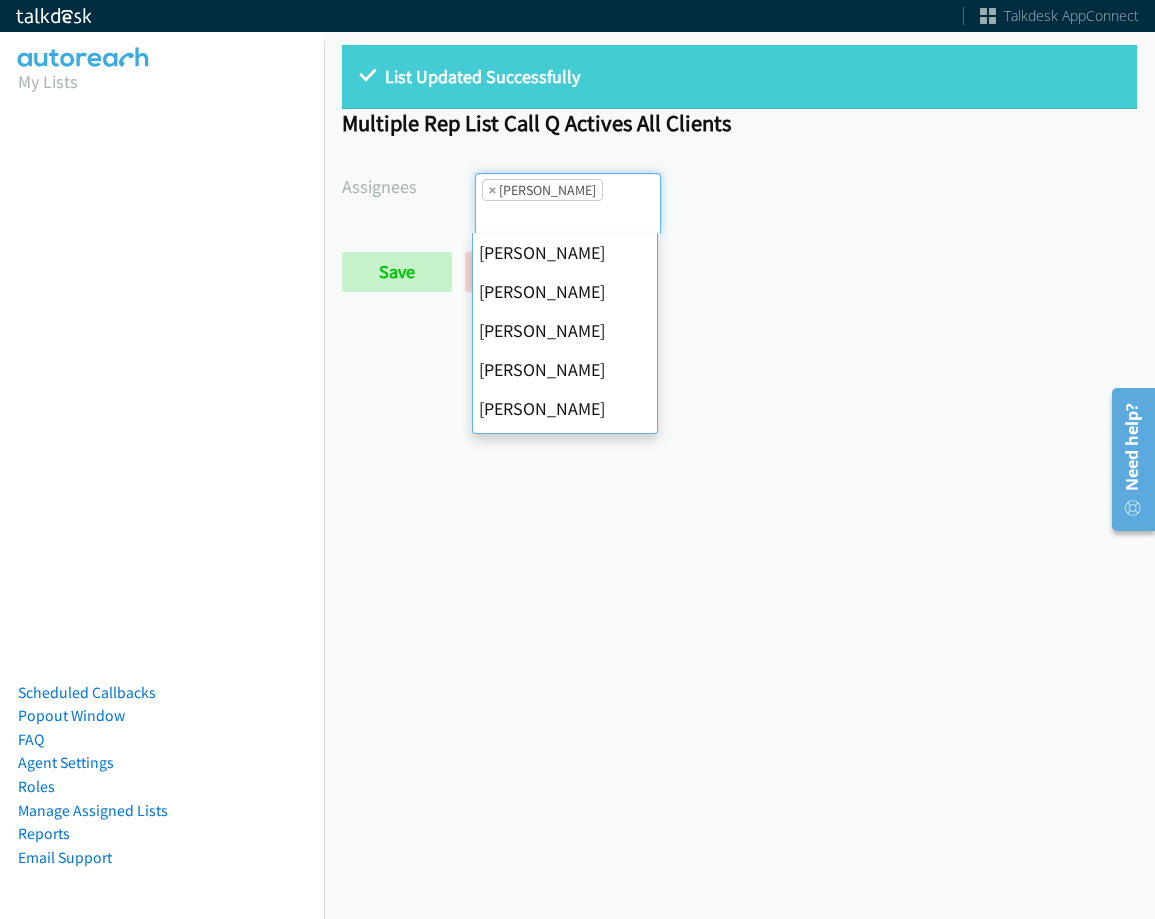 click on "×" at bounding box center (492, 190) 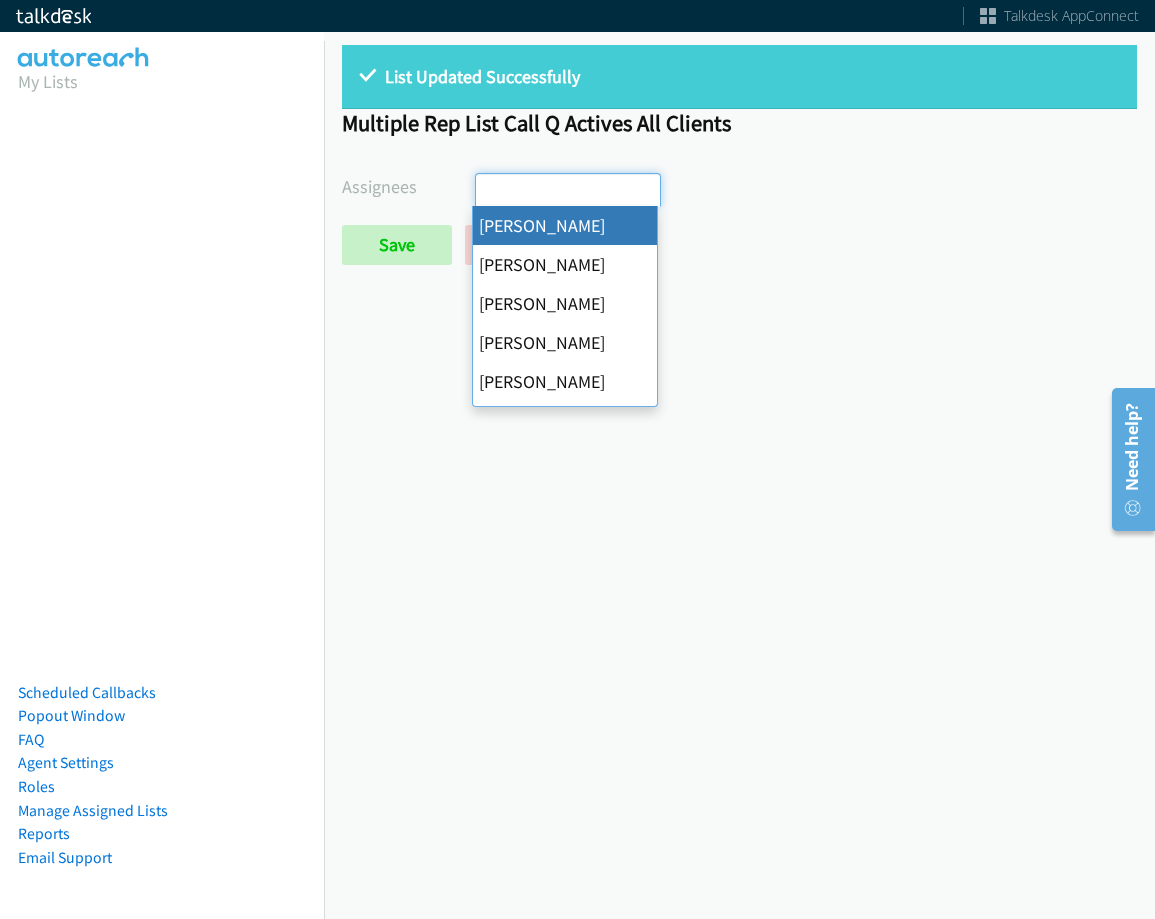 click at bounding box center [511, 190] 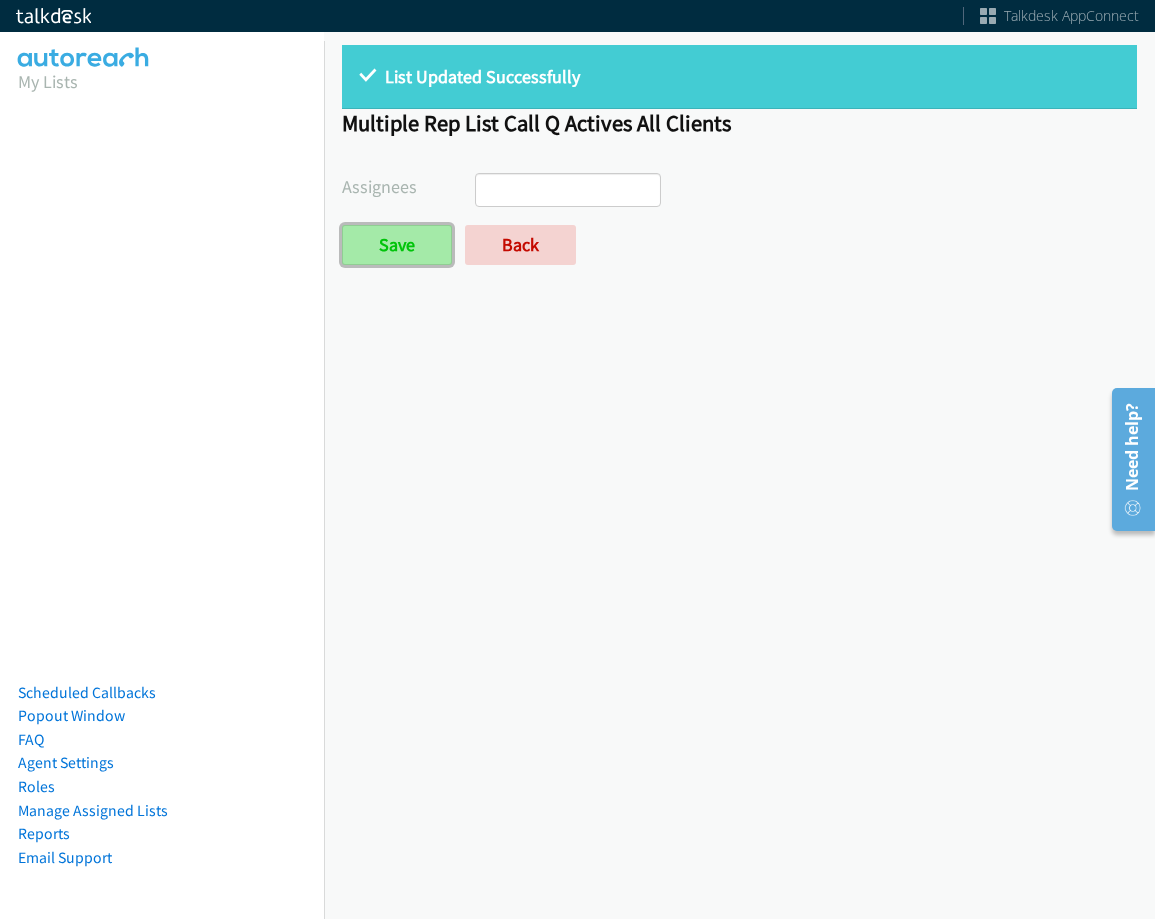 click on "Save" at bounding box center [397, 245] 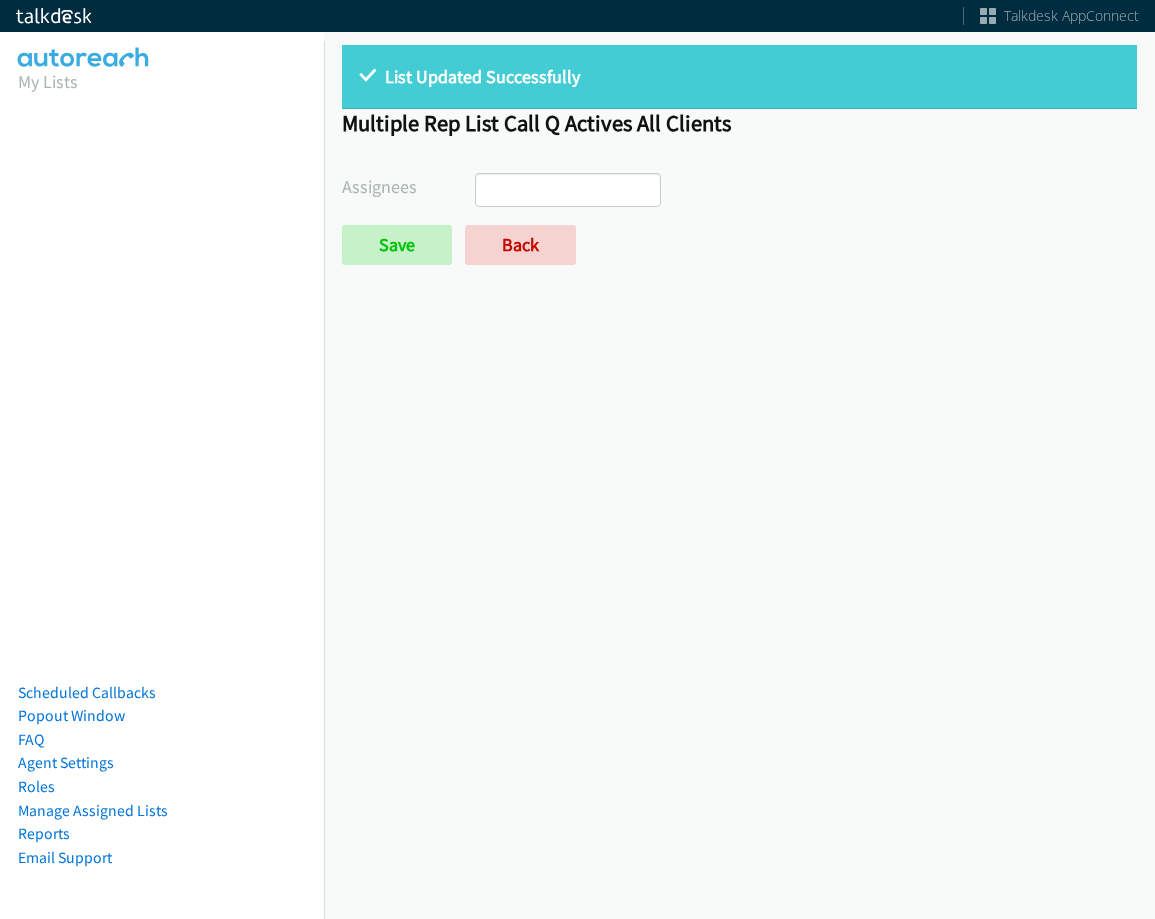 select 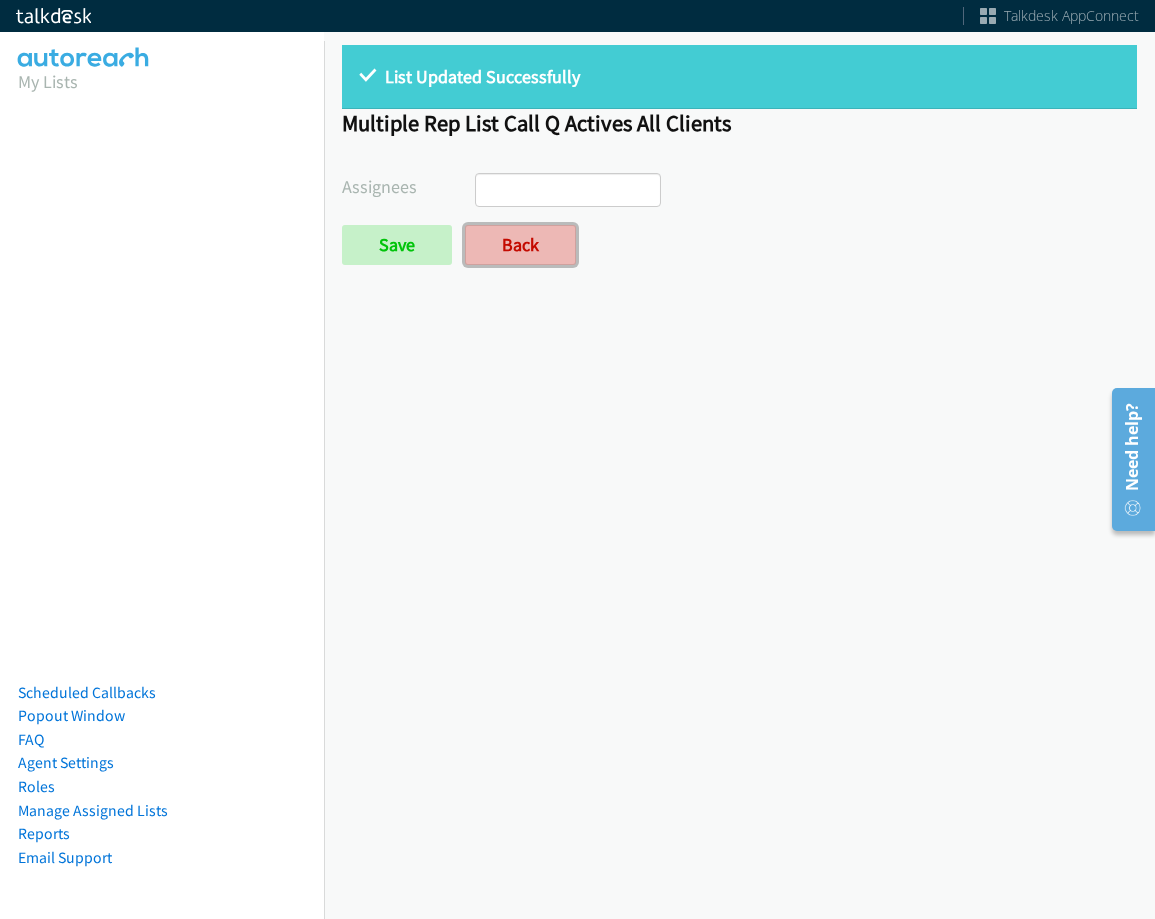 click on "Back" at bounding box center [520, 245] 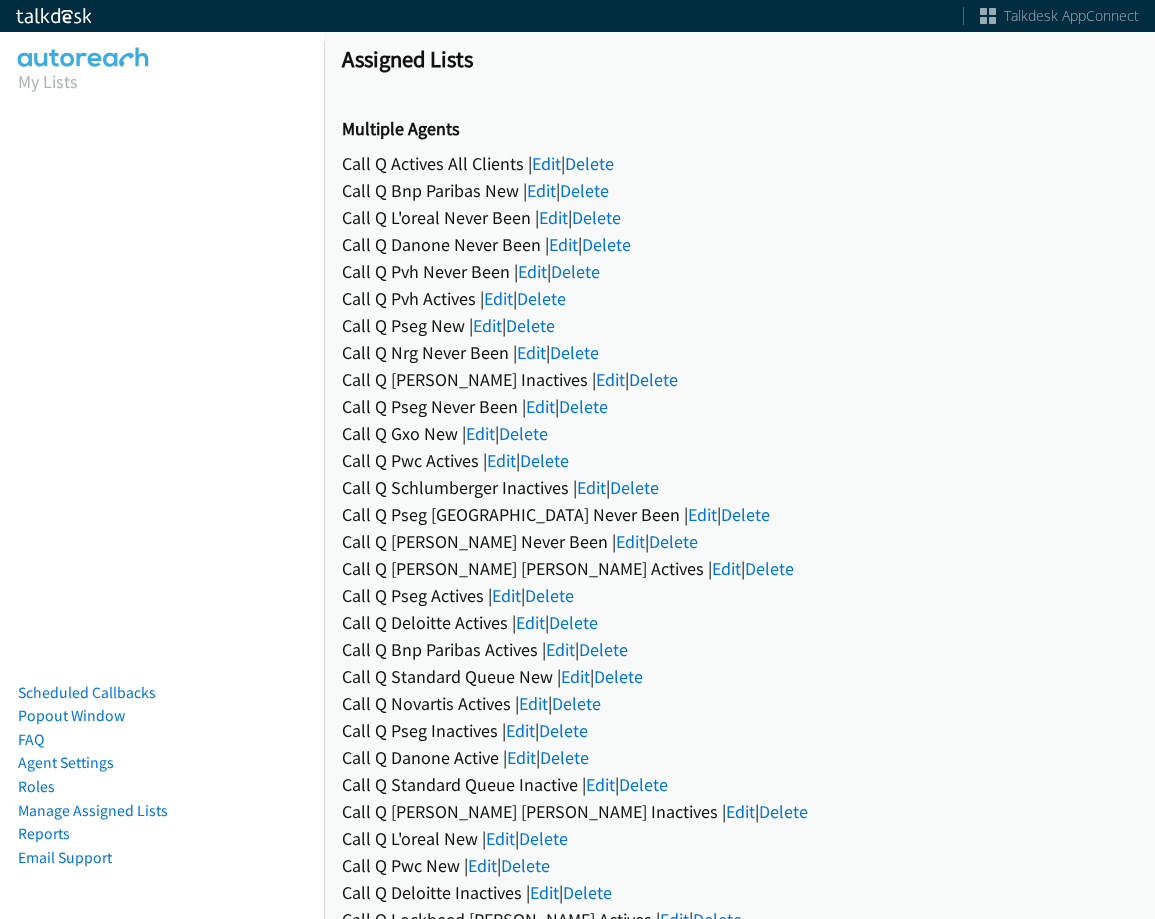 scroll, scrollTop: 0, scrollLeft: 0, axis: both 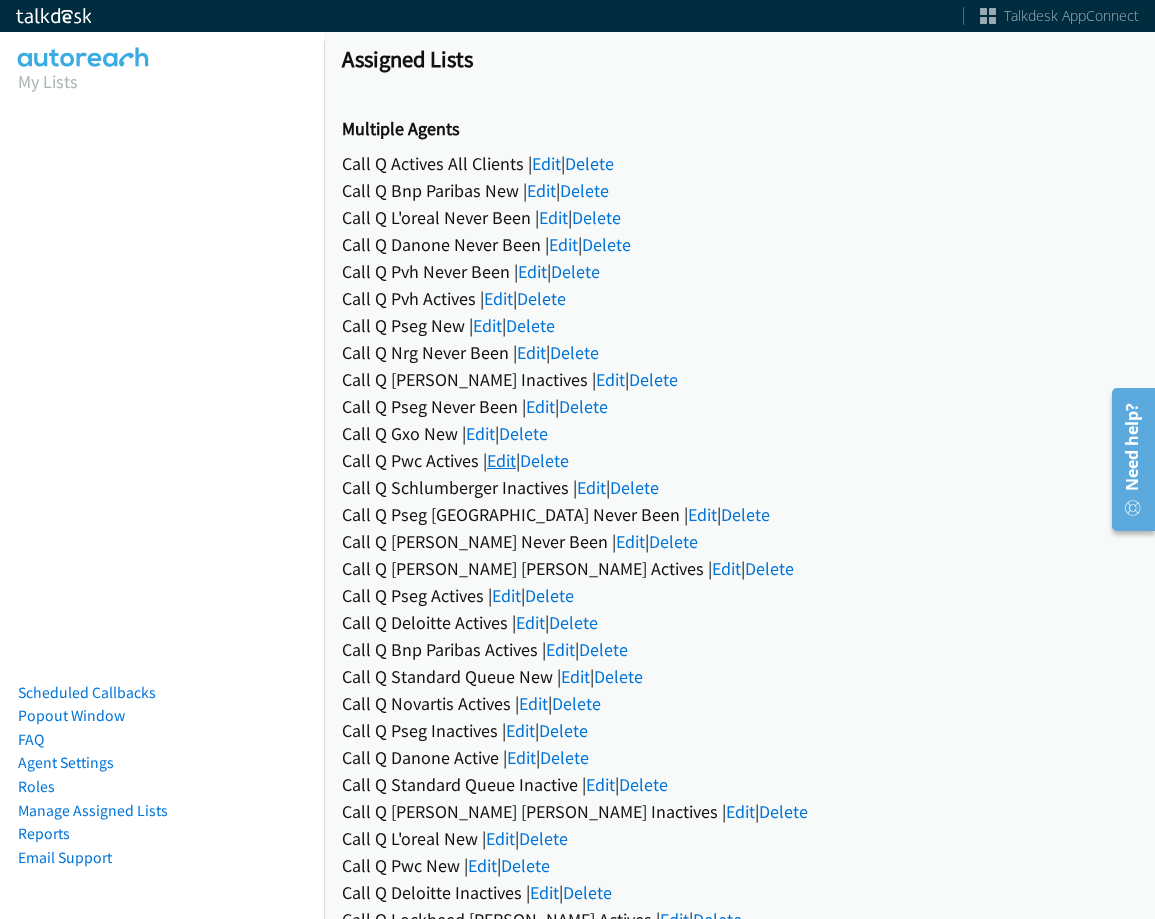 click on "Edit" at bounding box center [501, 460] 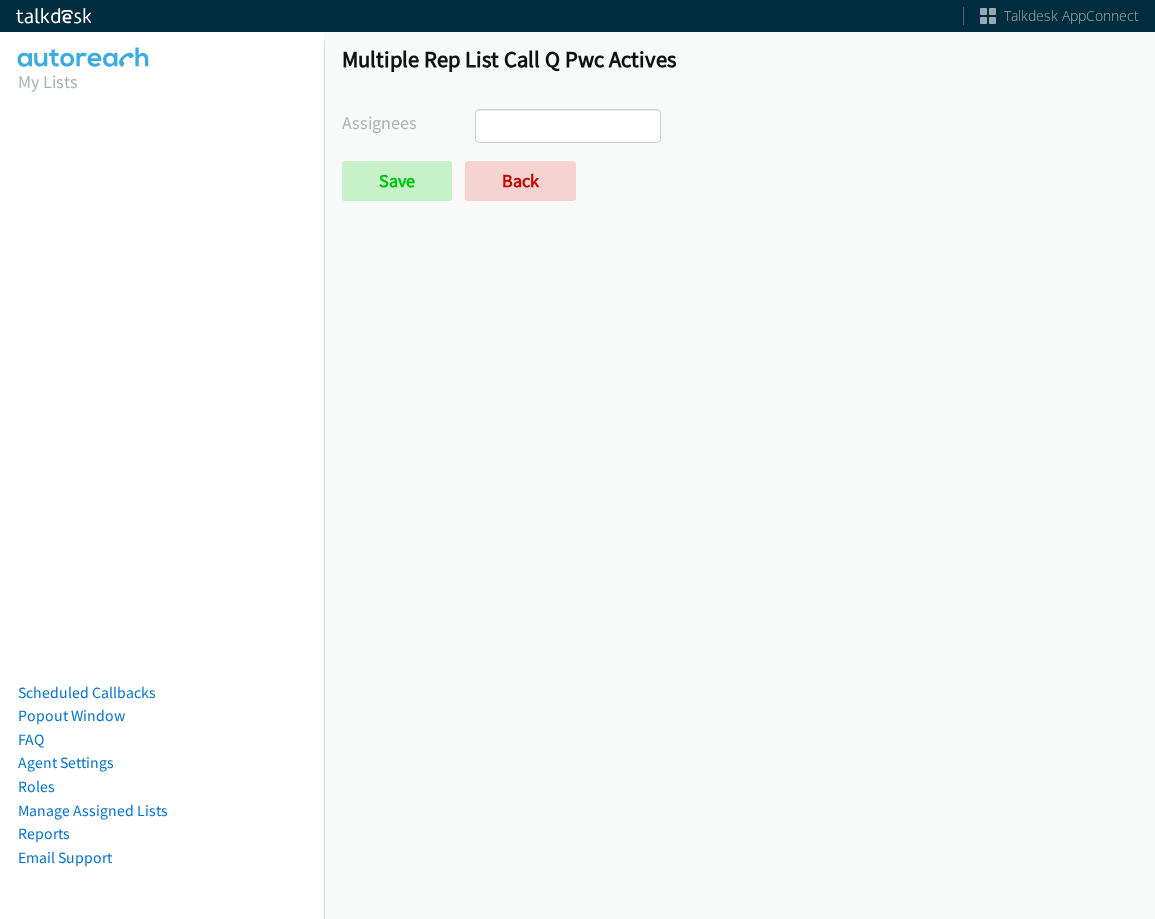 scroll, scrollTop: 0, scrollLeft: 0, axis: both 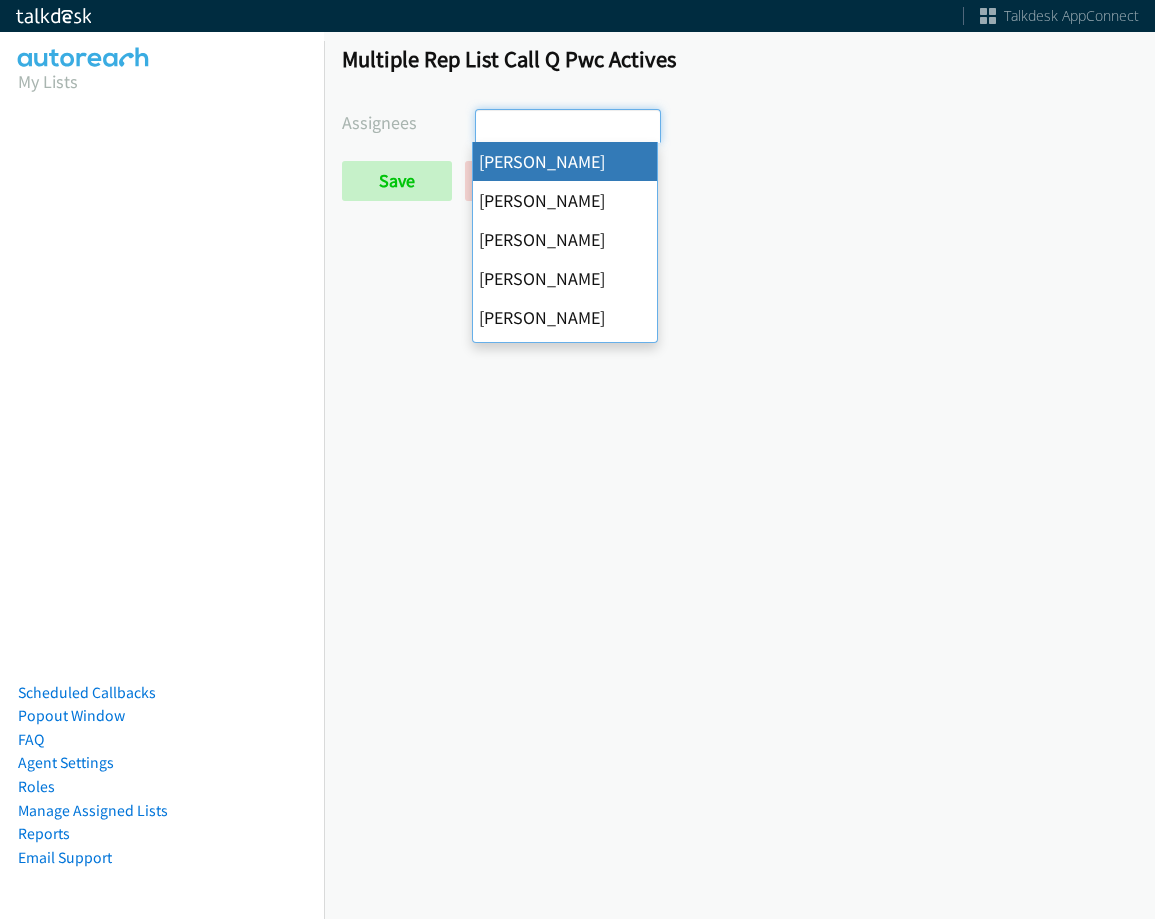 select on "cb11e729-9a1d-44de-9b38-0f5a50c7e01c" 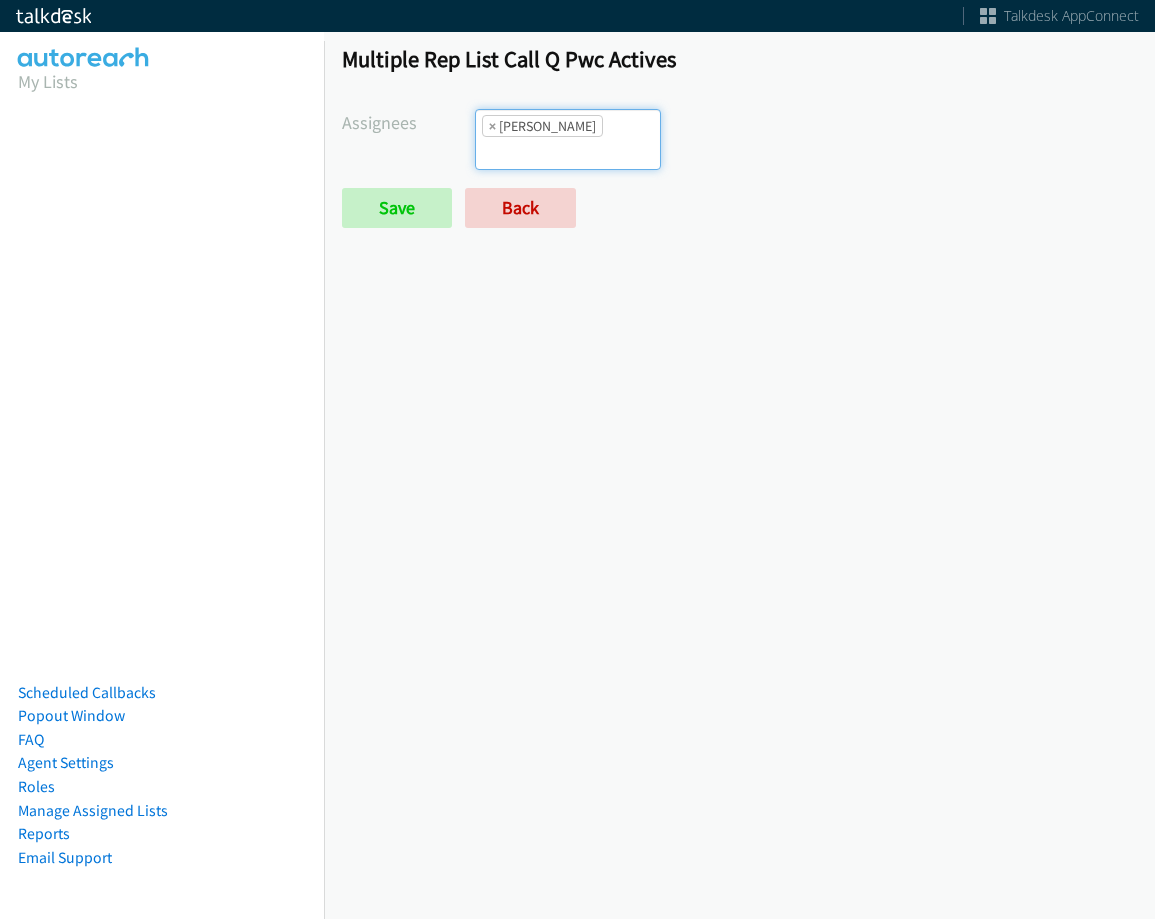 click on "× Abigail Odhiambo" at bounding box center (568, 139) 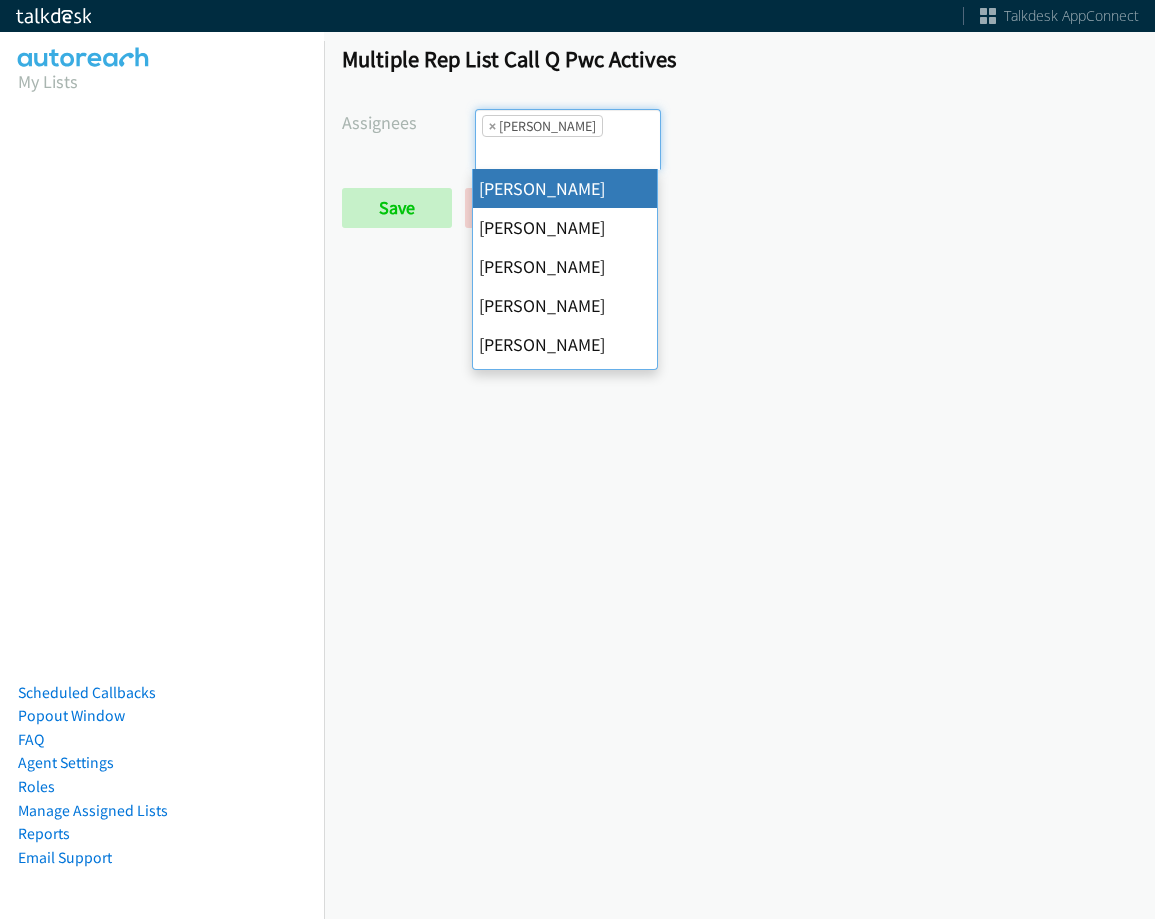 scroll, scrollTop: 0, scrollLeft: 0, axis: both 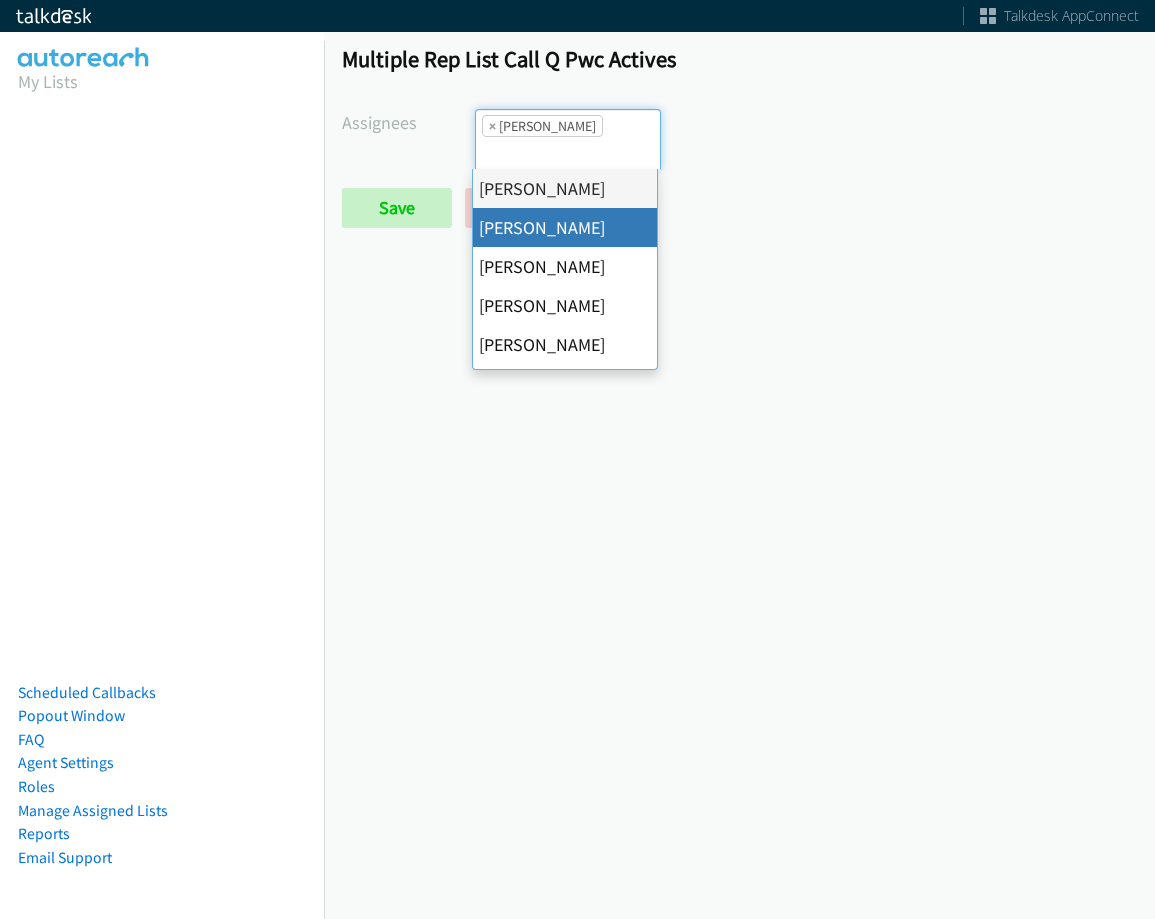 drag, startPoint x: 554, startPoint y: 223, endPoint x: 570, endPoint y: 158, distance: 66.94027 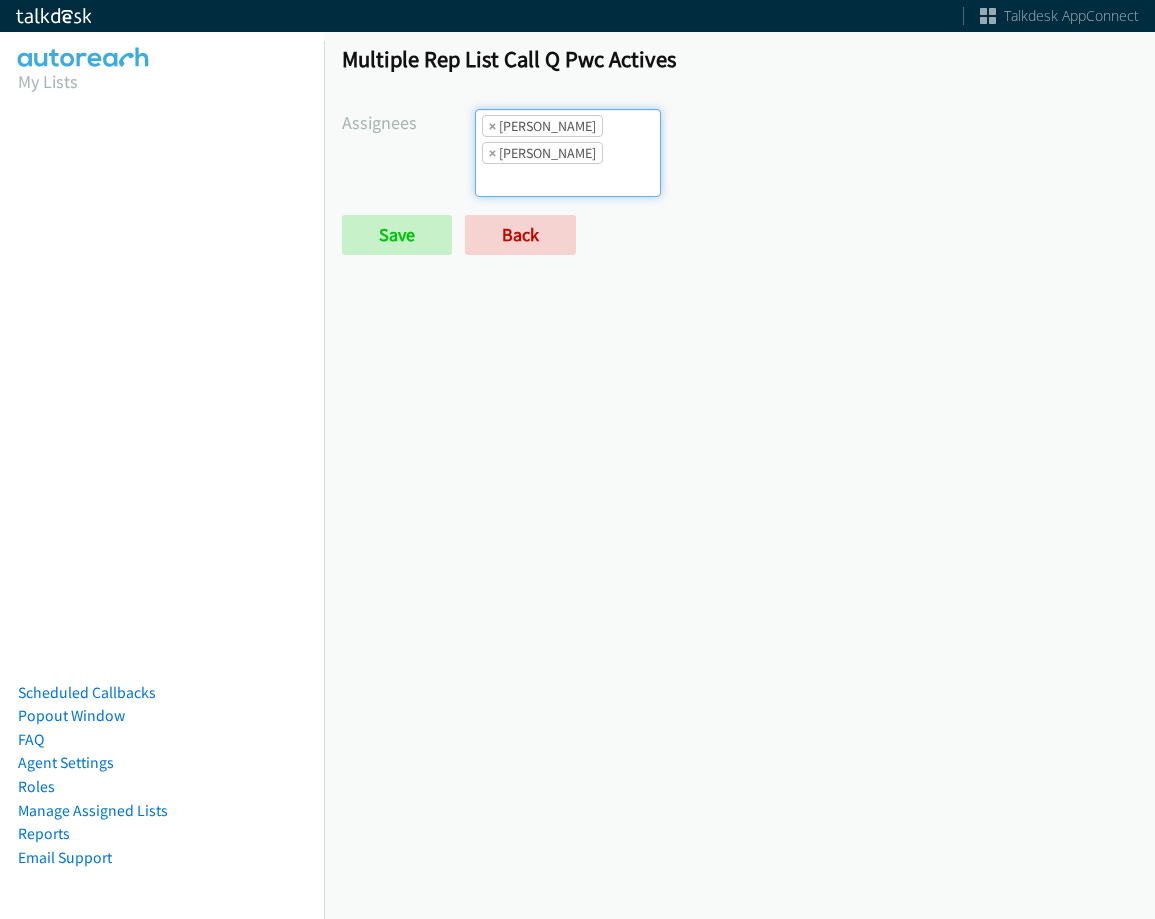 click at bounding box center [511, 180] 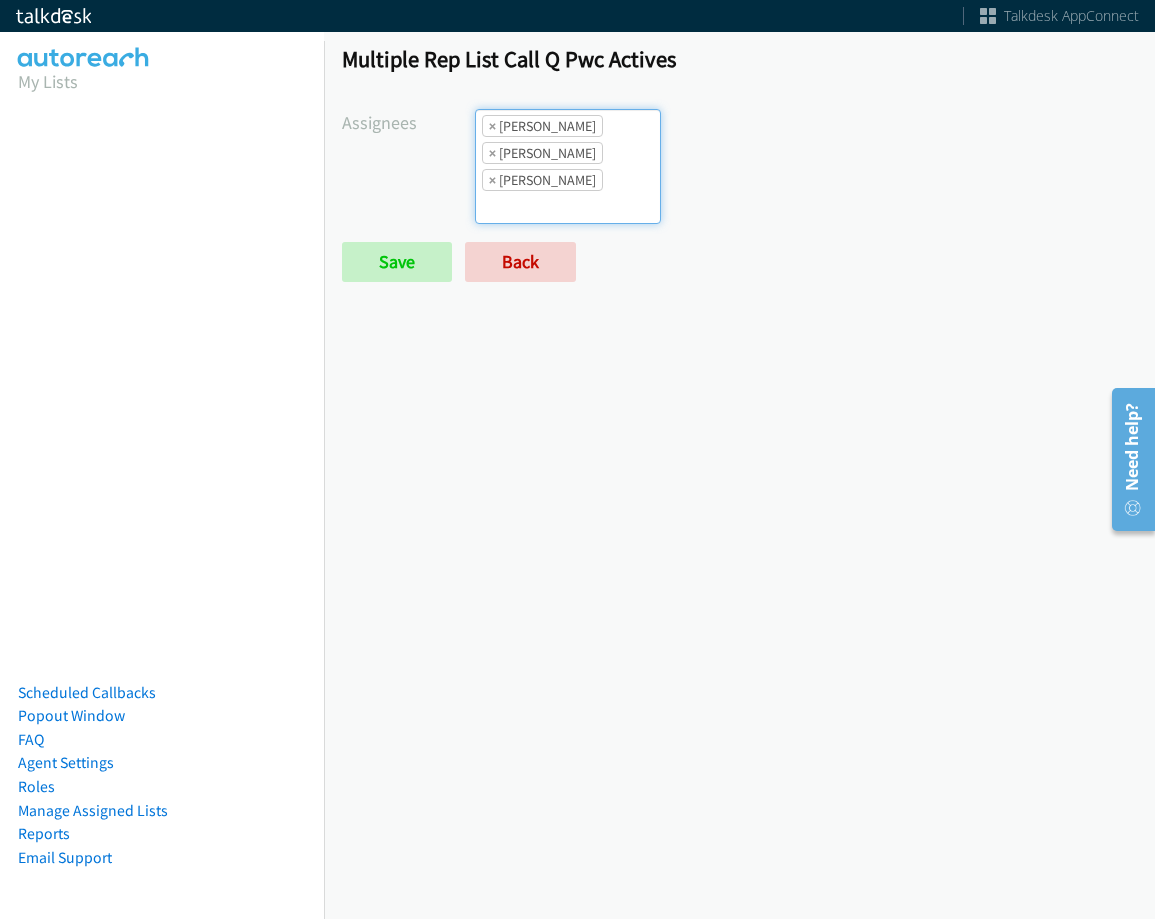 click on "× Abigail Odhiambo × Alana Ruiz × Ariel Thompson" at bounding box center (568, 166) 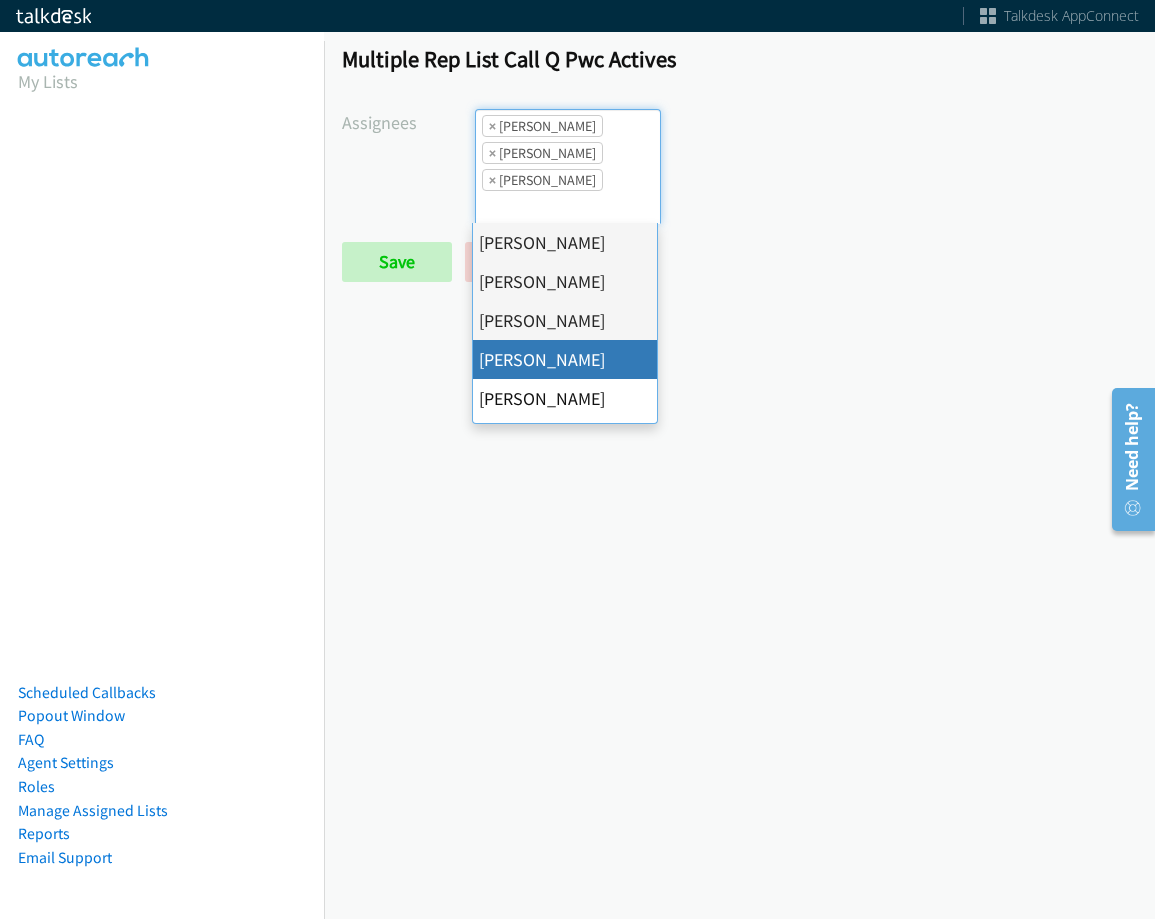 drag, startPoint x: 583, startPoint y: 351, endPoint x: 596, endPoint y: 200, distance: 151.55856 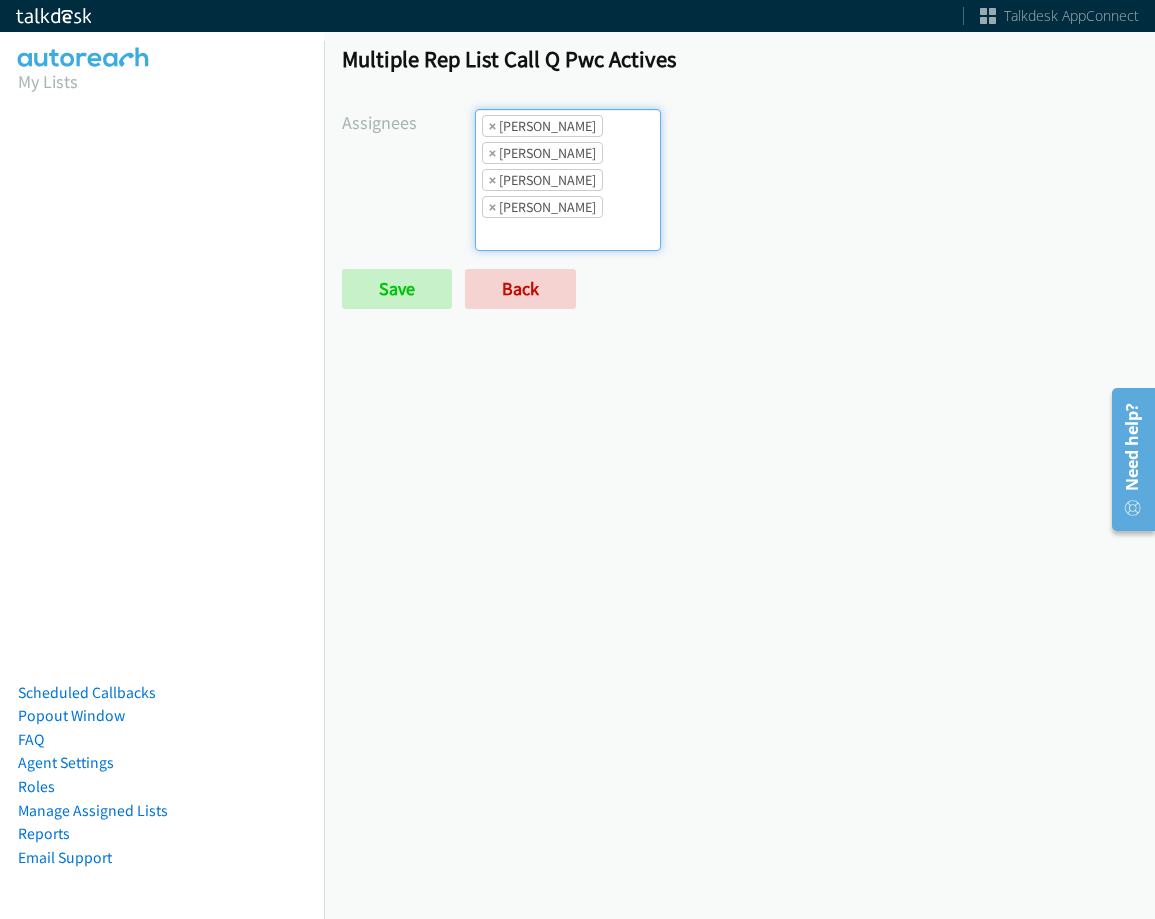 click at bounding box center [511, 234] 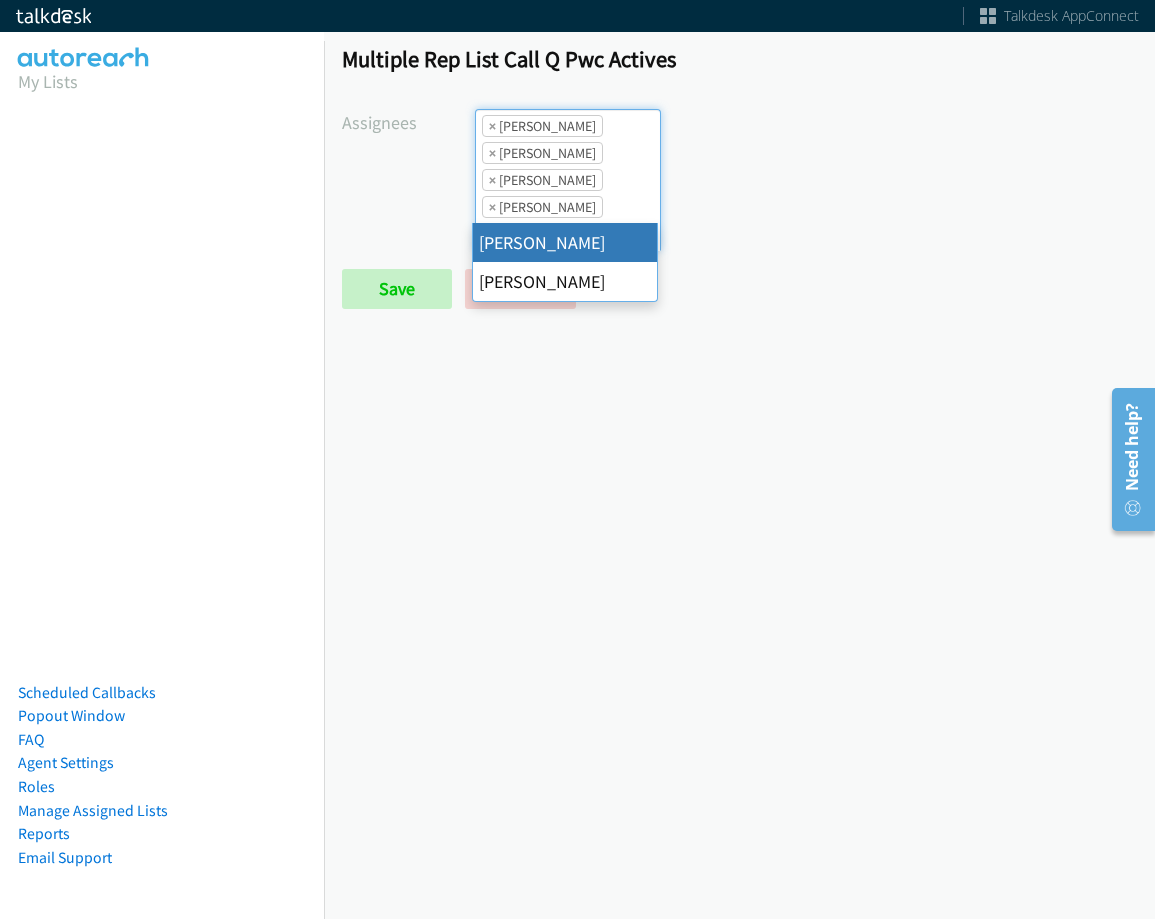 type on "cha" 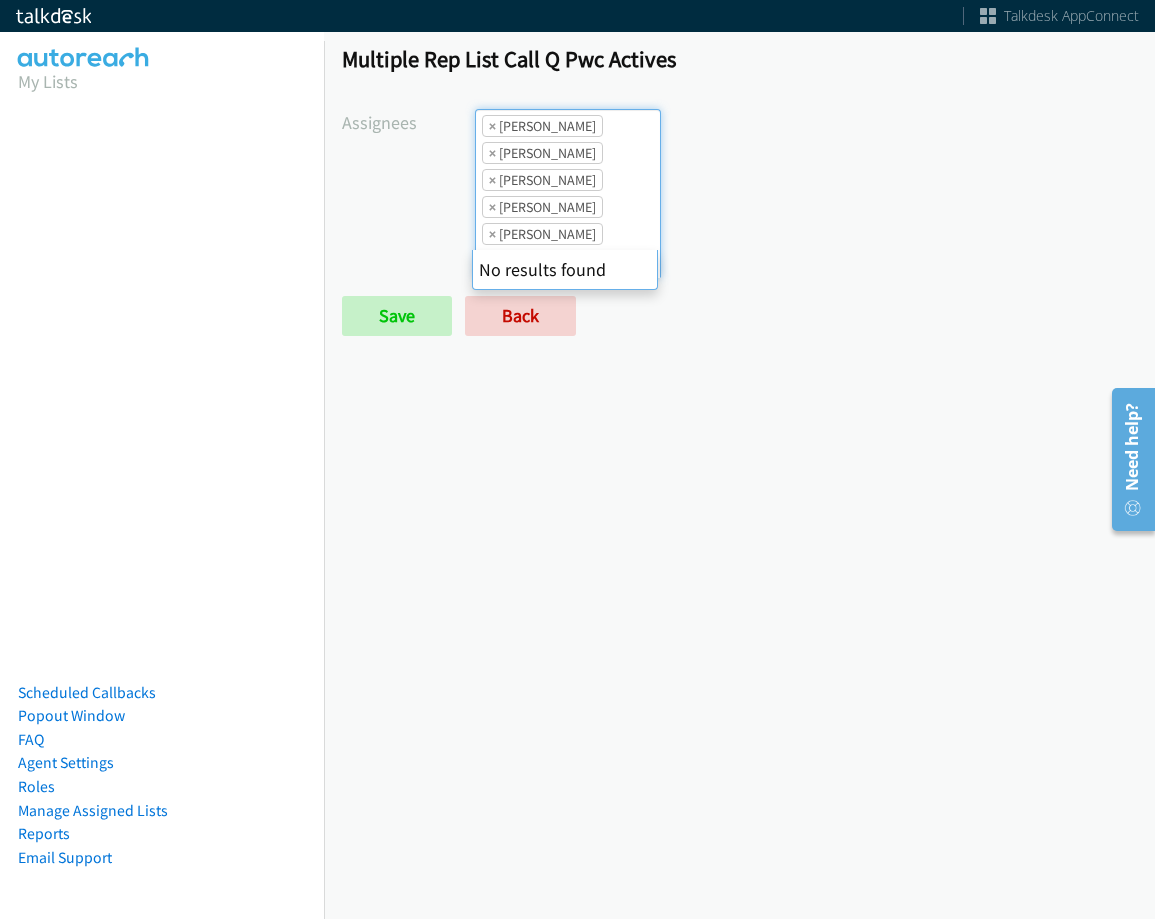 type on "k" 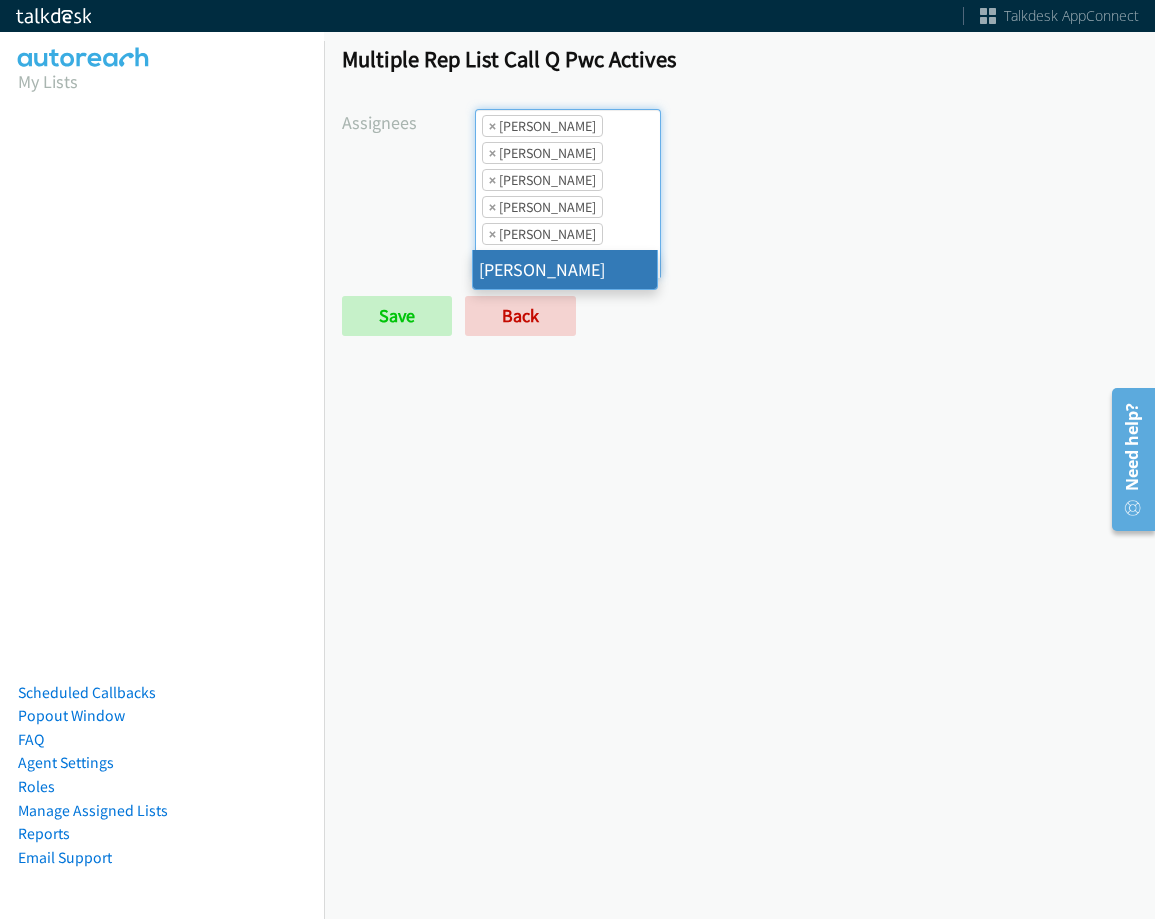 type on "jas" 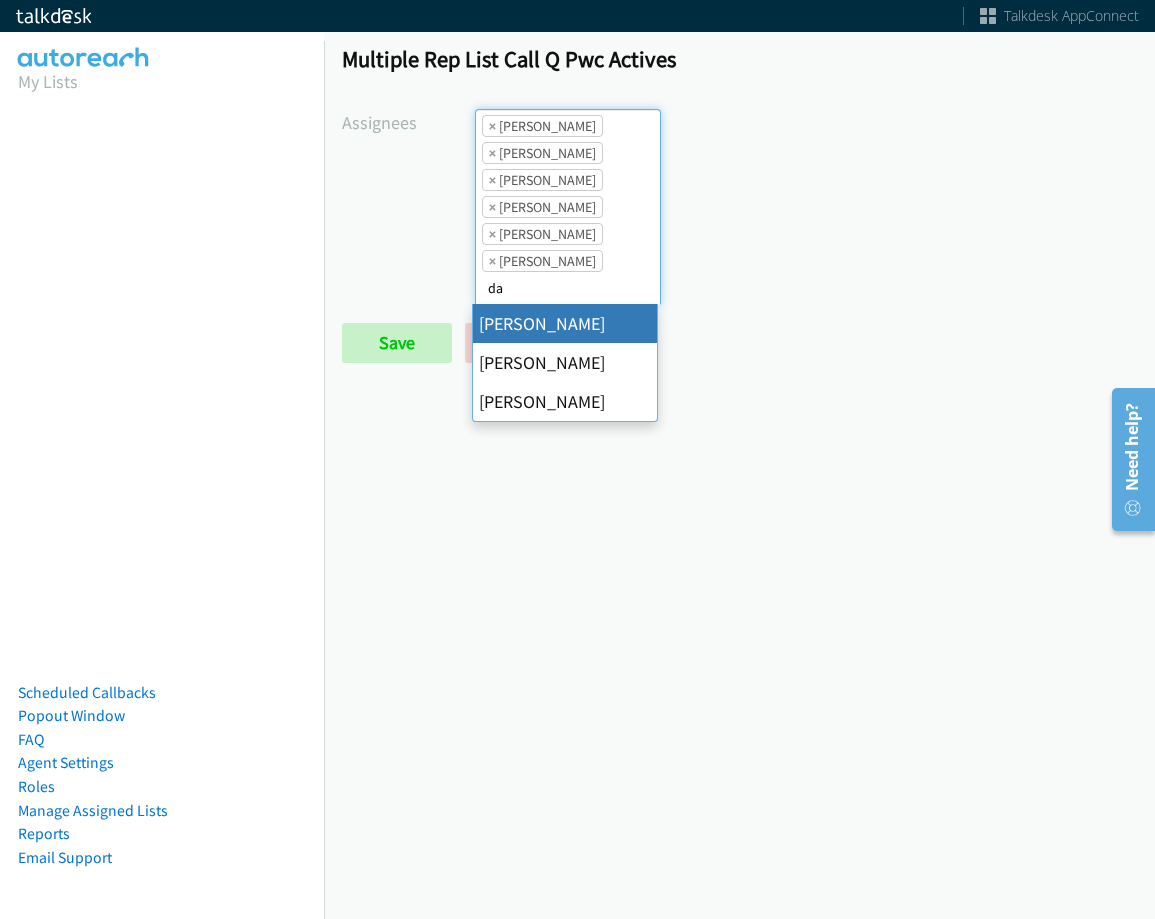 type on "da" 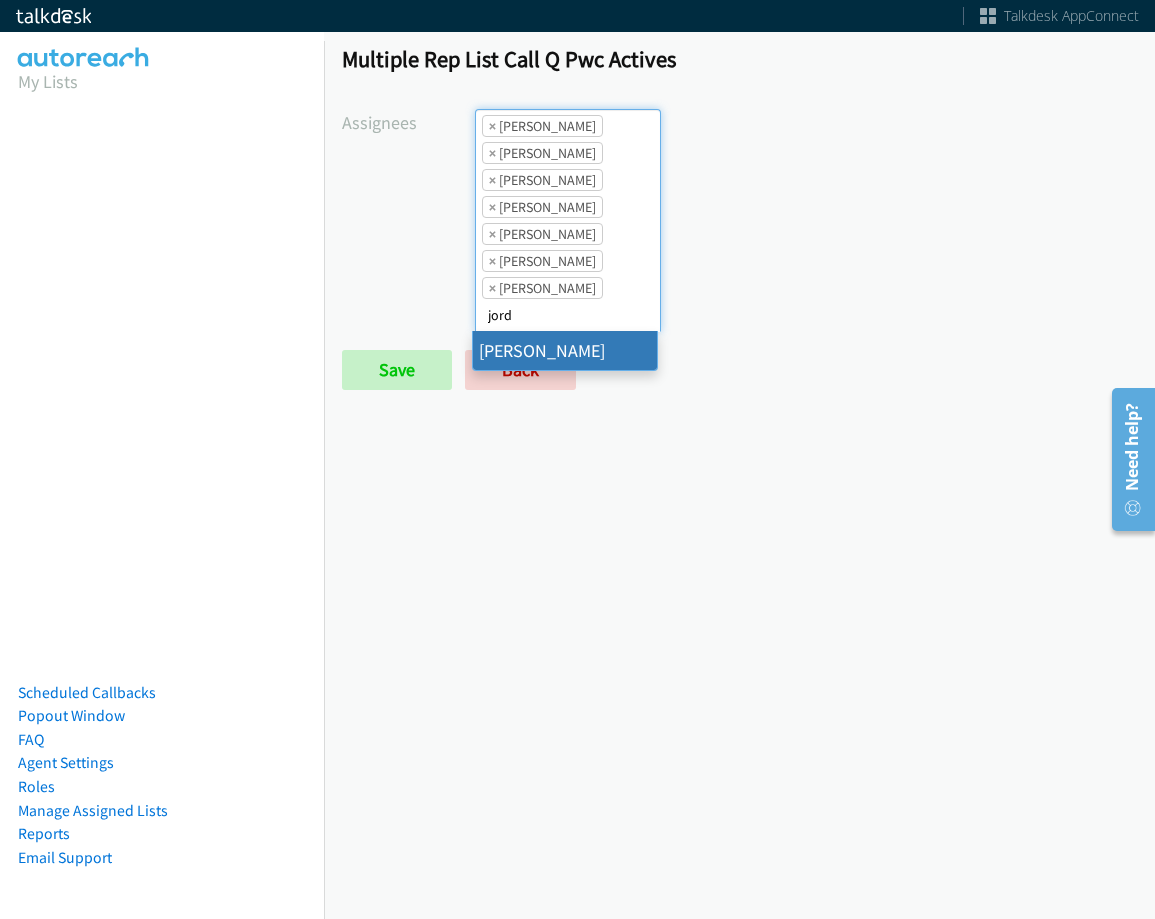 type on "jord" 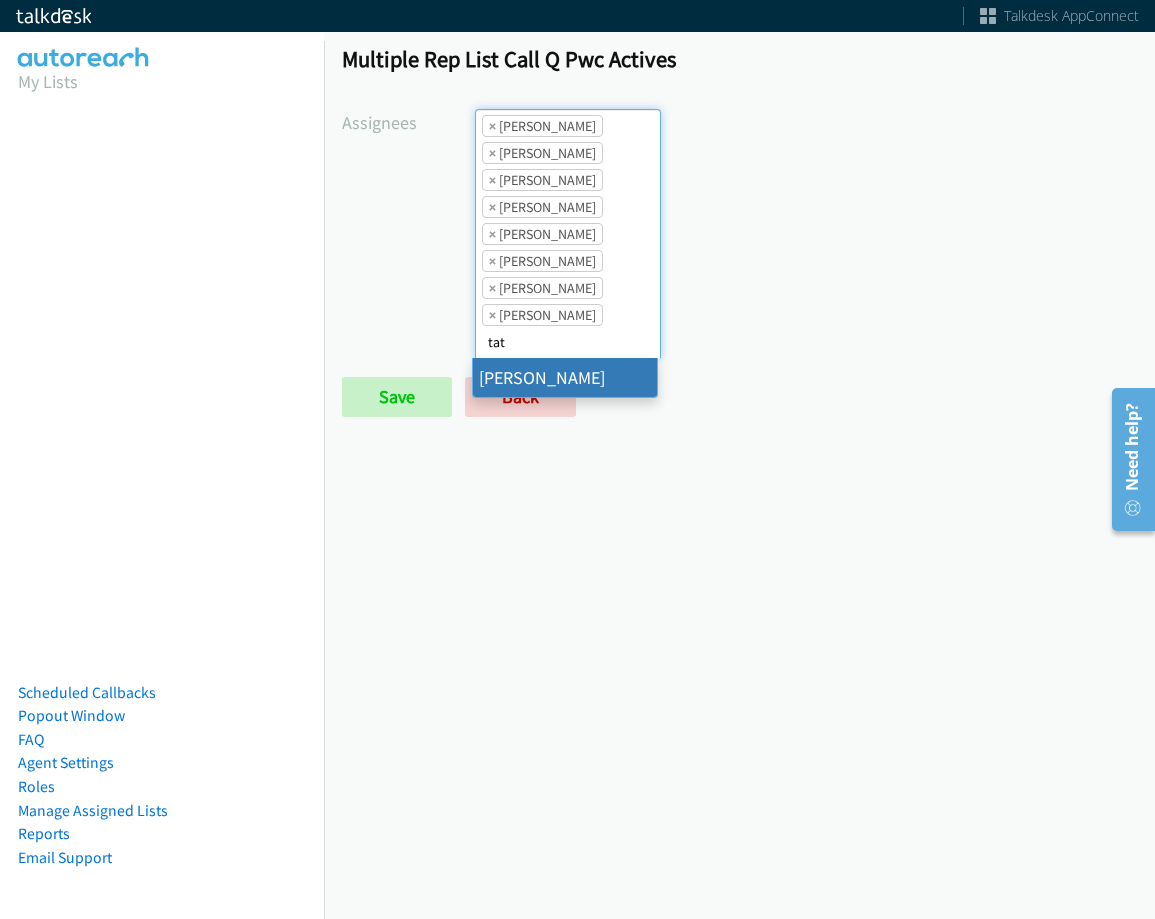 type on "tat" 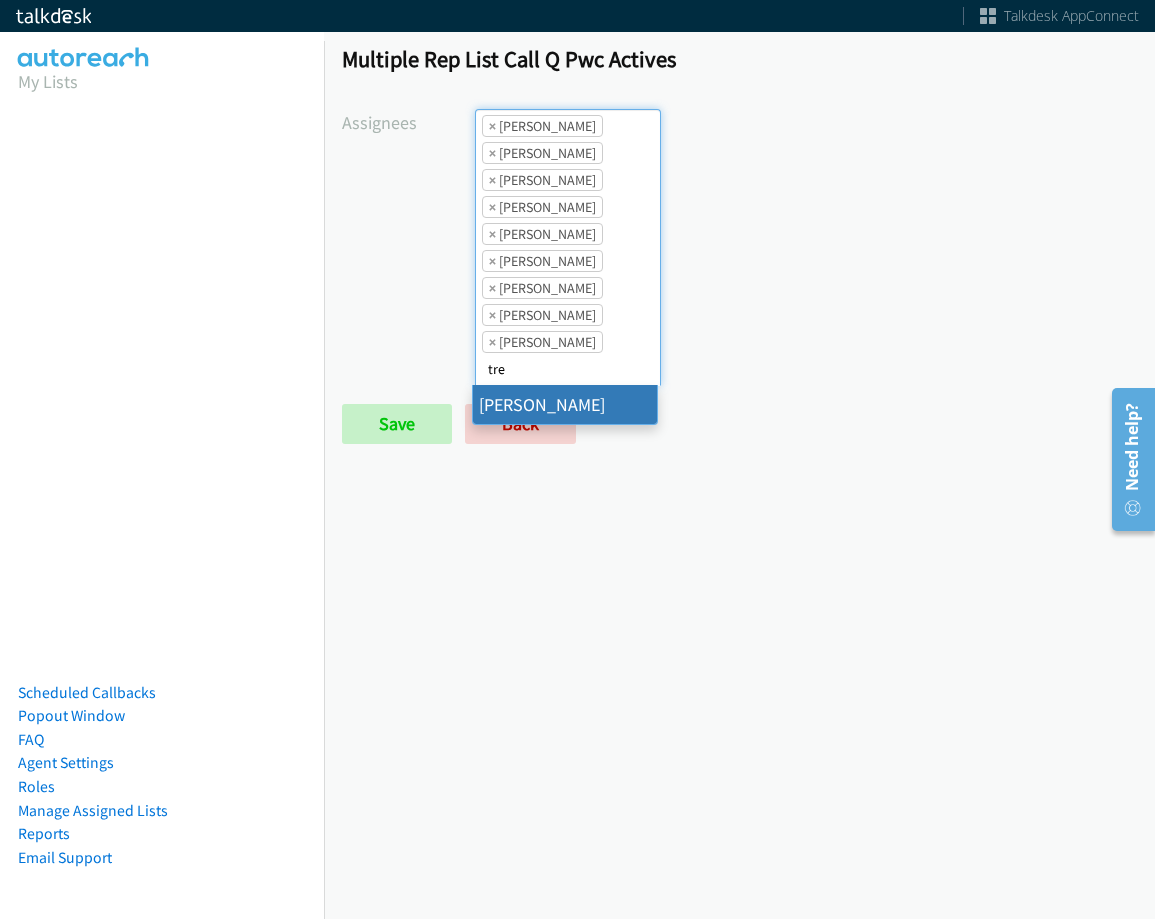 type on "tre" 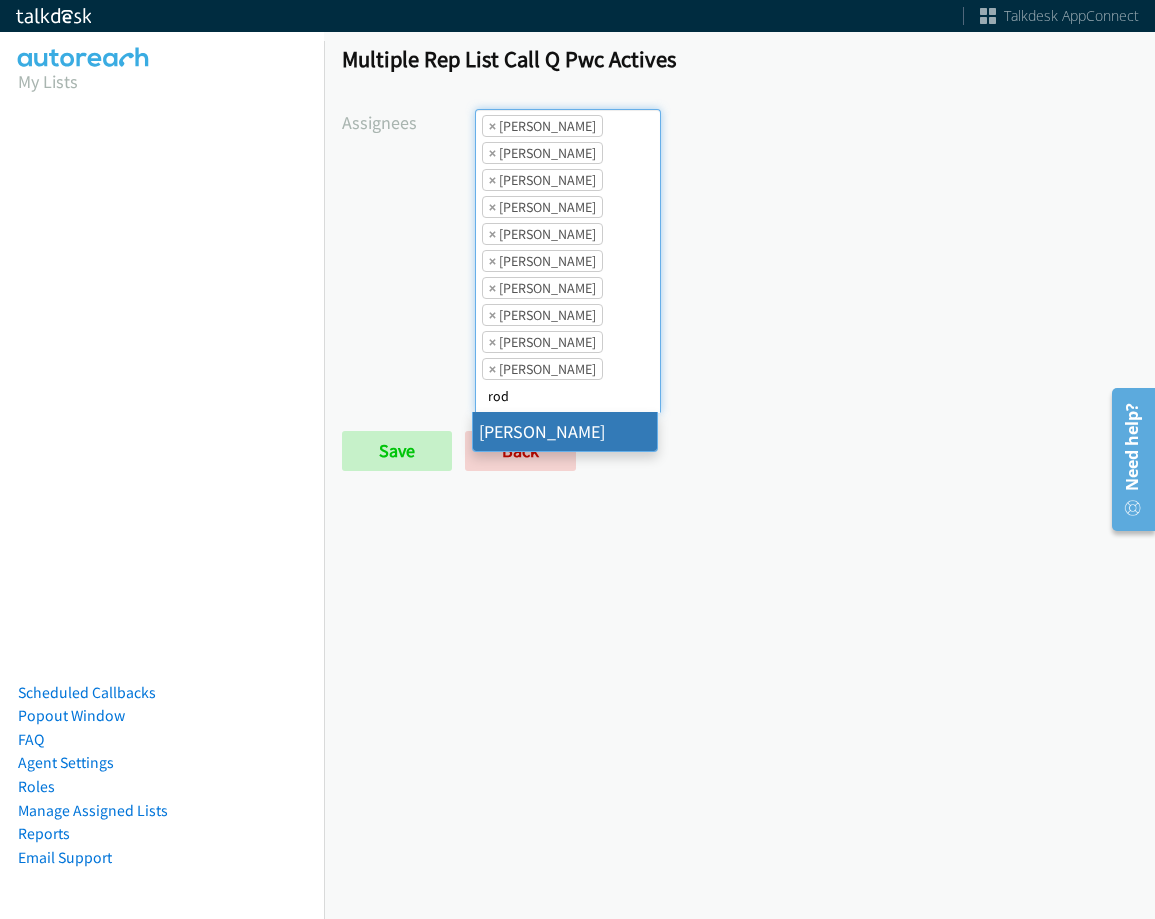 type on "rod" 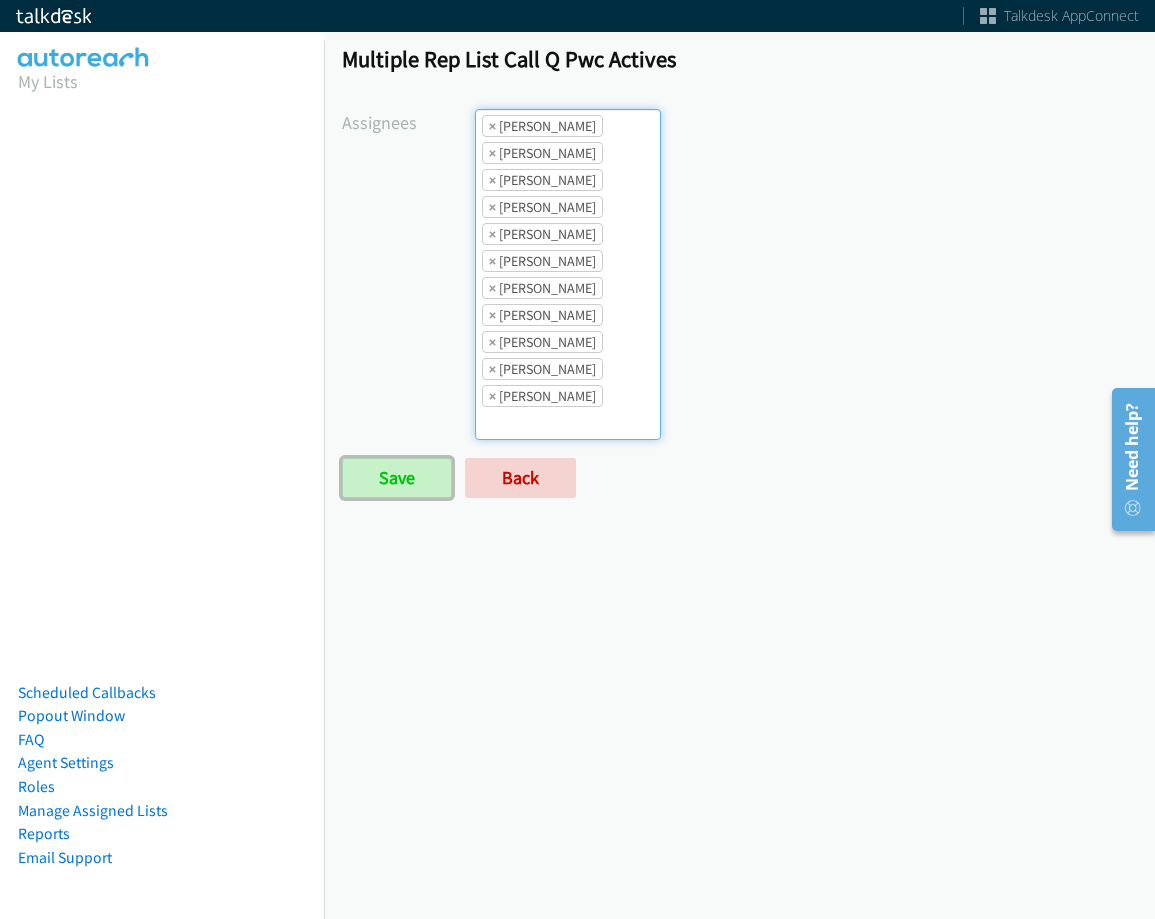 click on "Save" at bounding box center (397, 478) 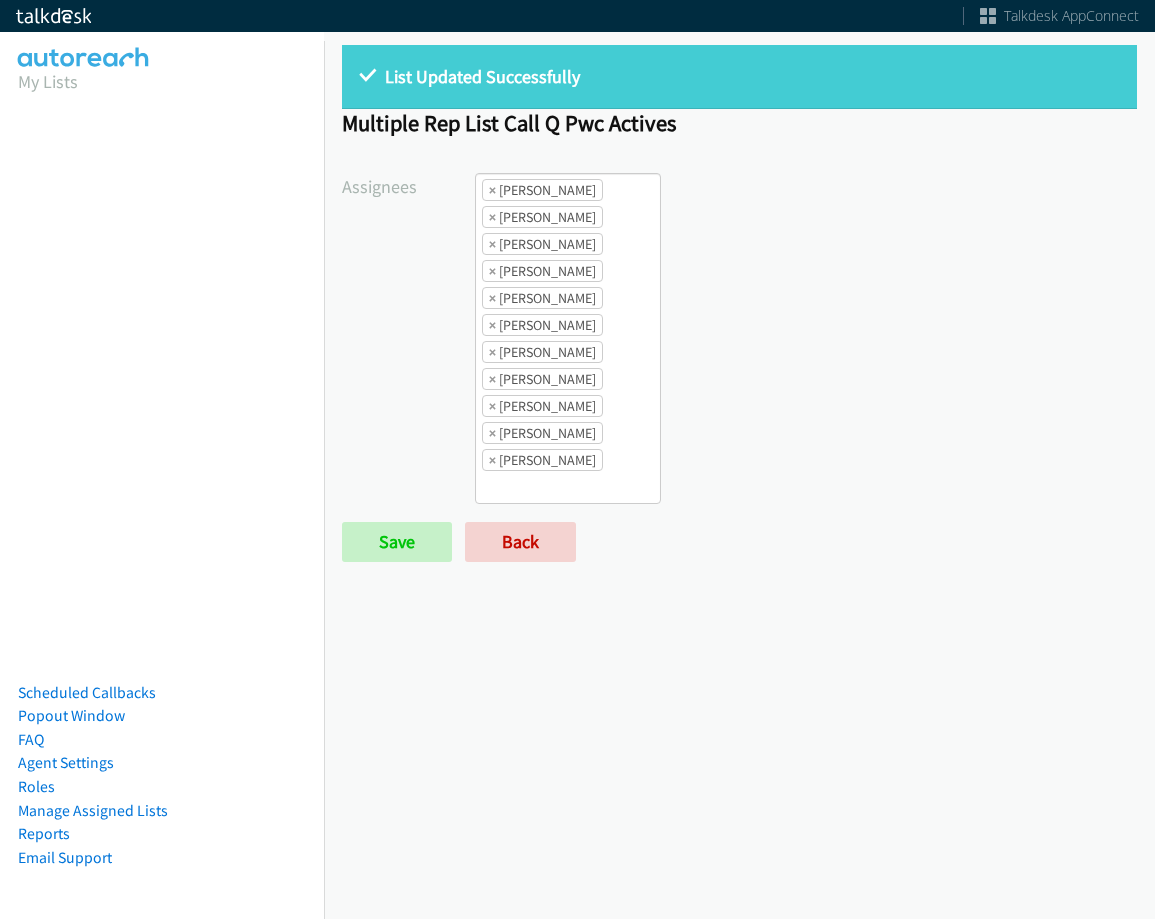 scroll, scrollTop: 0, scrollLeft: 0, axis: both 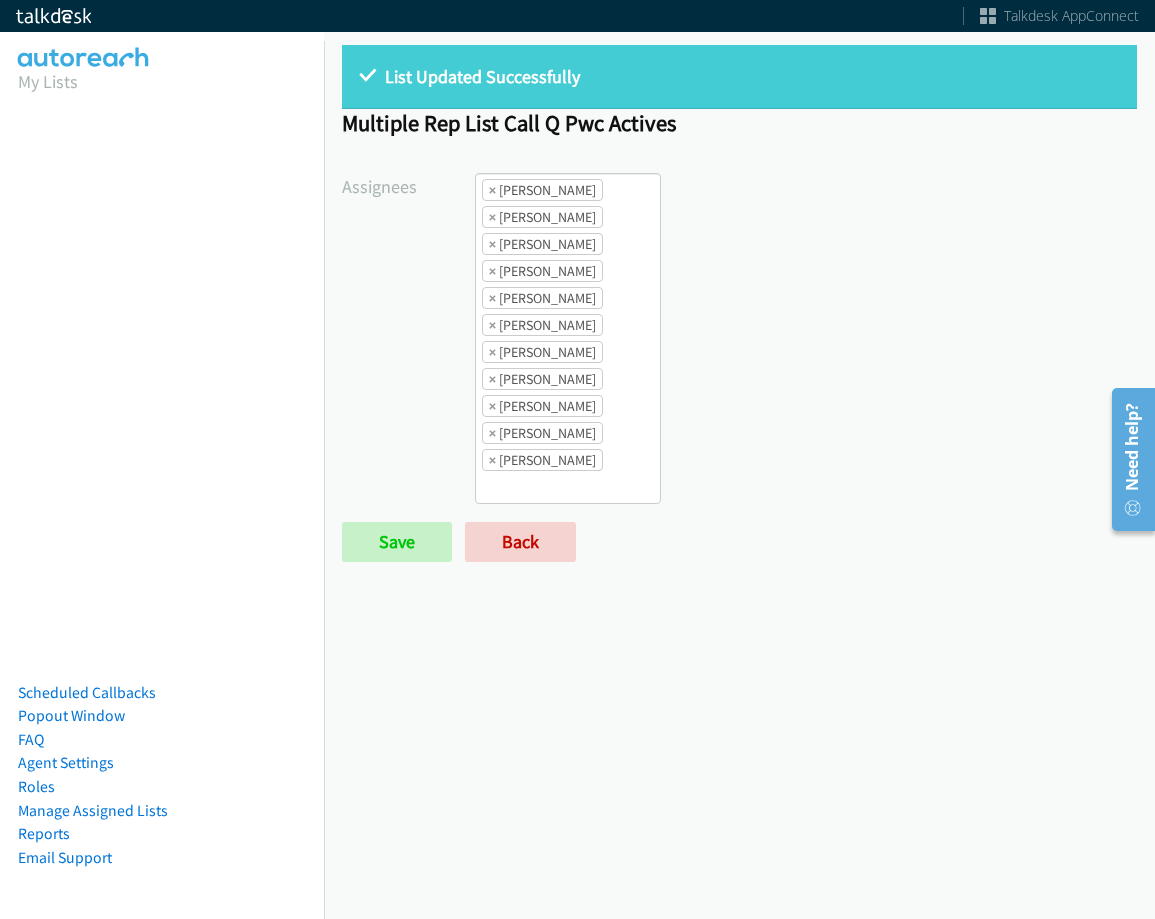 click on "× Abigail Odhiambo" at bounding box center (542, 190) 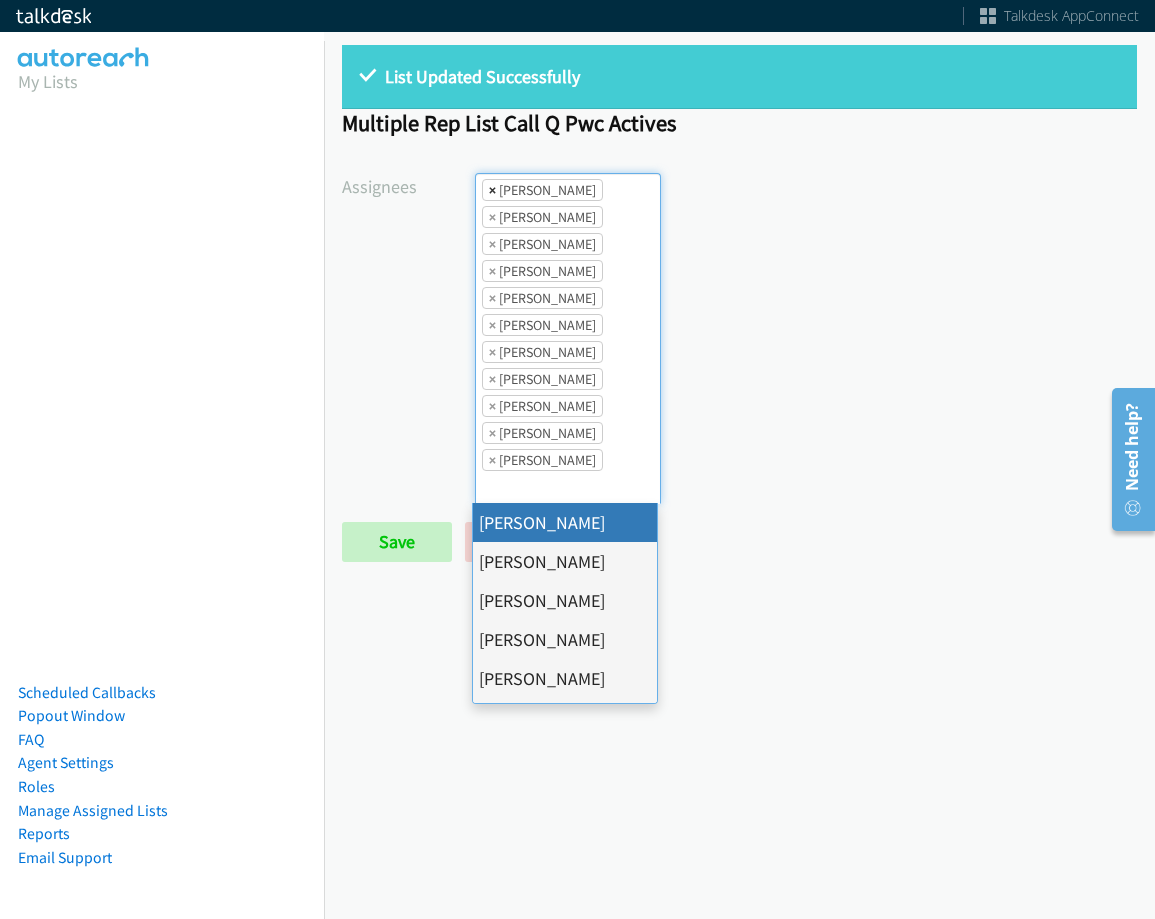 click on "×" at bounding box center (492, 190) 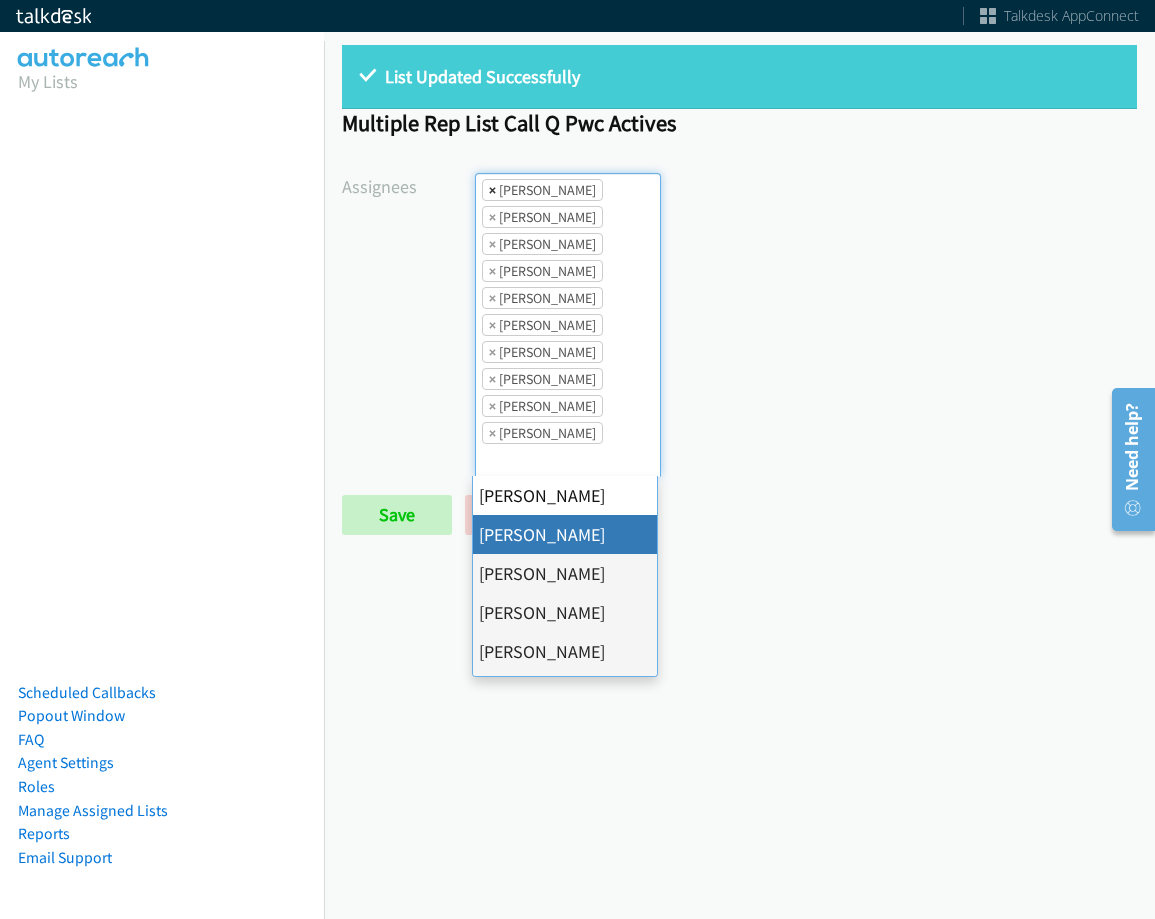 click on "×" at bounding box center (492, 190) 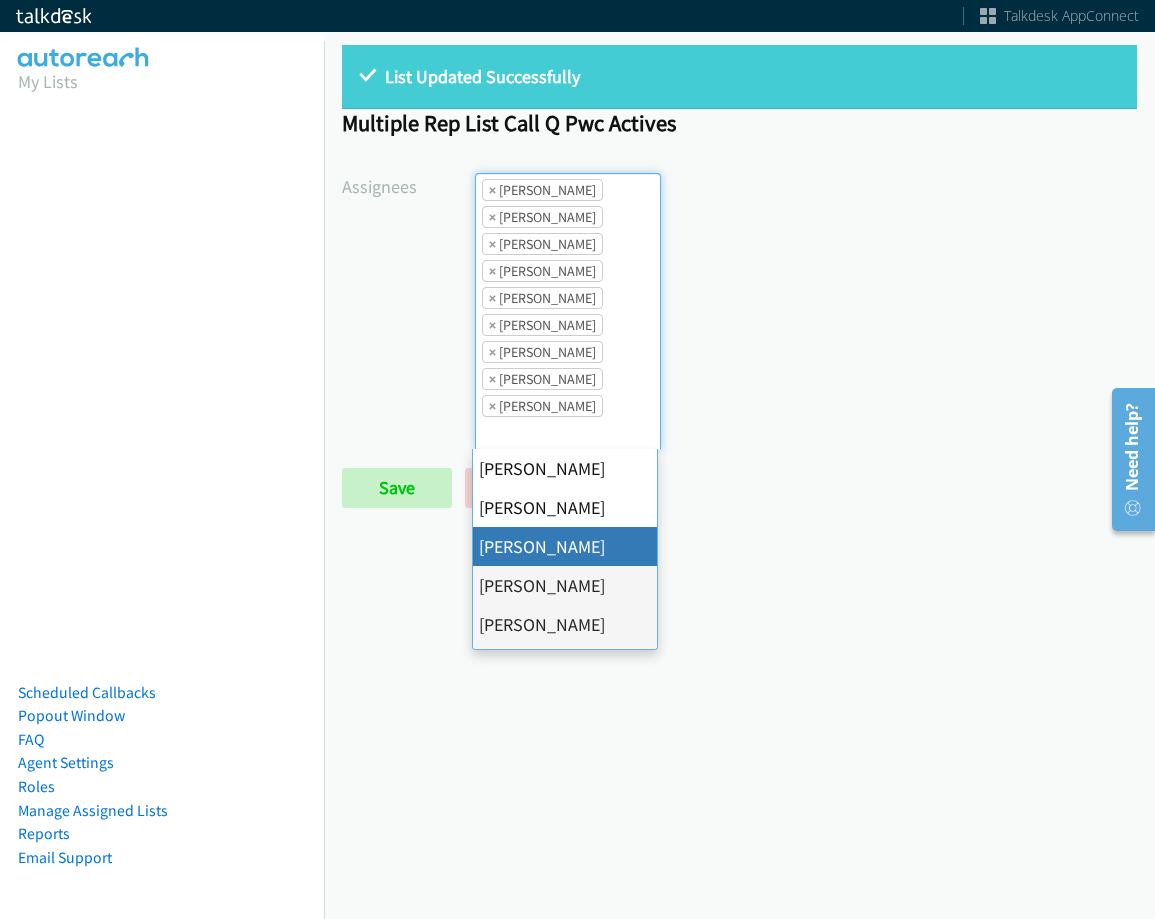 click on "×" at bounding box center [492, 190] 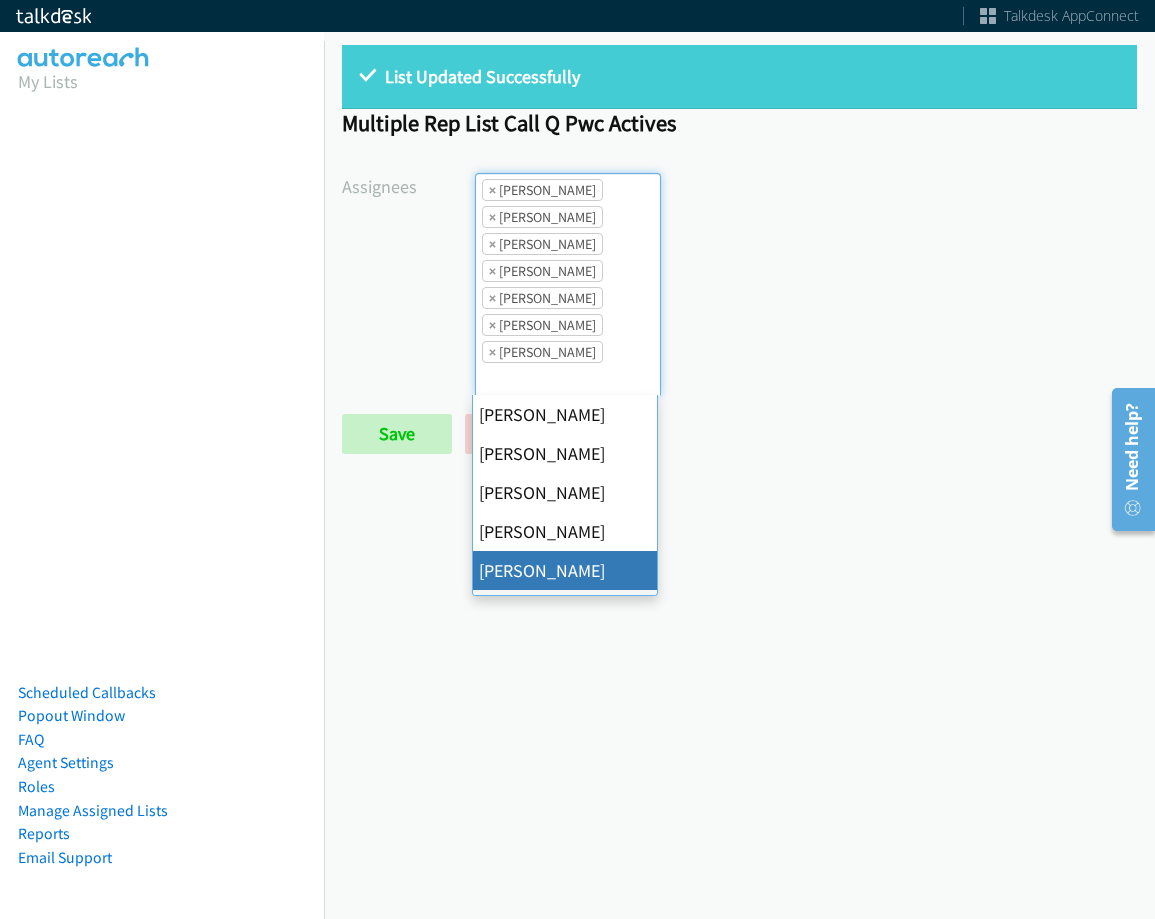 click on "×" at bounding box center (492, 190) 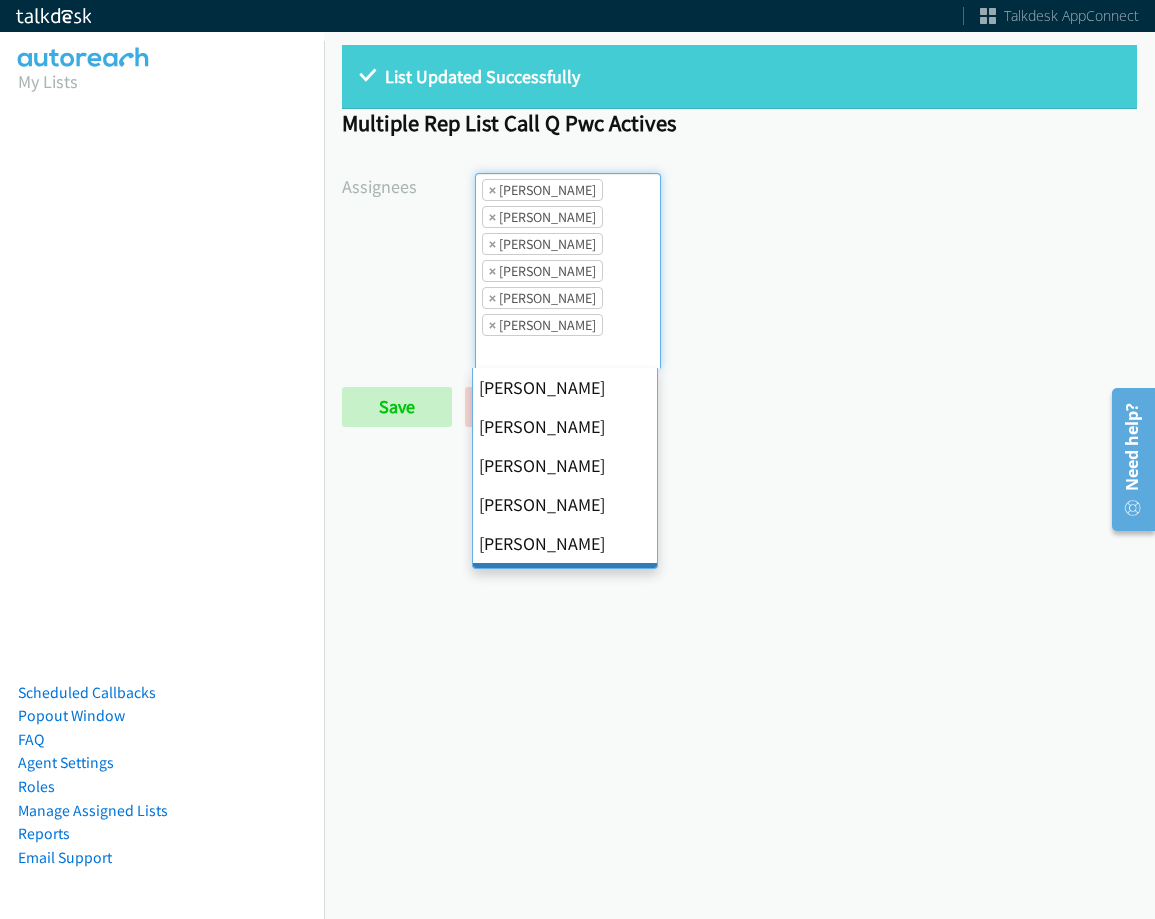 click on "×" at bounding box center [492, 190] 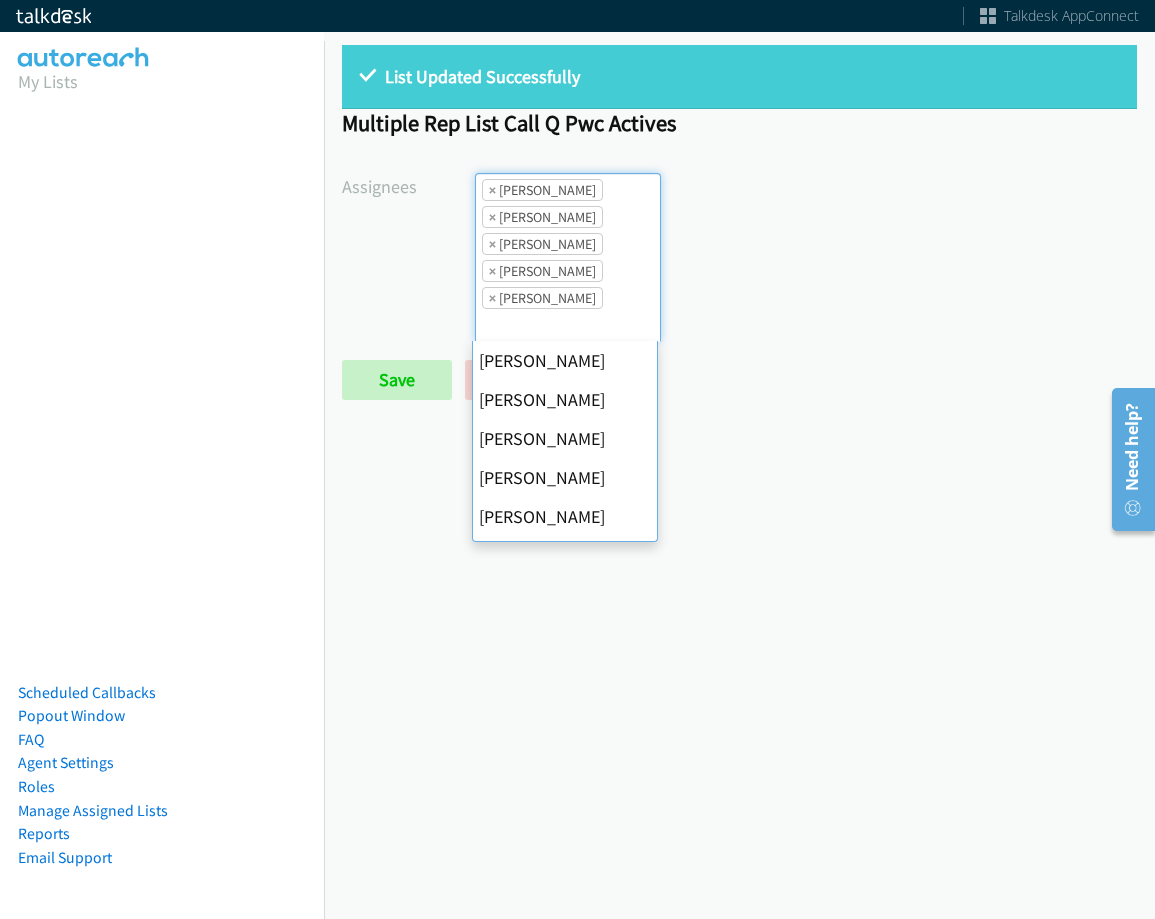 click on "×" at bounding box center [492, 190] 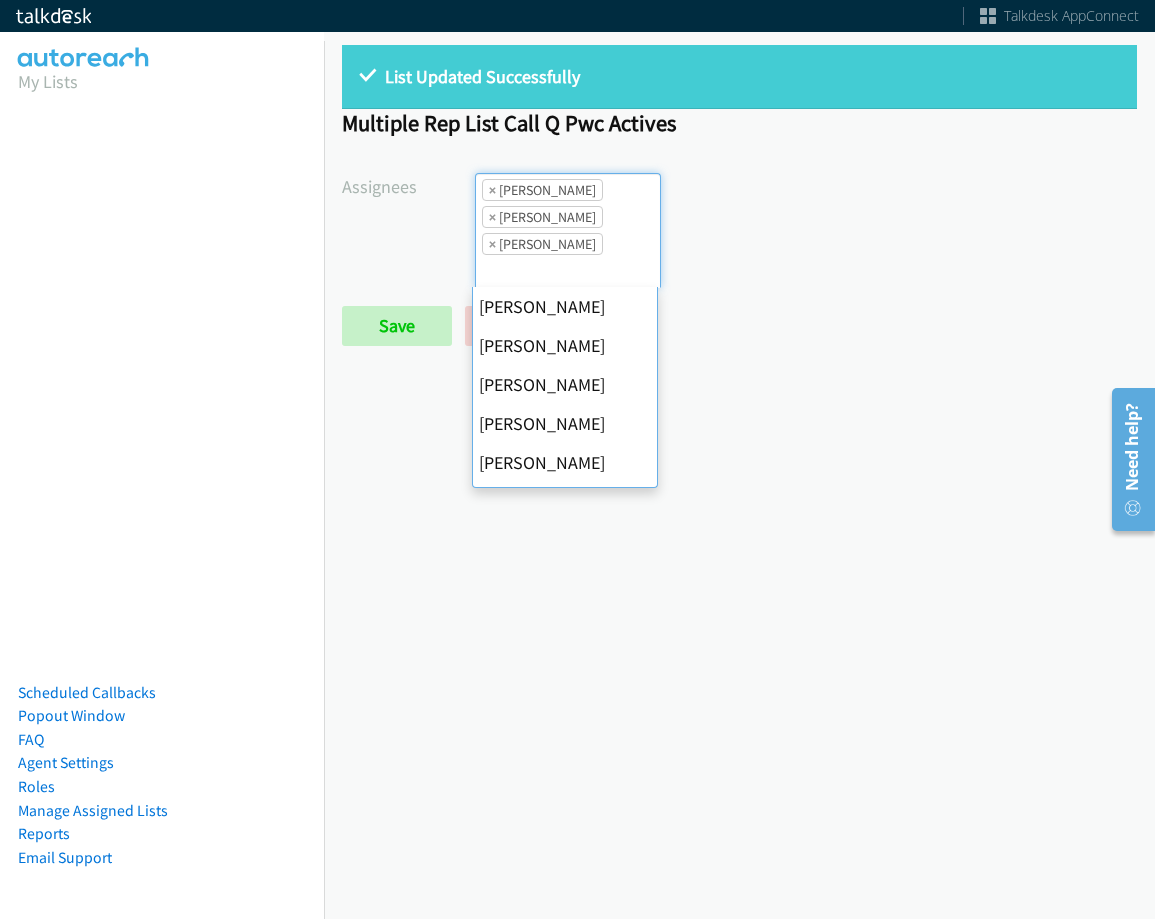 click on "×" at bounding box center (492, 190) 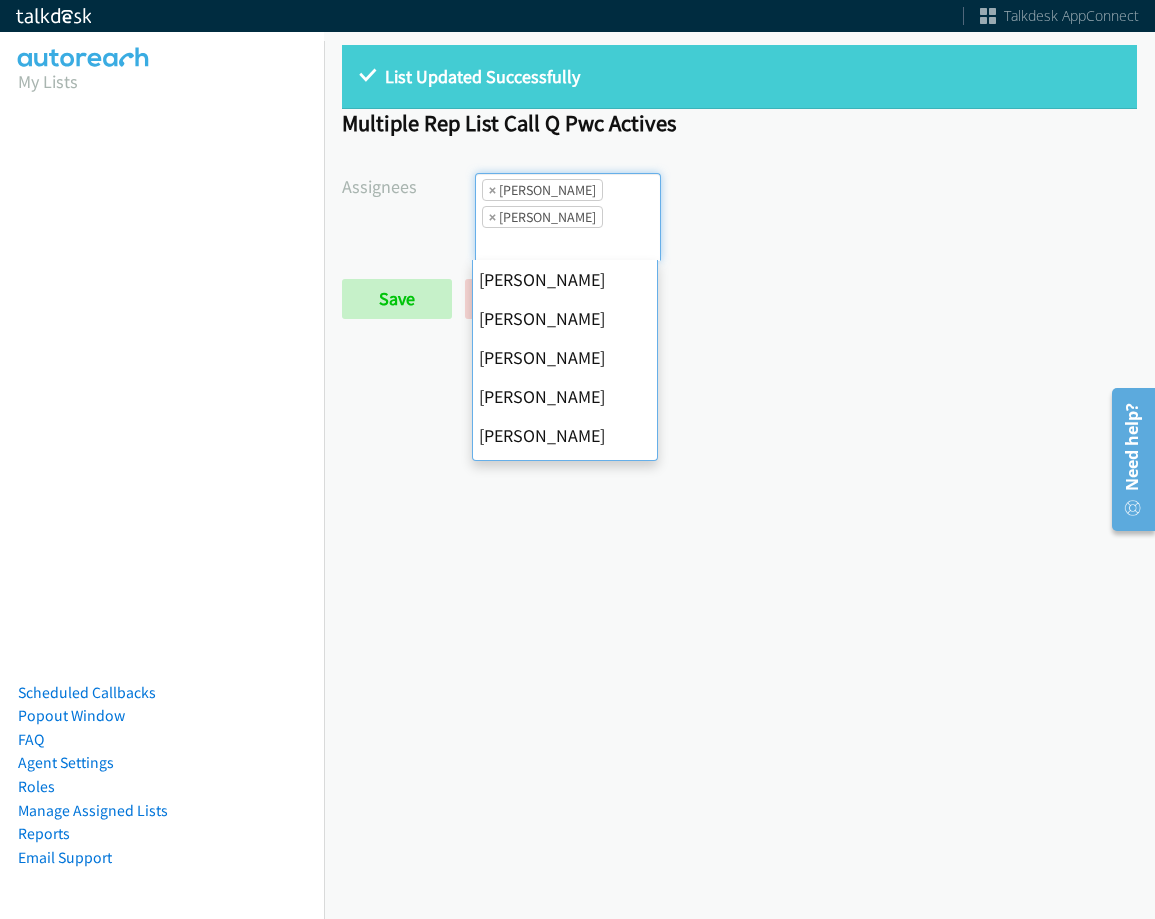 click on "×" at bounding box center (492, 190) 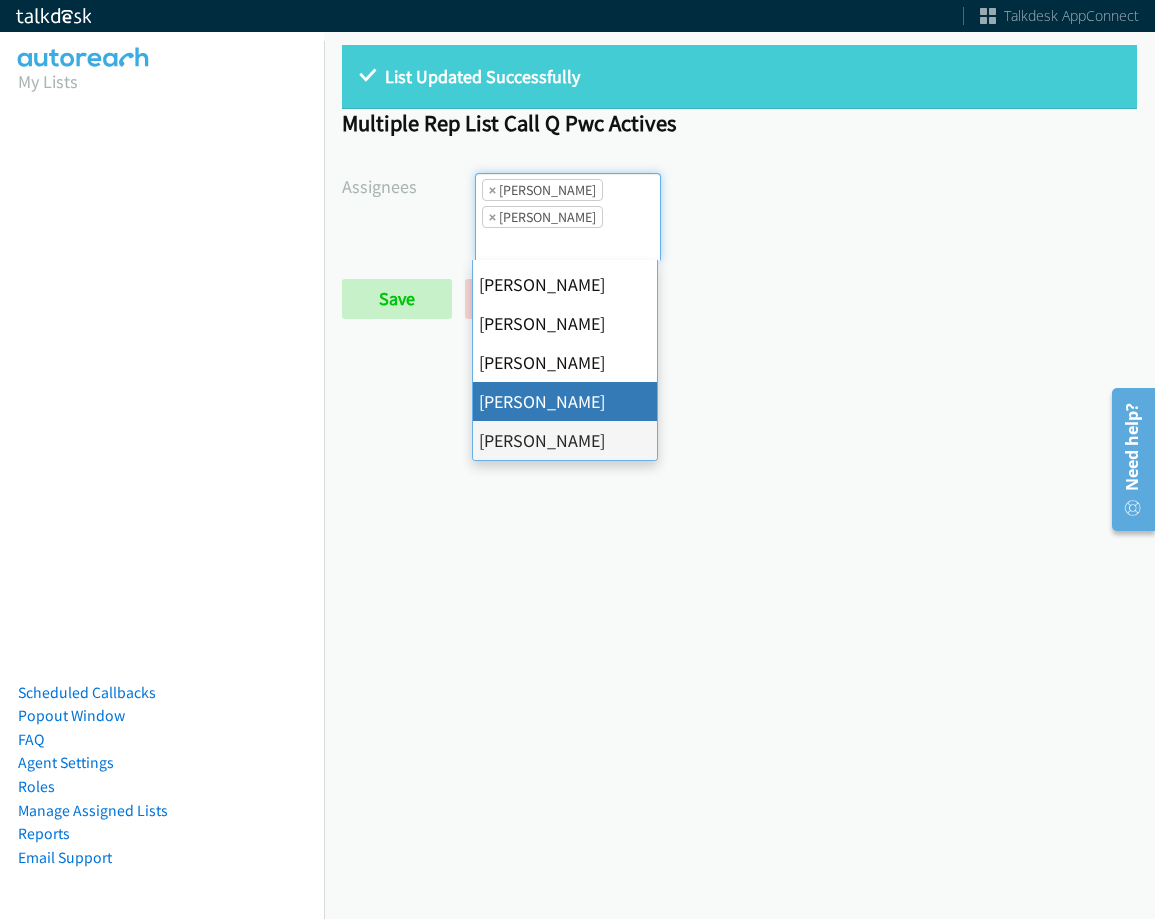 select 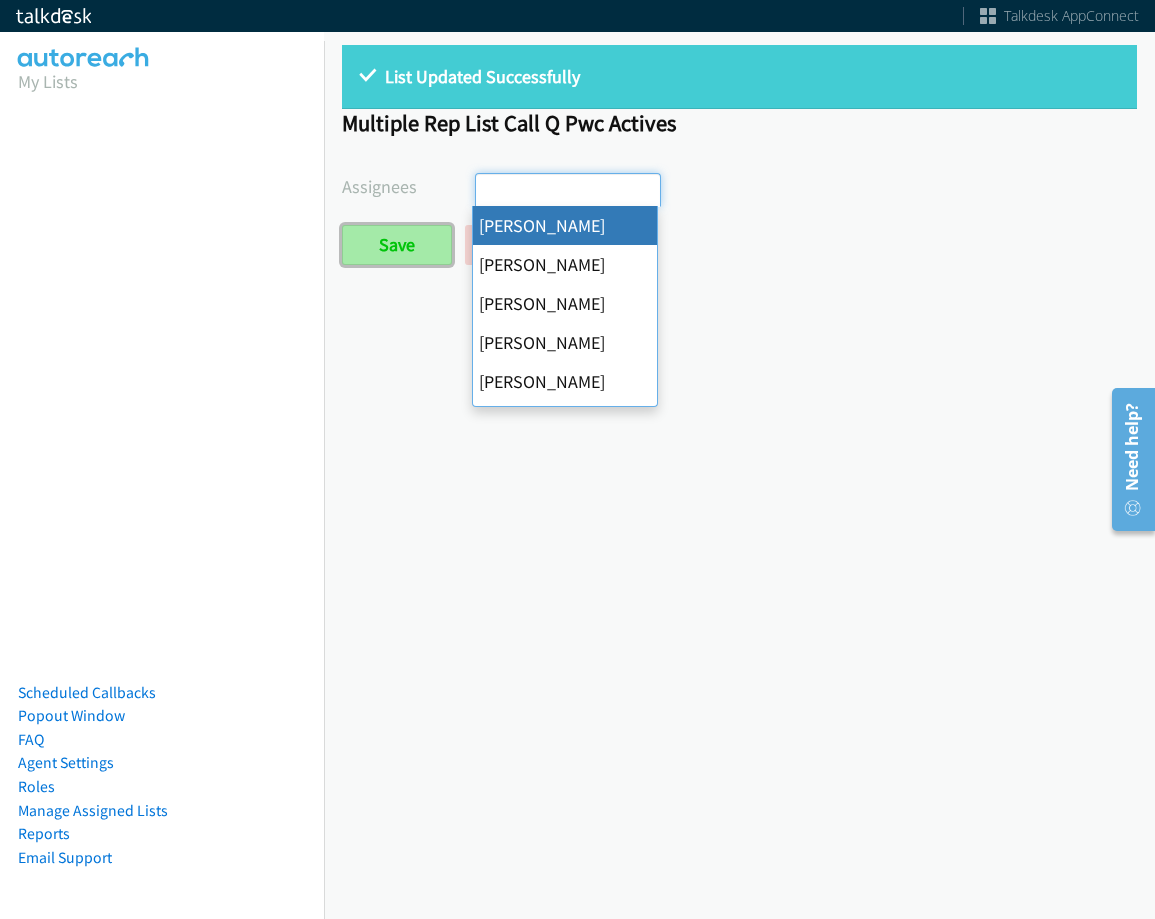 click on "Save" at bounding box center [397, 245] 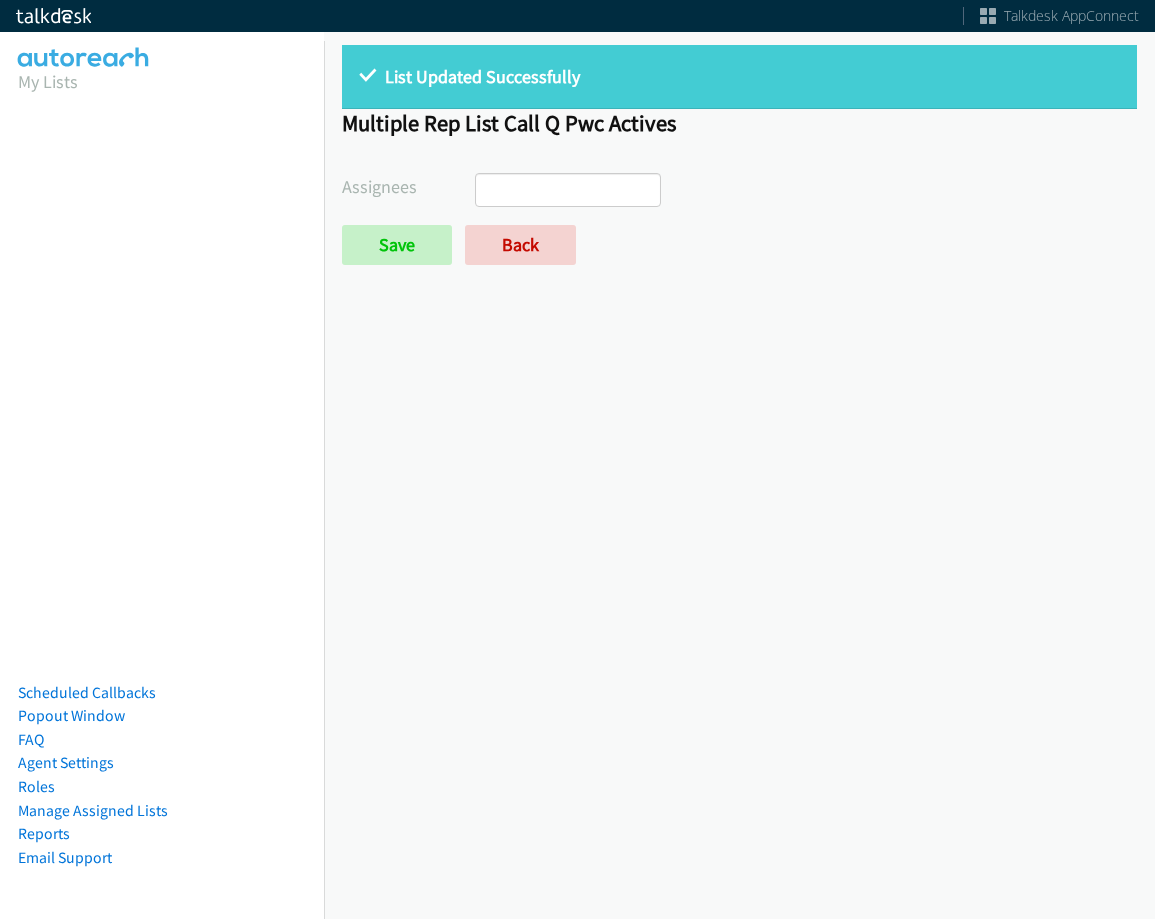 select 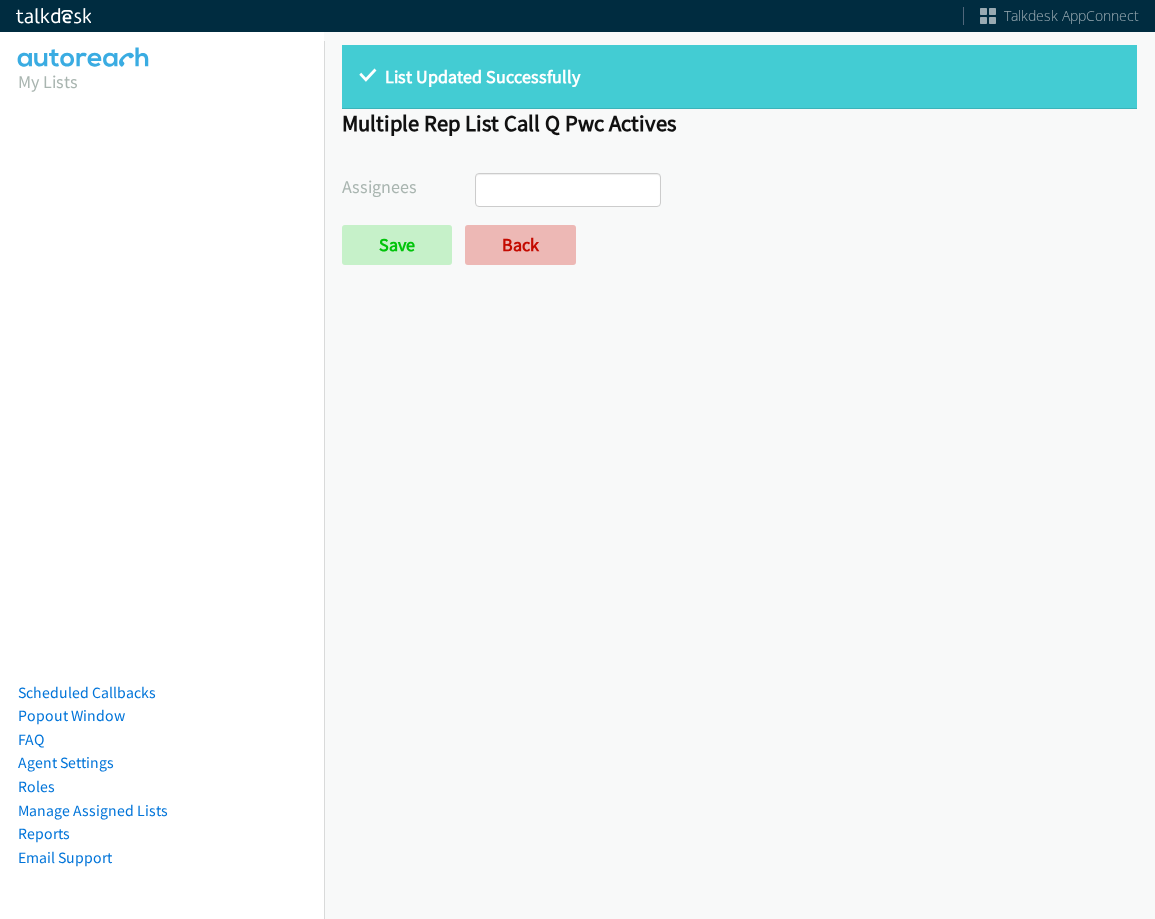 scroll, scrollTop: 0, scrollLeft: 0, axis: both 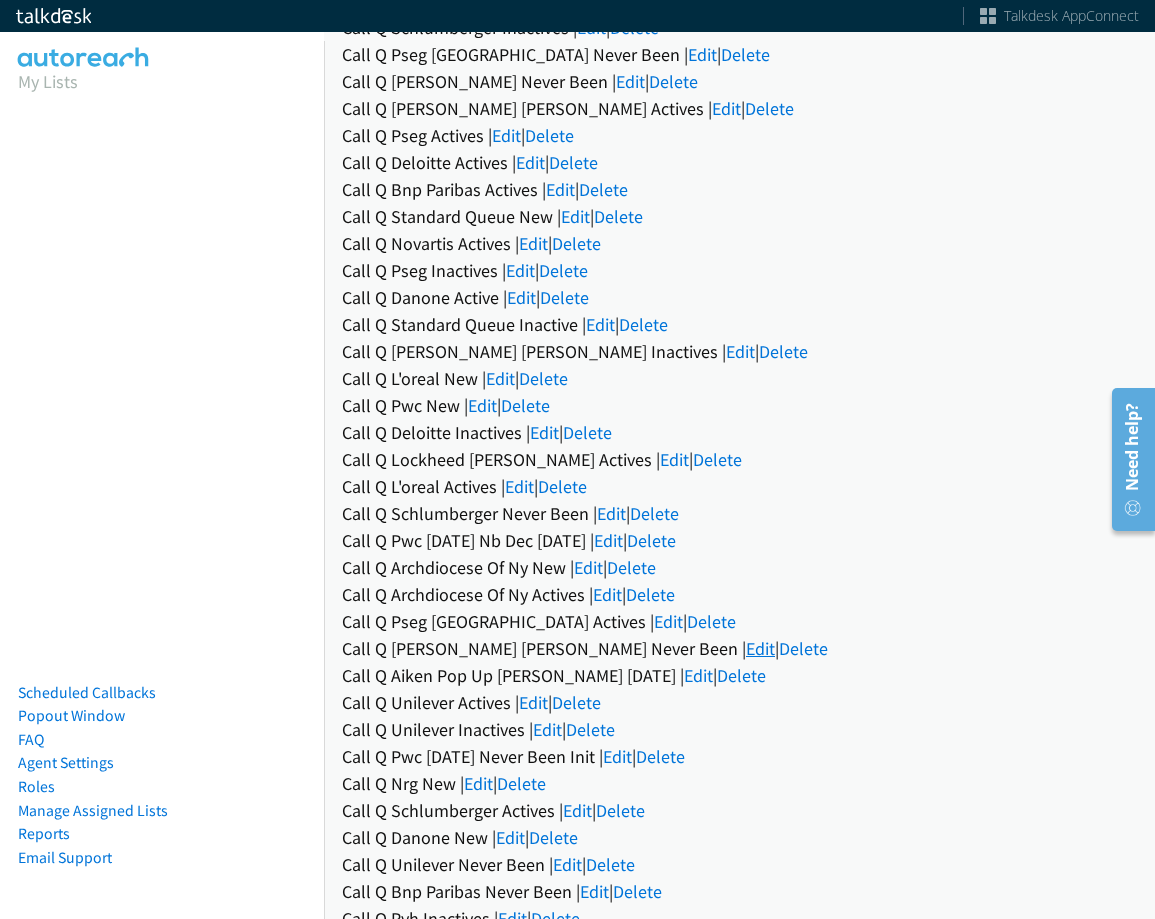 click on "Edit" at bounding box center (760, 648) 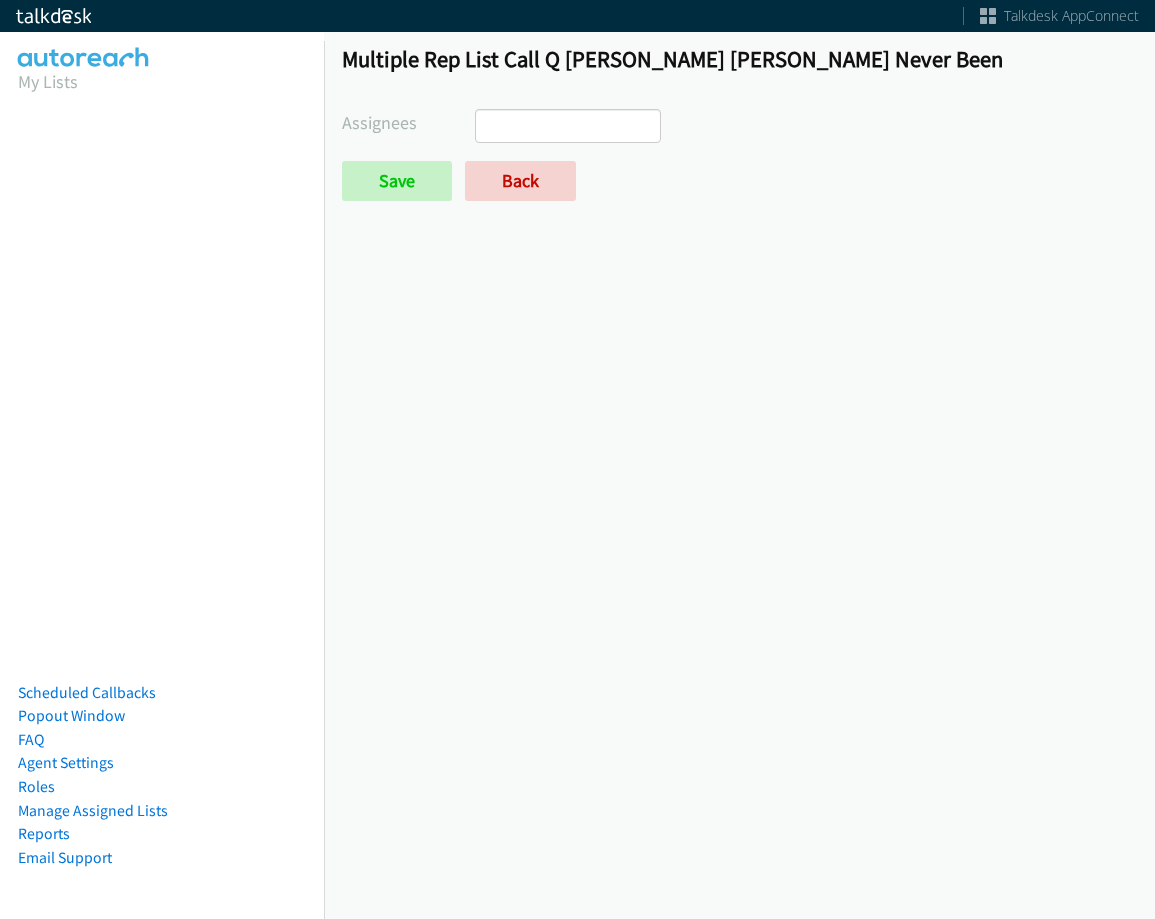 scroll, scrollTop: 0, scrollLeft: 0, axis: both 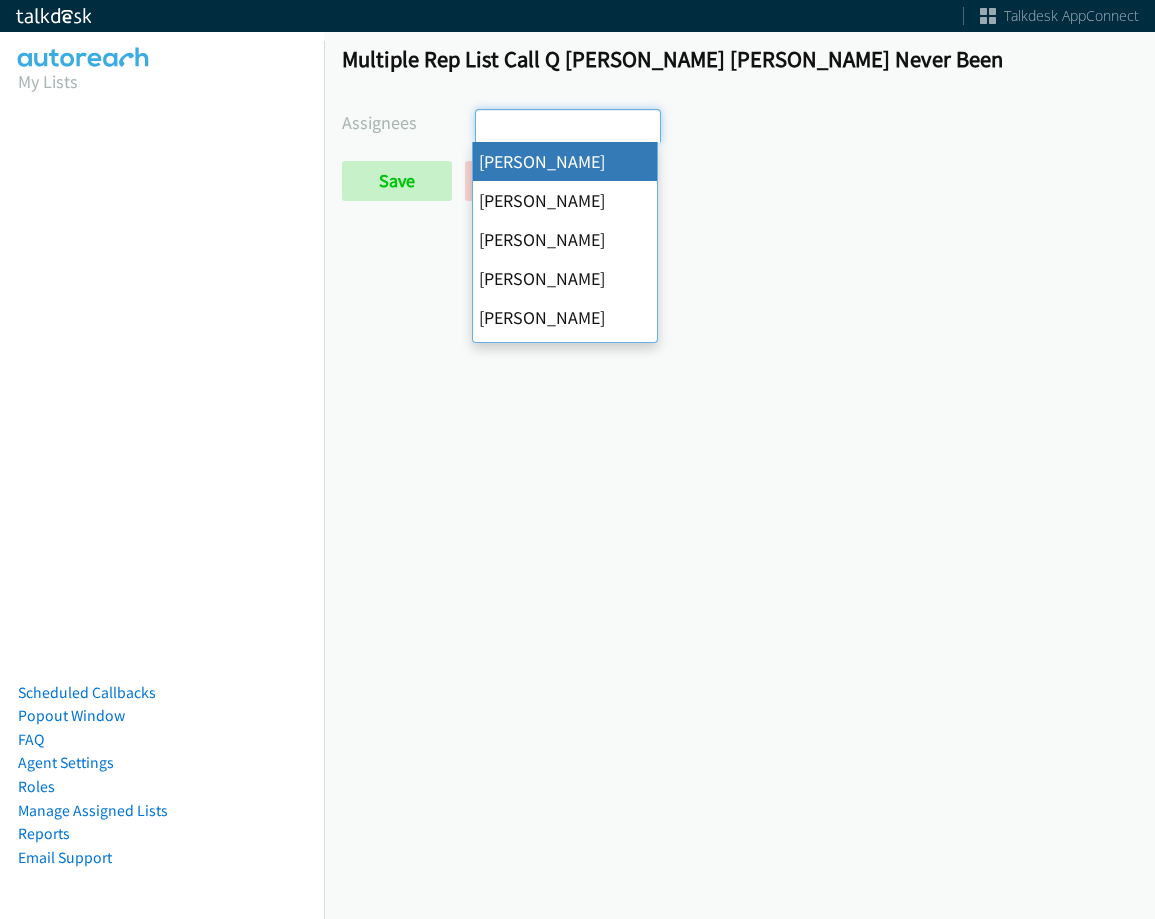 select on "cb11e729-9a1d-44de-9b38-0f5a50c7e01c" 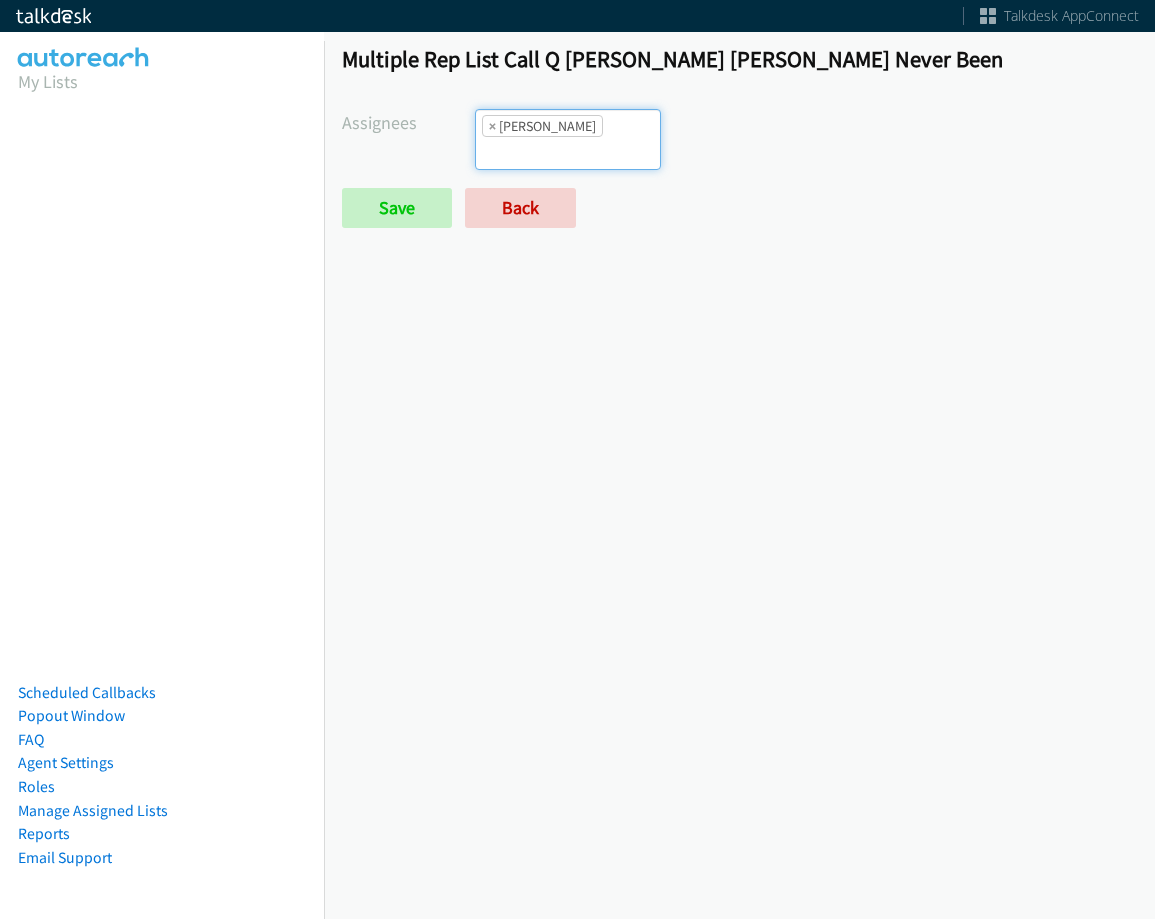 click on "× [PERSON_NAME]" at bounding box center (542, 126) 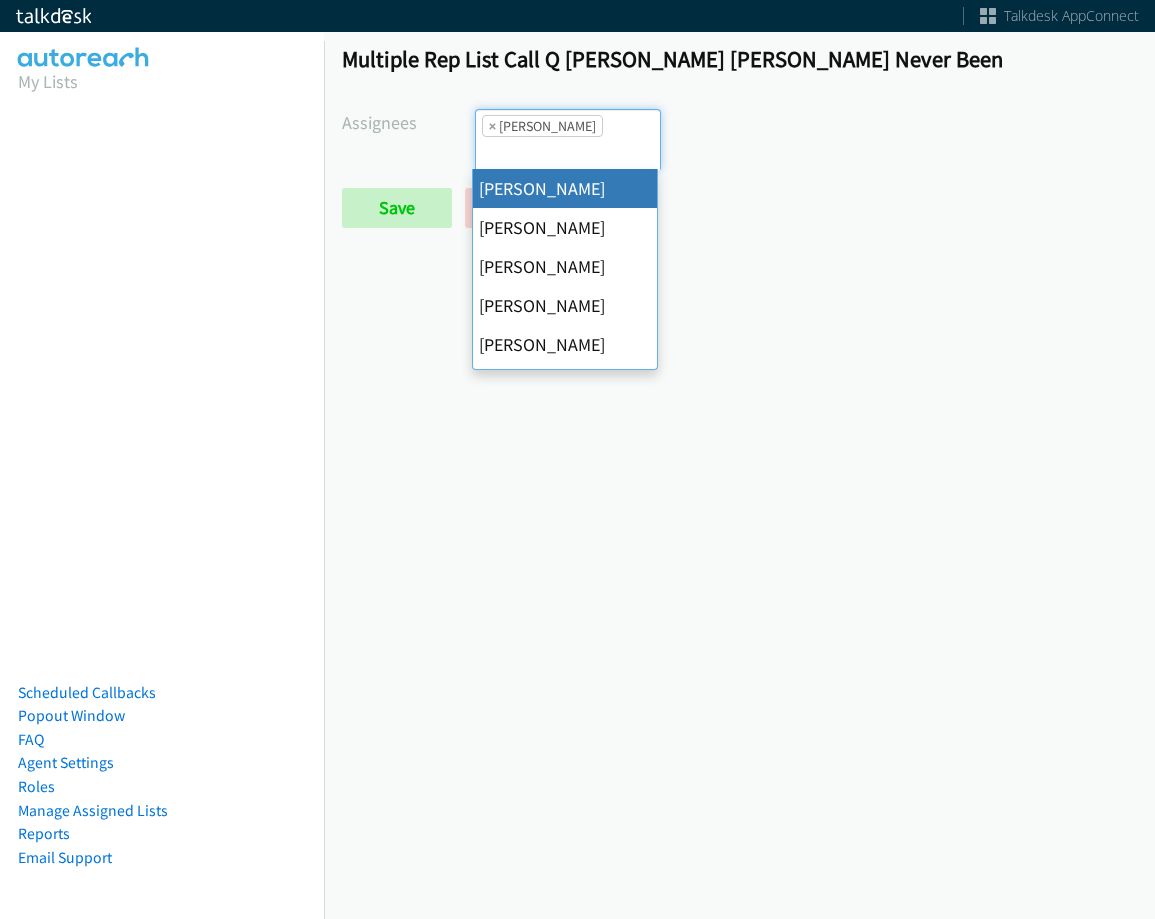 scroll, scrollTop: 0, scrollLeft: 0, axis: both 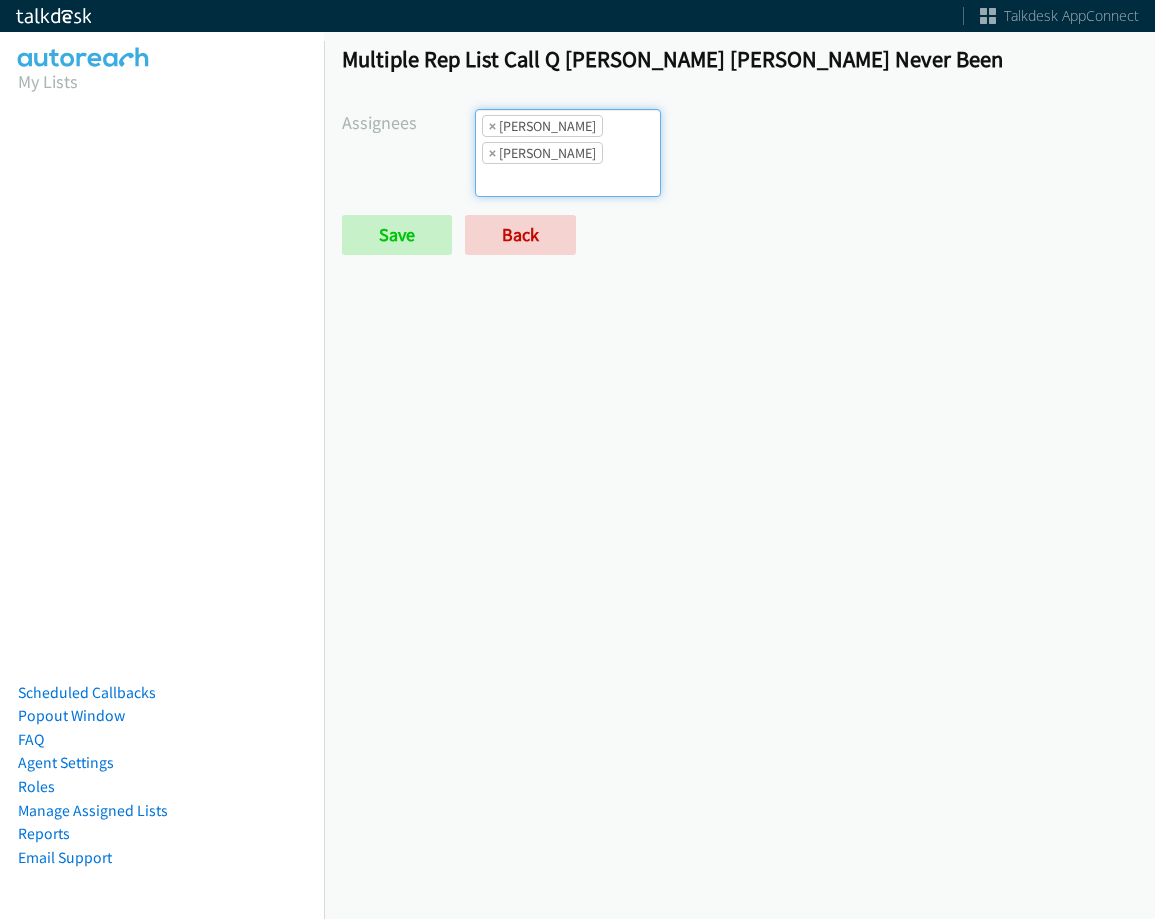click on "× Abigail Odhiambo" at bounding box center (542, 126) 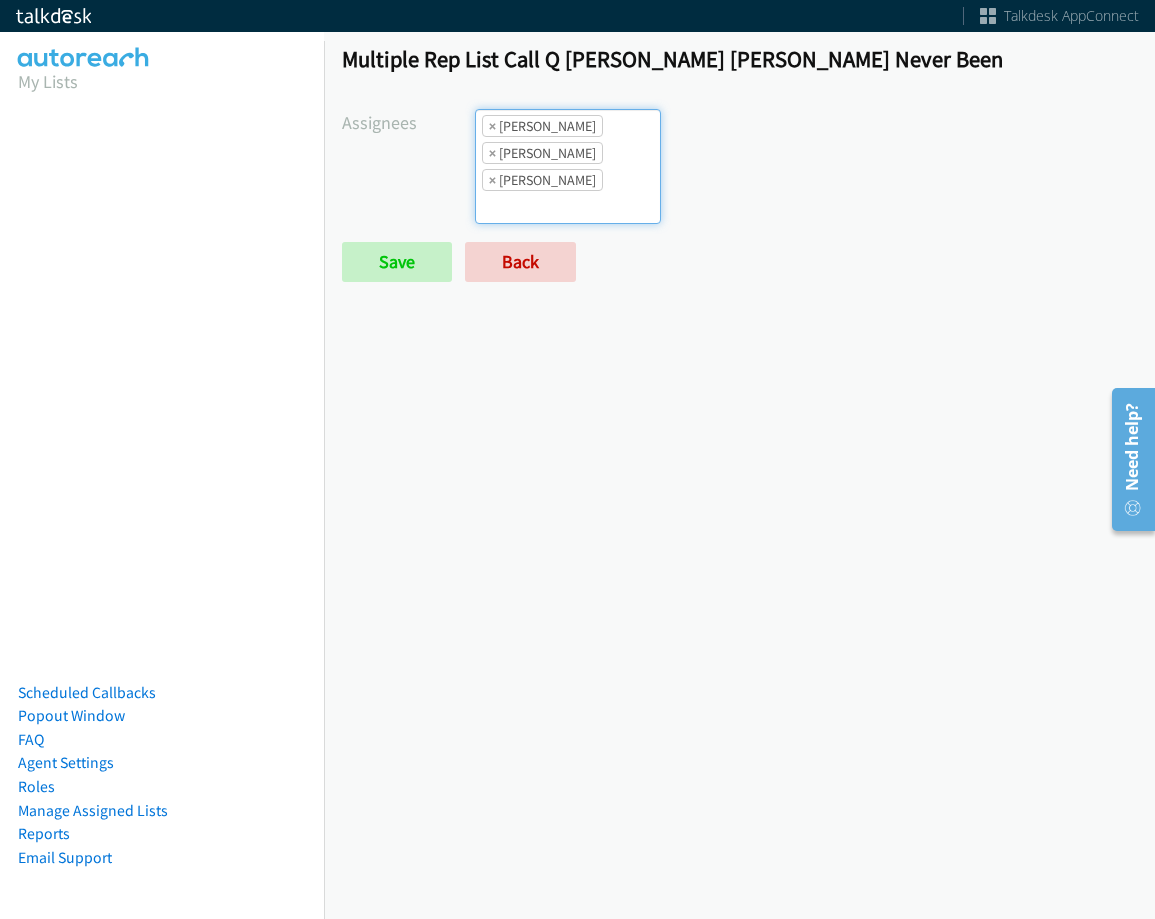 click on "× Abigail Odhiambo × Alana Ruiz × Ariel Thompson" at bounding box center (568, 166) 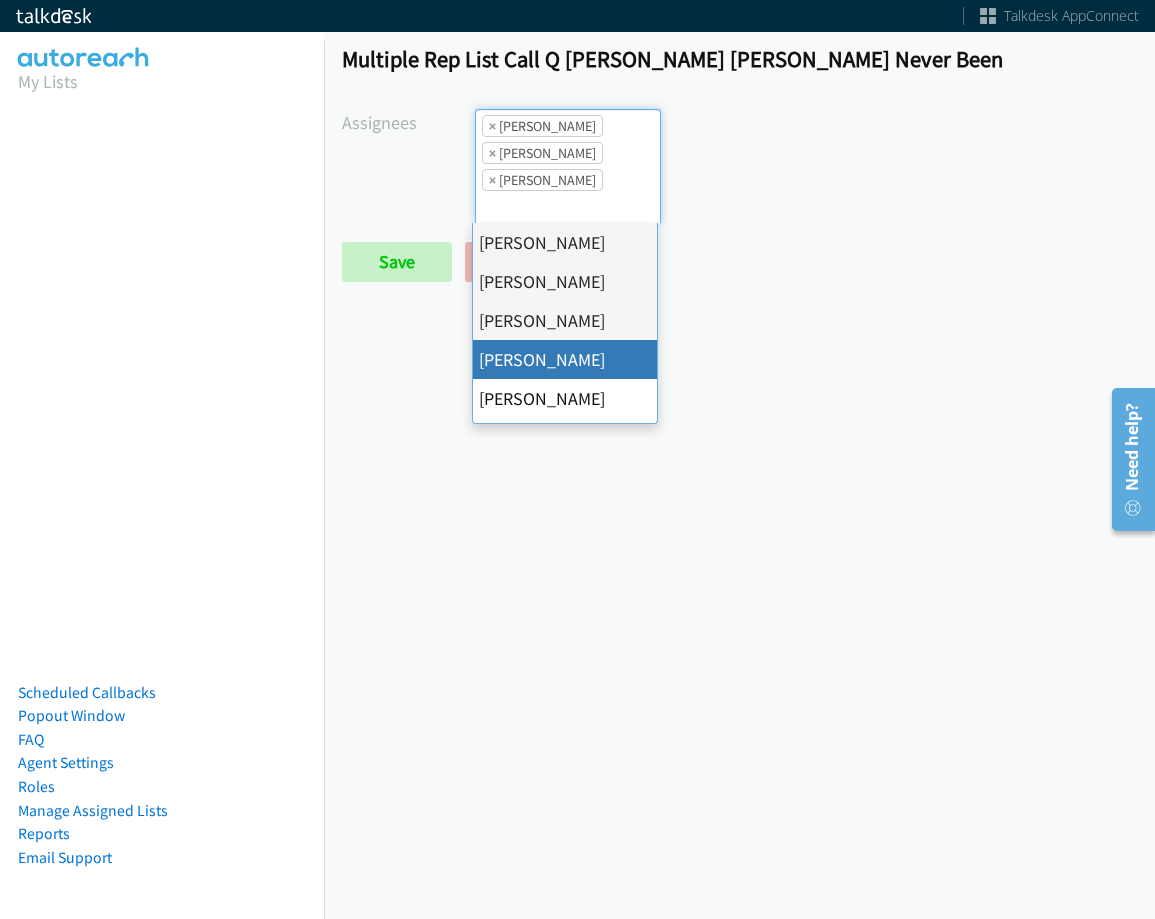 drag, startPoint x: 572, startPoint y: 348, endPoint x: 568, endPoint y: 242, distance: 106.07545 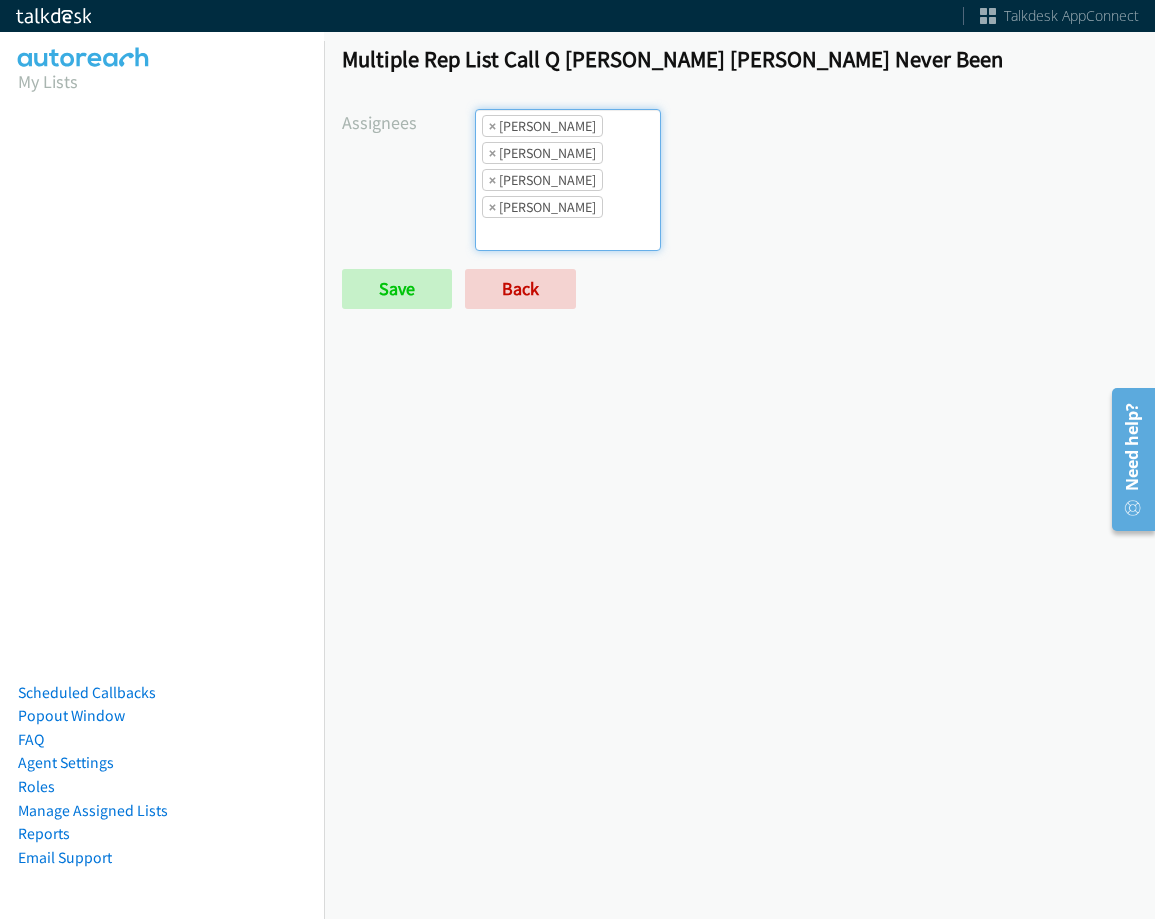 click on "× Abigail Odhiambo × Alana Ruiz × Ariel Thompson × Cathy Shahan" at bounding box center [568, 180] 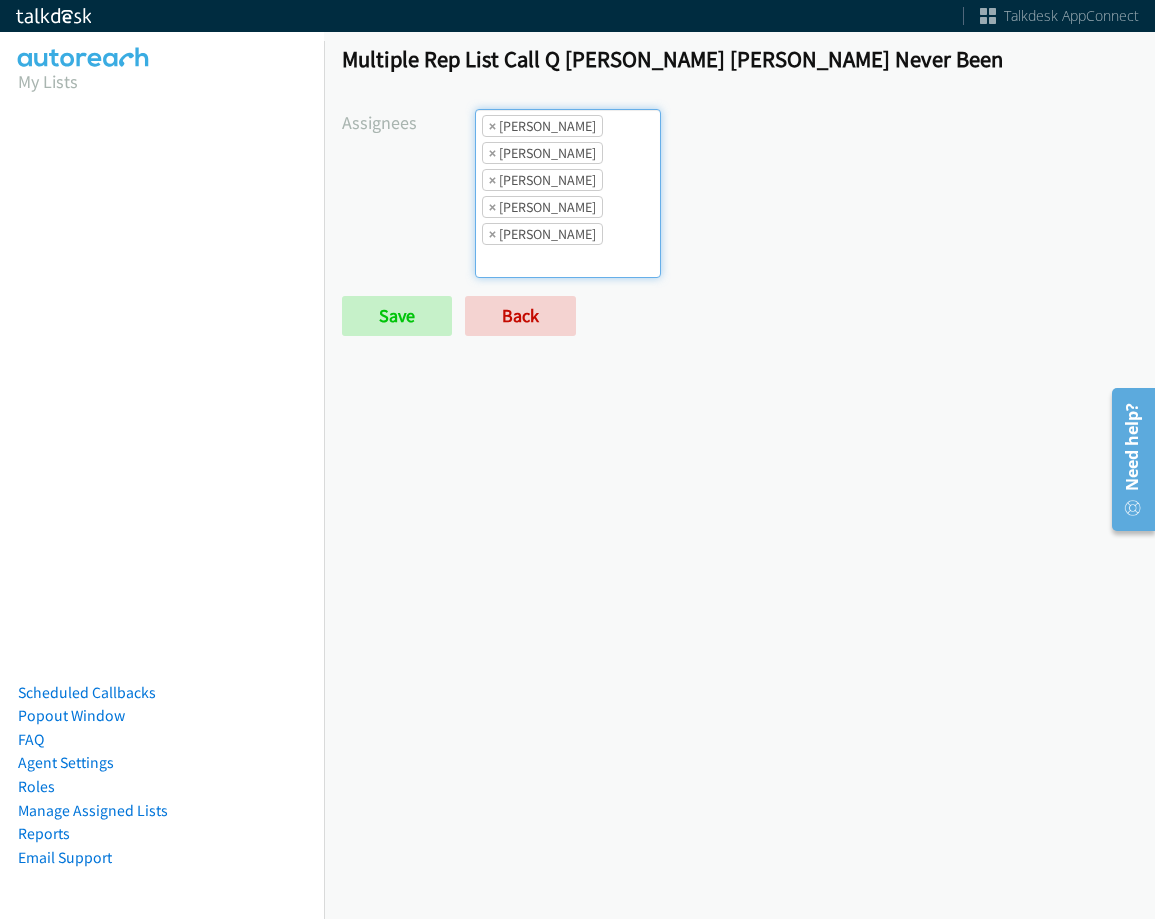 click on "× Ariel Thompson" at bounding box center (542, 180) 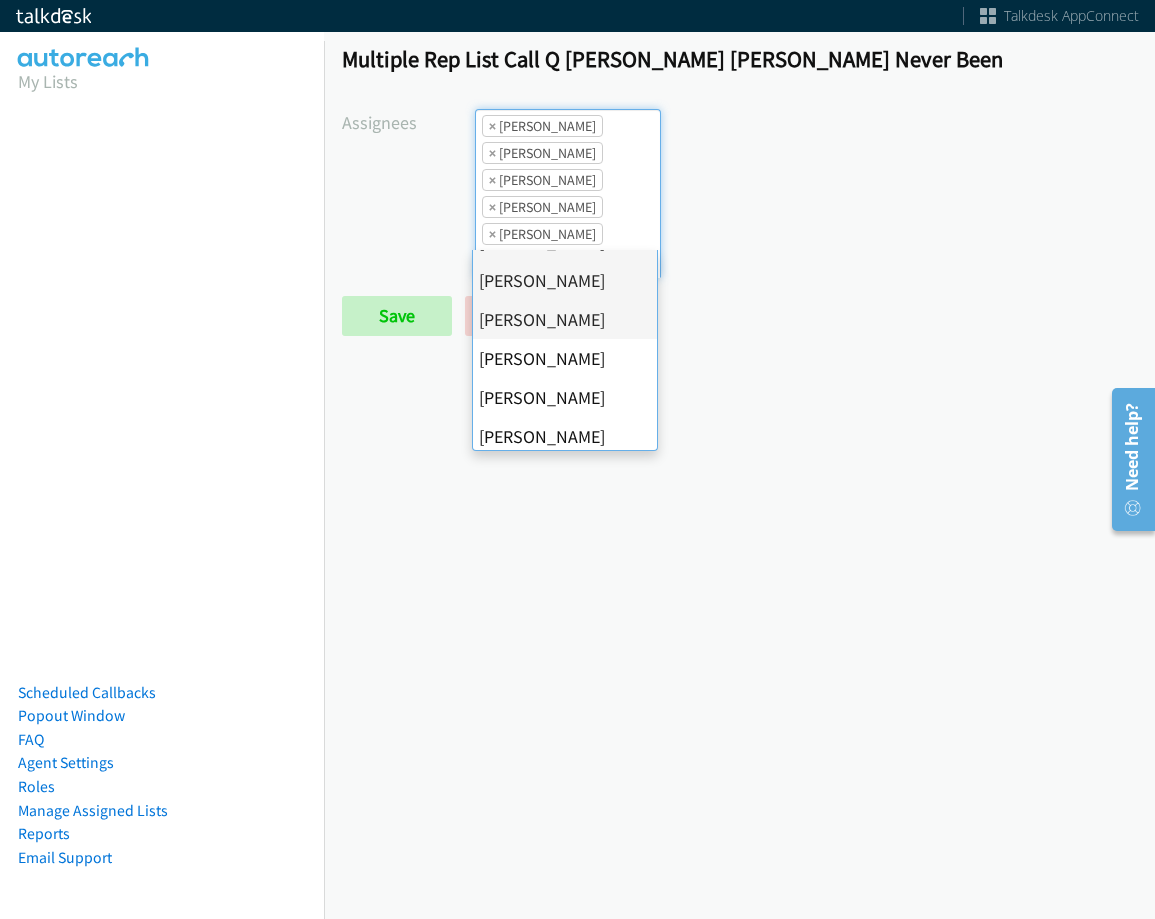 scroll, scrollTop: 200, scrollLeft: 0, axis: vertical 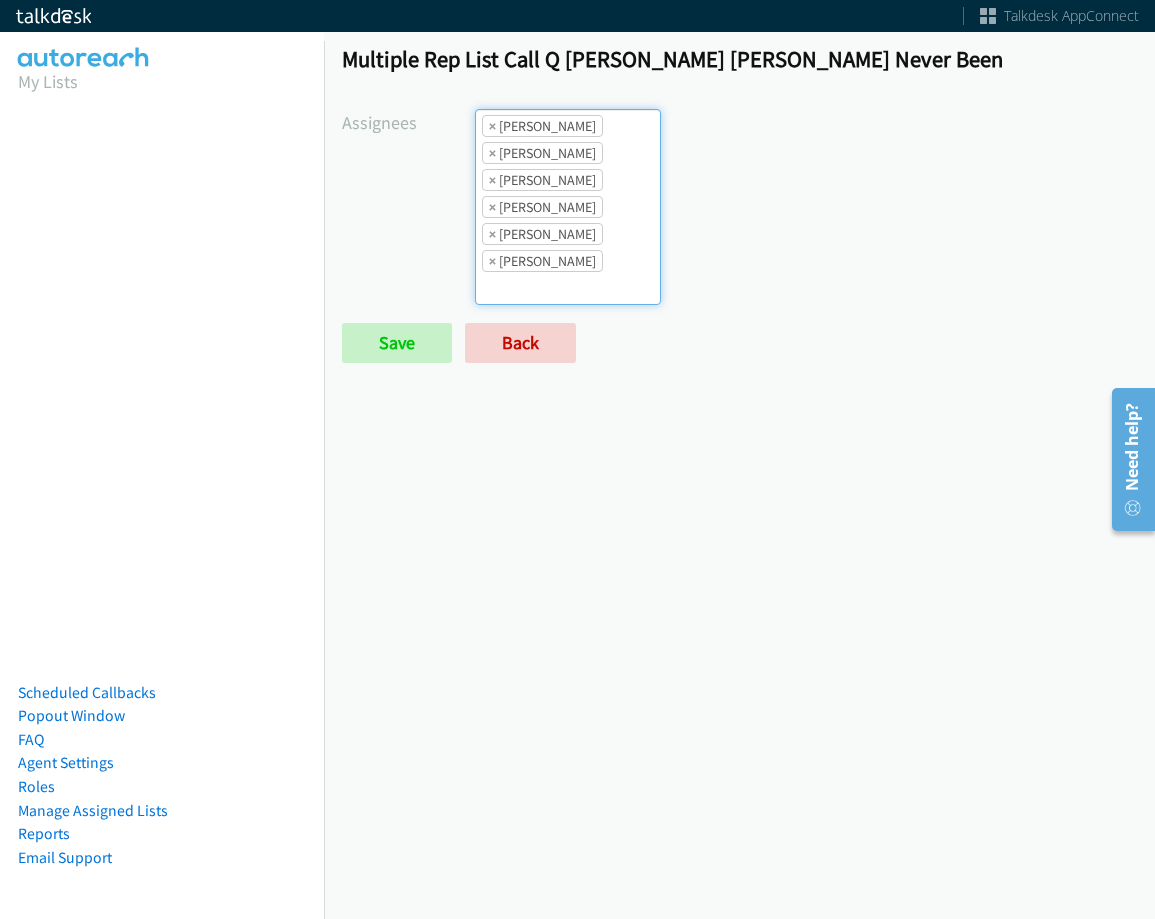 click on "× Abigail Odhiambo × Alana Ruiz × Ariel Thompson × Cathy Shahan × Charles Ross × Daquaya Johnson" at bounding box center (568, 207) 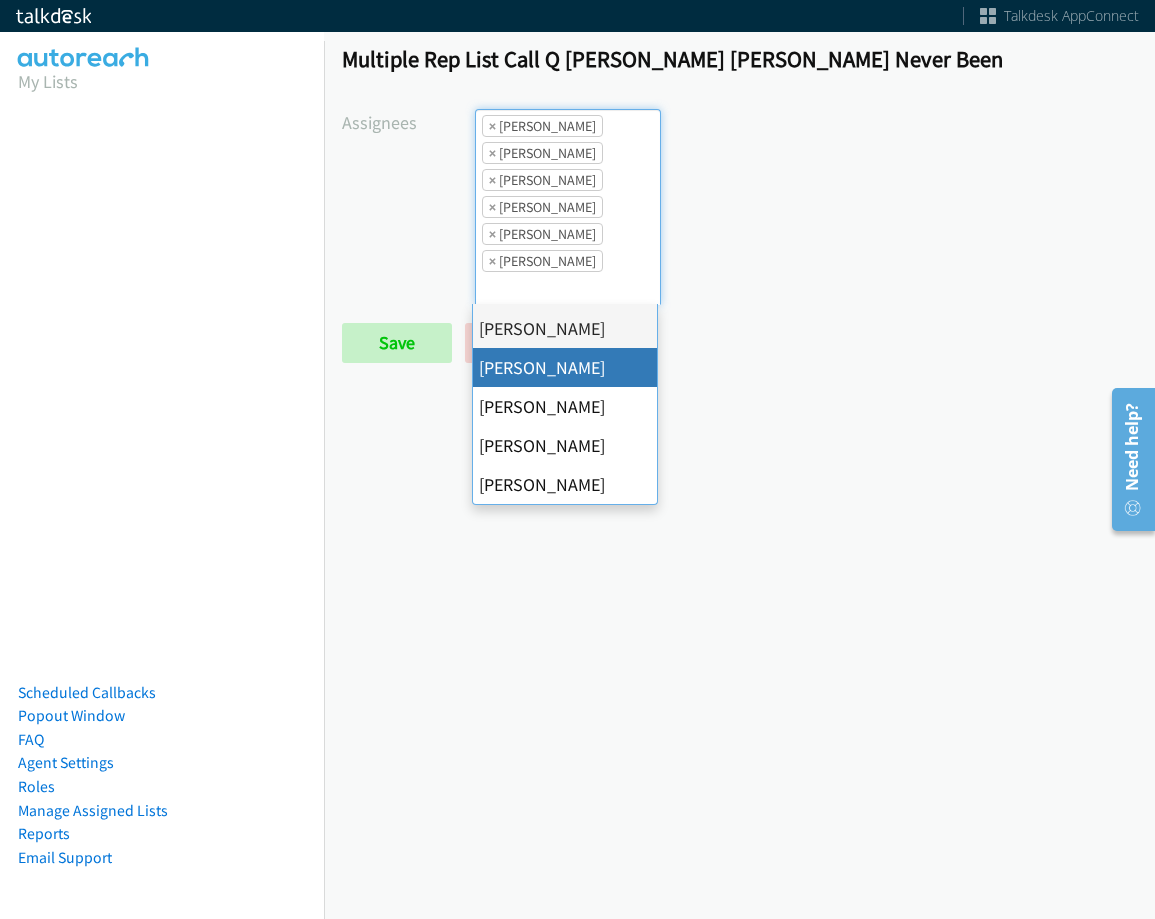scroll, scrollTop: 200, scrollLeft: 0, axis: vertical 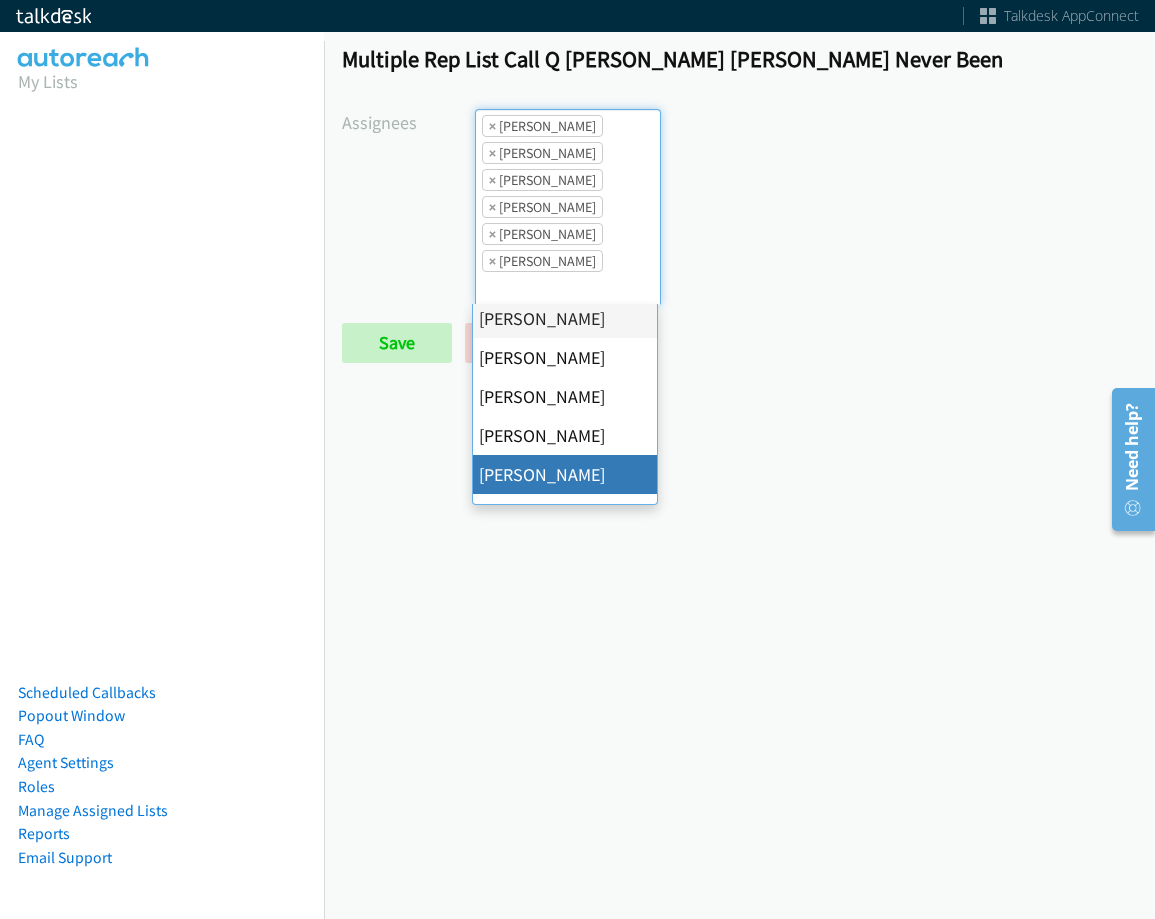 drag, startPoint x: 567, startPoint y: 476, endPoint x: 565, endPoint y: 328, distance: 148.01352 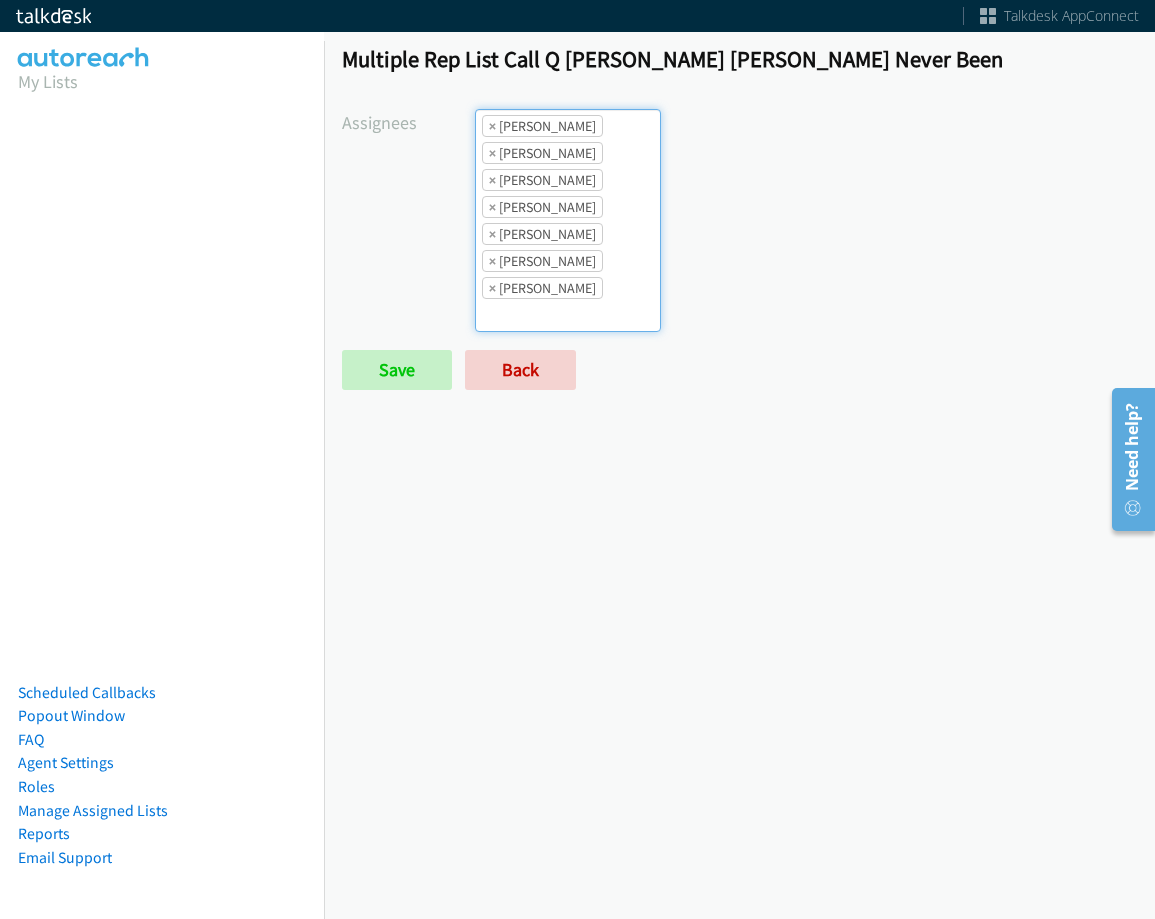 drag, startPoint x: 565, startPoint y: 328, endPoint x: 547, endPoint y: 327, distance: 18.027756 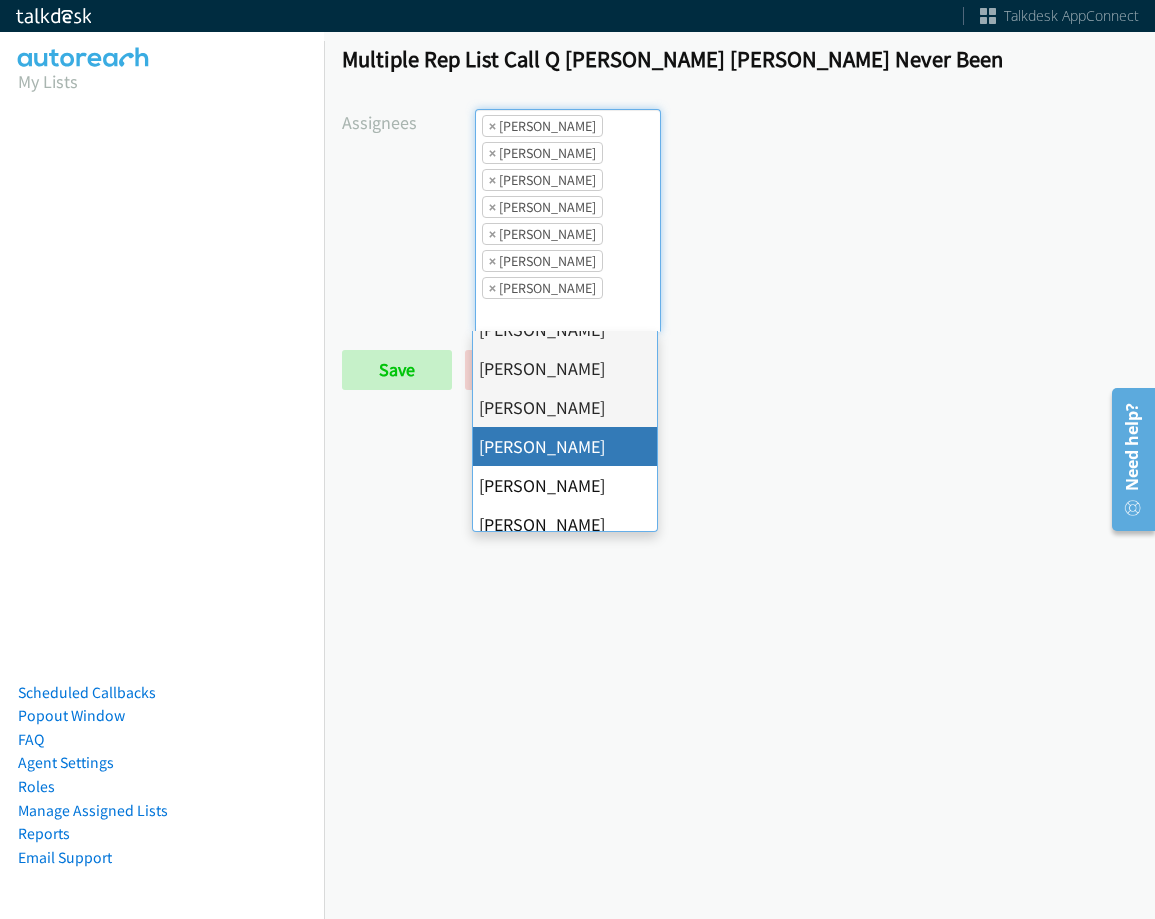 scroll, scrollTop: 385, scrollLeft: 0, axis: vertical 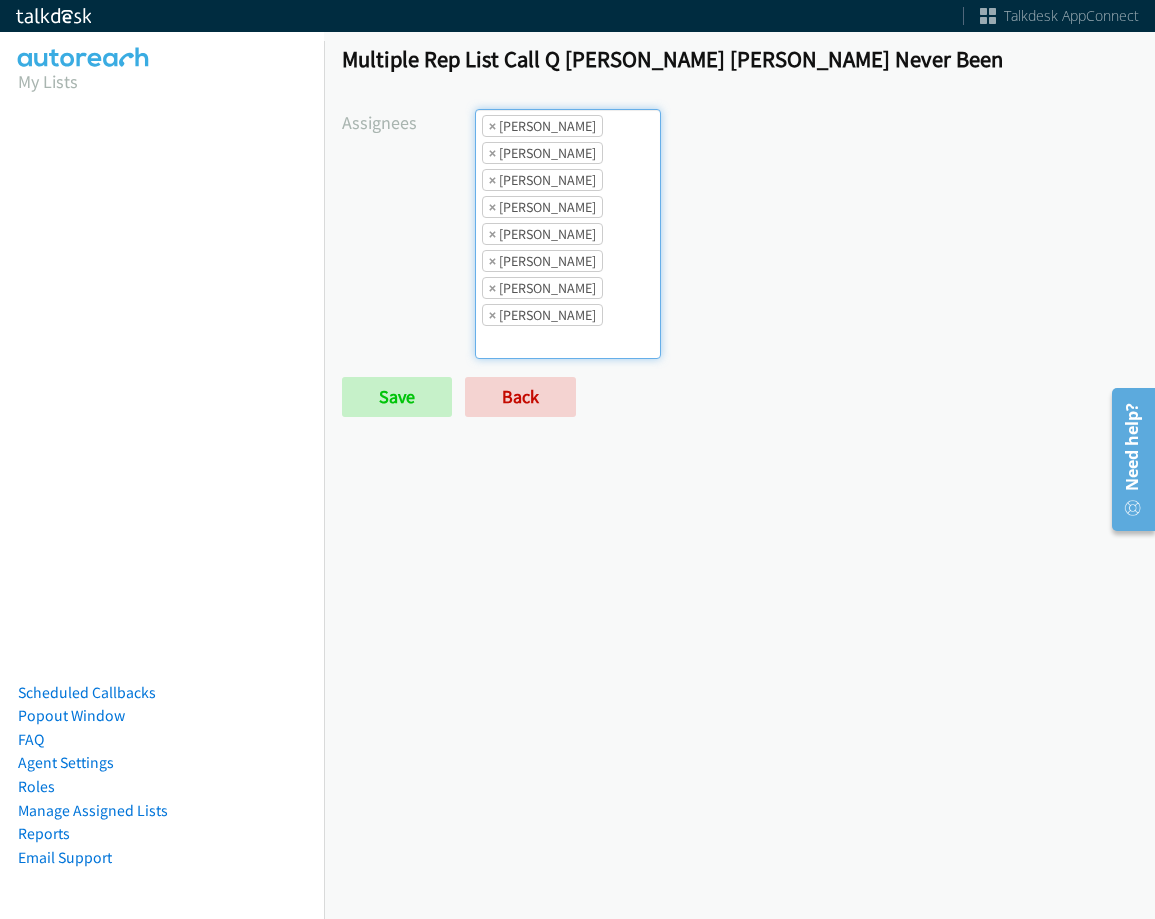 click on "× Abigail Odhiambo × Alana Ruiz × Ariel Thompson × Cathy Shahan × Charles Ross × Daquaya Johnson × Jasmin Martinez × Jordan Stehlik" at bounding box center (568, 234) 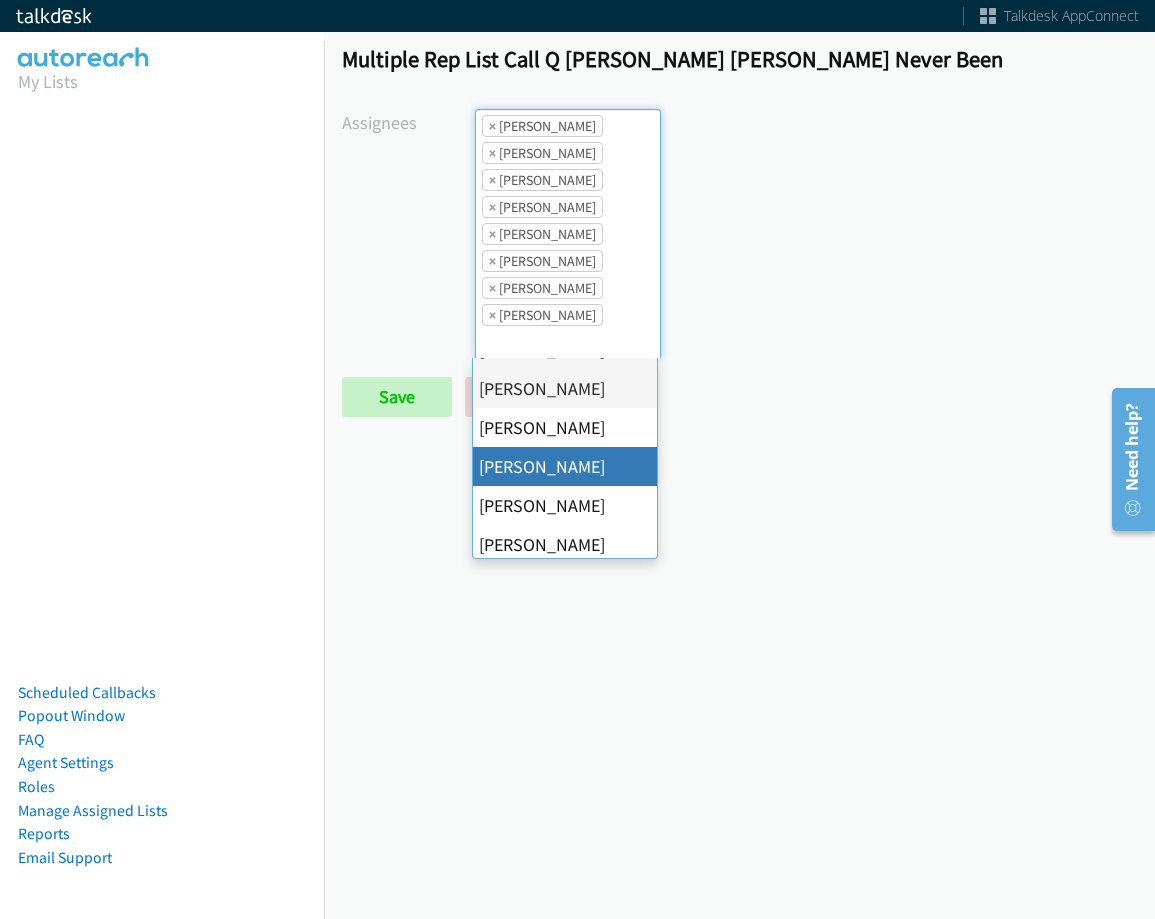 scroll, scrollTop: 385, scrollLeft: 0, axis: vertical 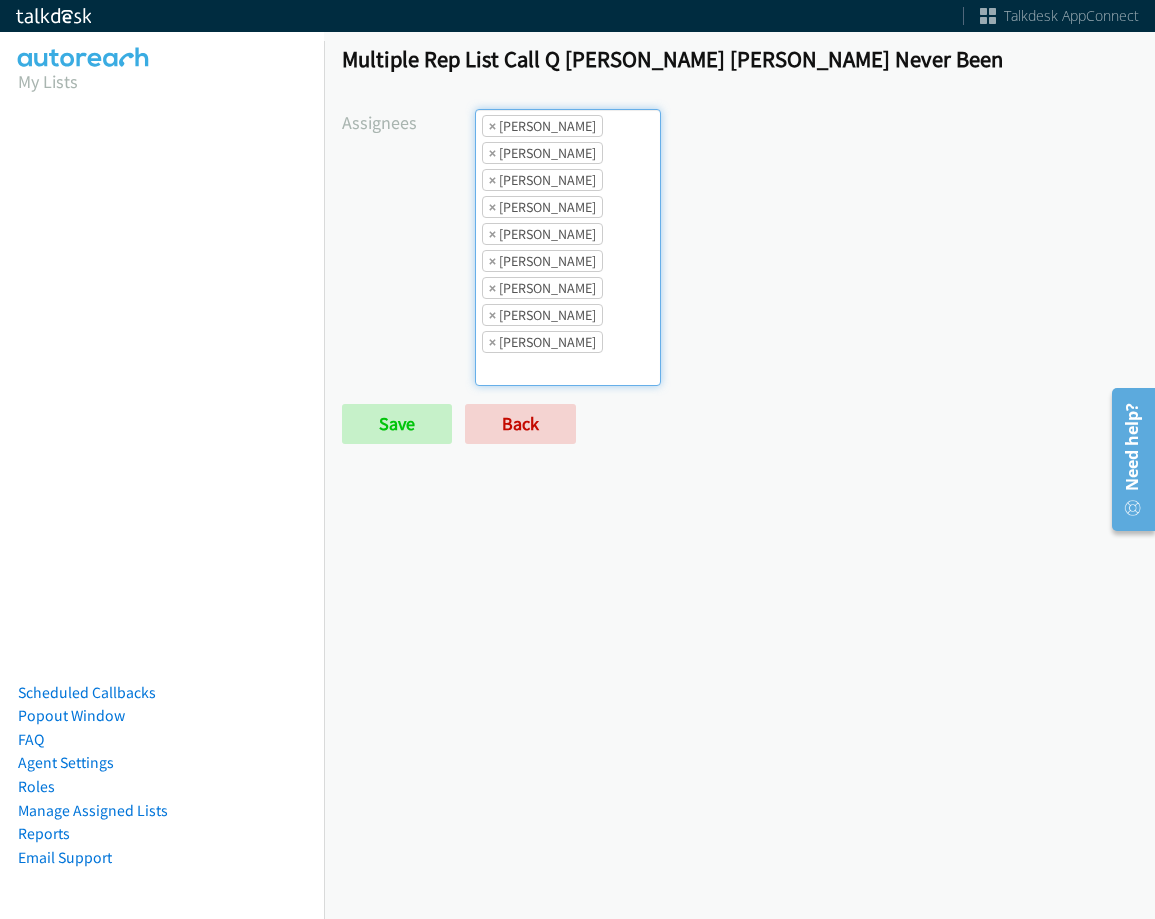 click on "× Abigail Odhiambo × Alana Ruiz × Ariel Thompson × Cathy Shahan × Charles Ross × Daquaya Johnson × Jasmin Martinez × Jordan Stehlik × Rodnika Murphy" at bounding box center (568, 247) 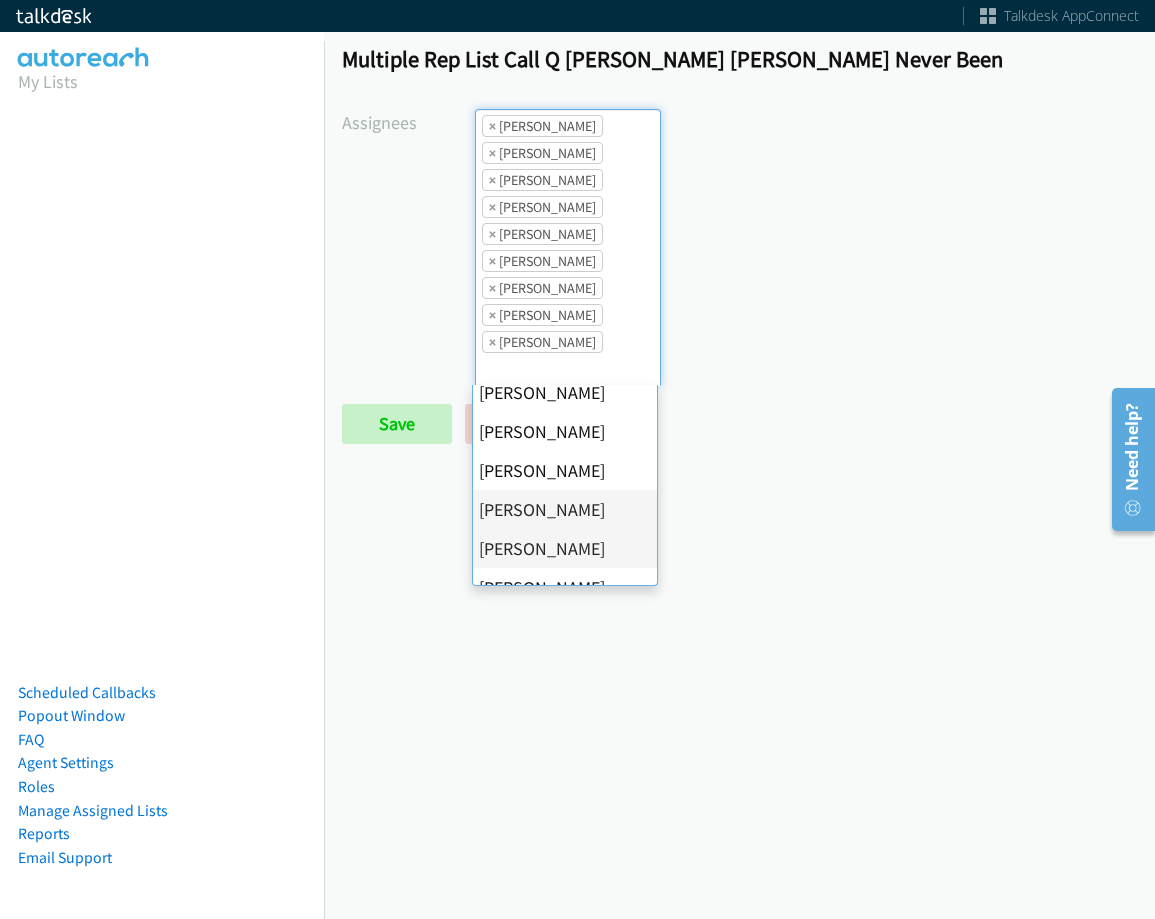 scroll, scrollTop: 385, scrollLeft: 0, axis: vertical 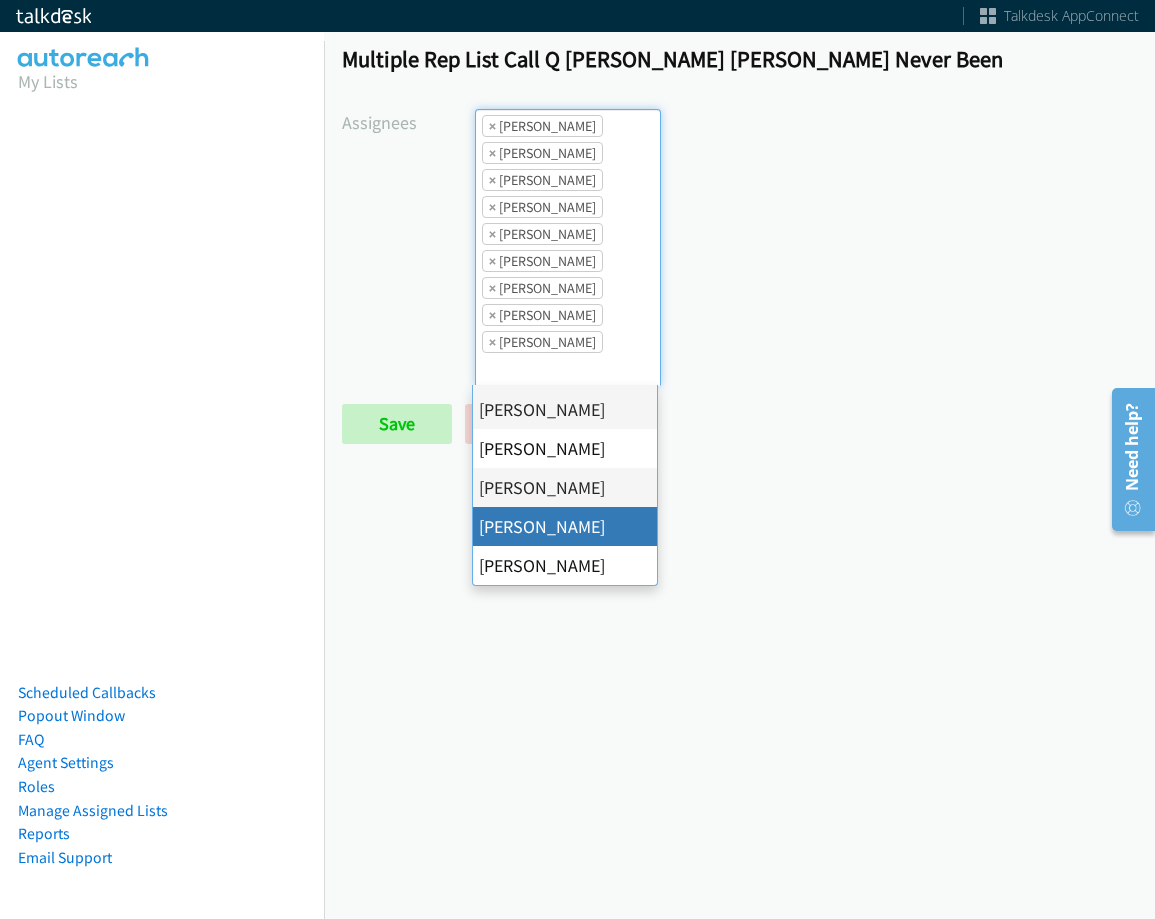 drag, startPoint x: 611, startPoint y: 541, endPoint x: 583, endPoint y: 436, distance: 108.66922 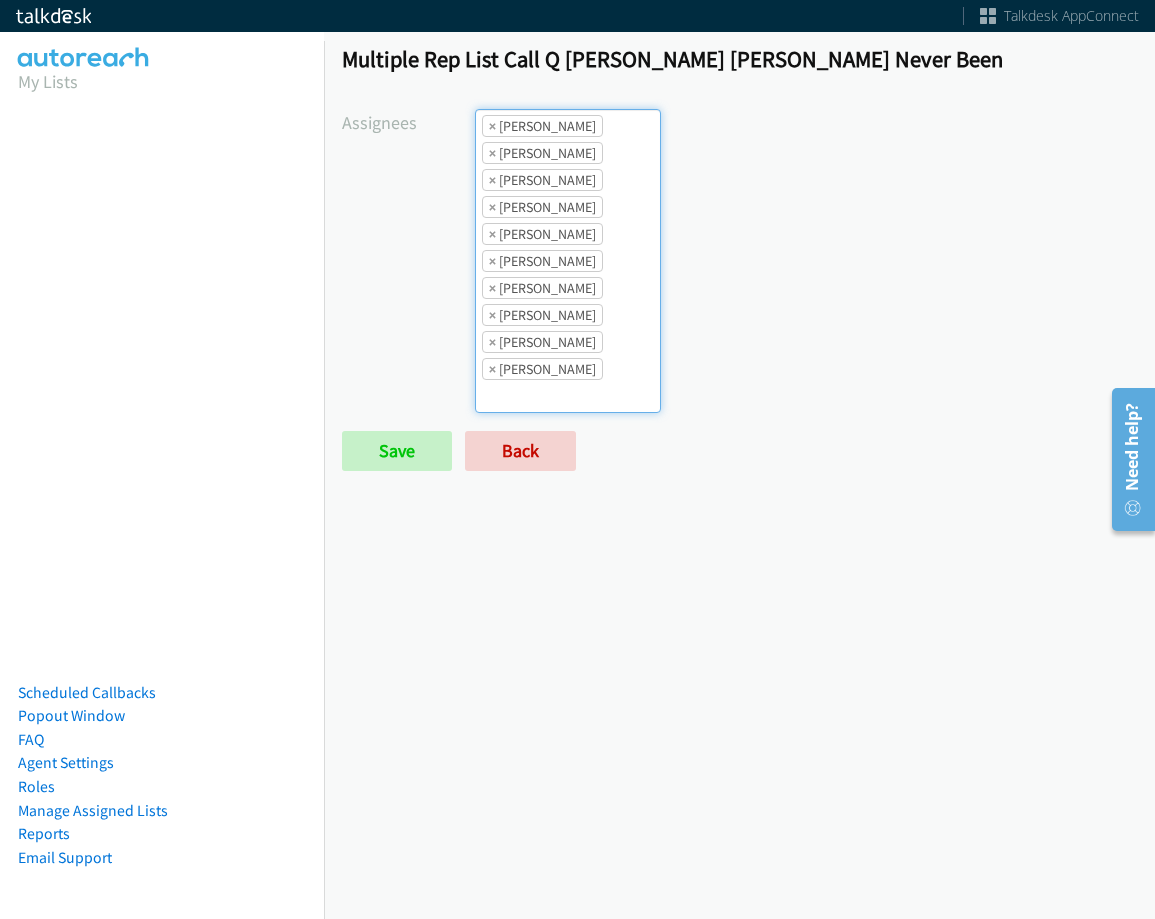 click on "× Abigail Odhiambo × Alana Ruiz × Ariel Thompson × Cathy Shahan × Charles Ross × Daquaya Johnson × Jasmin Martinez × Jordan Stehlik × Rodnika Murphy × Tatiana Medina" at bounding box center [568, 261] 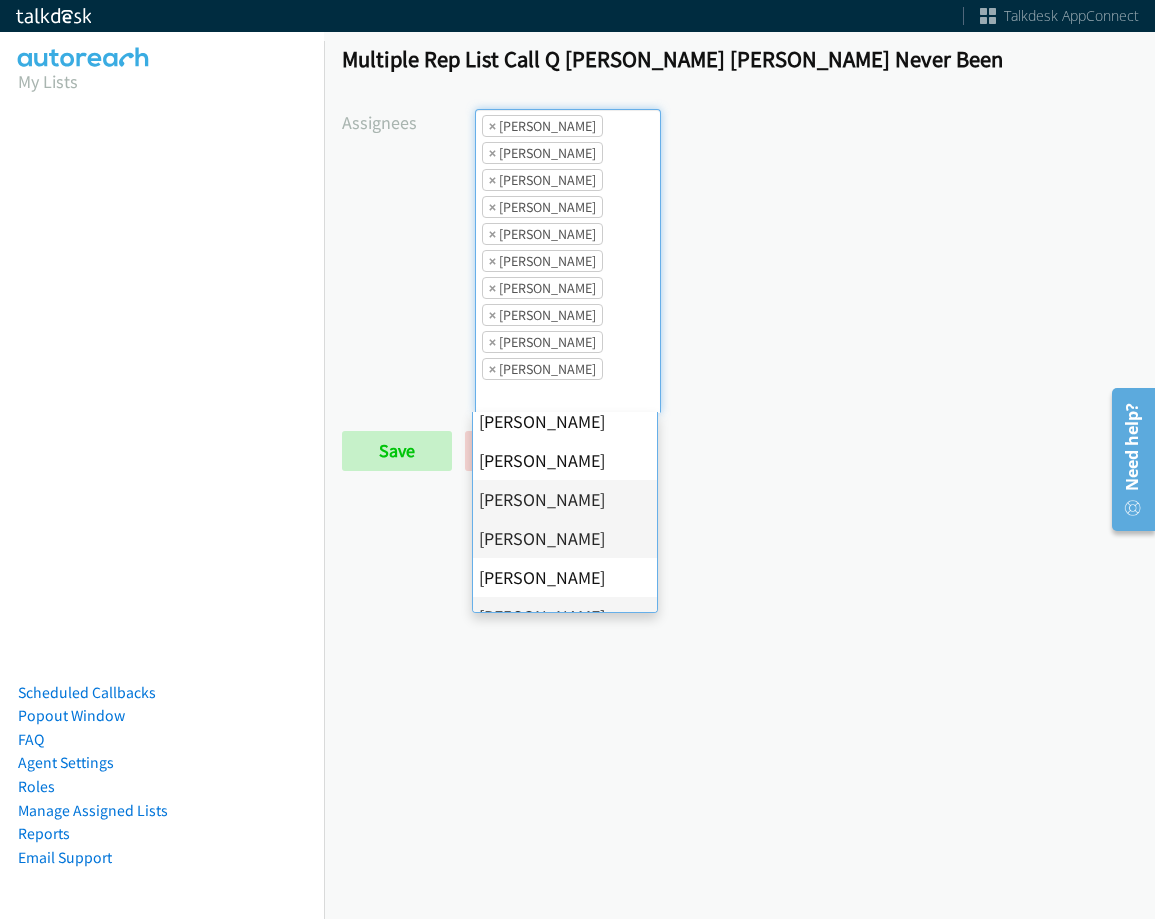scroll, scrollTop: 385, scrollLeft: 0, axis: vertical 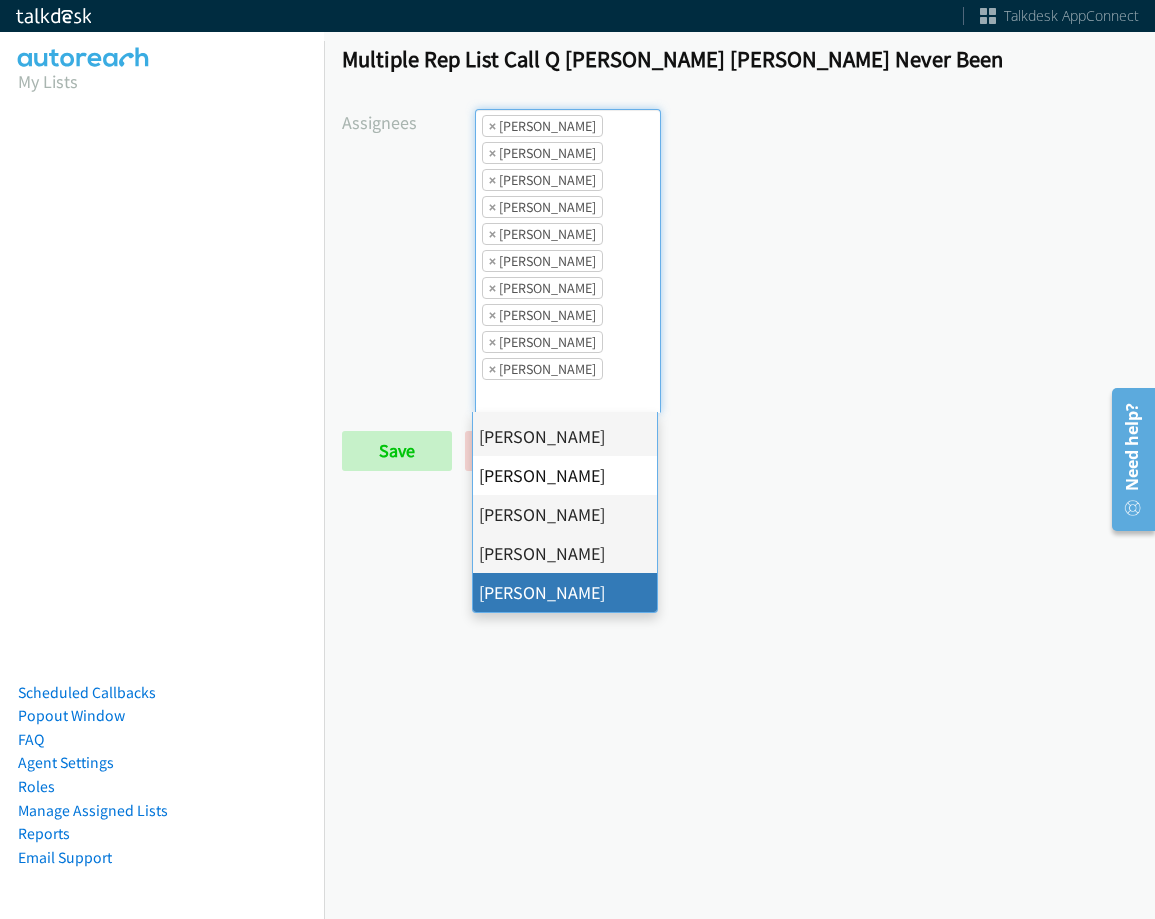 drag, startPoint x: 577, startPoint y: 588, endPoint x: 538, endPoint y: 554, distance: 51.739735 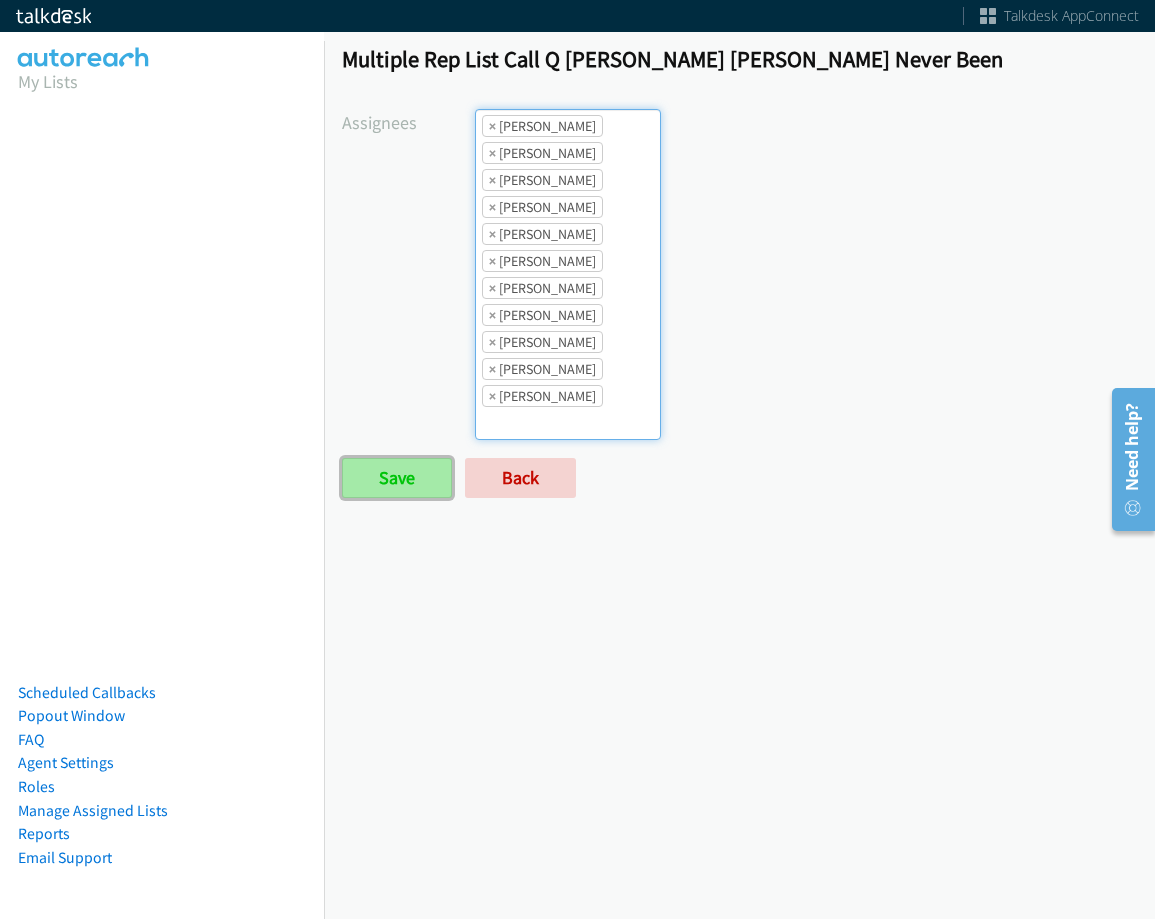 click on "Save" at bounding box center [397, 478] 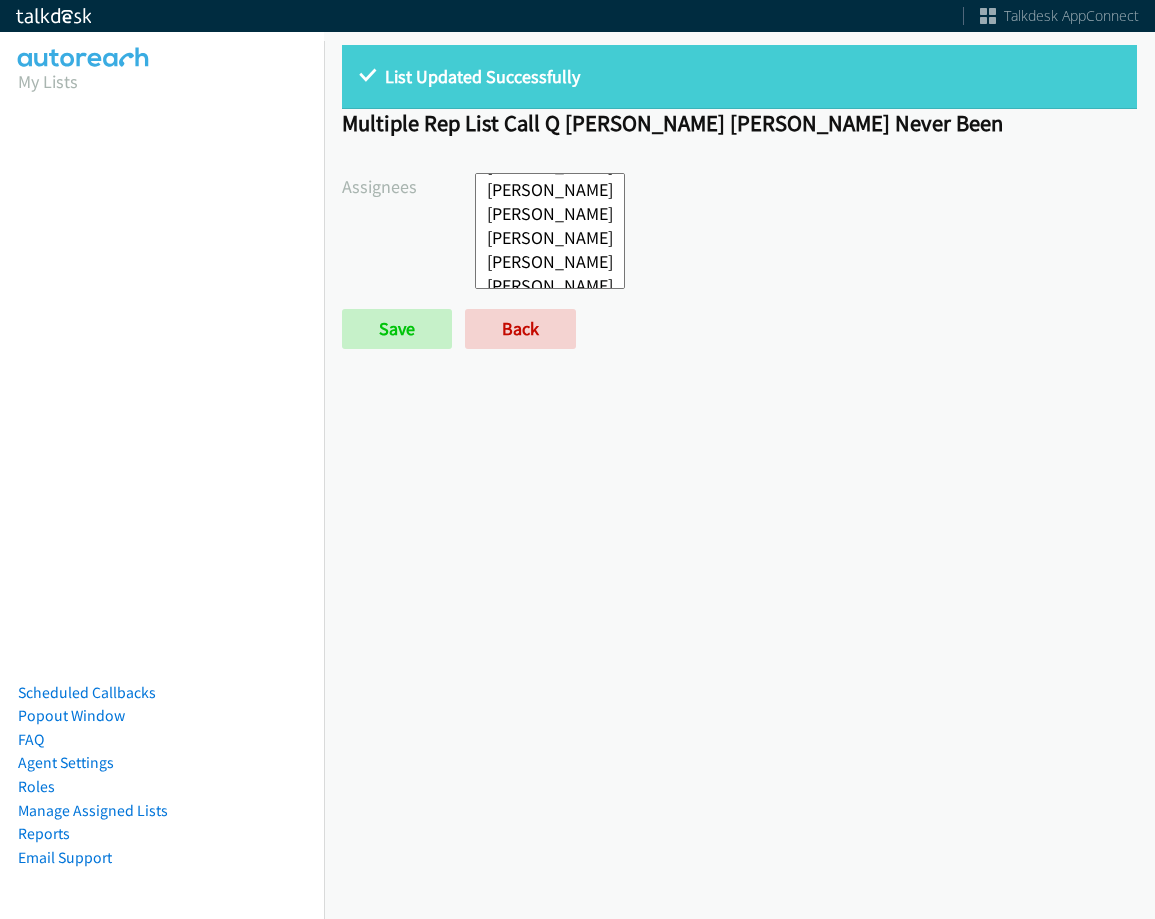 scroll, scrollTop: 0, scrollLeft: 0, axis: both 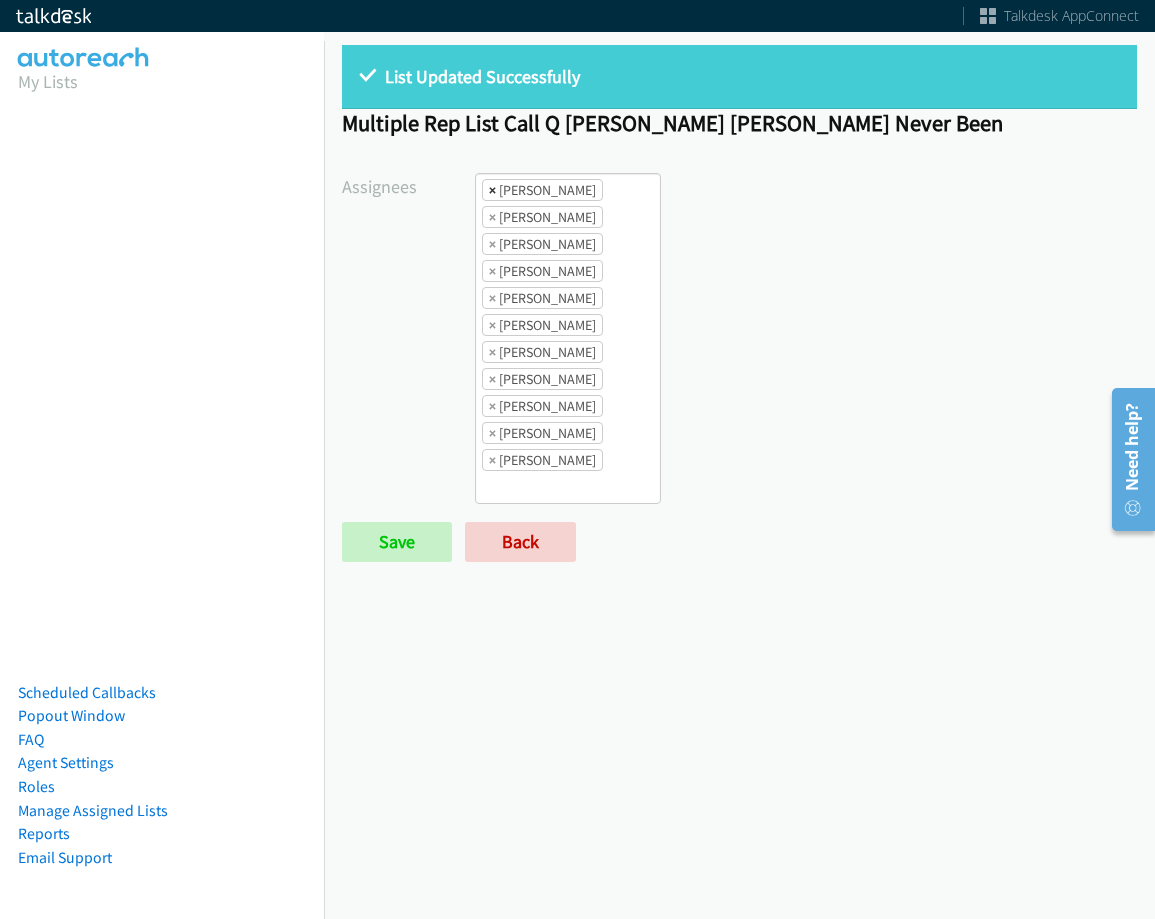 click on "×" at bounding box center (492, 190) 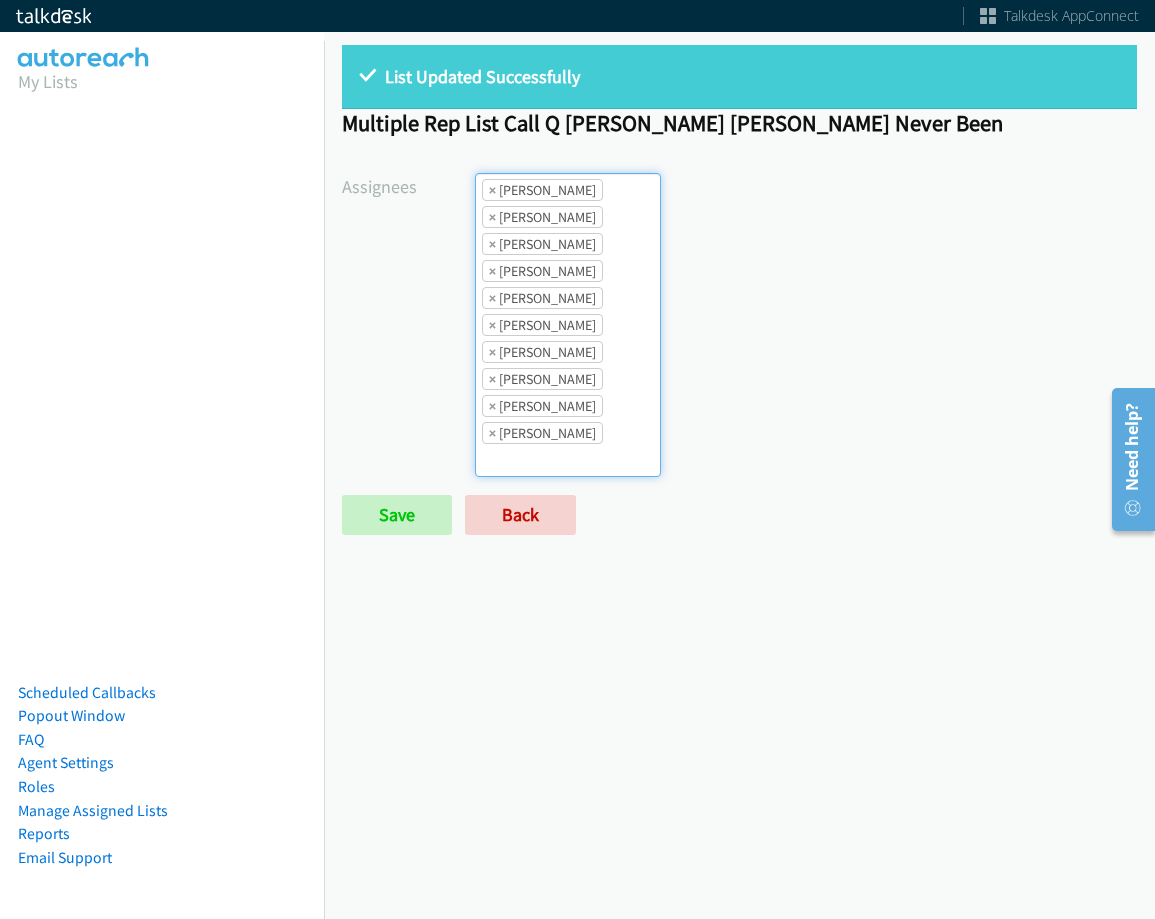 click on "× [PERSON_NAME]" at bounding box center (542, 190) 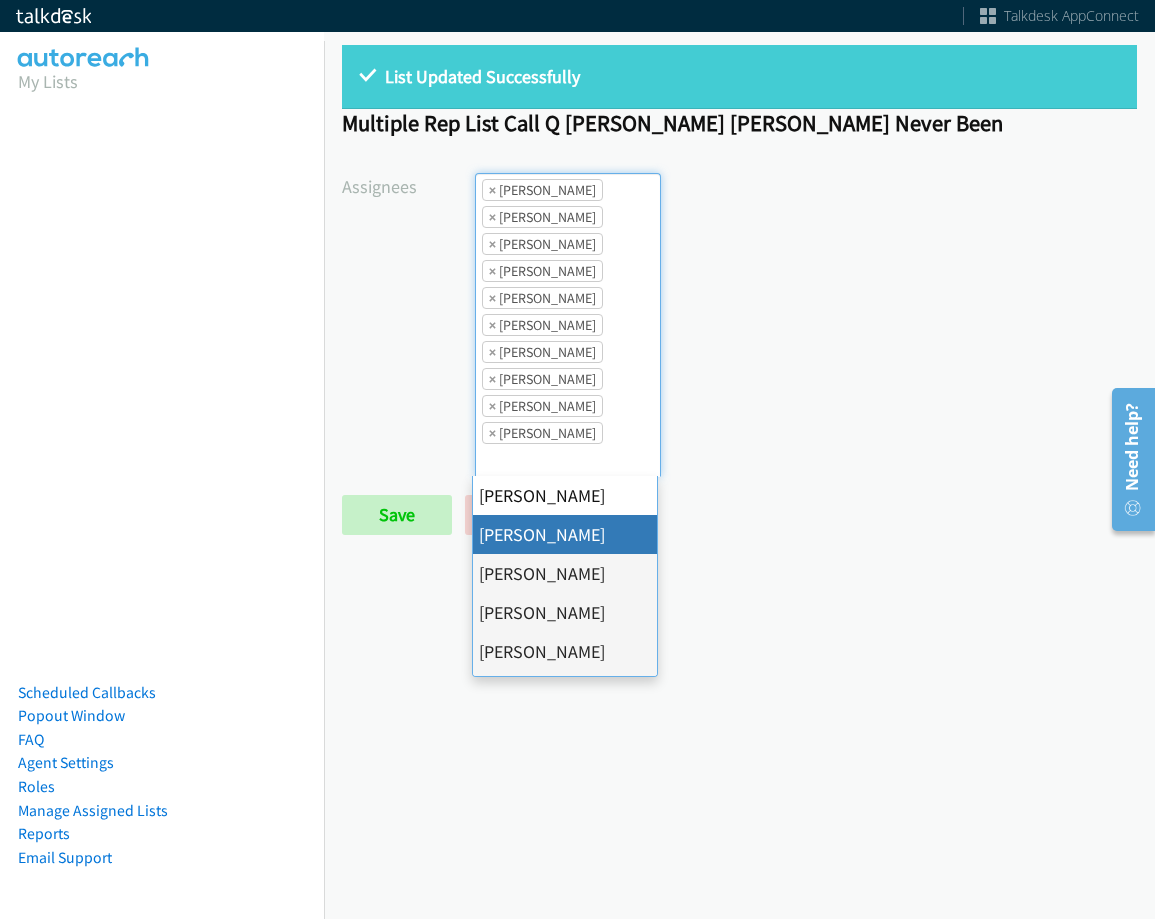 click on "× [PERSON_NAME]" at bounding box center (542, 190) 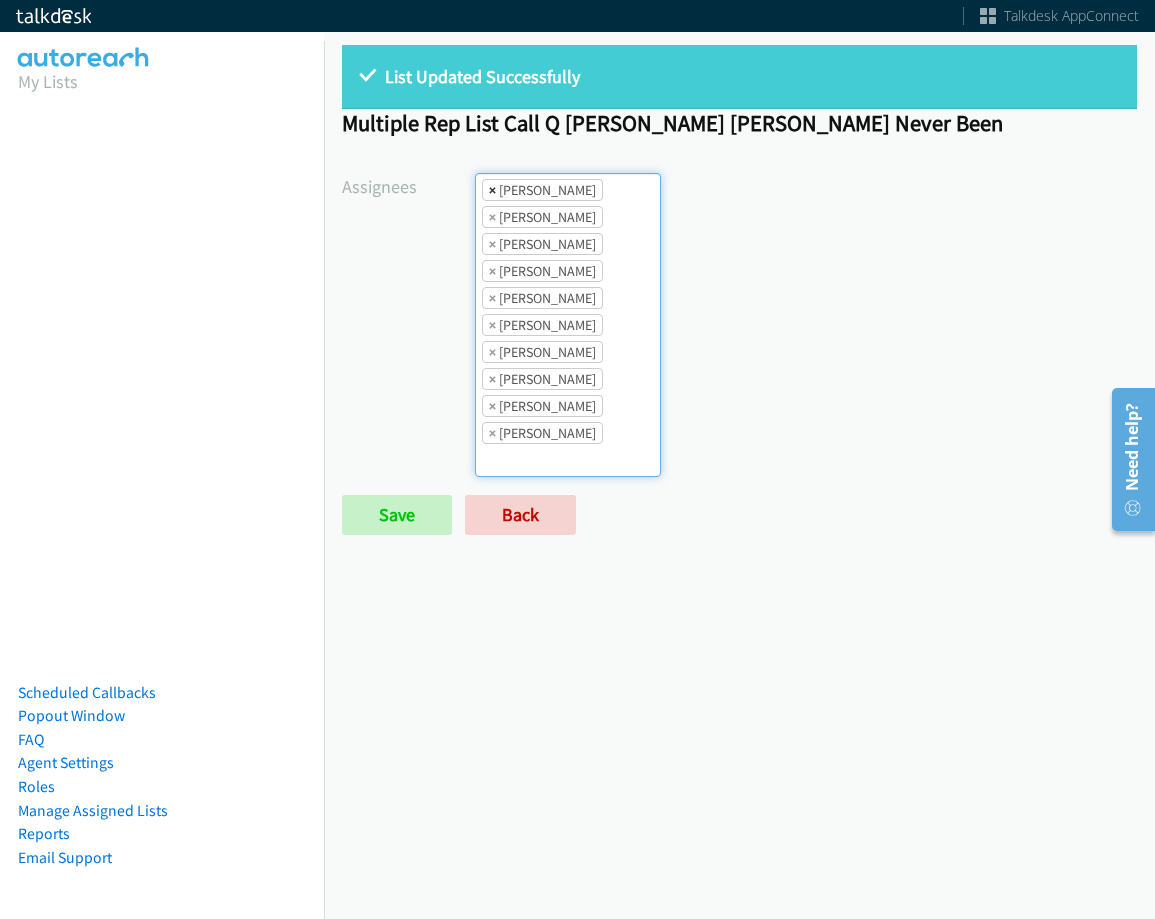 click on "×" at bounding box center (492, 190) 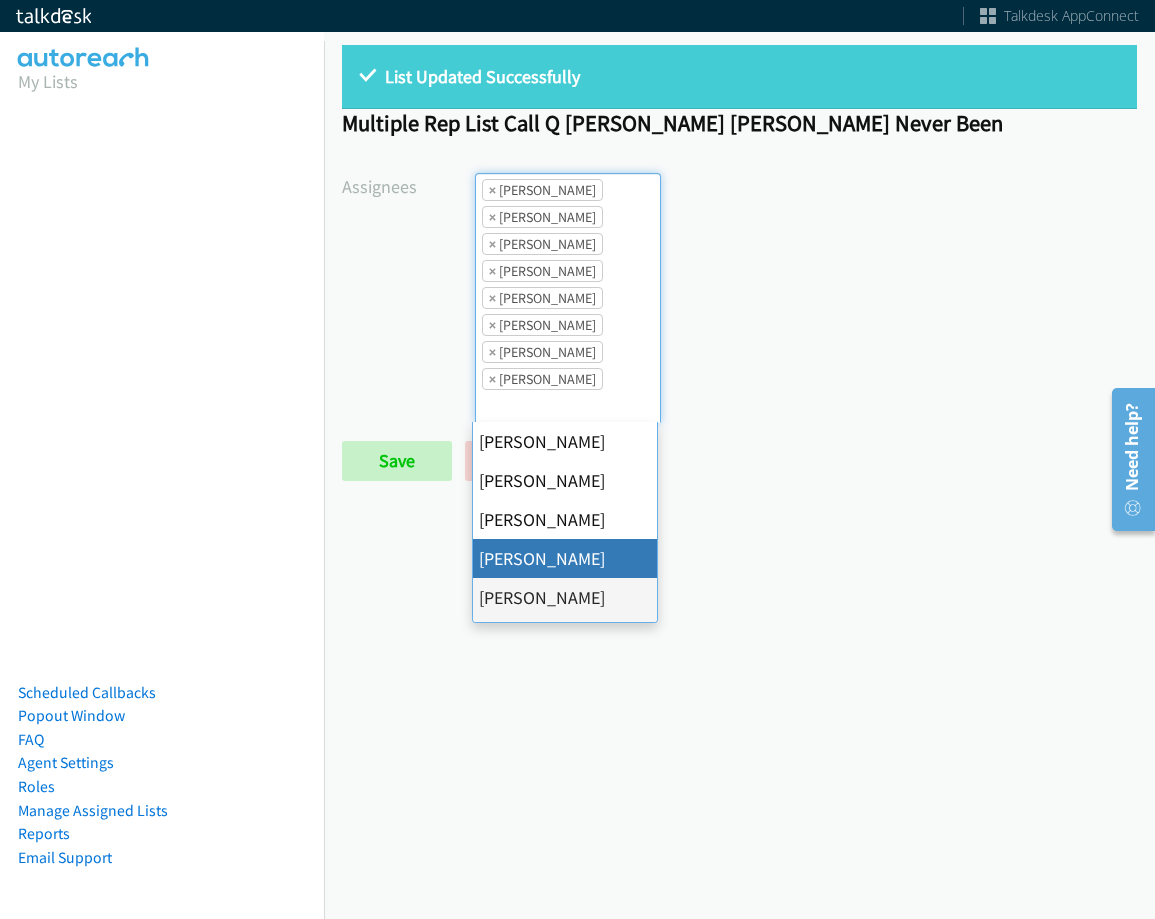 click on "×" at bounding box center [492, 190] 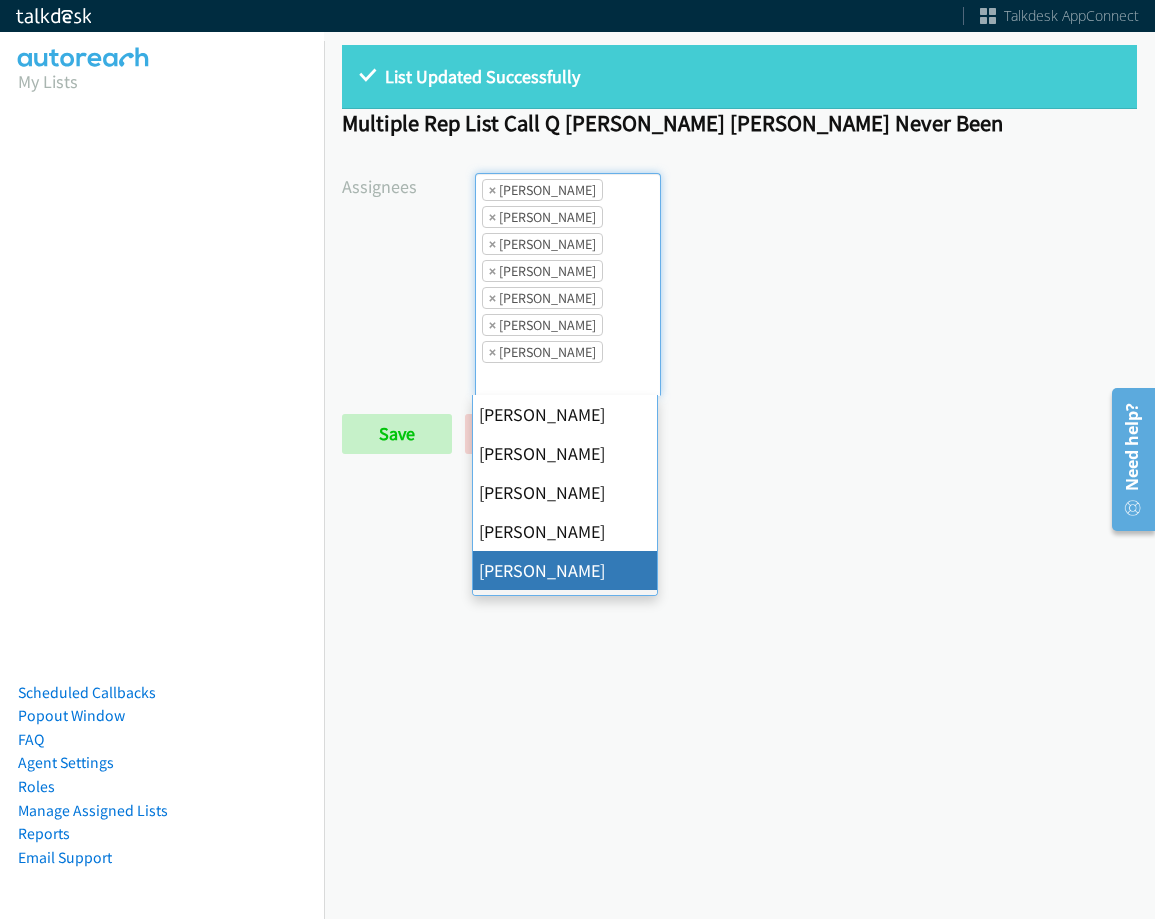 click on "×" at bounding box center [492, 190] 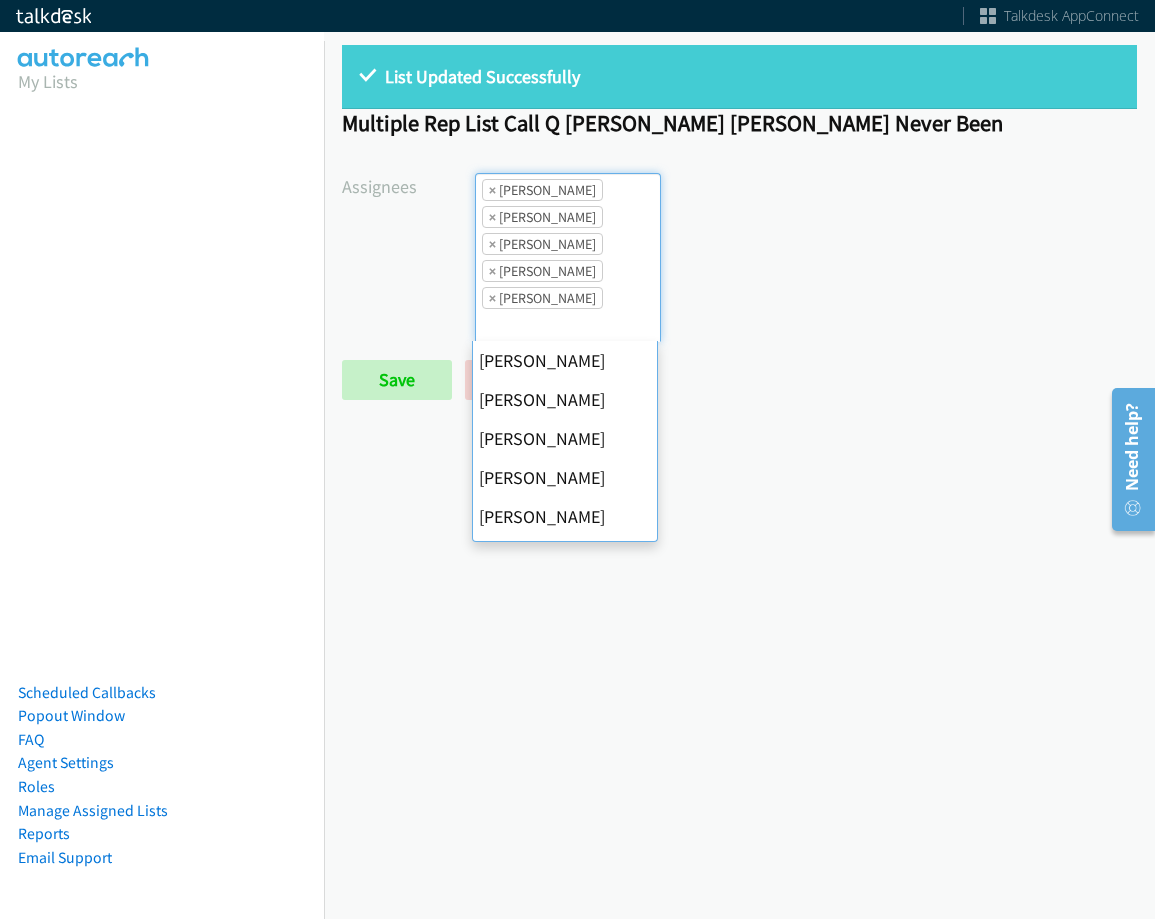 scroll, scrollTop: 156, scrollLeft: 0, axis: vertical 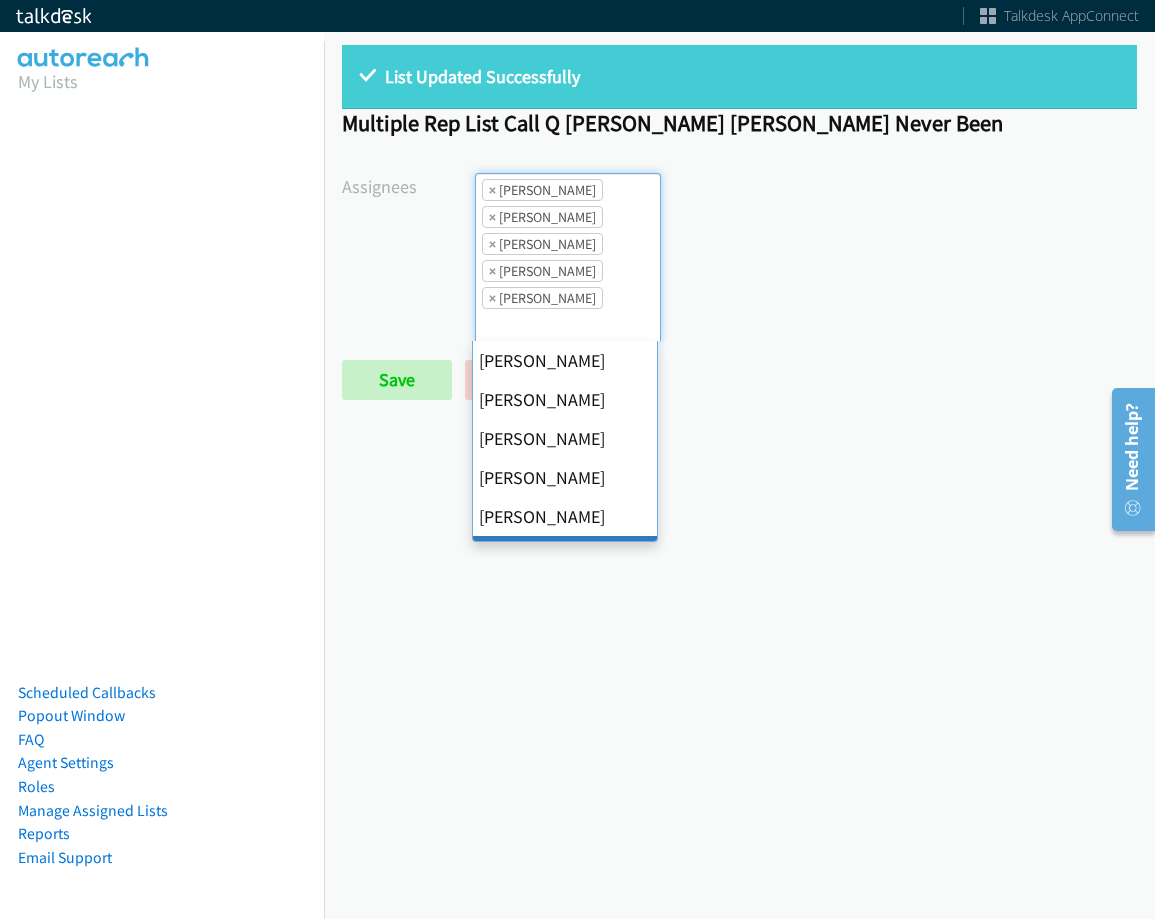 click on "×" at bounding box center [492, 190] 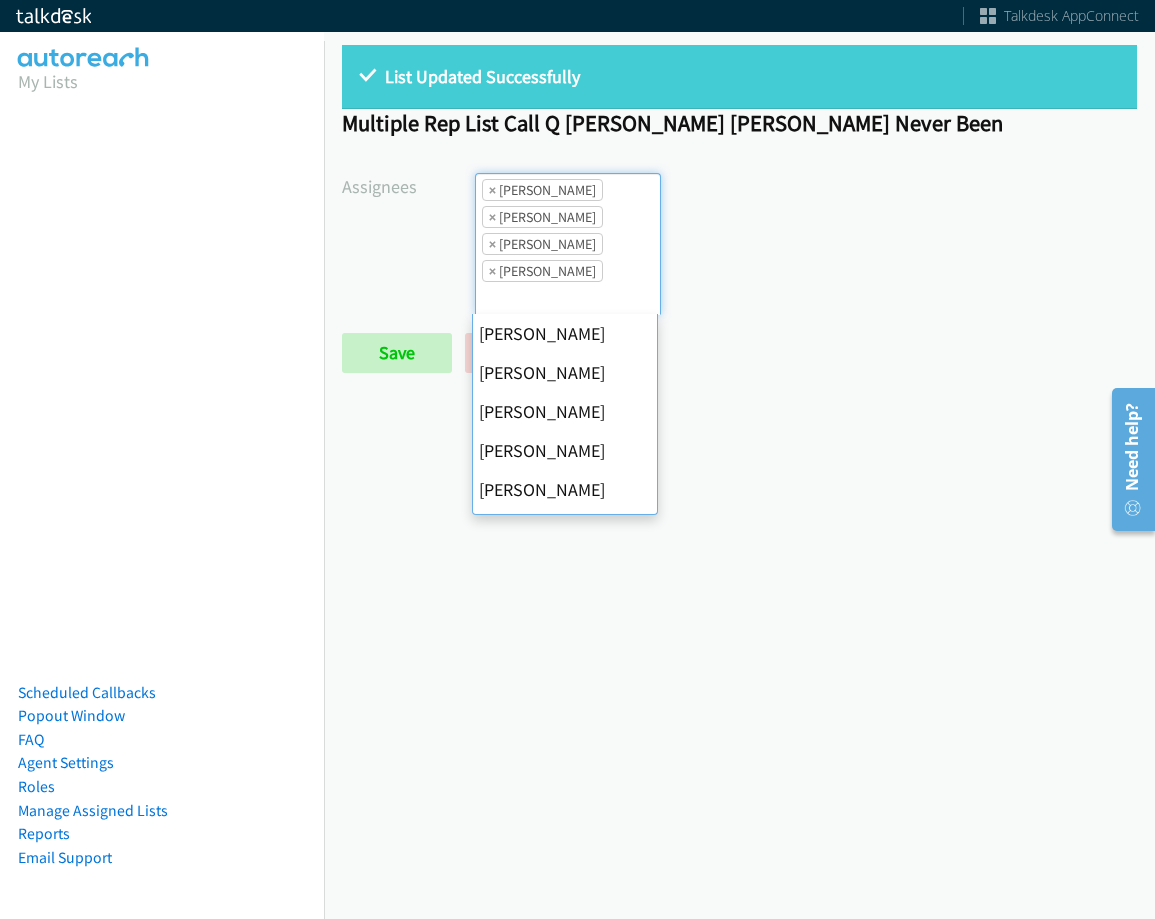 click on "×" at bounding box center [492, 190] 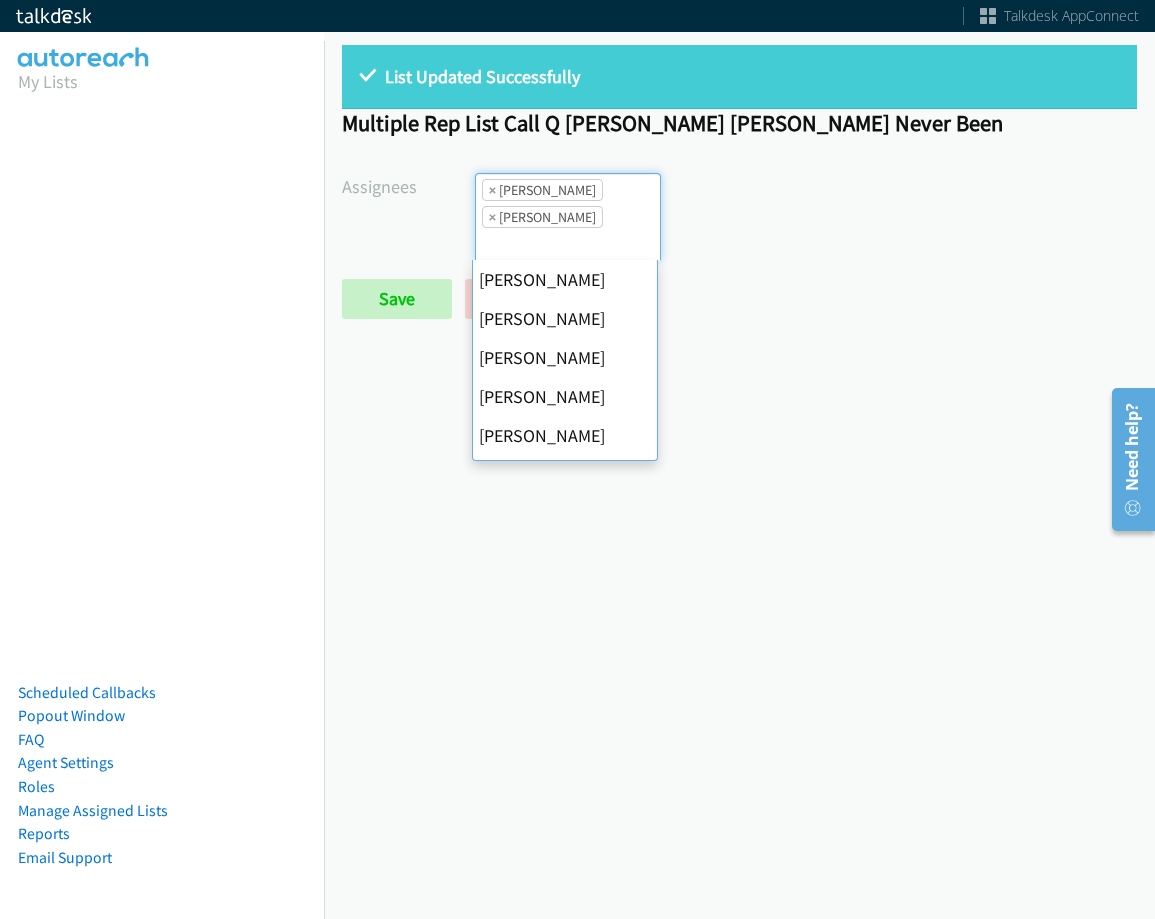 scroll, scrollTop: 385, scrollLeft: 0, axis: vertical 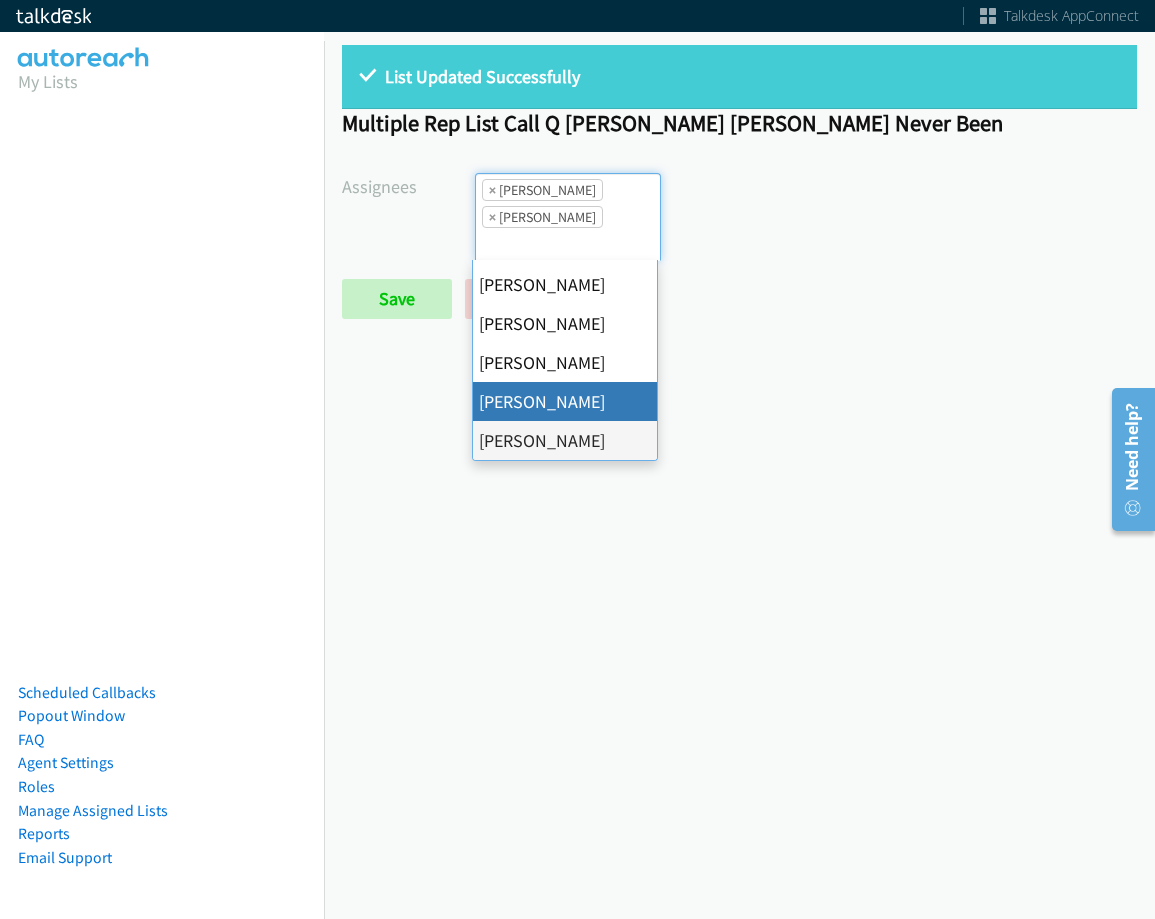 click on "×" at bounding box center [492, 190] 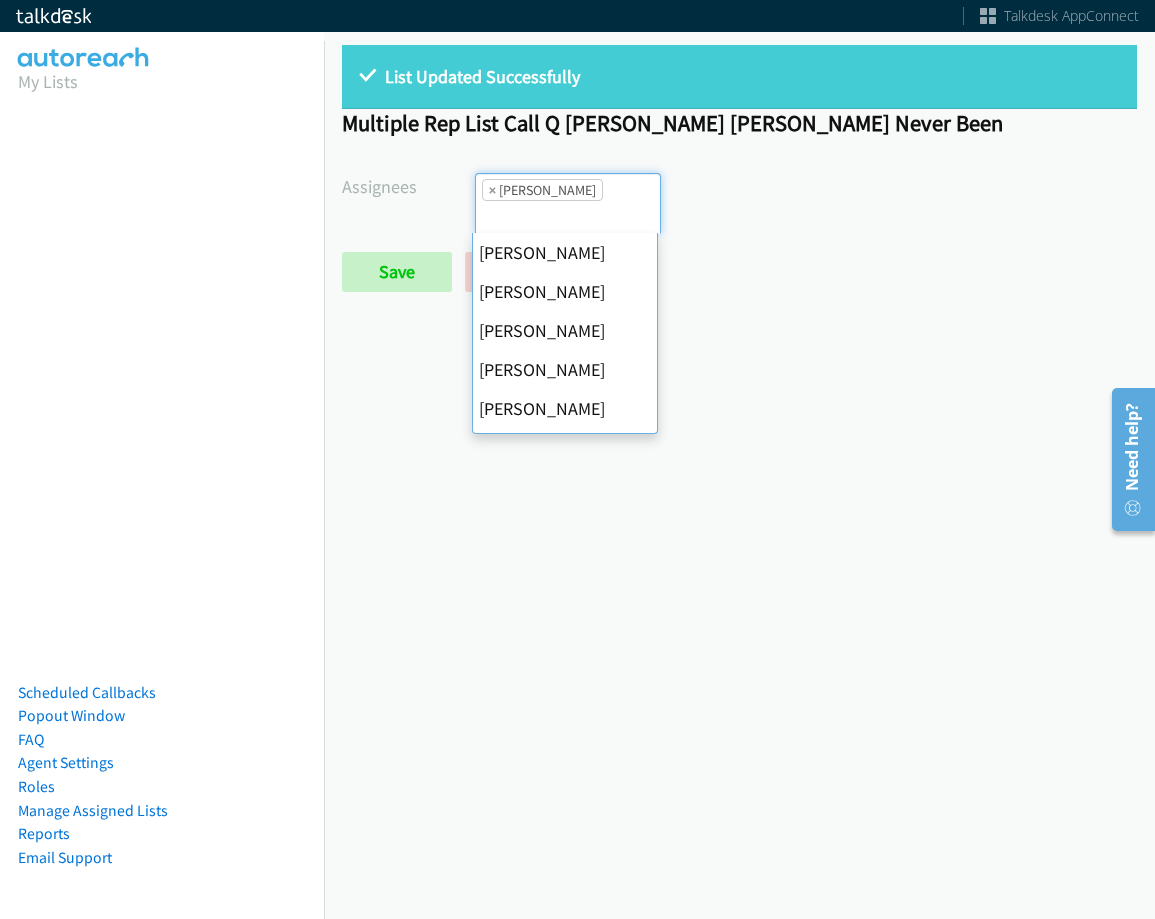 click on "×" at bounding box center (492, 190) 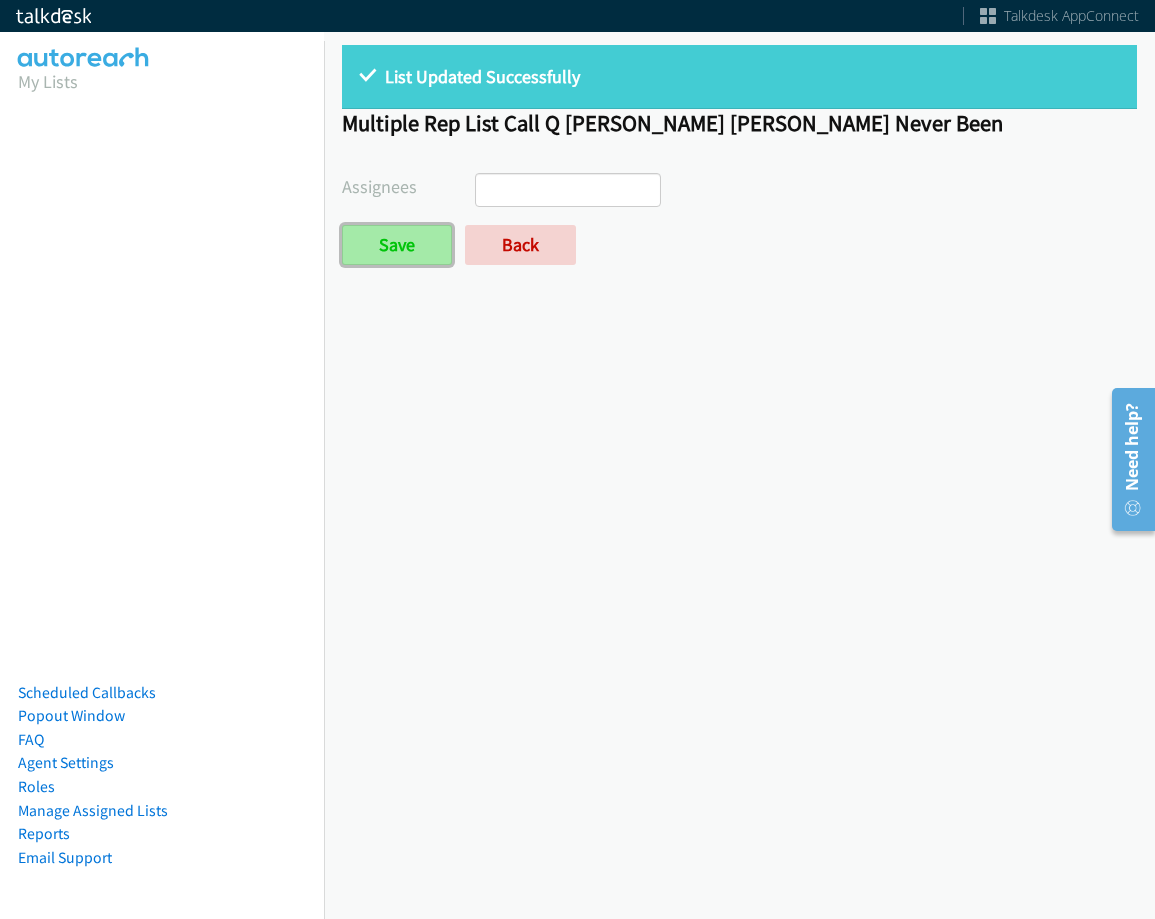 click on "Save" at bounding box center (397, 245) 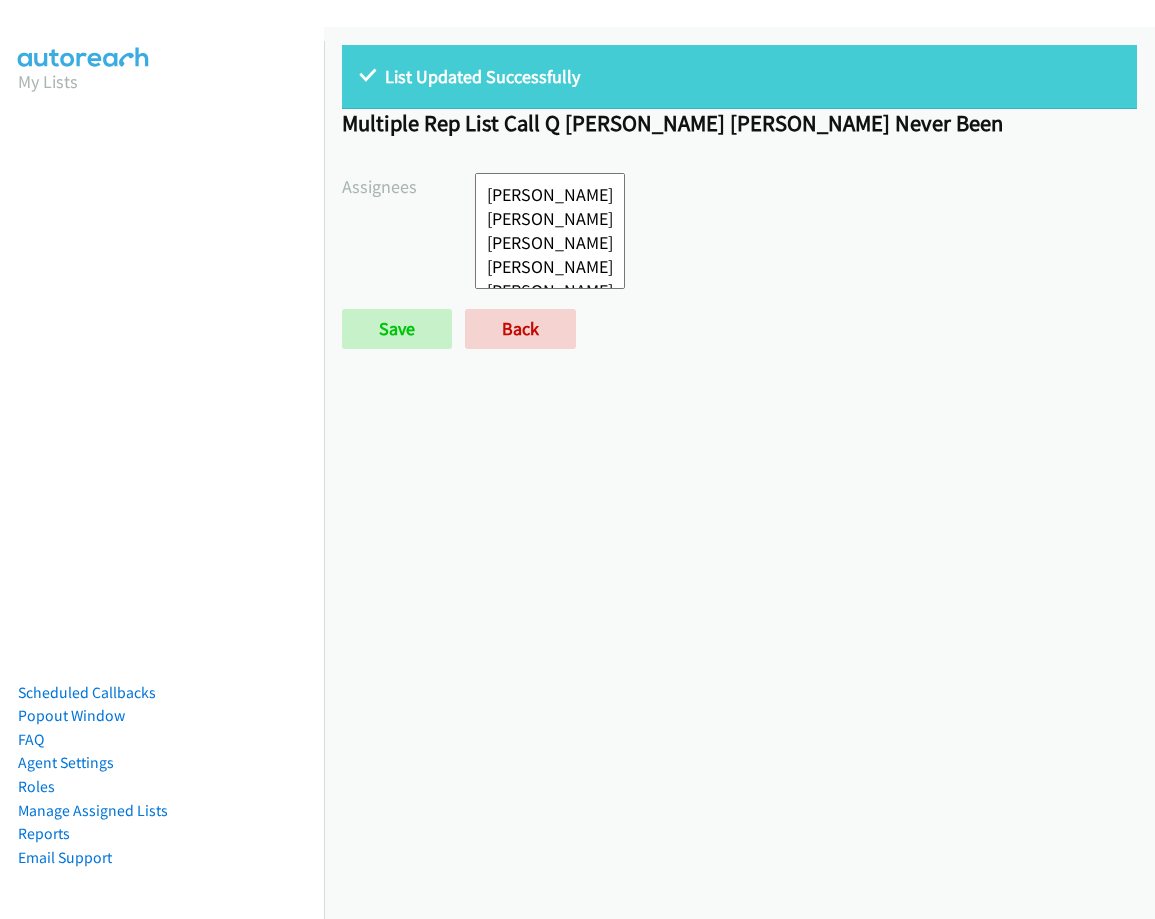 select 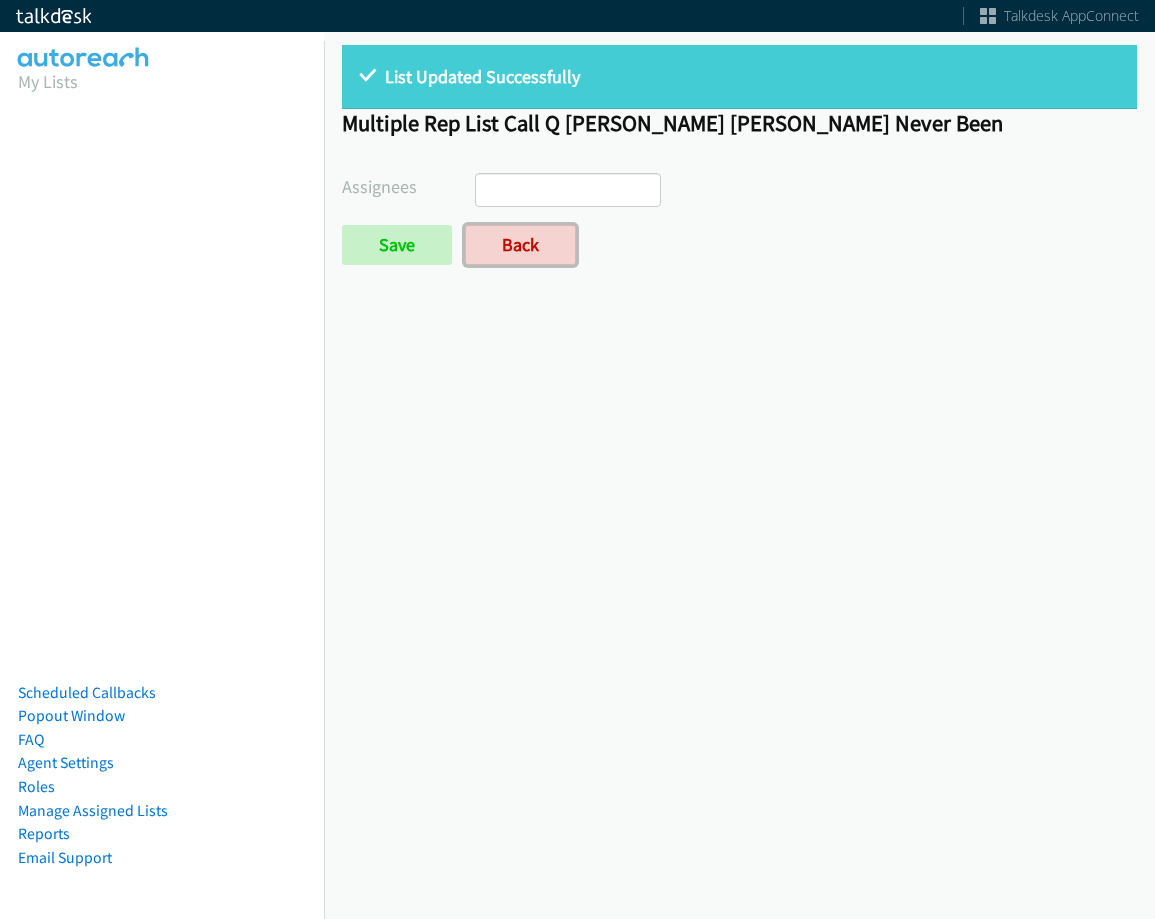 drag, startPoint x: 512, startPoint y: 241, endPoint x: 580, endPoint y: 271, distance: 74.323616 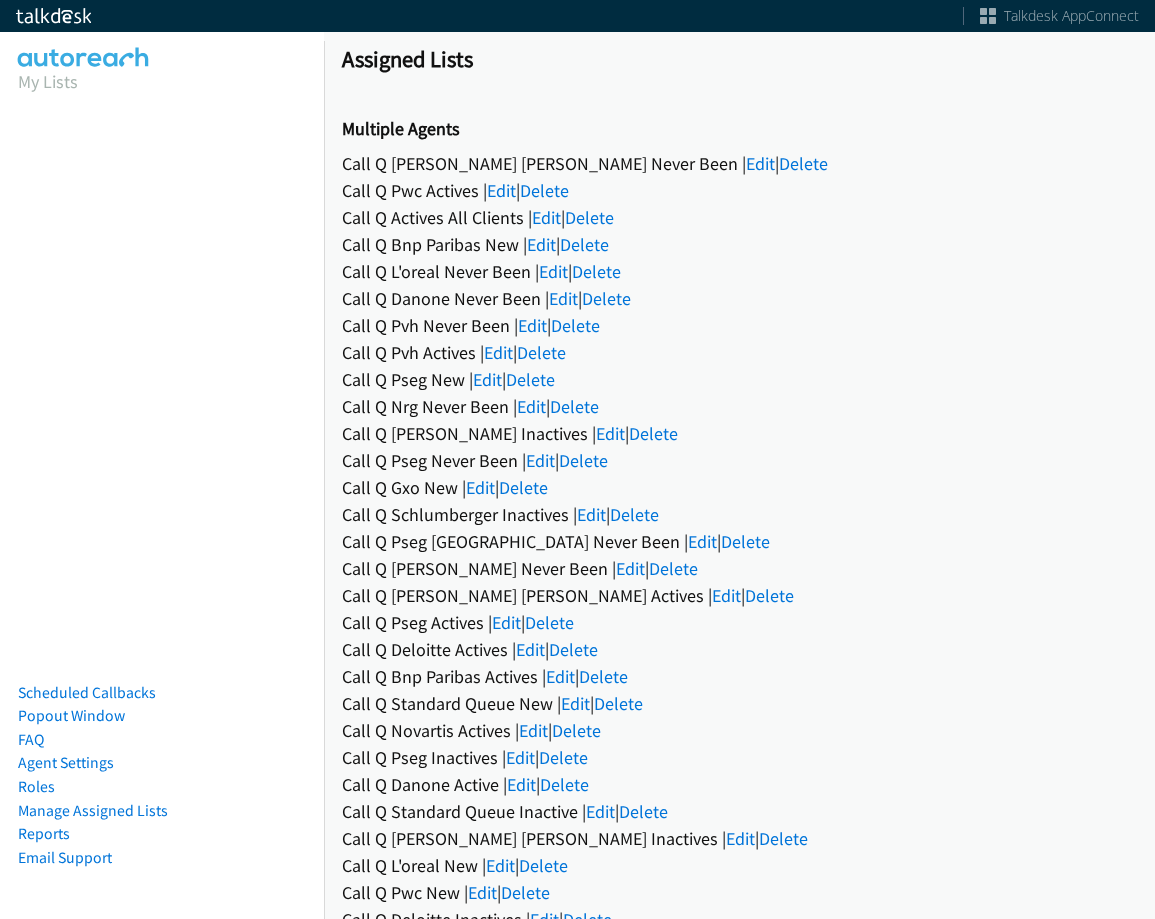 scroll, scrollTop: 0, scrollLeft: 0, axis: both 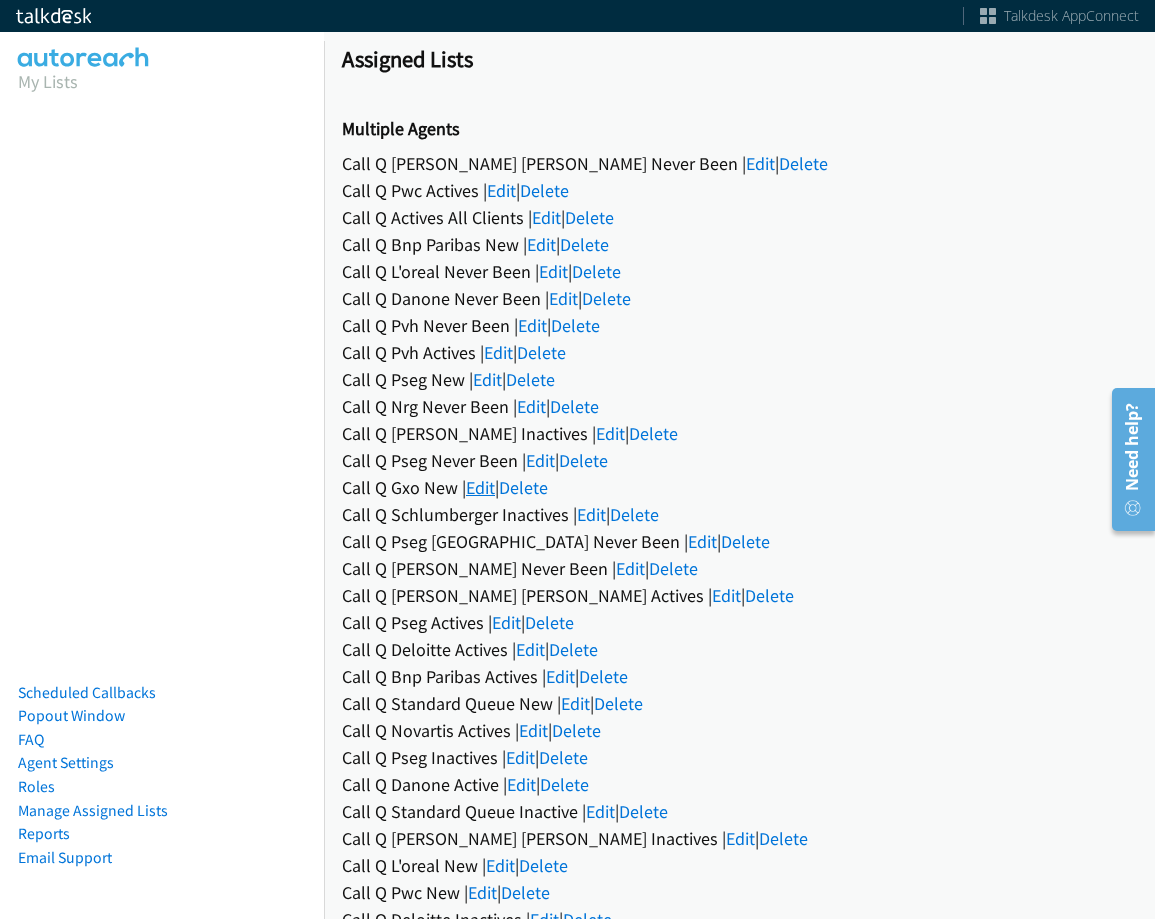 click on "Edit" at bounding box center (480, 487) 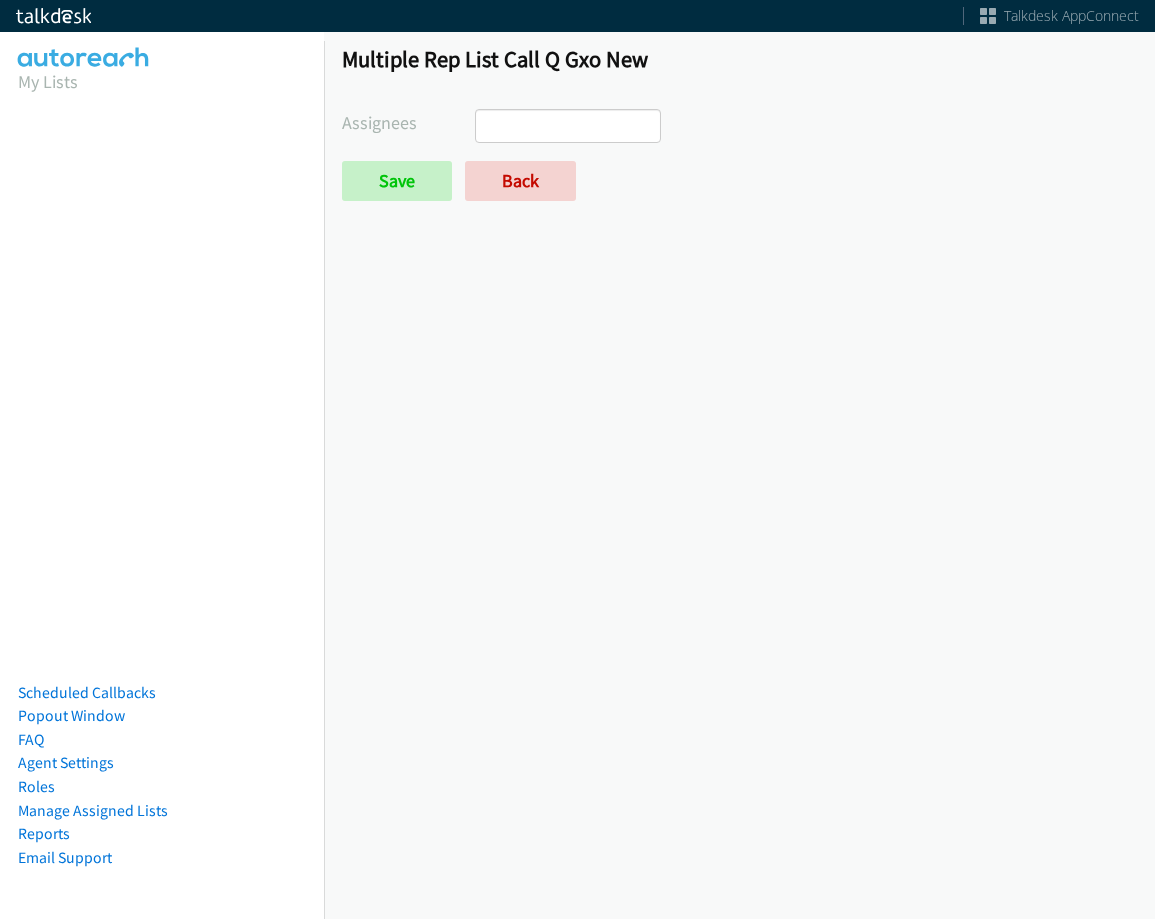 scroll, scrollTop: 0, scrollLeft: 0, axis: both 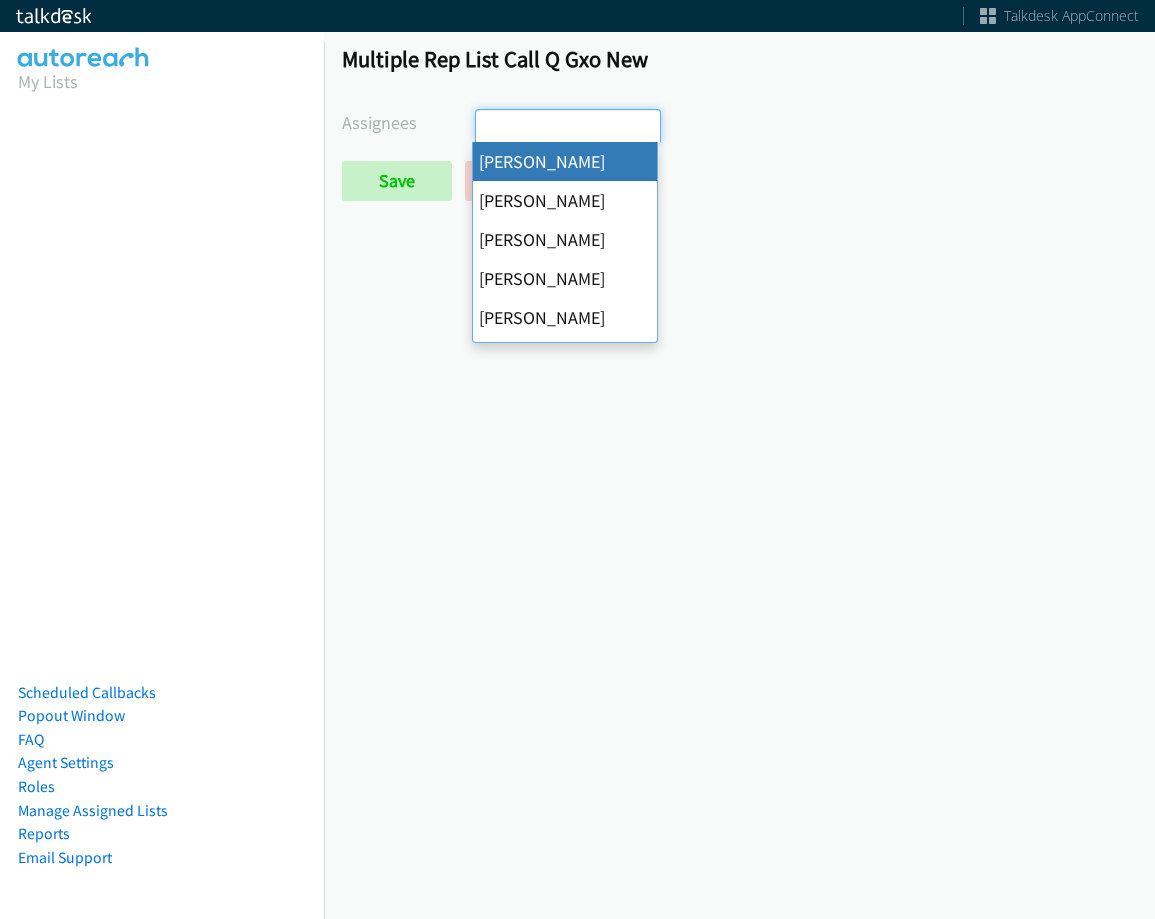 select on "cb11e729-9a1d-44de-9b38-0f5a50c7e01c" 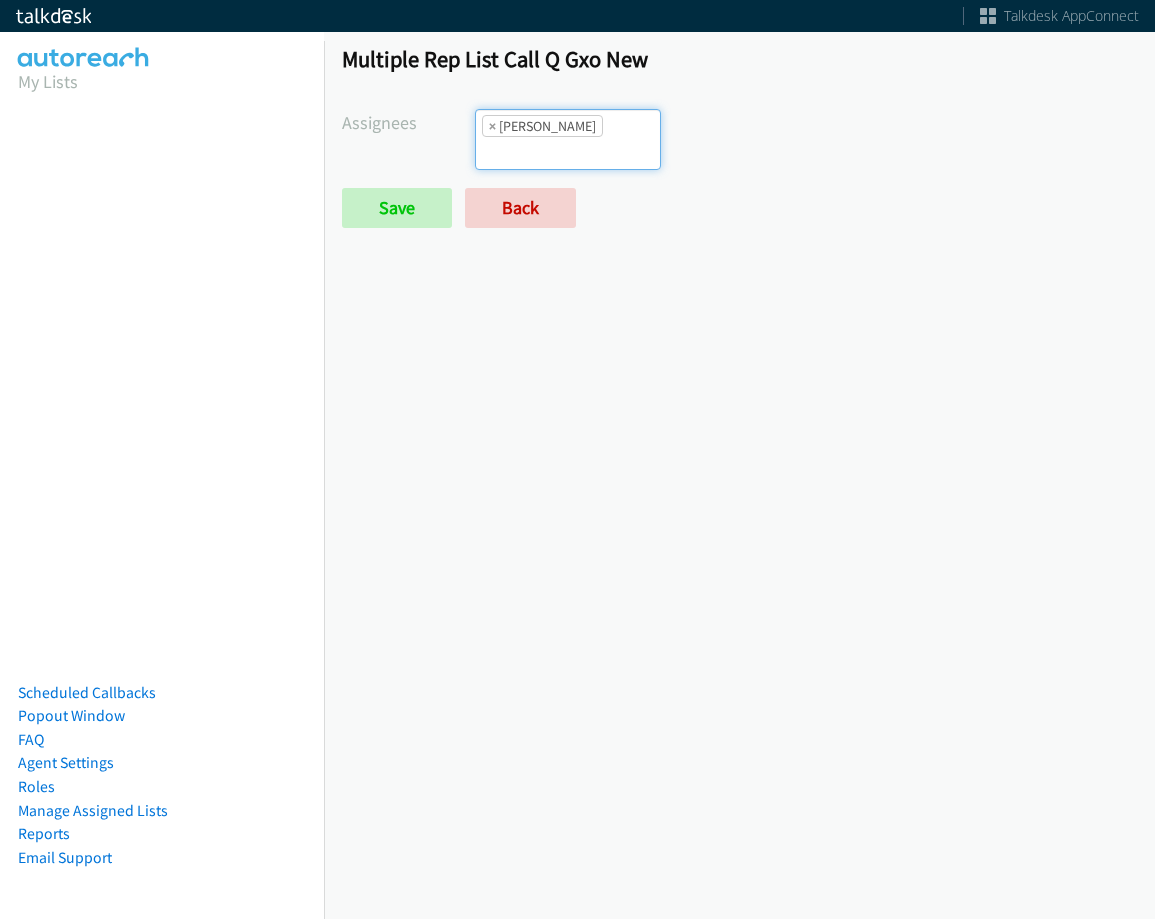click on "× Abigail Odhiambo" at bounding box center [568, 139] 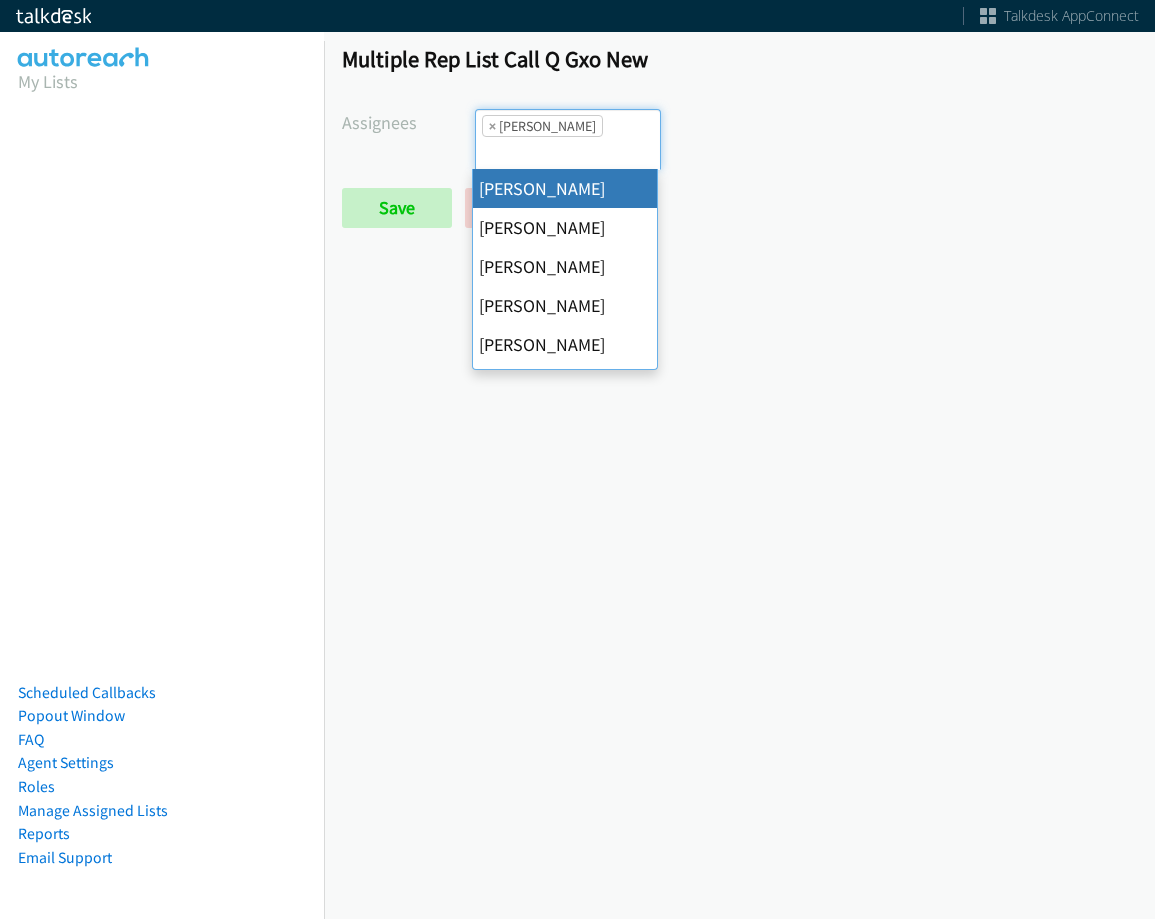 scroll, scrollTop: 0, scrollLeft: 0, axis: both 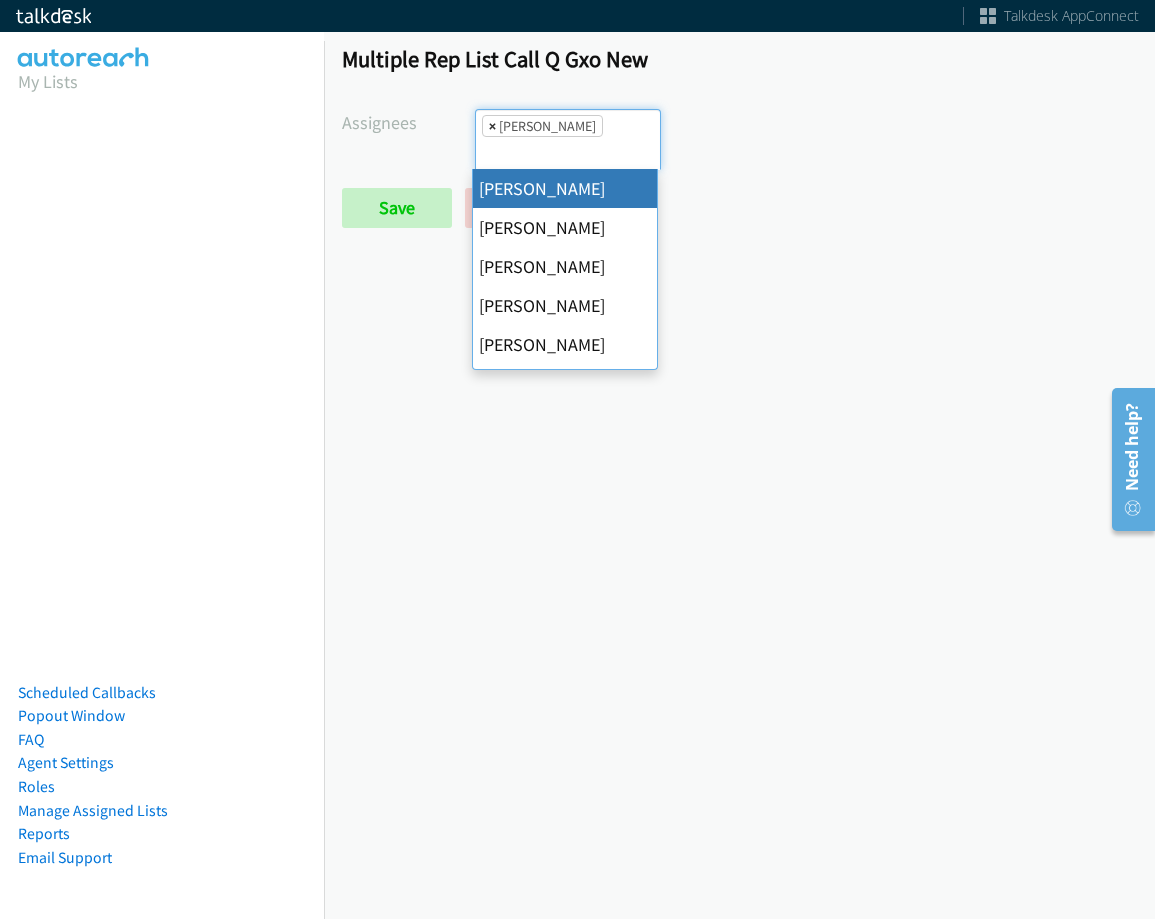 click on "×" at bounding box center [492, 126] 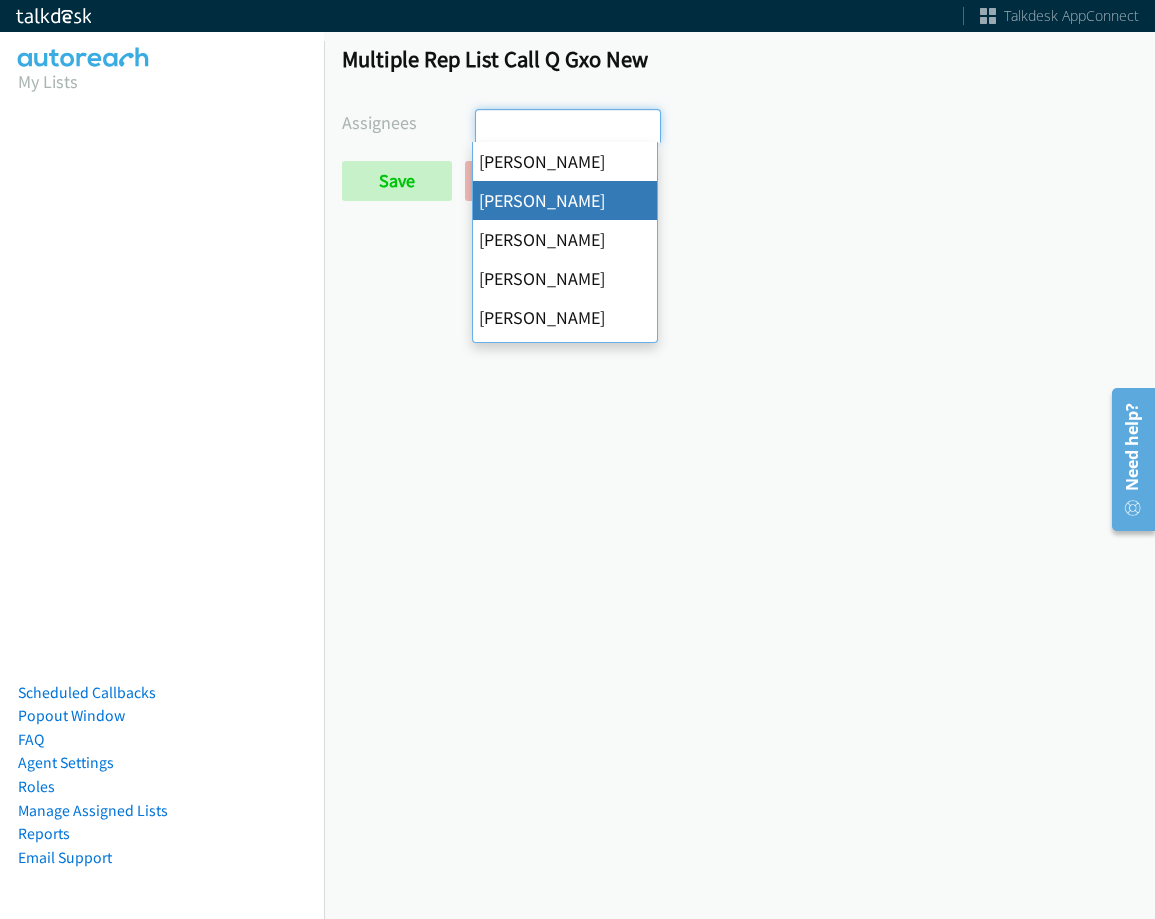 select on "05d74157-9386-4beb-b15d-36aa9c6f71bc" 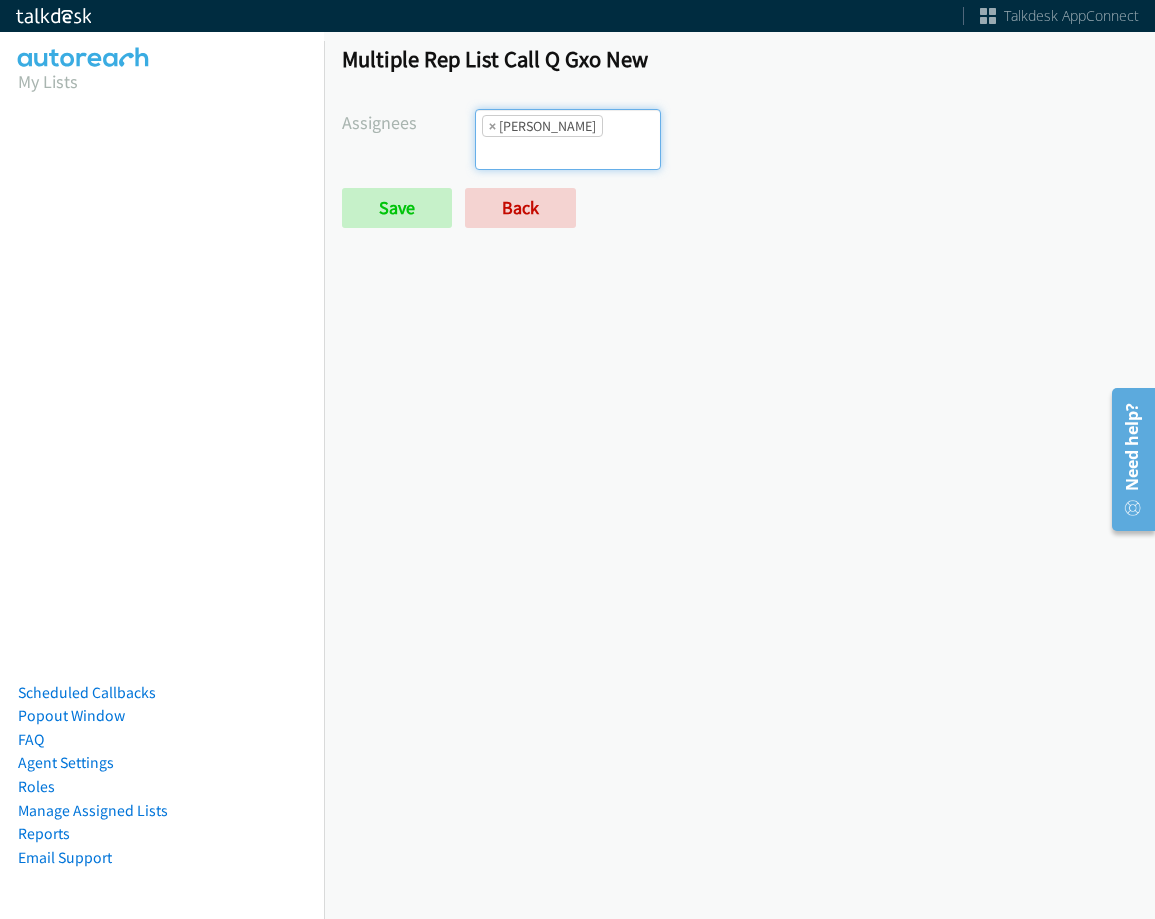 click on "× [PERSON_NAME]" at bounding box center [542, 126] 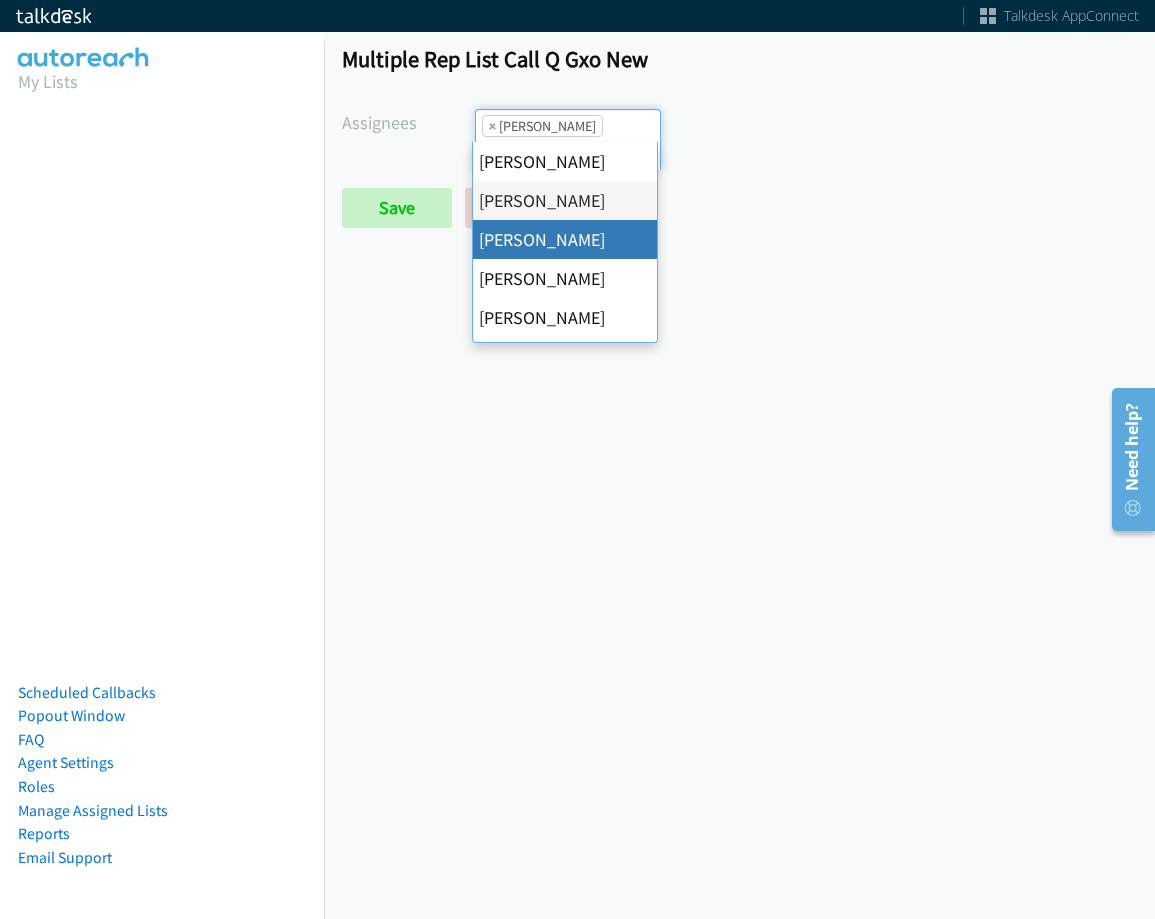 drag, startPoint x: 568, startPoint y: 238, endPoint x: 574, endPoint y: 221, distance: 18.027756 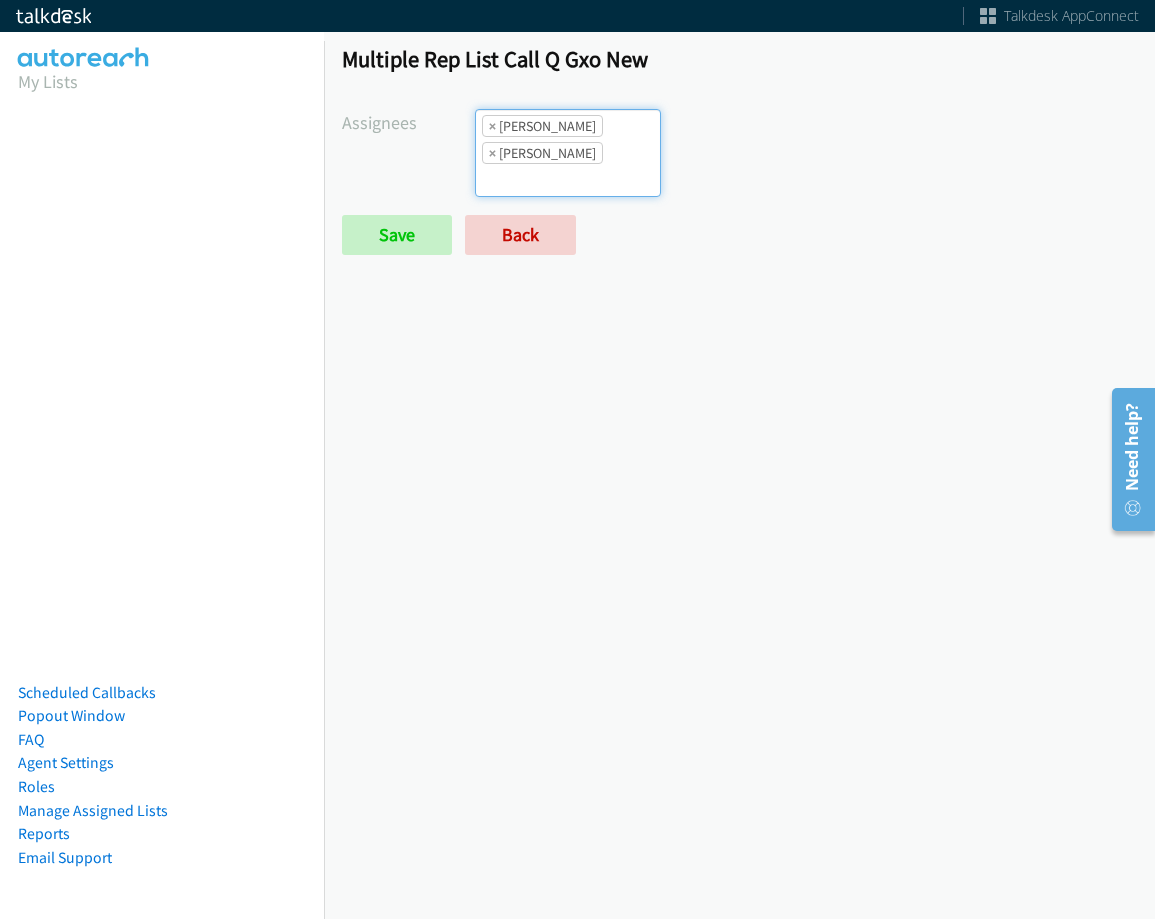 click on "× Alana Ruiz × Ariel Thompson" at bounding box center (568, 153) 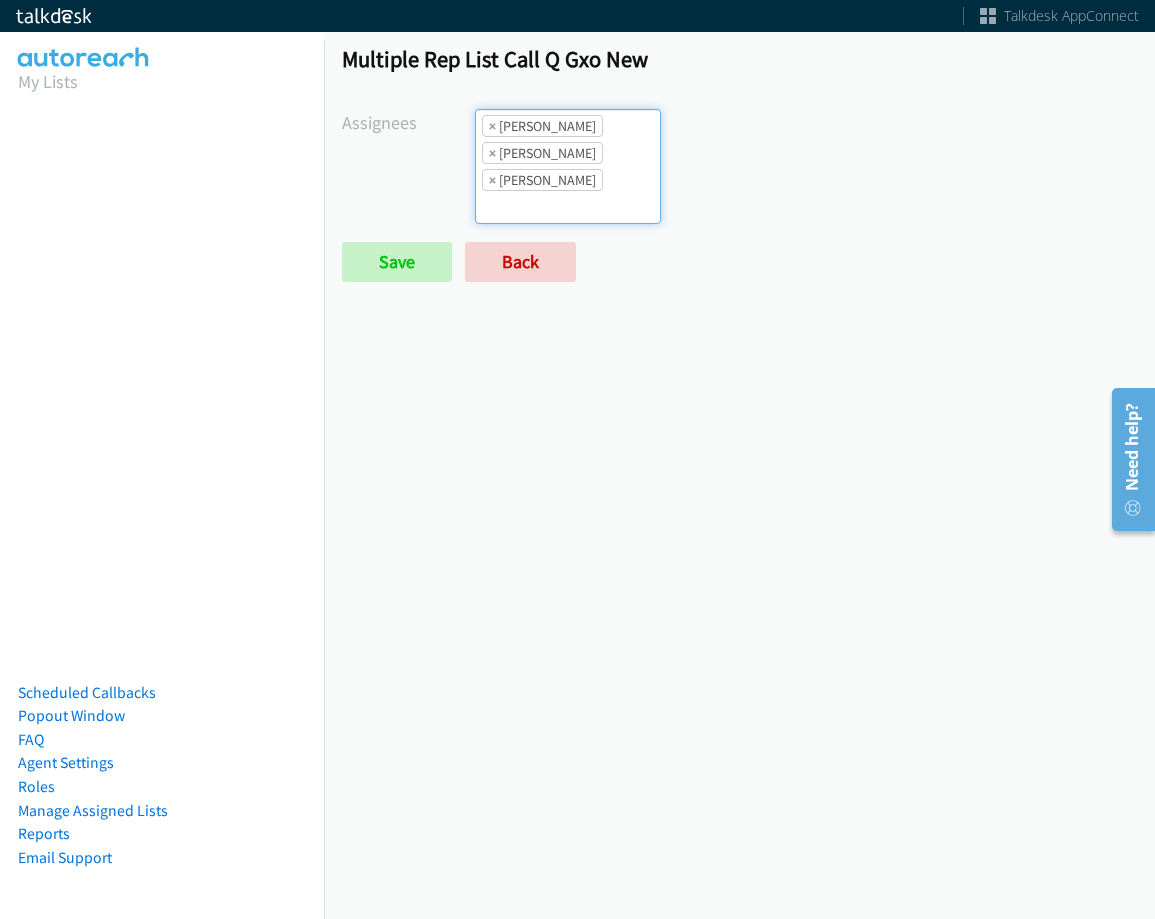 click at bounding box center (511, 207) 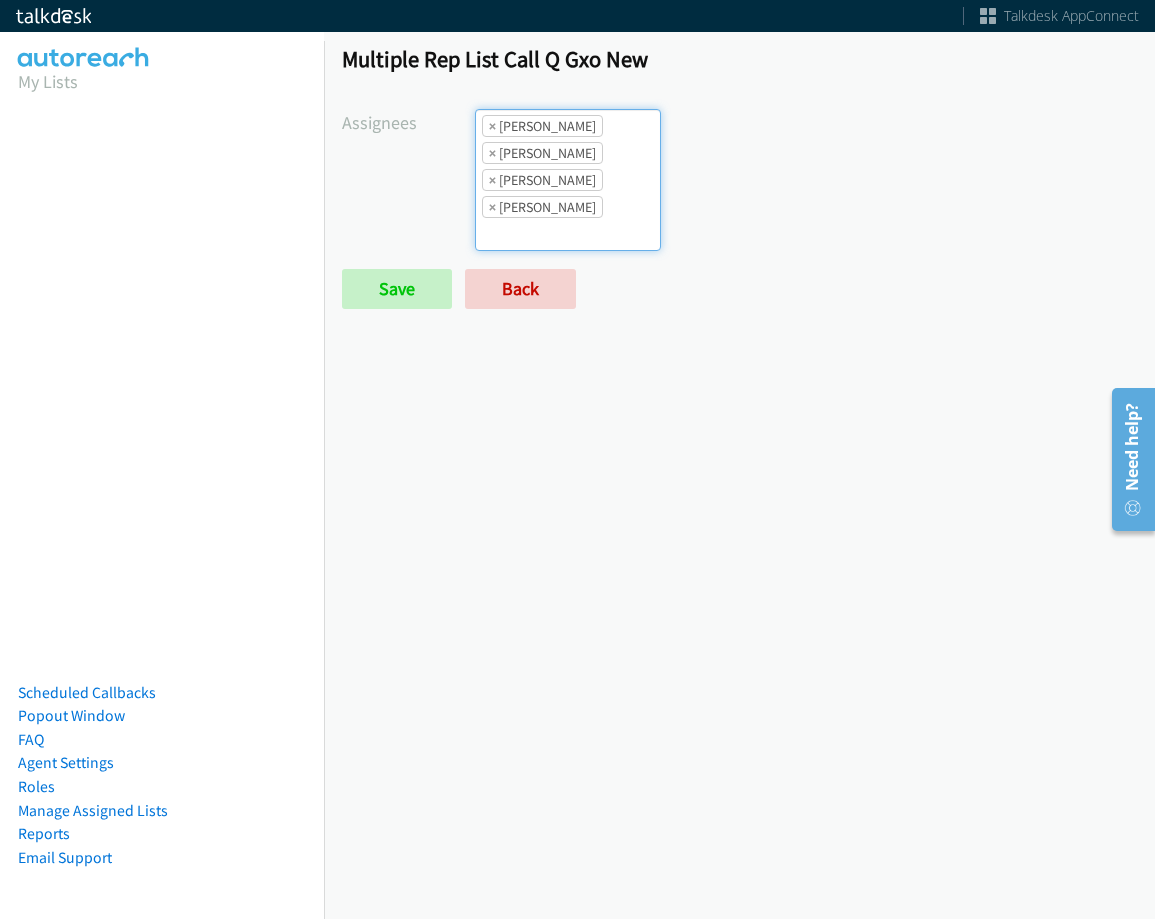 click on "× Alana Ruiz × Ariel Thompson × Cathy Shahan × Charles Ross" at bounding box center (568, 180) 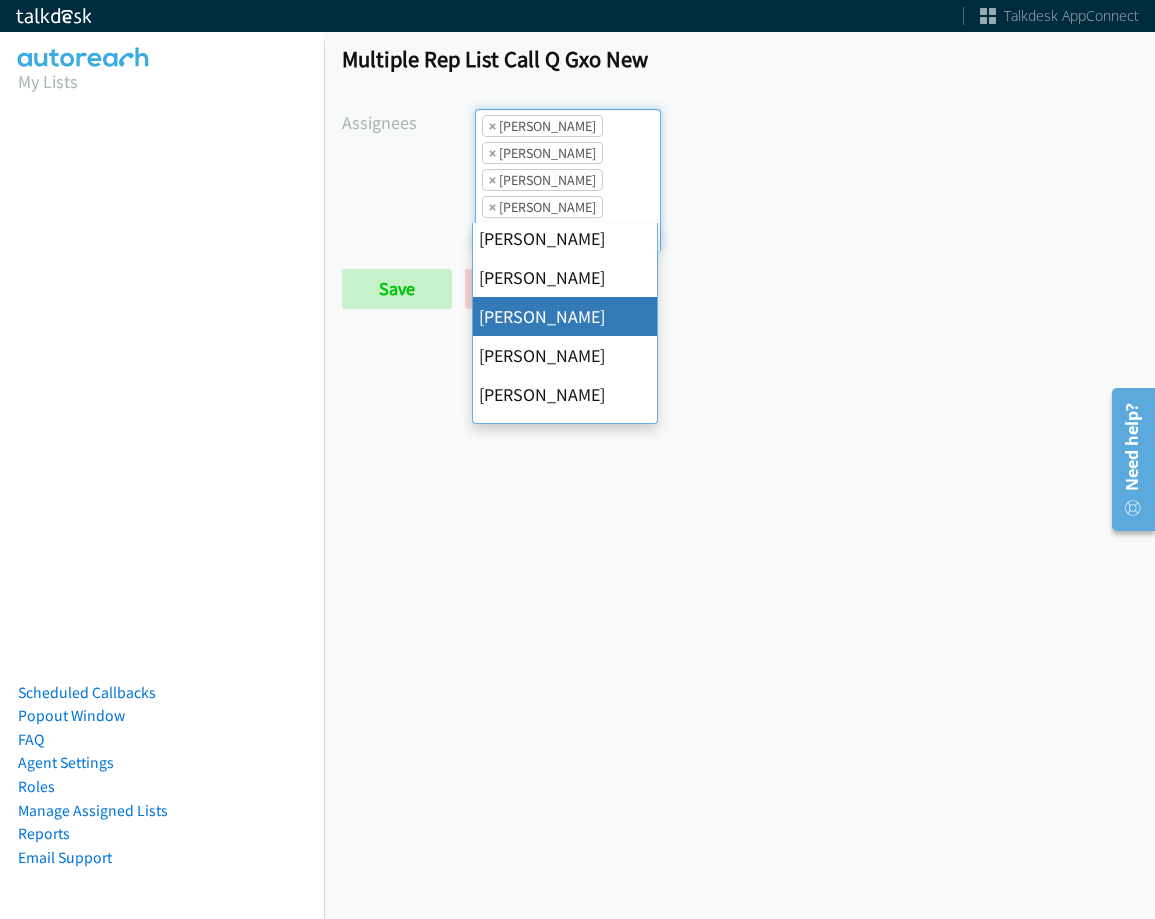 scroll, scrollTop: 200, scrollLeft: 0, axis: vertical 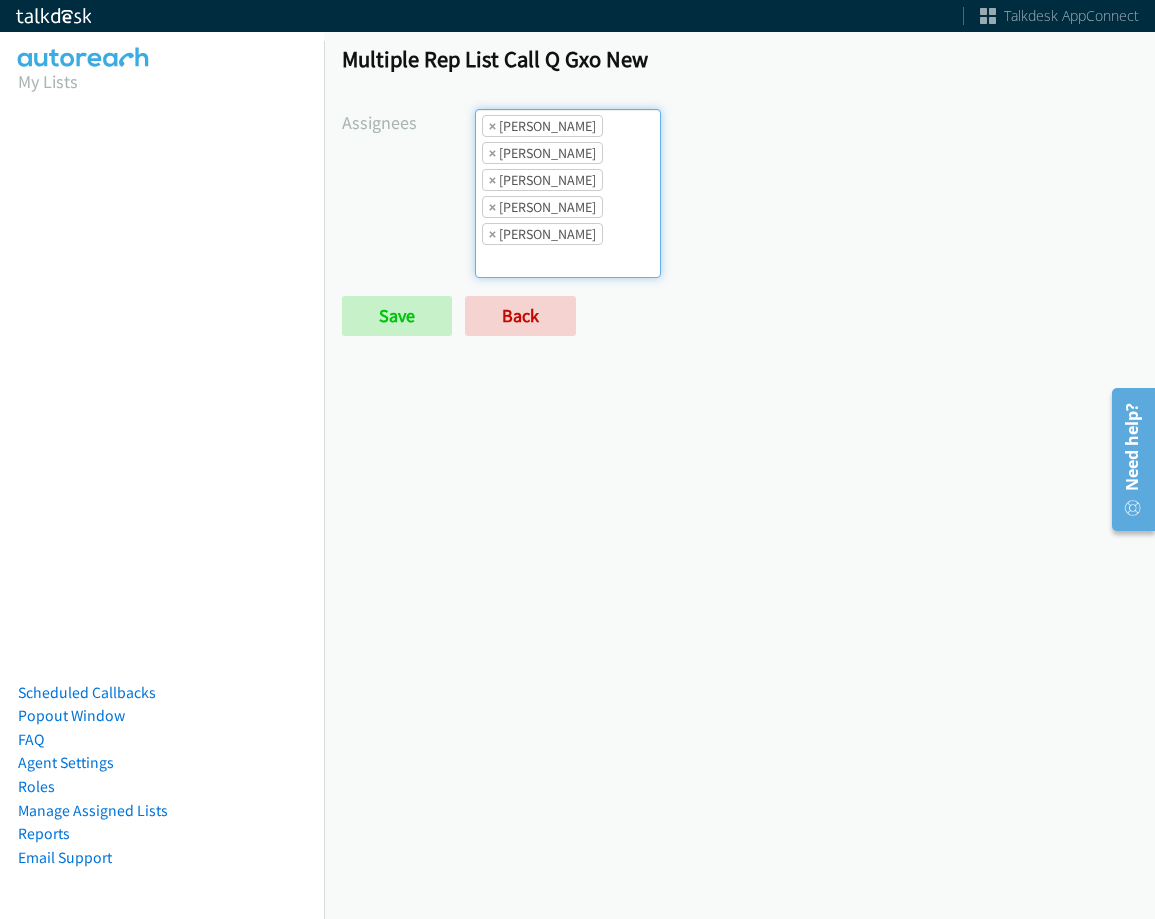 click on "× Jasmin Martinez" at bounding box center [542, 234] 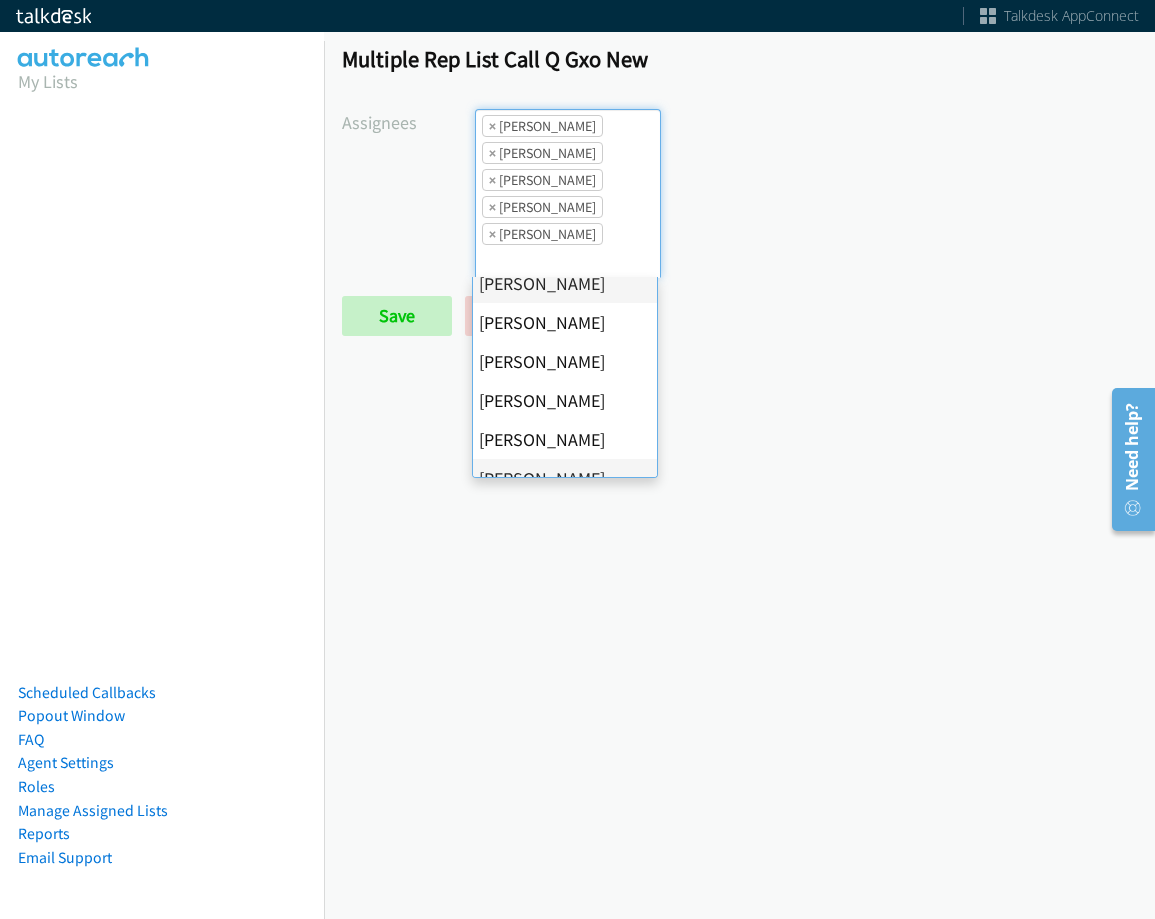 scroll, scrollTop: 300, scrollLeft: 0, axis: vertical 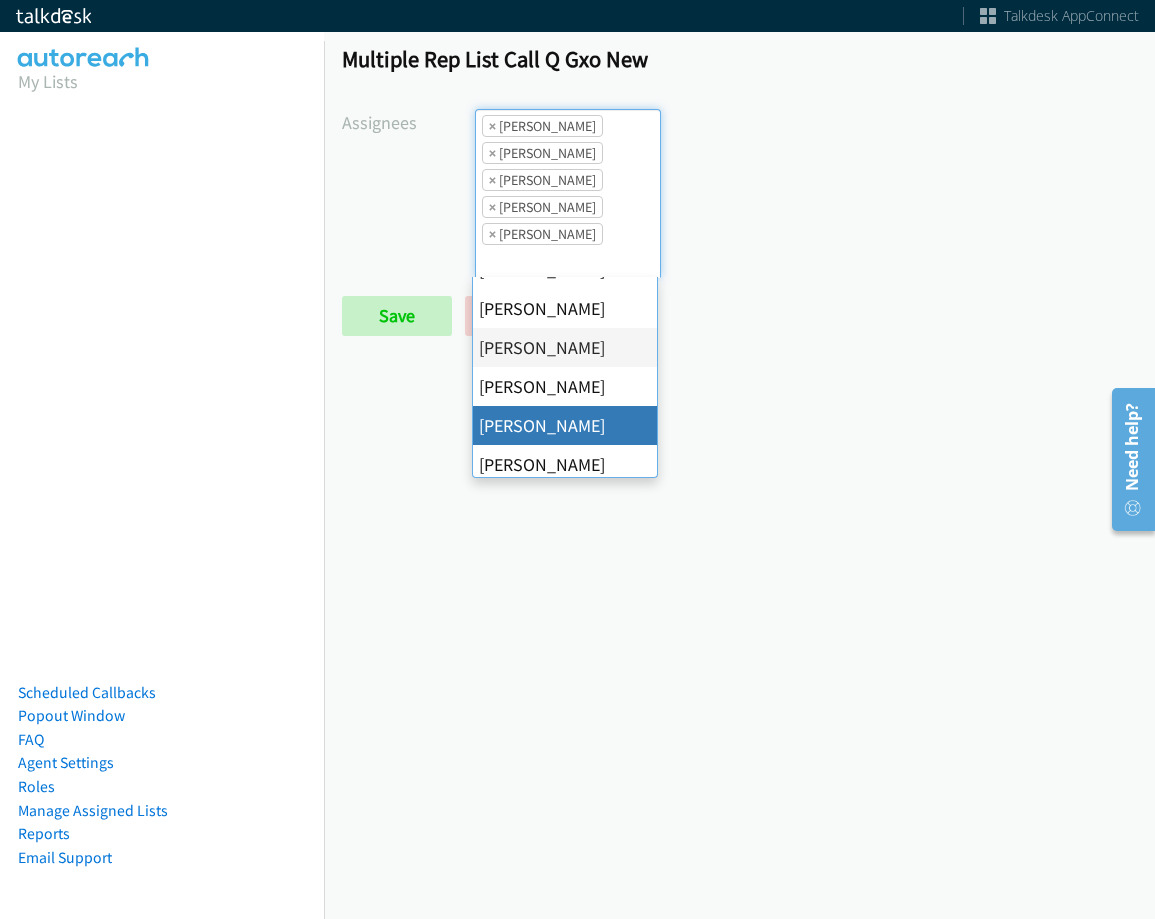 drag, startPoint x: 565, startPoint y: 423, endPoint x: 595, endPoint y: 260, distance: 165.73775 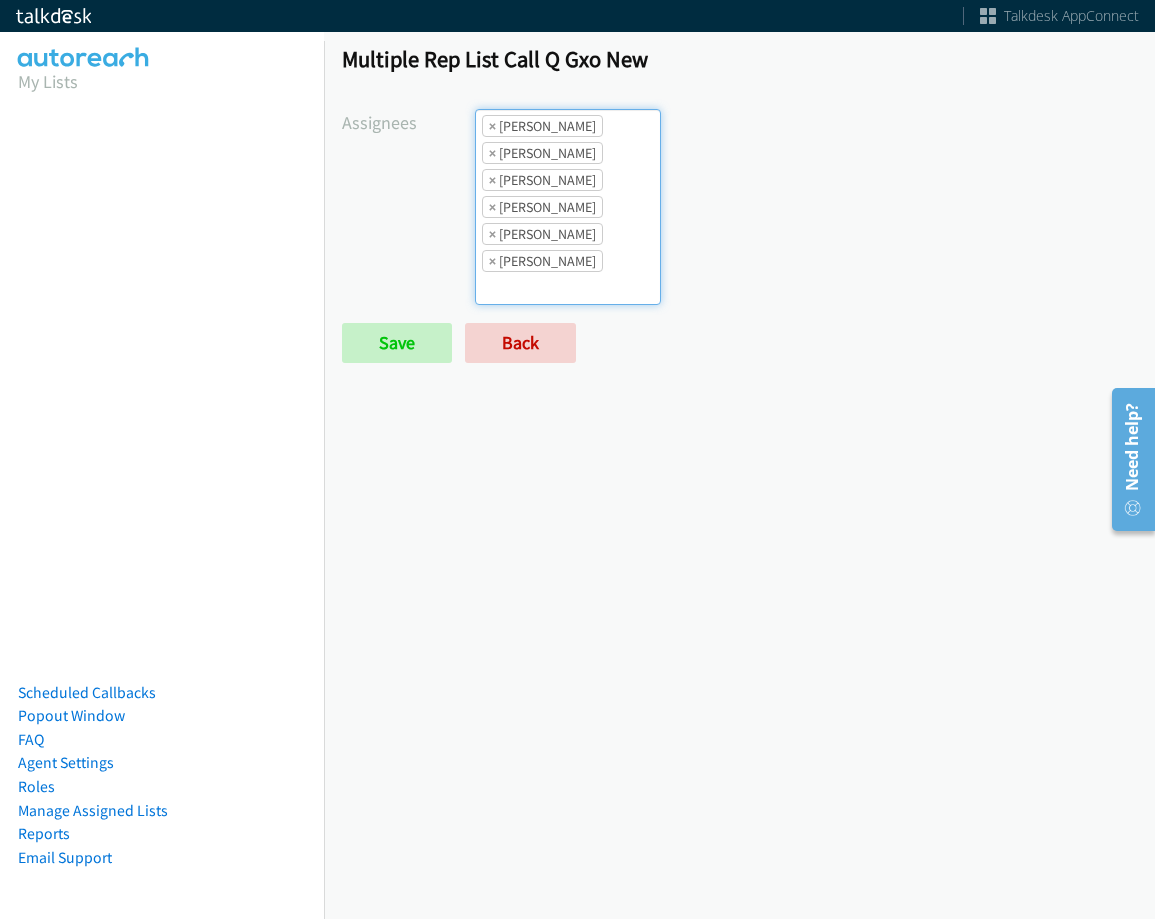 click on "× Alana Ruiz × Ariel Thompson × Cathy Shahan × Charles Ross × Jasmin Martinez × Michael Mallh" at bounding box center [568, 207] 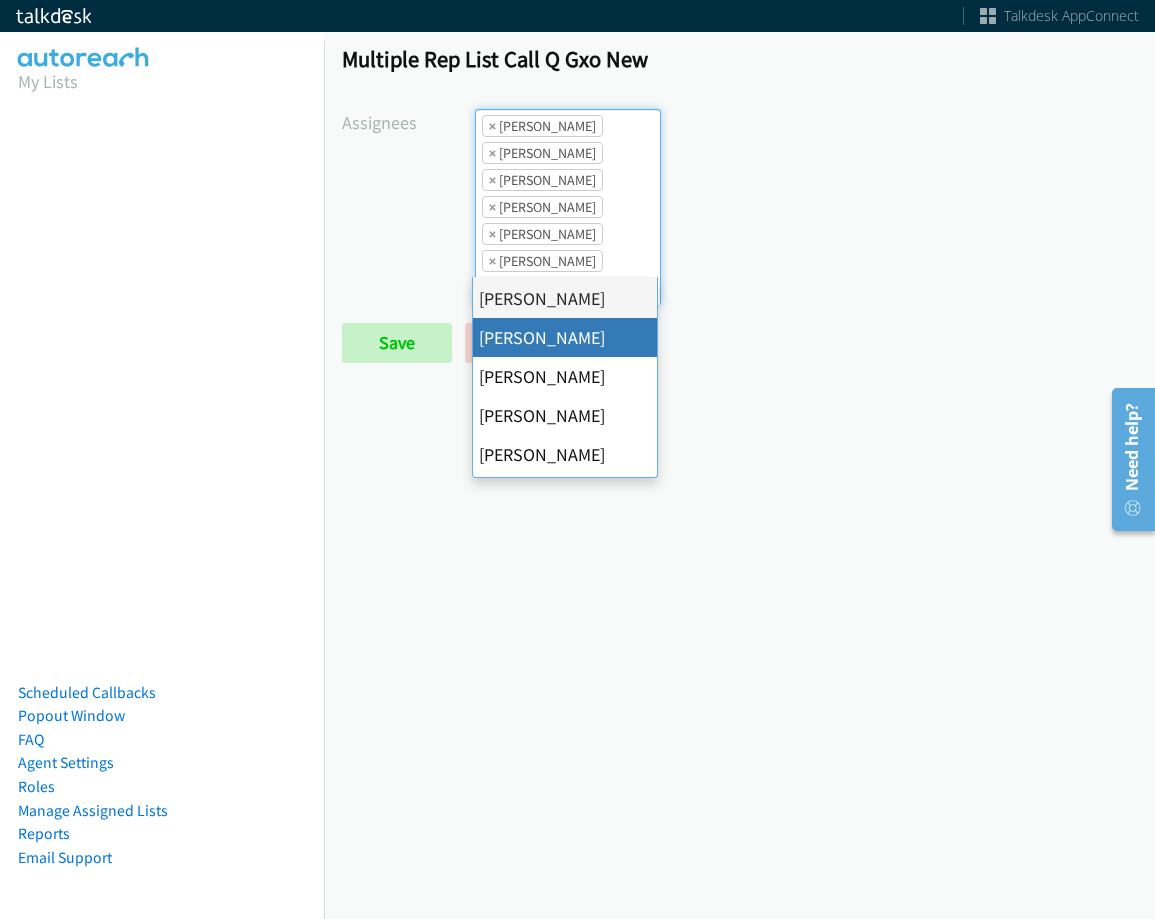 scroll, scrollTop: 385, scrollLeft: 0, axis: vertical 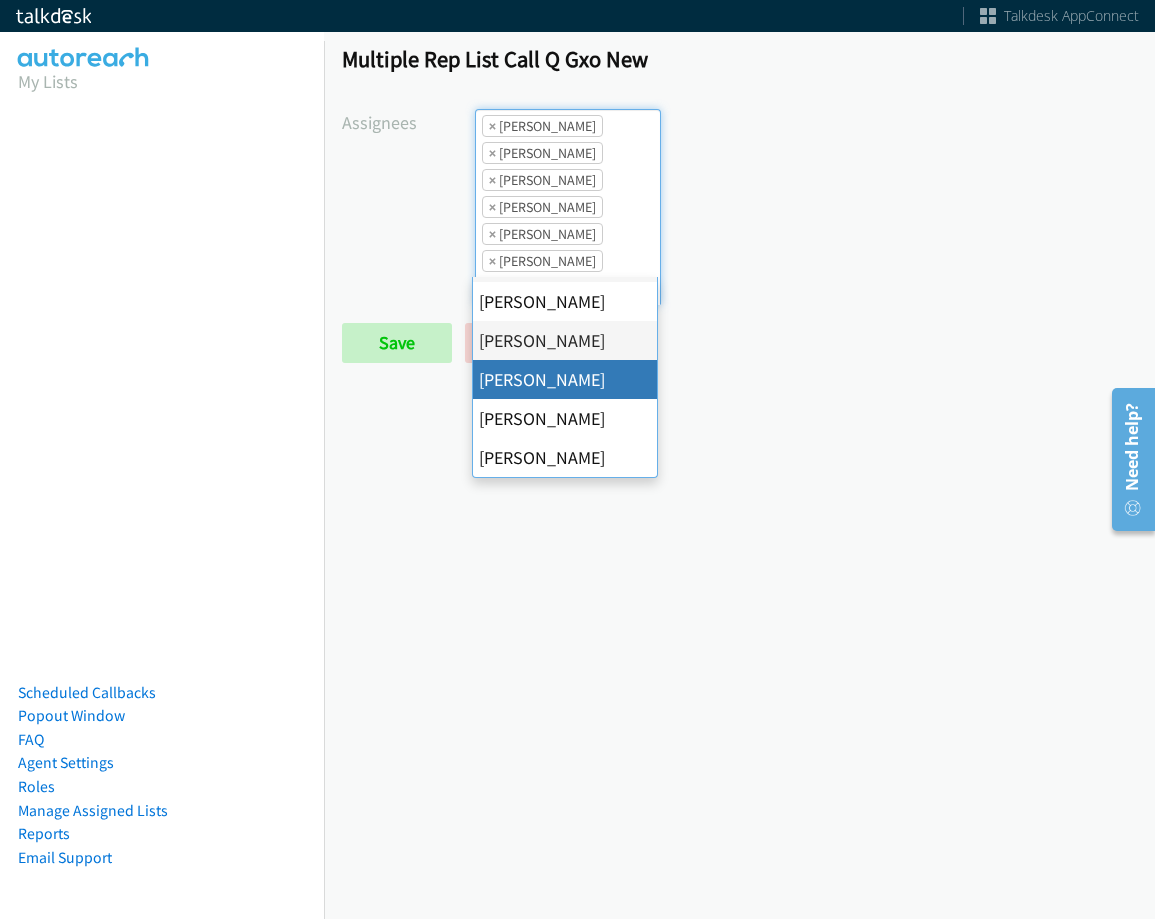 drag, startPoint x: 603, startPoint y: 392, endPoint x: 596, endPoint y: 331, distance: 61.400326 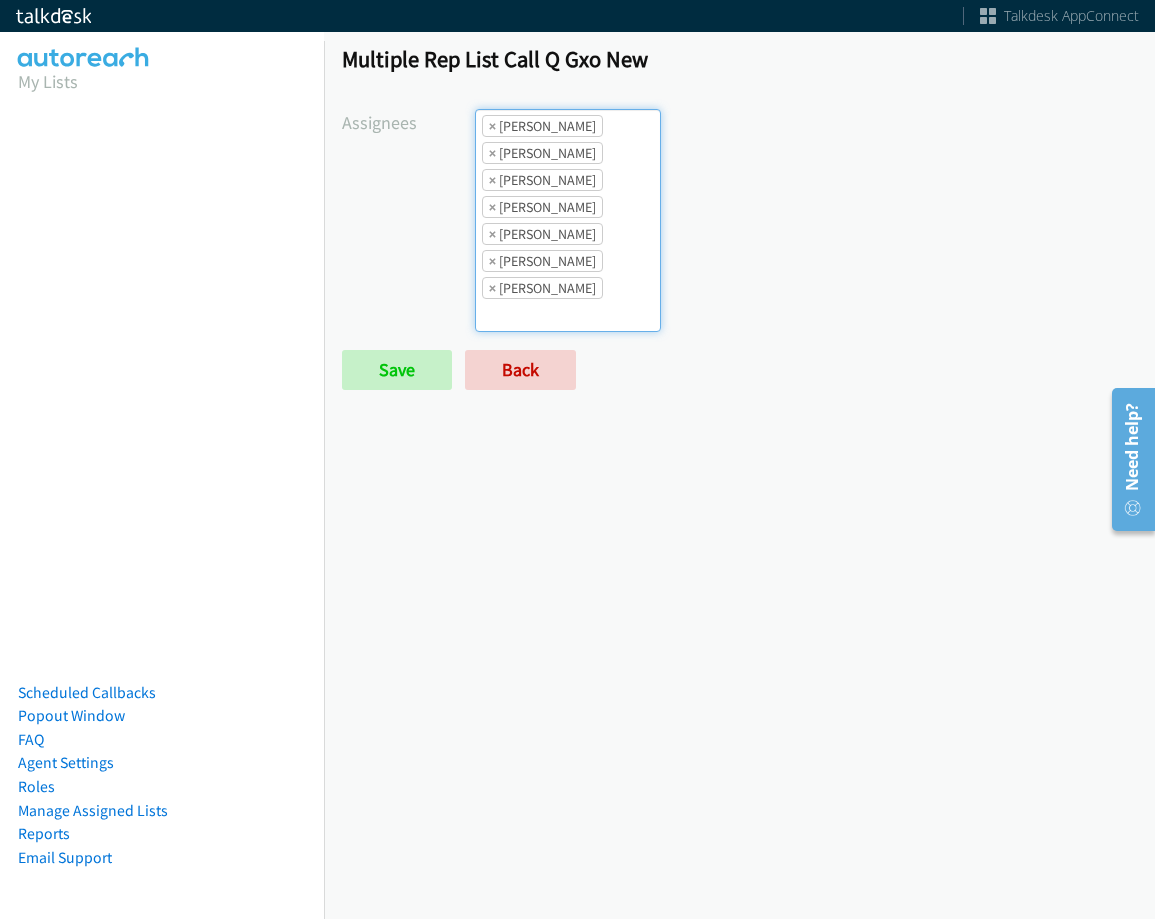 click on "× Alana Ruiz × Ariel Thompson × Cathy Shahan × Charles Ross × Jasmin Martinez × Michael Mallh × Rodnika Murphy" at bounding box center (568, 220) 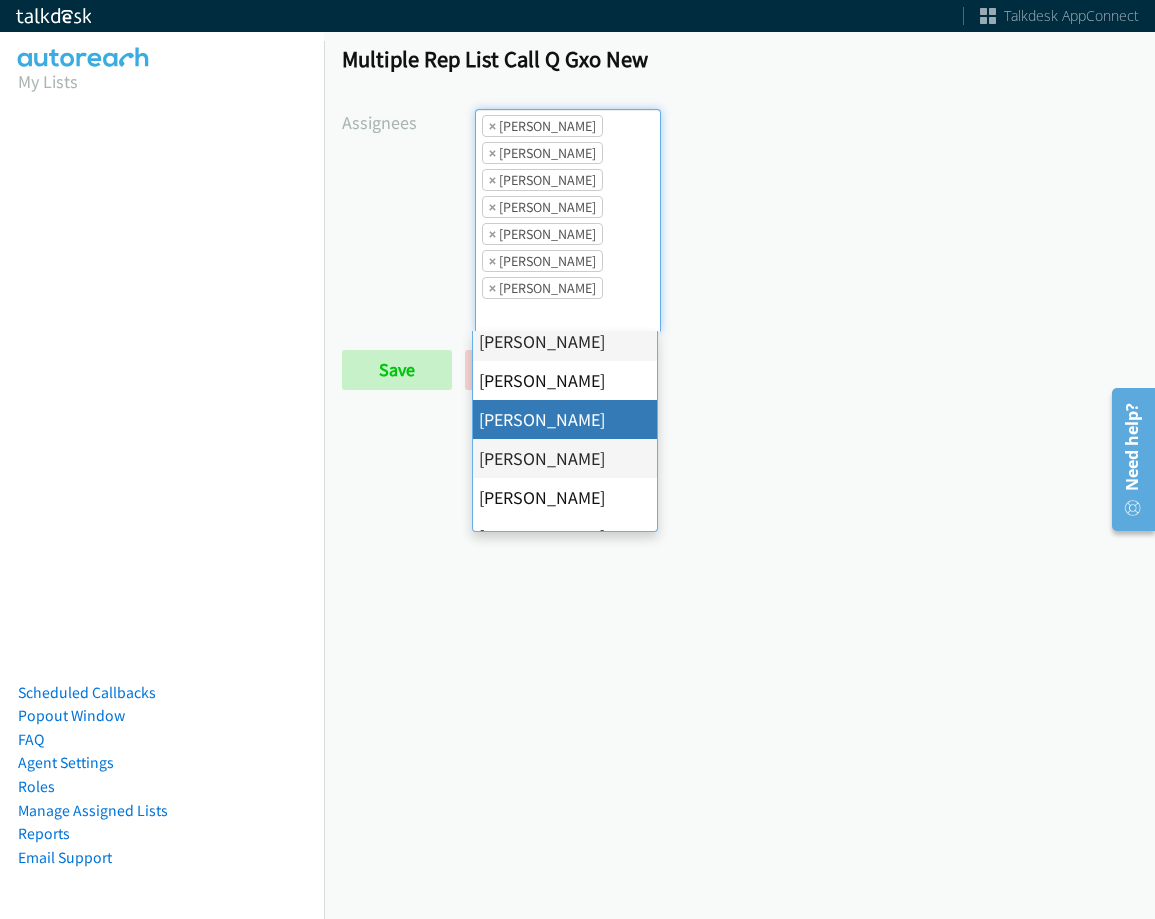 scroll, scrollTop: 385, scrollLeft: 0, axis: vertical 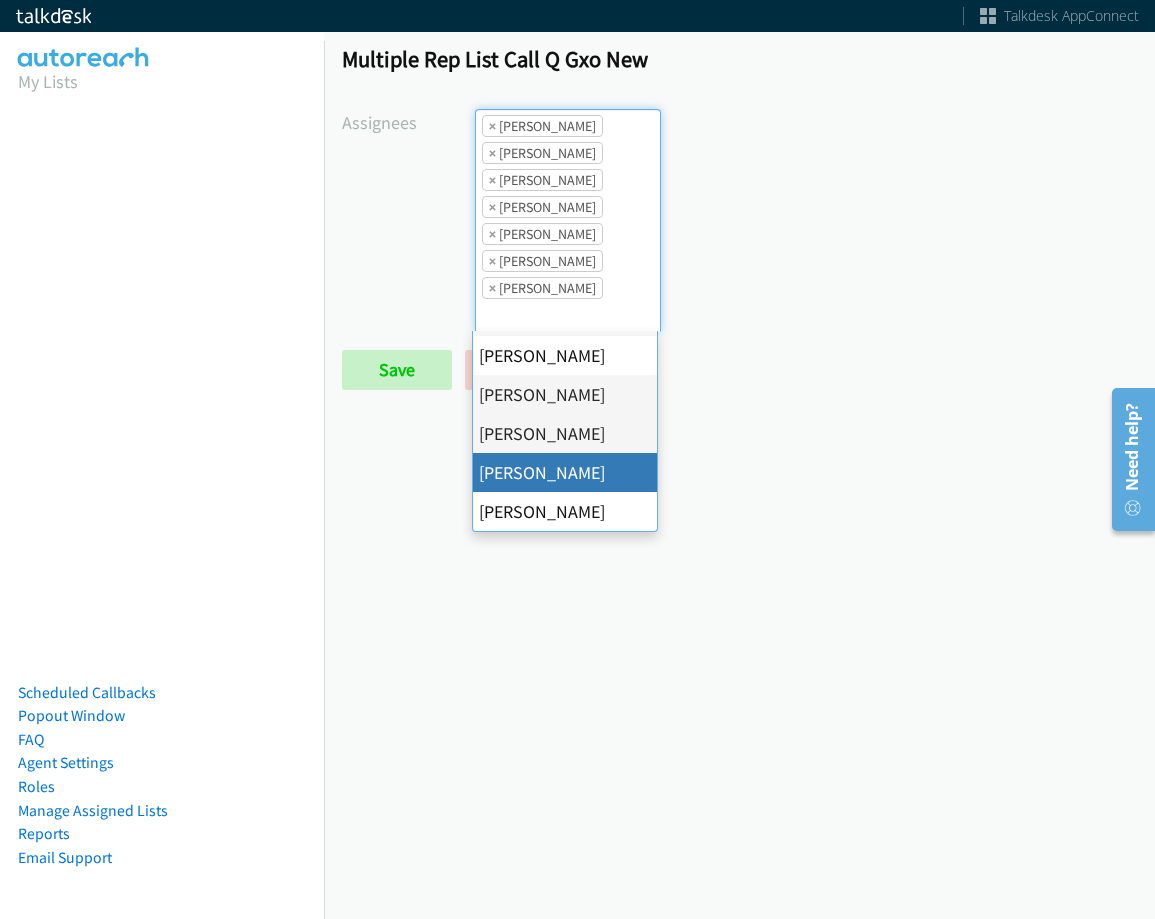 drag, startPoint x: 585, startPoint y: 483, endPoint x: 588, endPoint y: 333, distance: 150.03 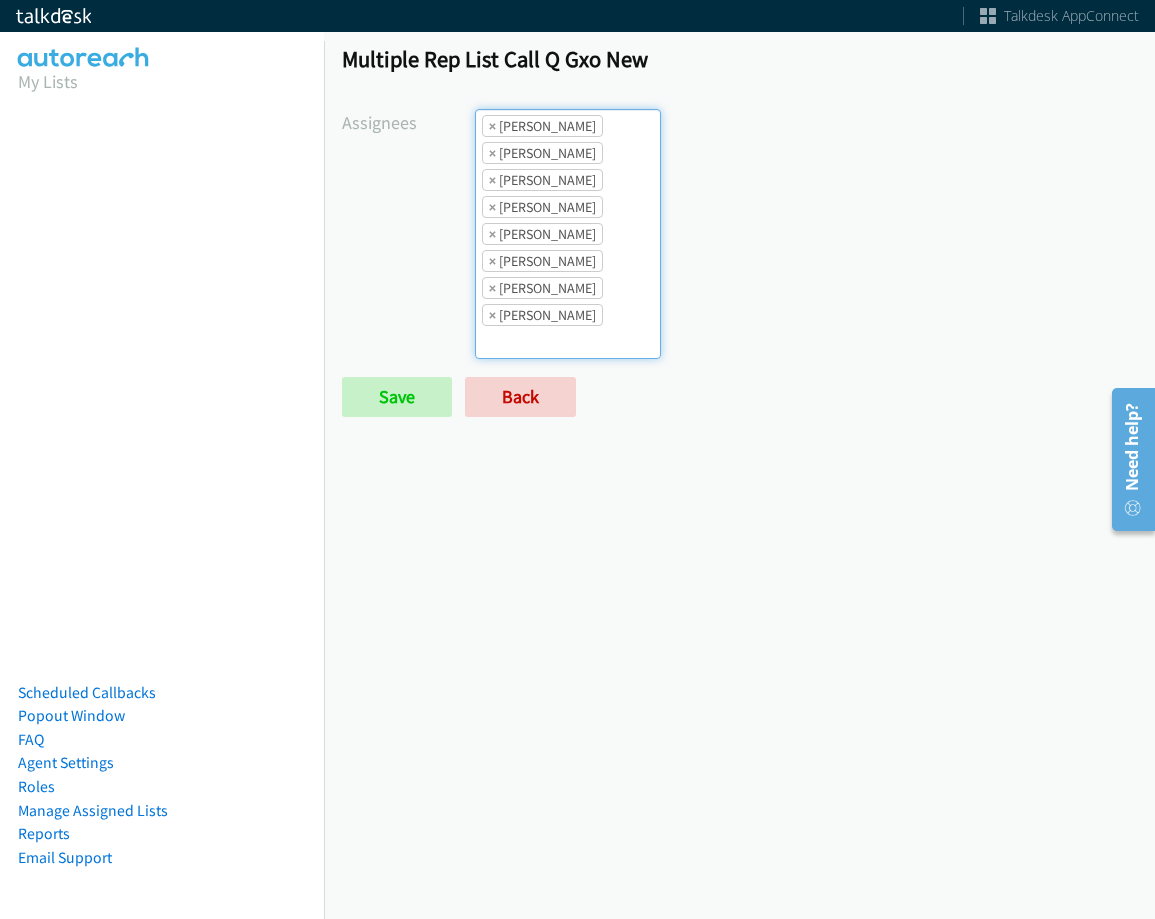 click on "× Alana Ruiz × Ariel Thompson × Cathy Shahan × Charles Ross × Jasmin Martinez × Michael Mallh × Rodnika Murphy × Tatiana Medina" at bounding box center (568, 234) 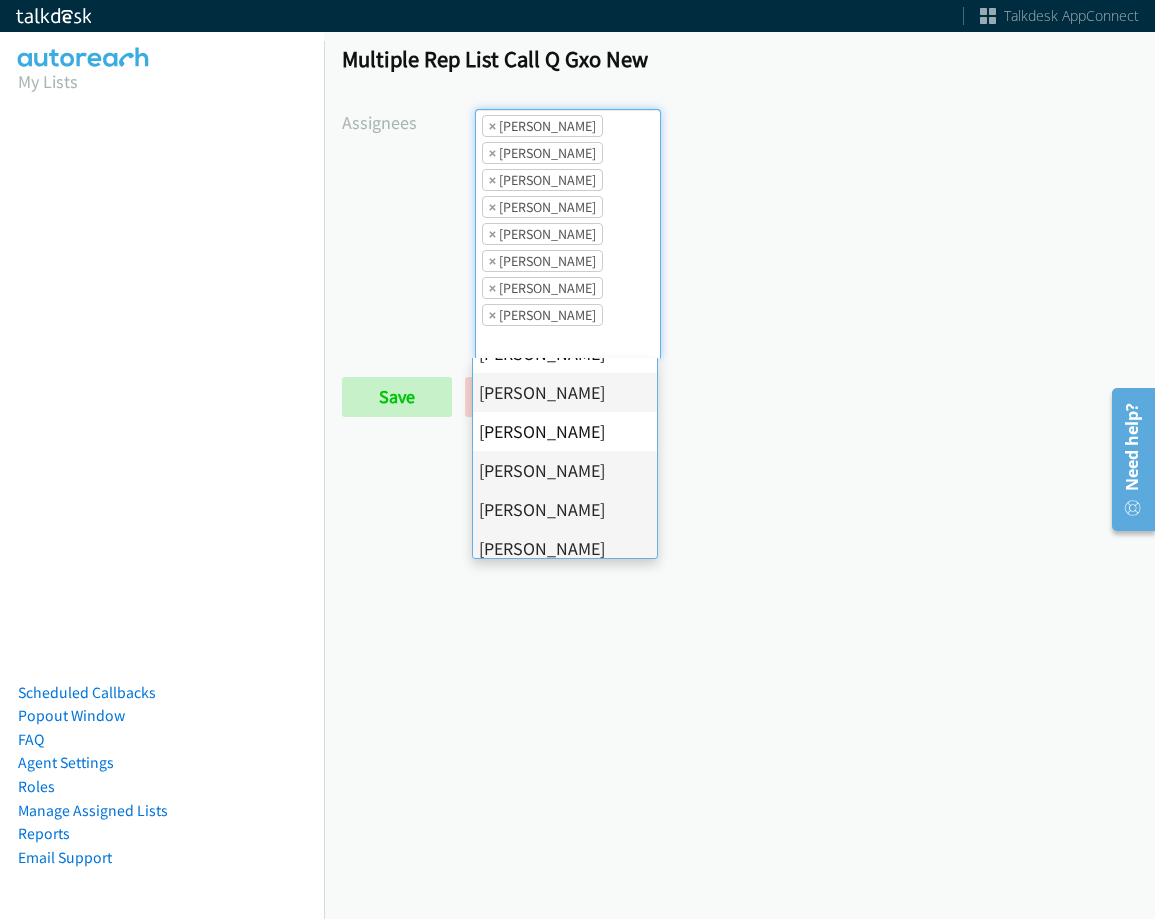 scroll, scrollTop: 385, scrollLeft: 0, axis: vertical 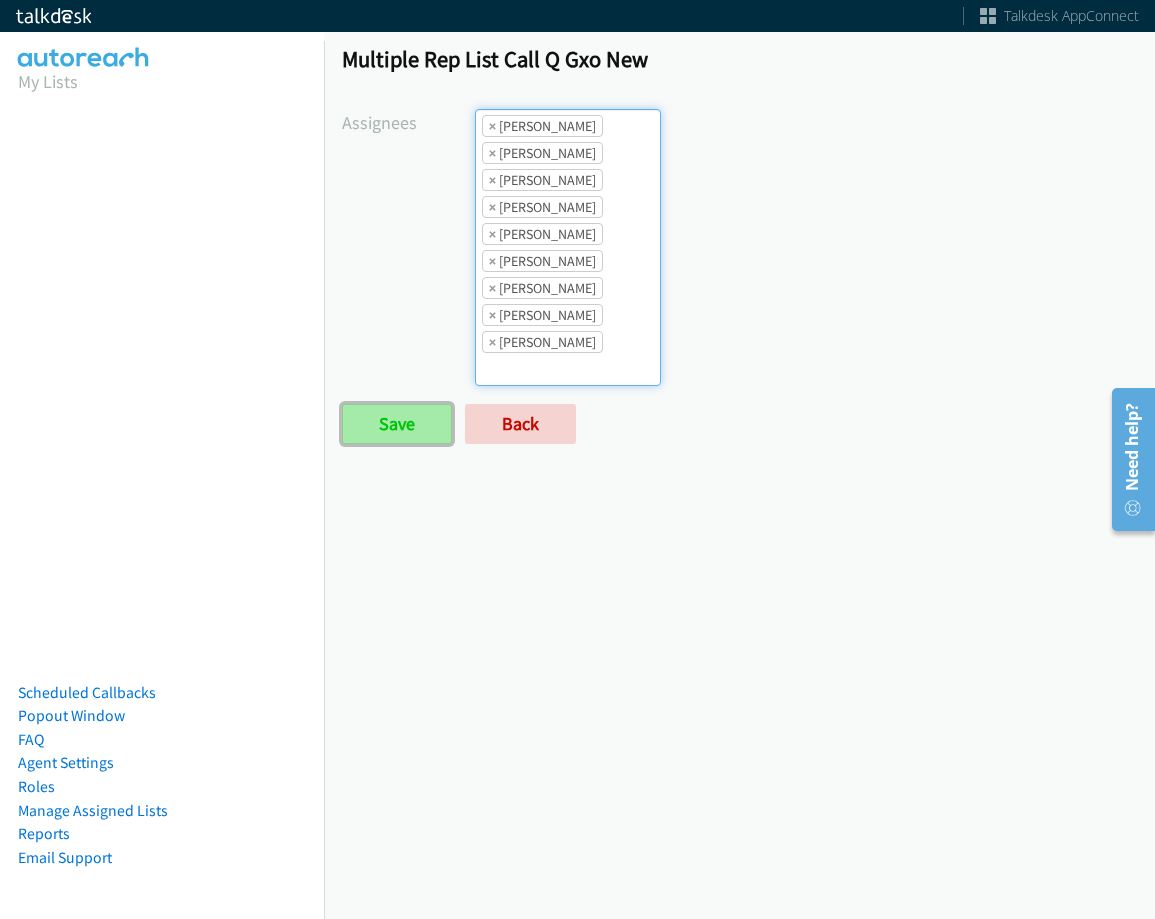 click on "Save" at bounding box center [397, 424] 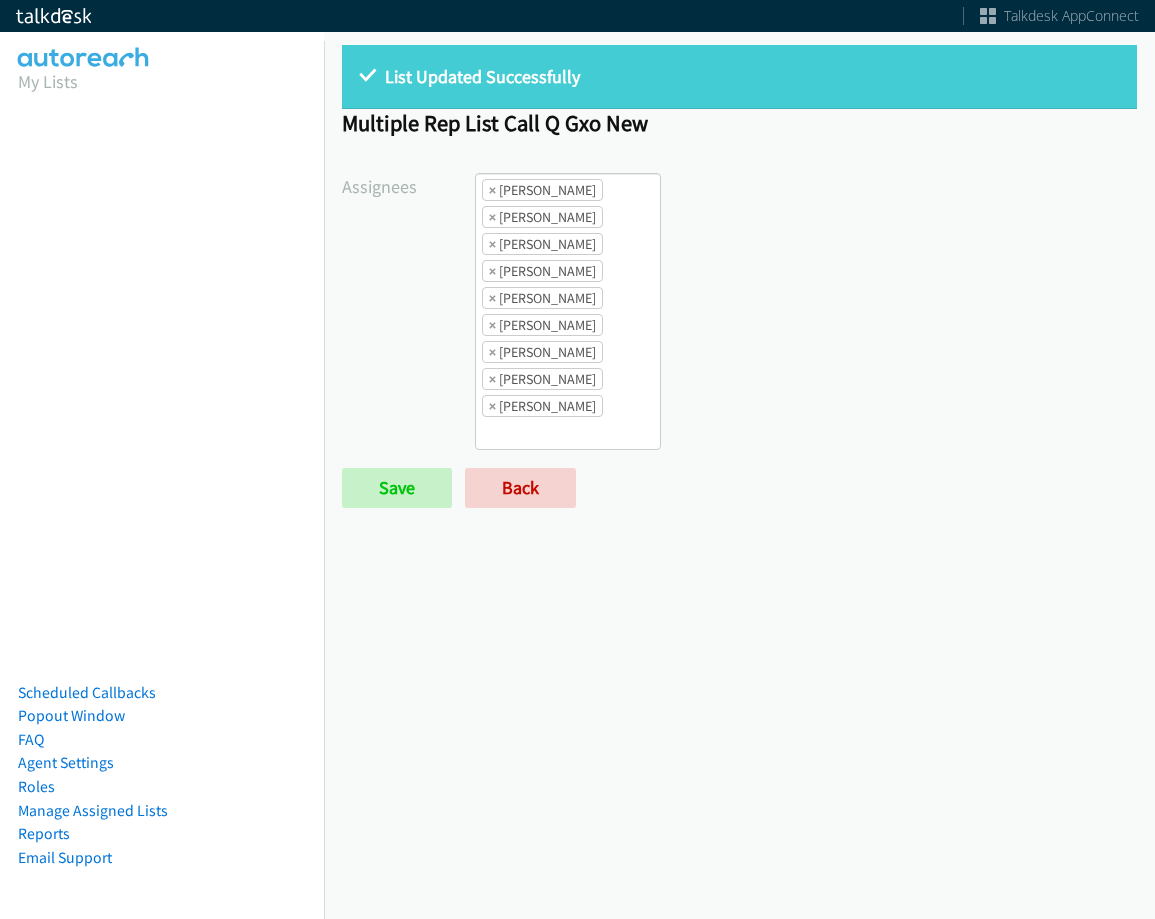 scroll, scrollTop: 0, scrollLeft: 0, axis: both 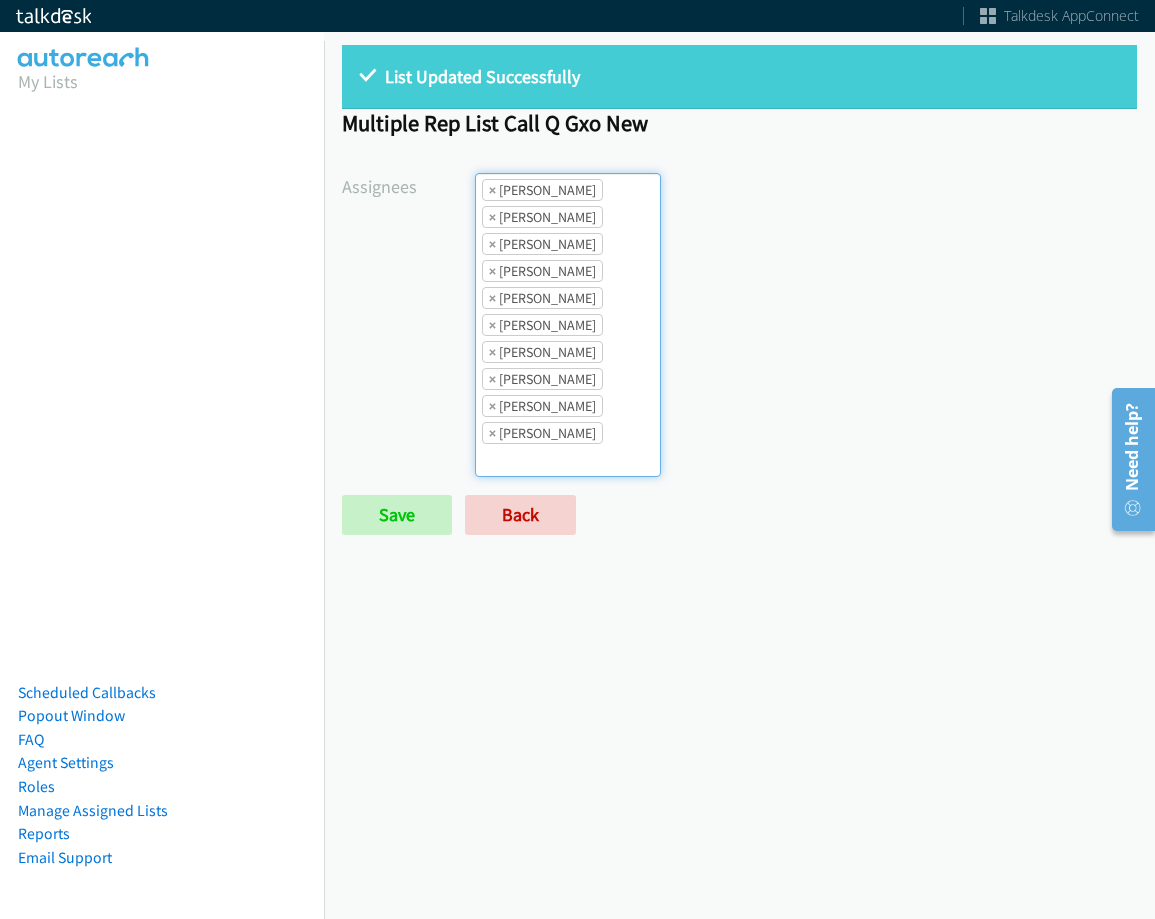 click on "× Trevonna Lancaster" at bounding box center (542, 433) 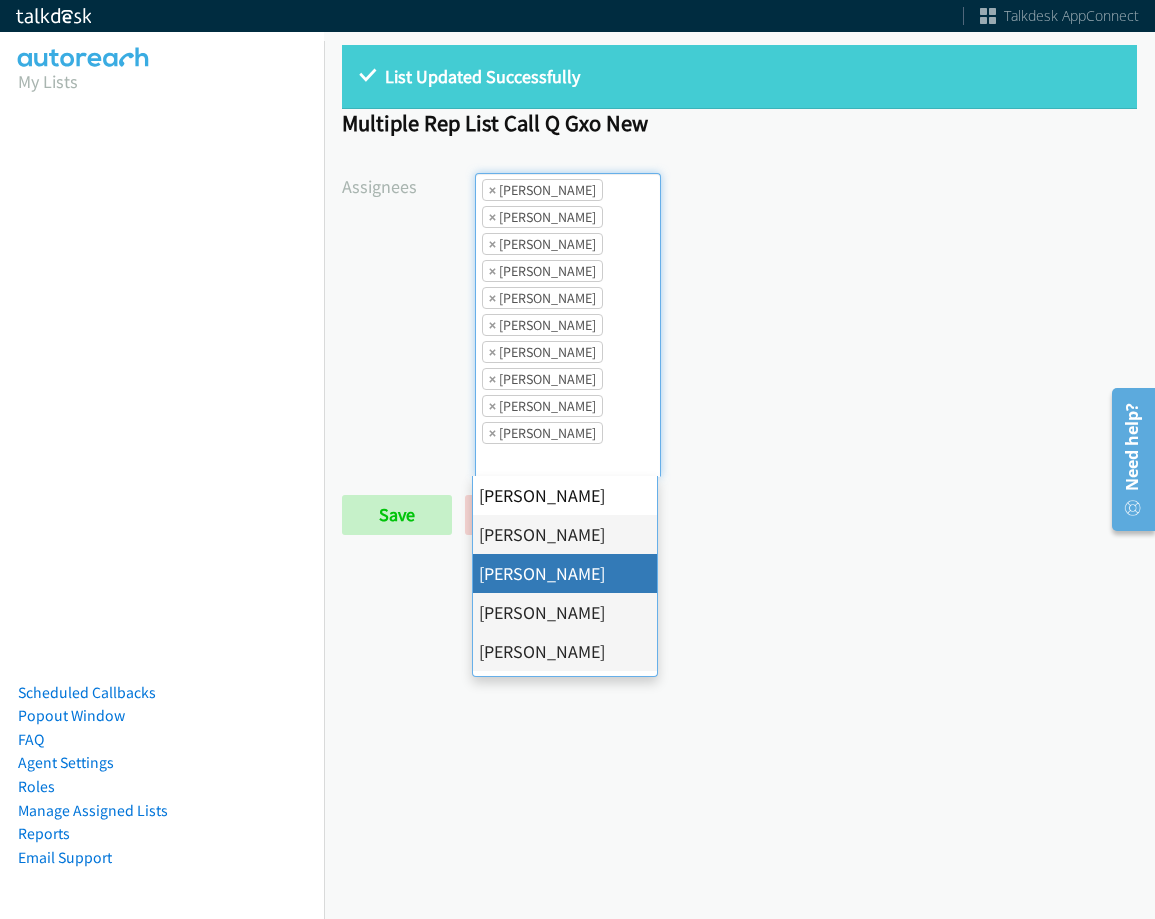scroll, scrollTop: 100, scrollLeft: 0, axis: vertical 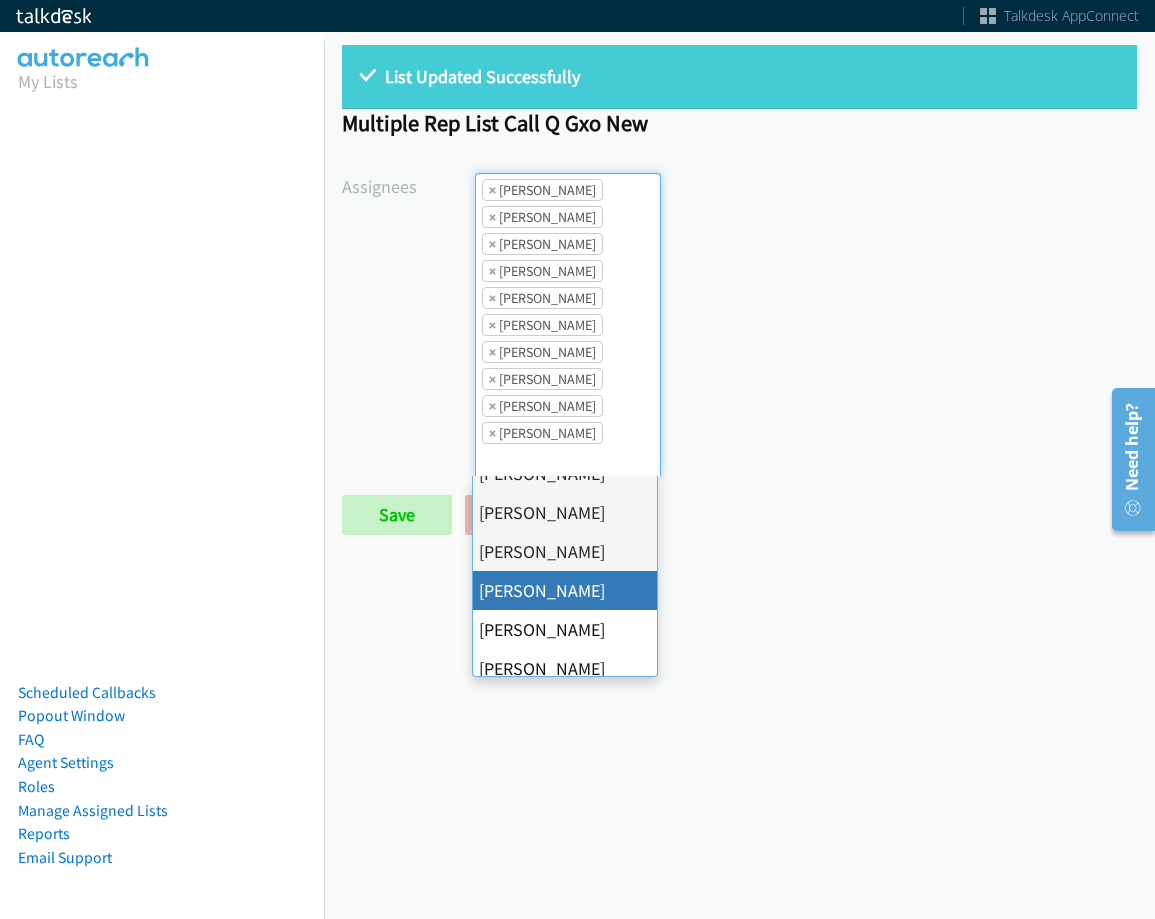 drag, startPoint x: 589, startPoint y: 583, endPoint x: 489, endPoint y: 556, distance: 103.58089 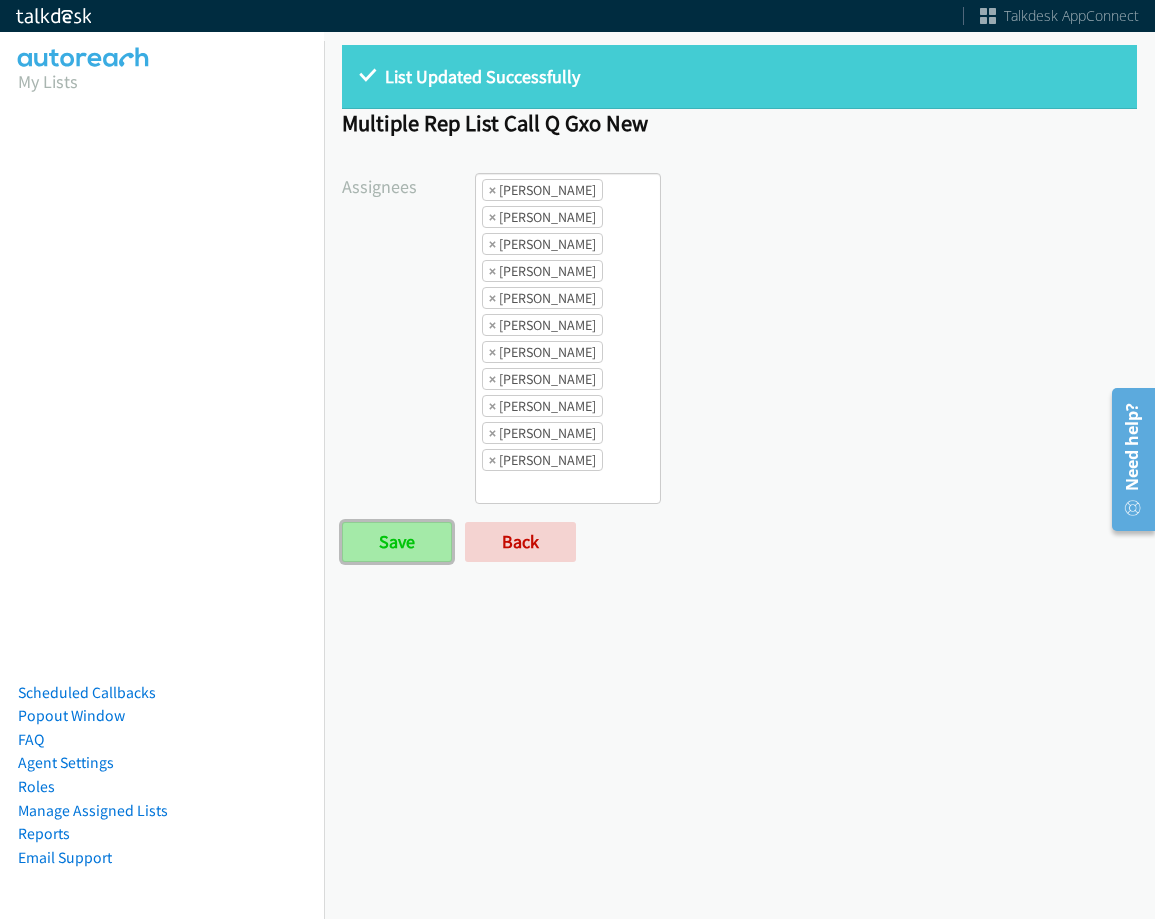 drag, startPoint x: 399, startPoint y: 543, endPoint x: 423, endPoint y: 558, distance: 28.301943 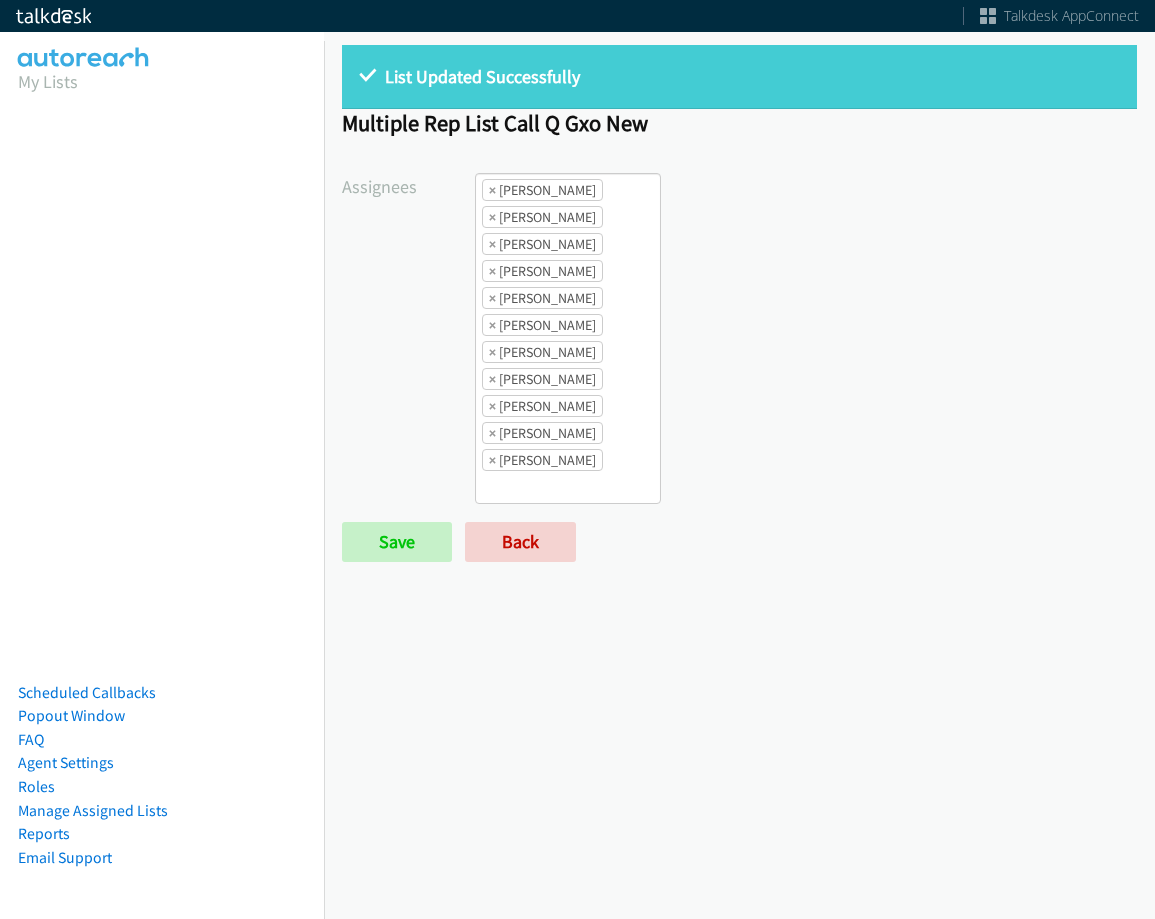 scroll, scrollTop: 0, scrollLeft: 0, axis: both 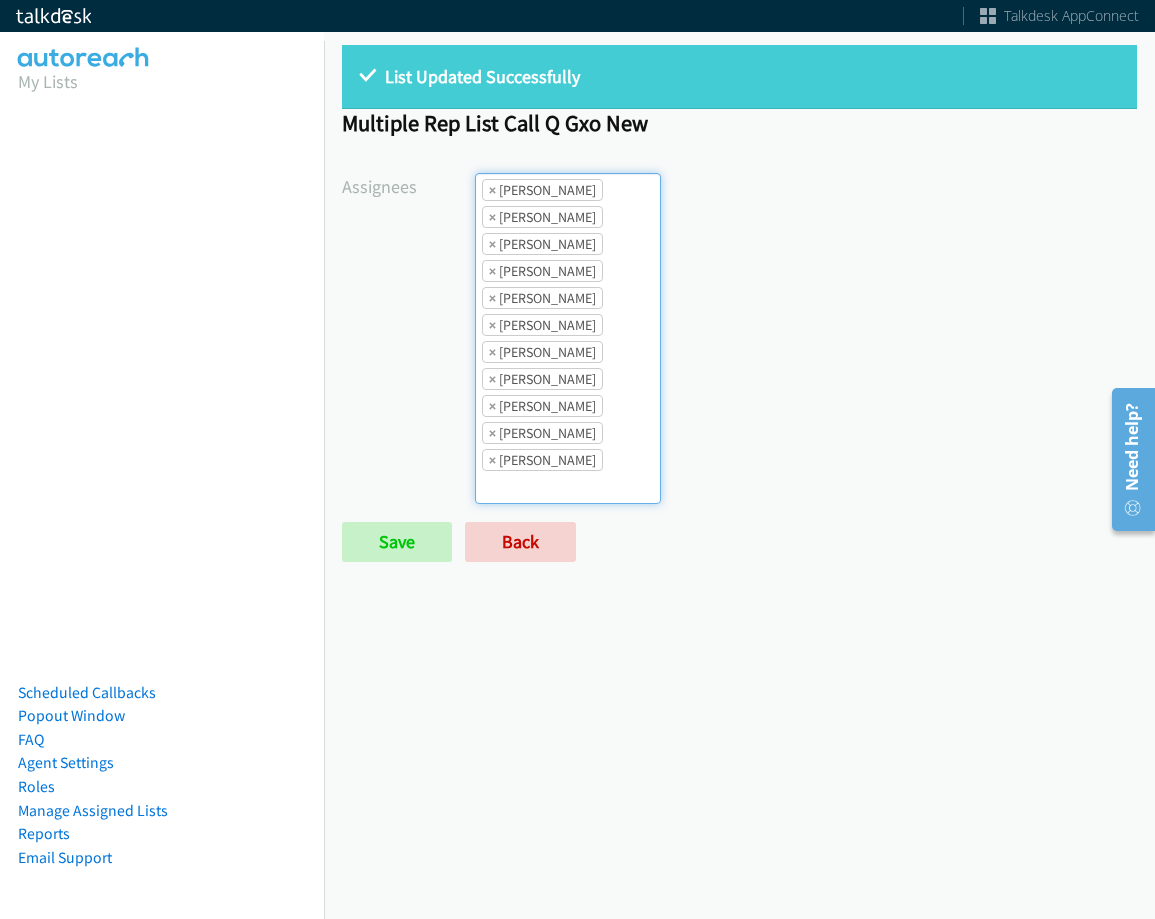 click on "× [PERSON_NAME]" at bounding box center [542, 190] 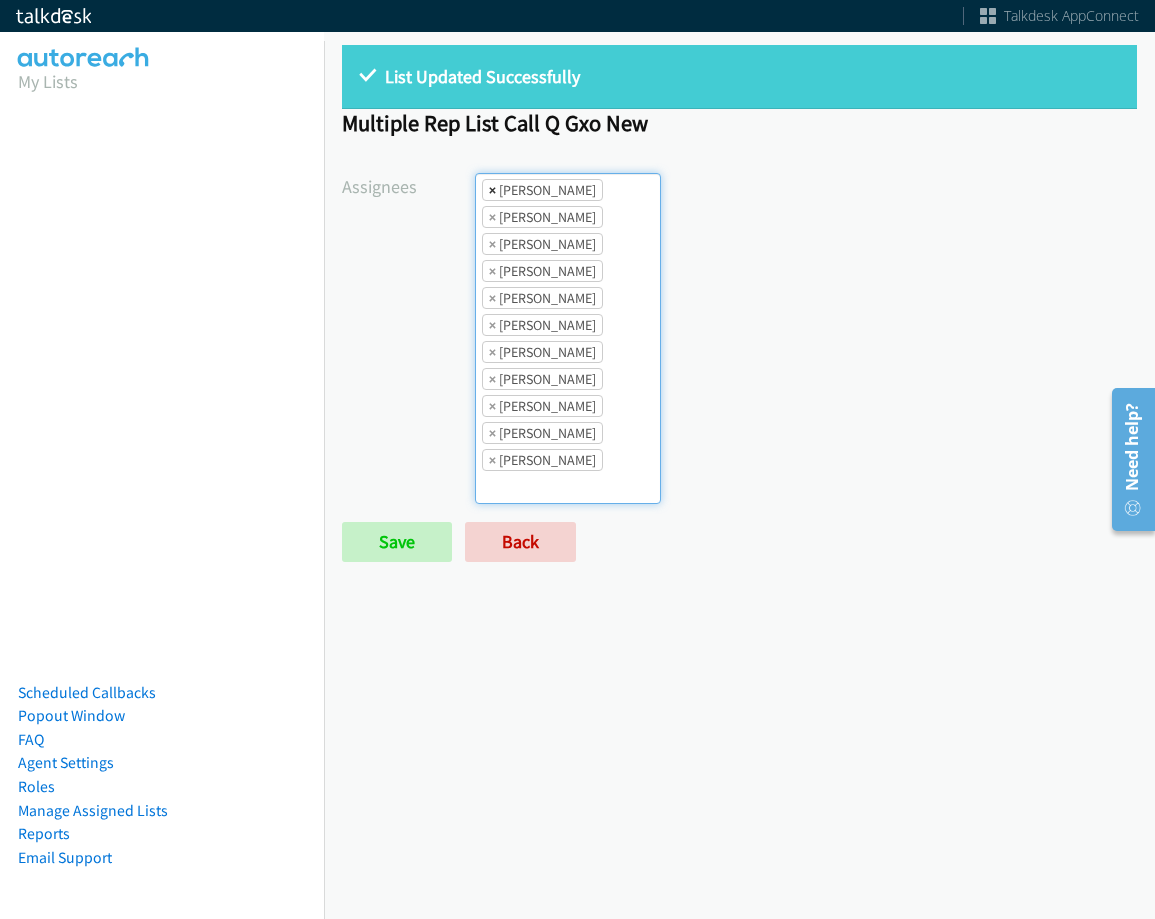 click on "×" at bounding box center (492, 190) 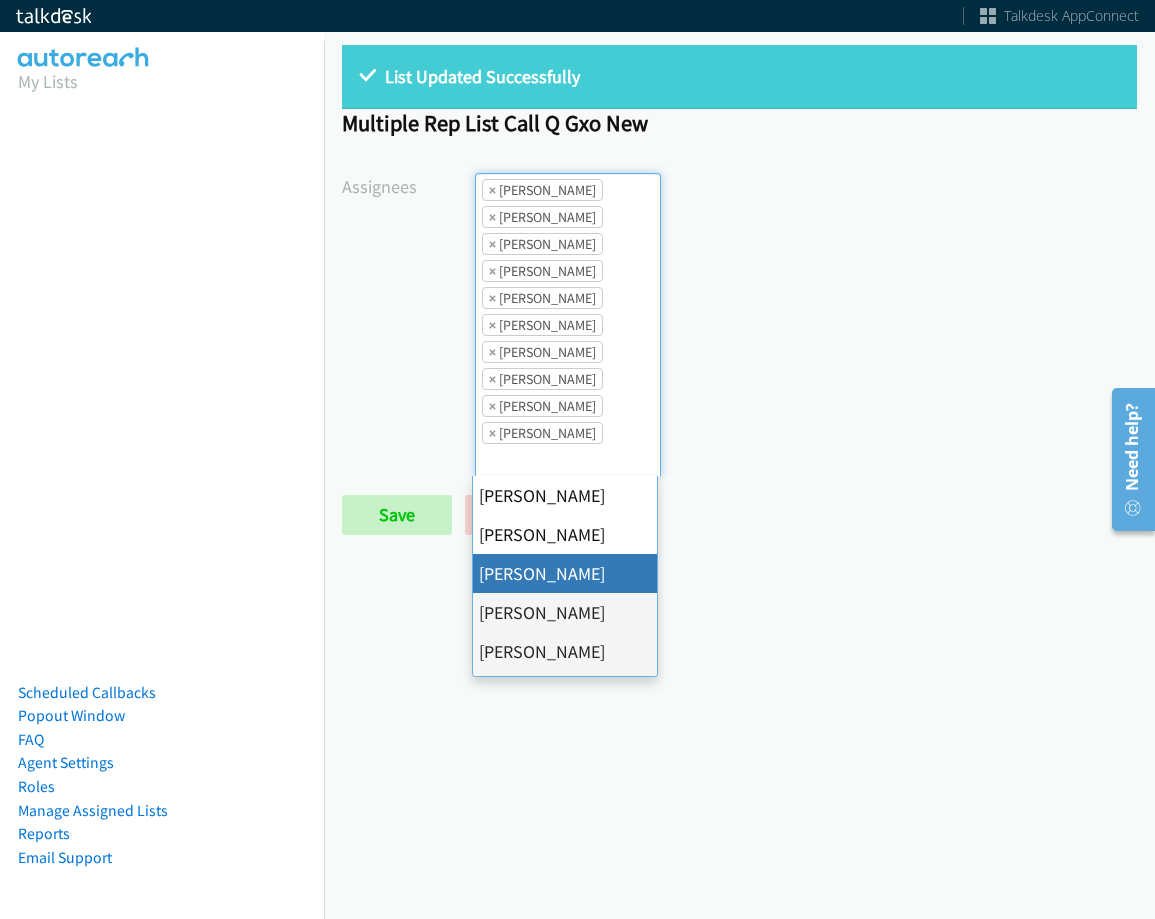 scroll, scrollTop: 24, scrollLeft: 0, axis: vertical 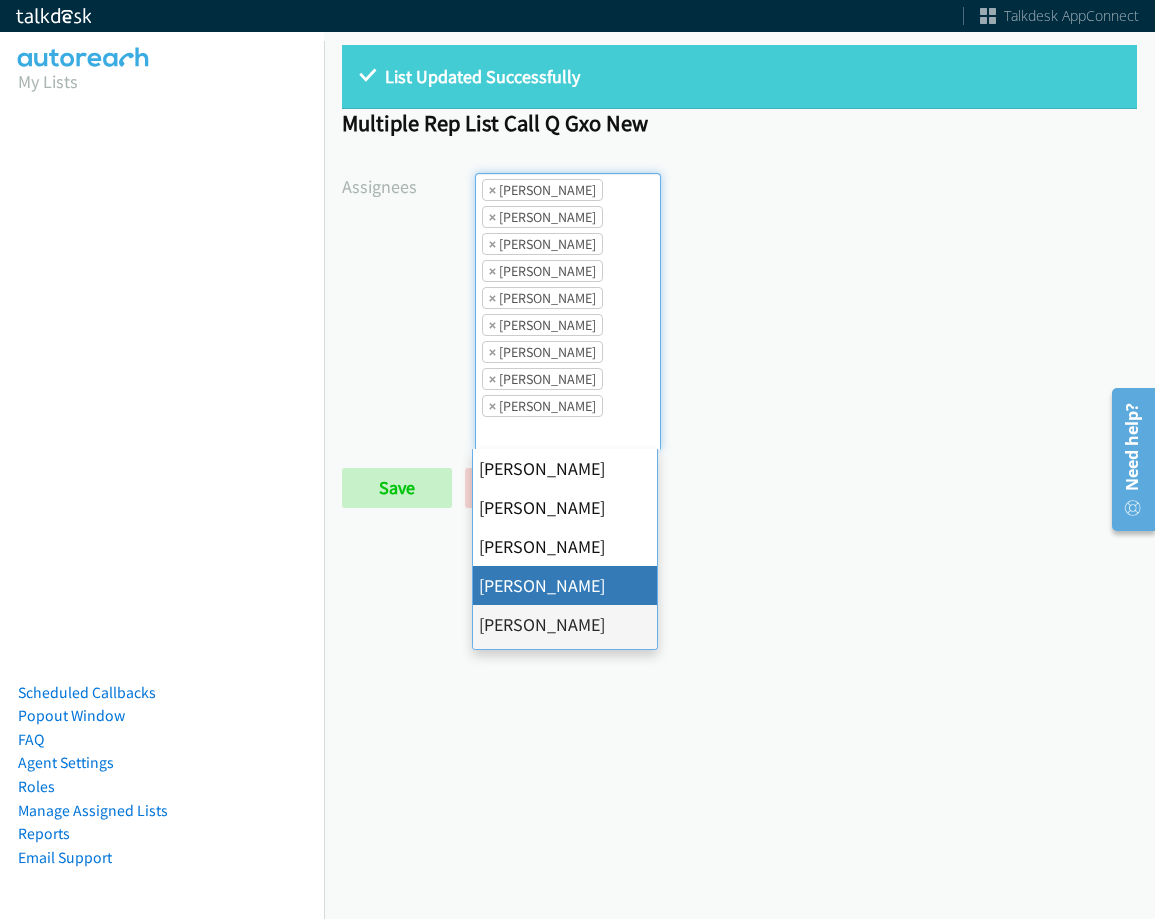 click on "×" at bounding box center [492, 190] 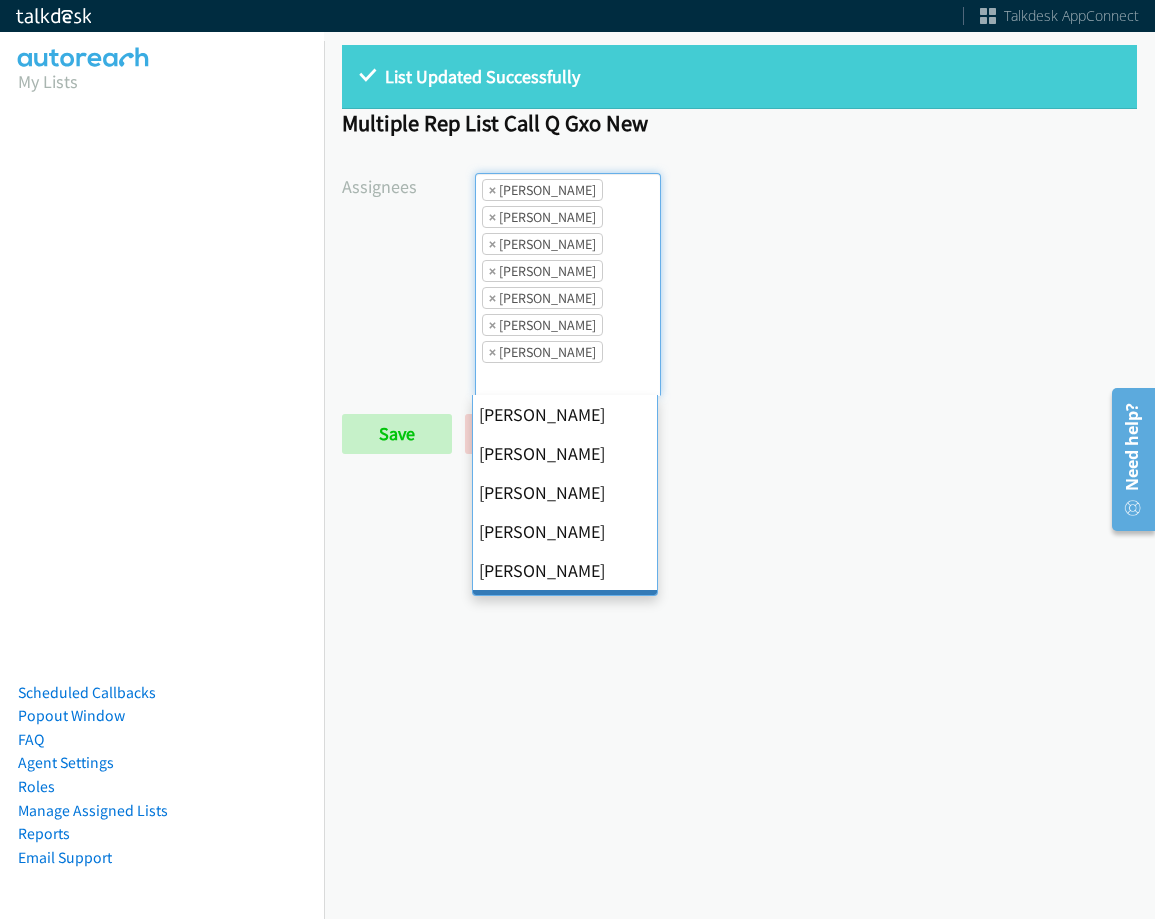 click on "×" at bounding box center (492, 190) 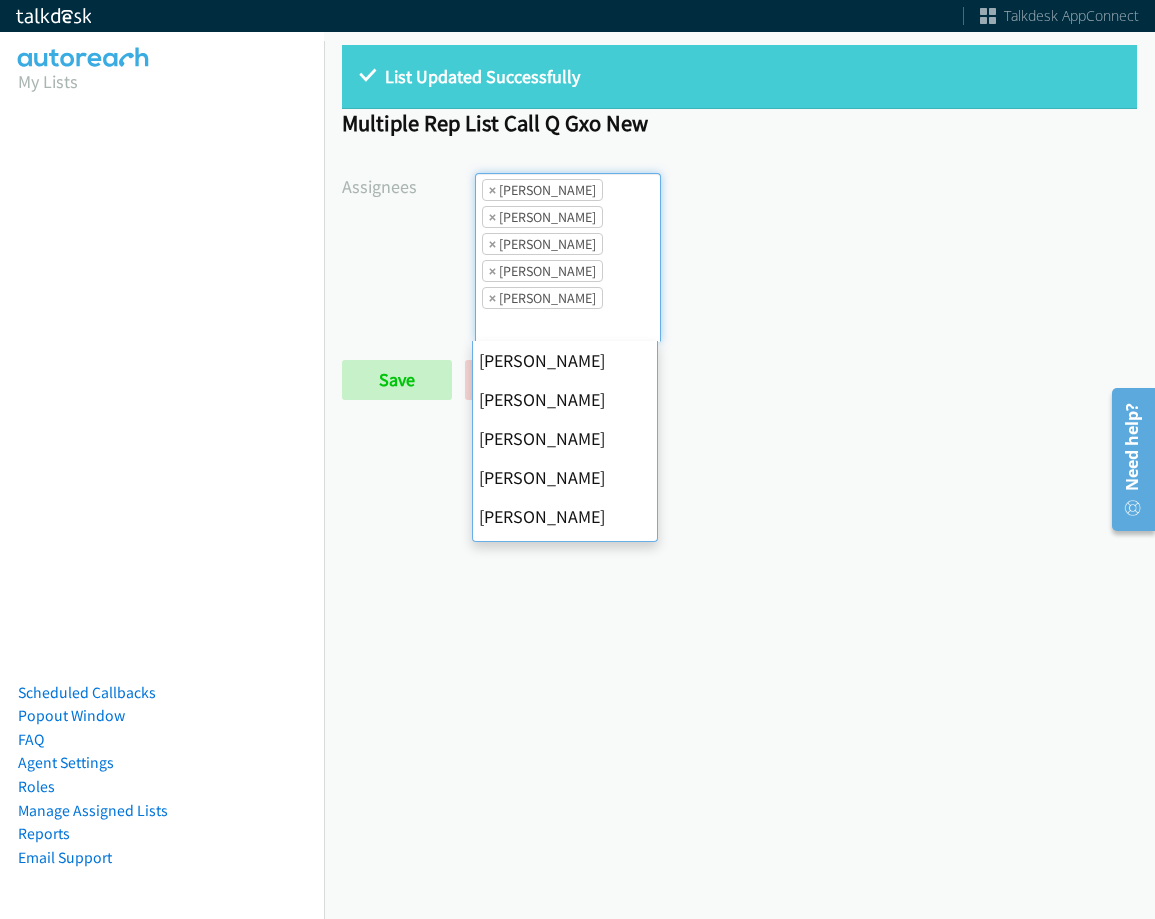 click on "×" at bounding box center (492, 190) 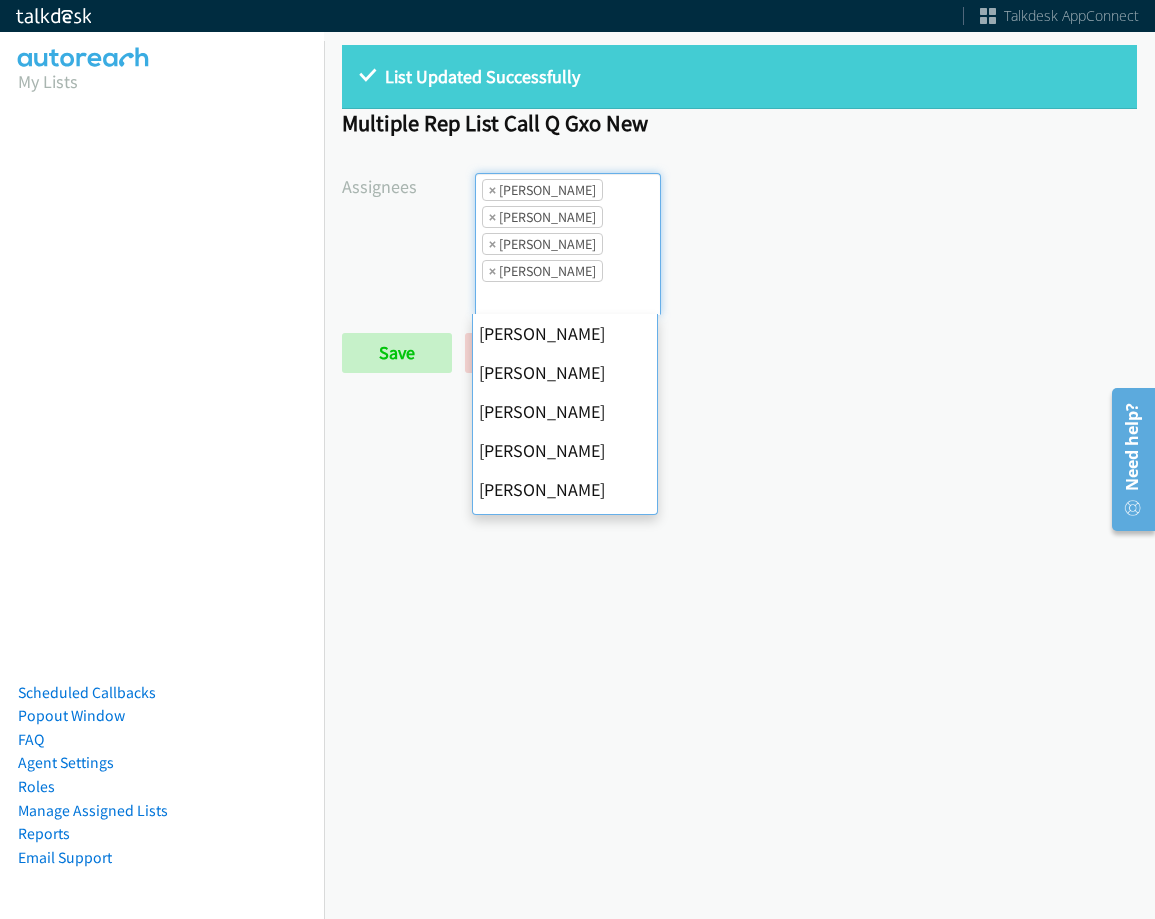 click on "×" at bounding box center (492, 190) 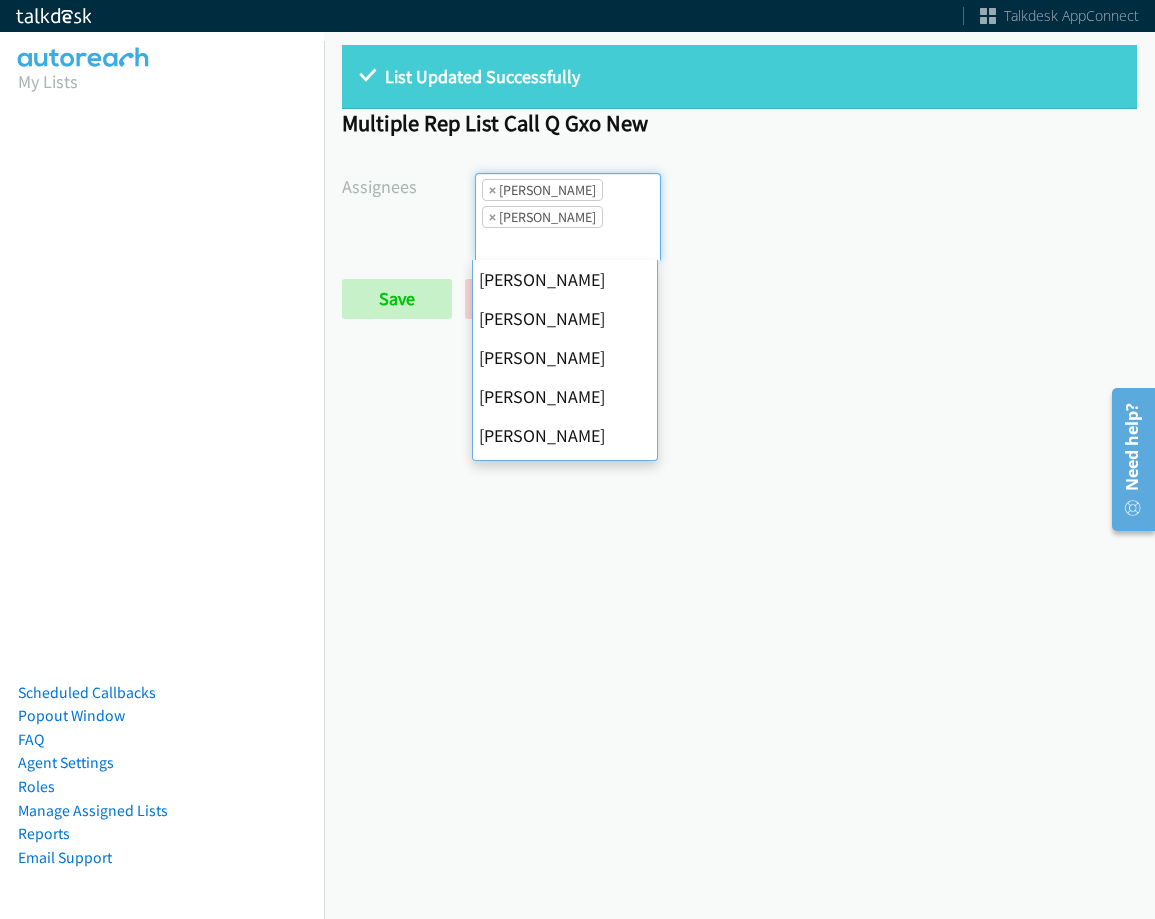 click on "×" at bounding box center [492, 190] 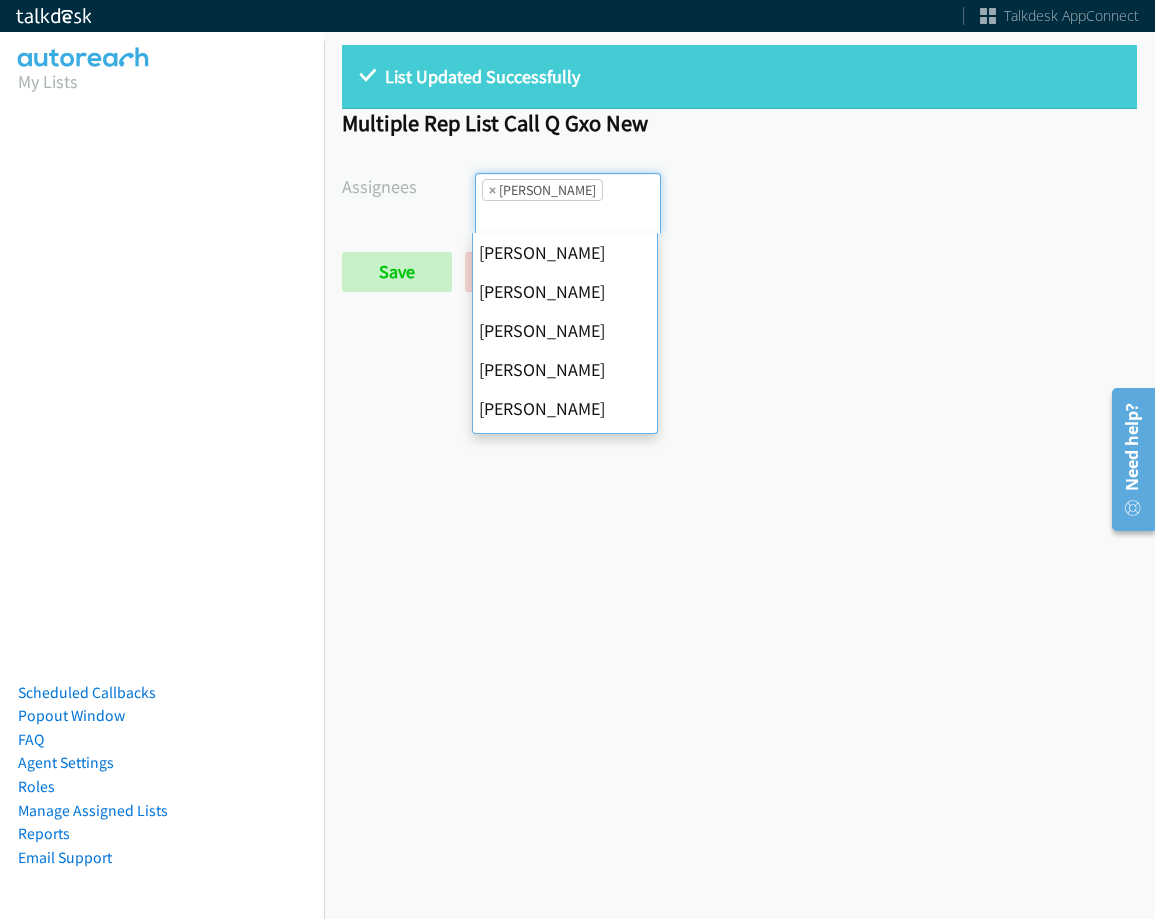scroll, scrollTop: 385, scrollLeft: 0, axis: vertical 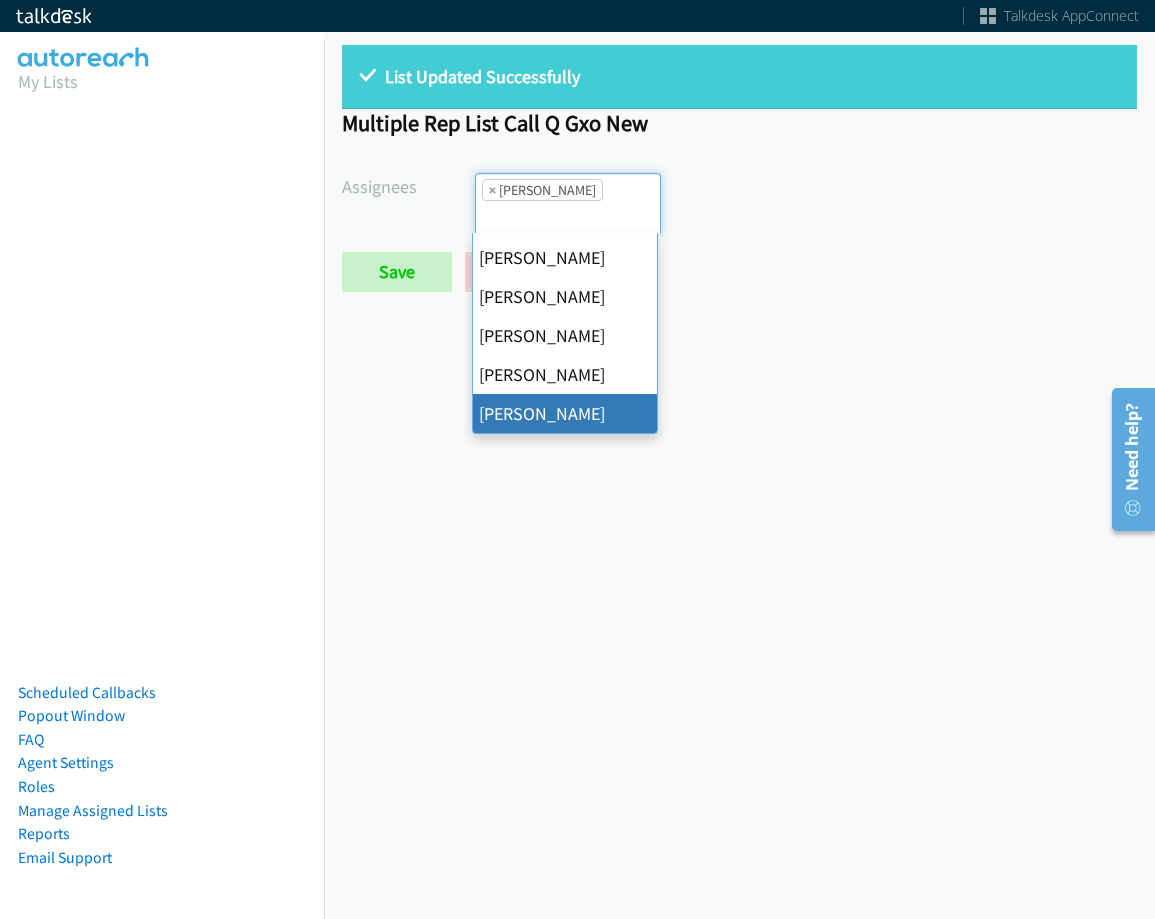 click on "×" at bounding box center [492, 190] 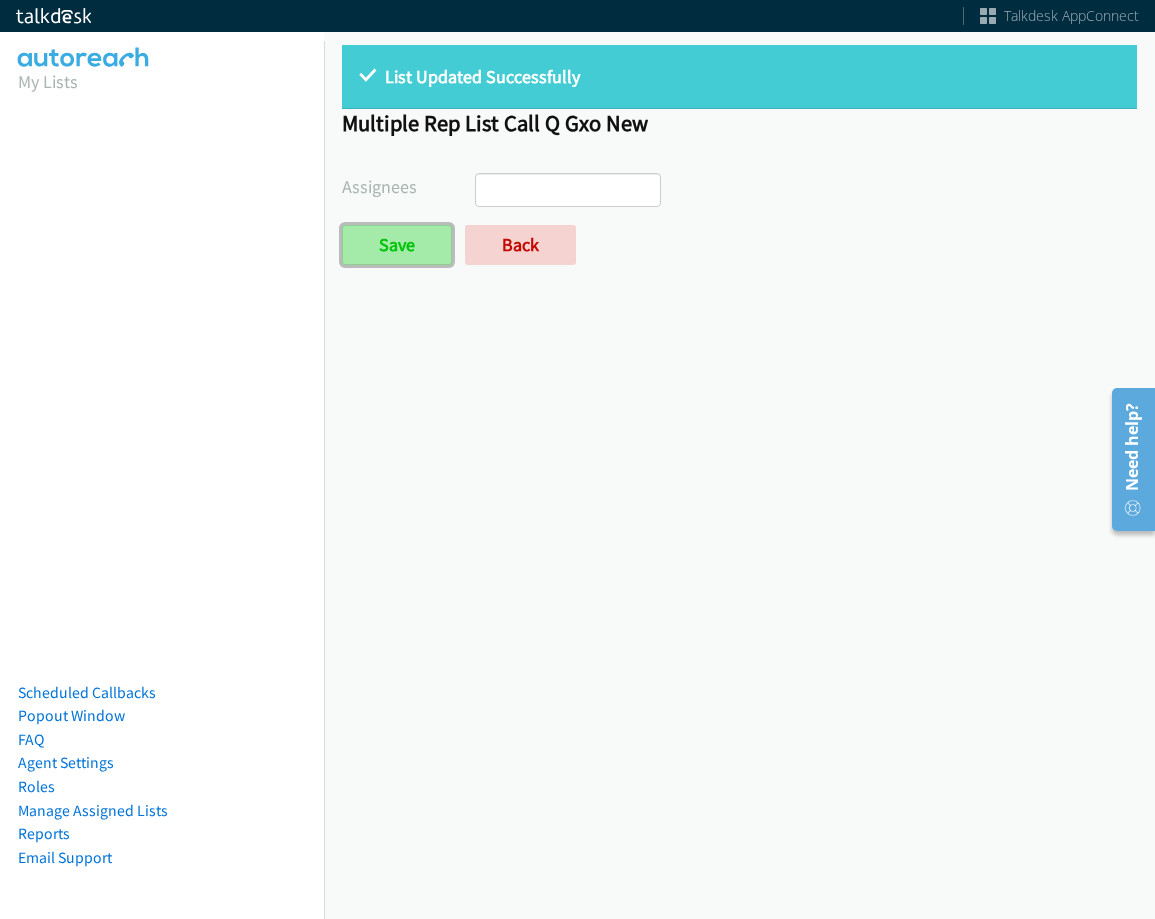click on "Save" at bounding box center (397, 245) 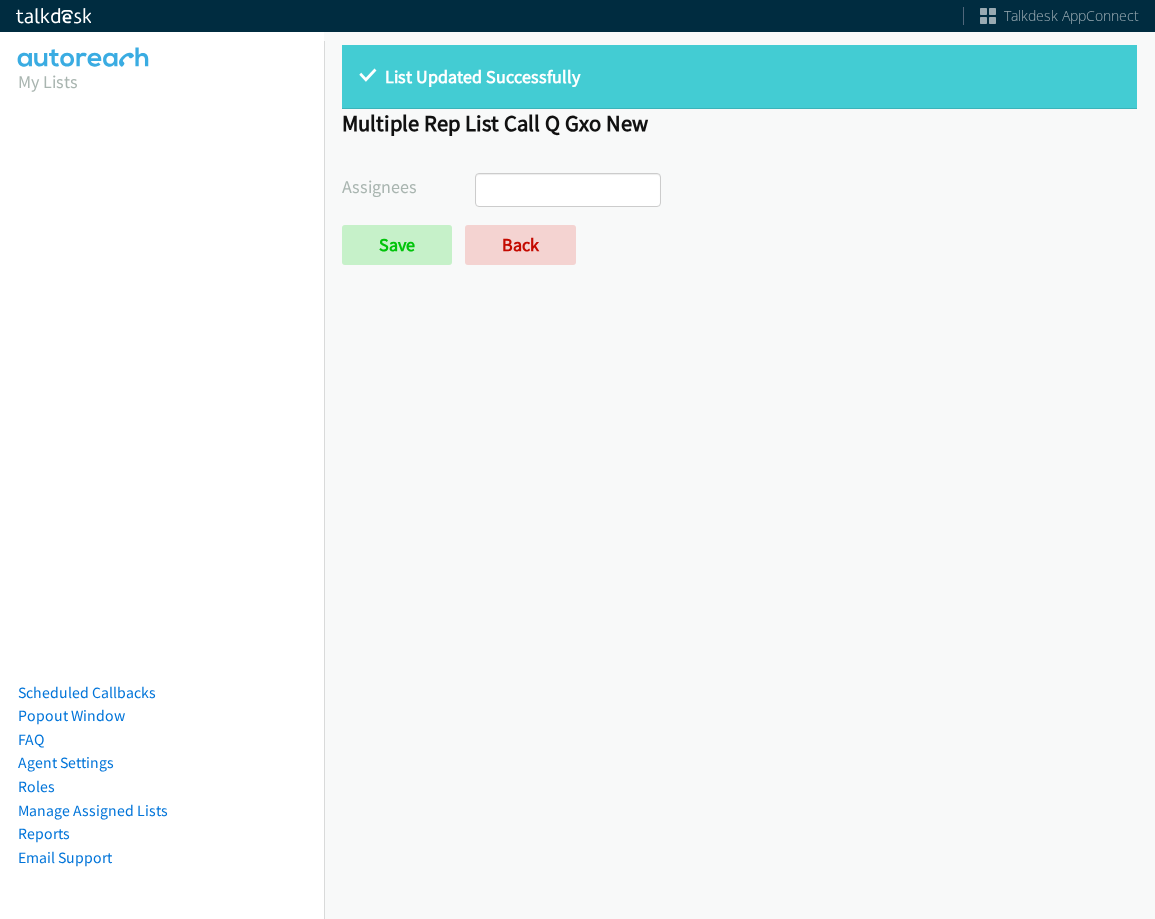 select 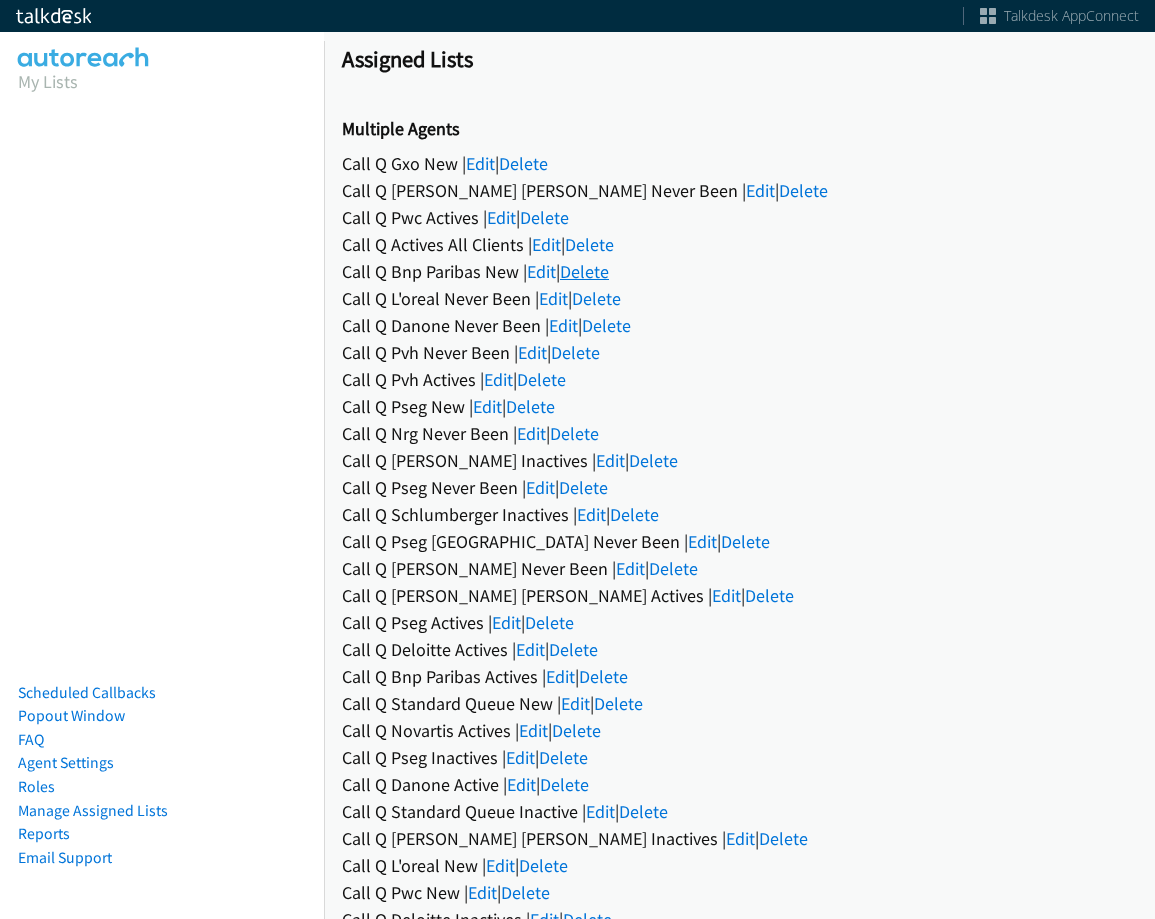 scroll, scrollTop: 0, scrollLeft: 0, axis: both 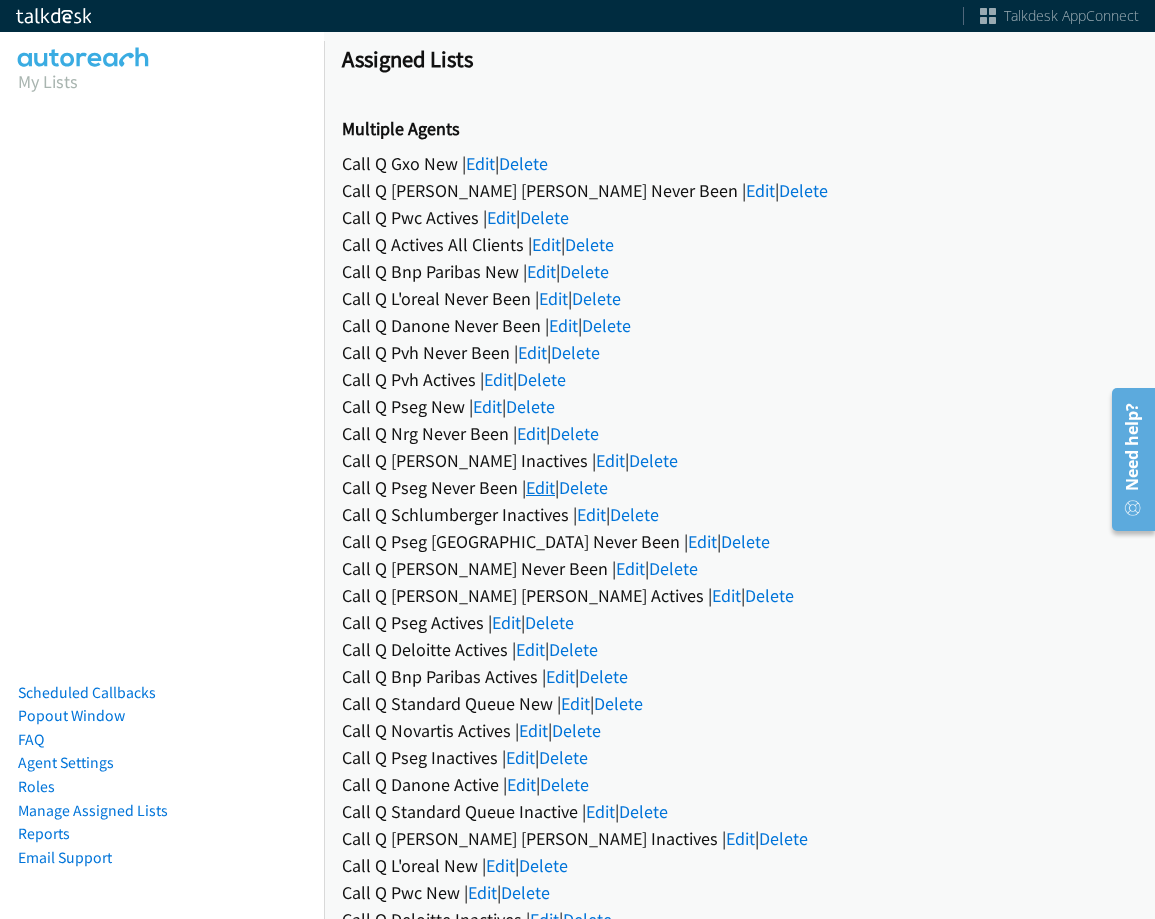 click on "Edit" at bounding box center (540, 487) 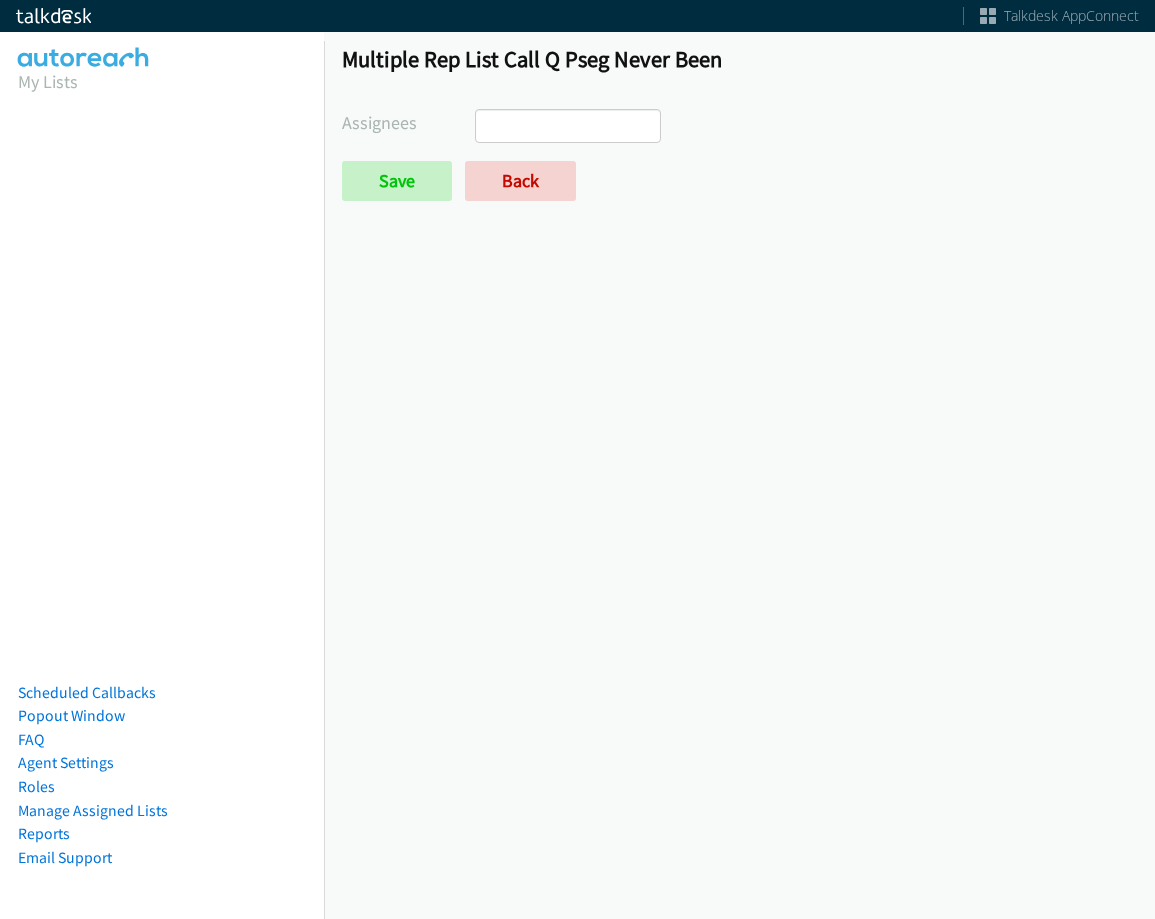 scroll, scrollTop: 0, scrollLeft: 0, axis: both 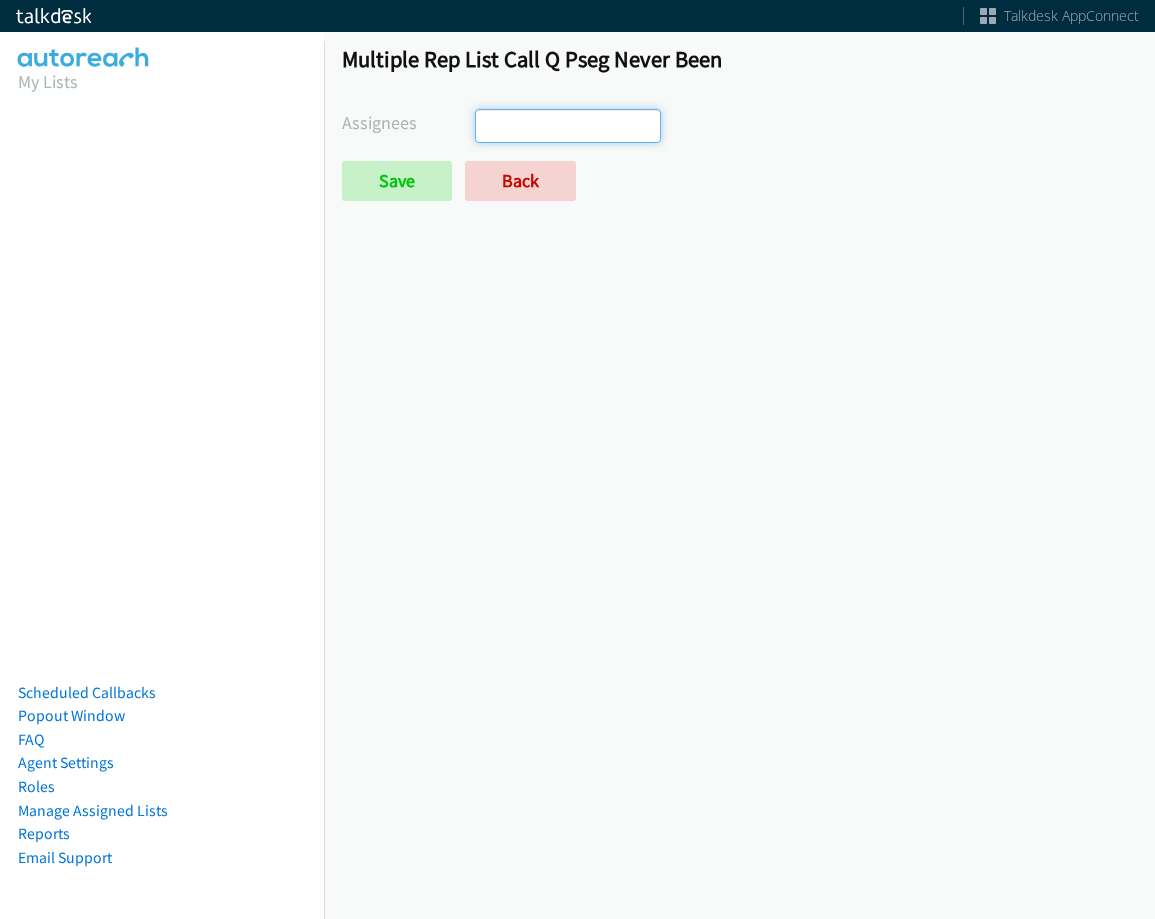 click at bounding box center [568, 126] 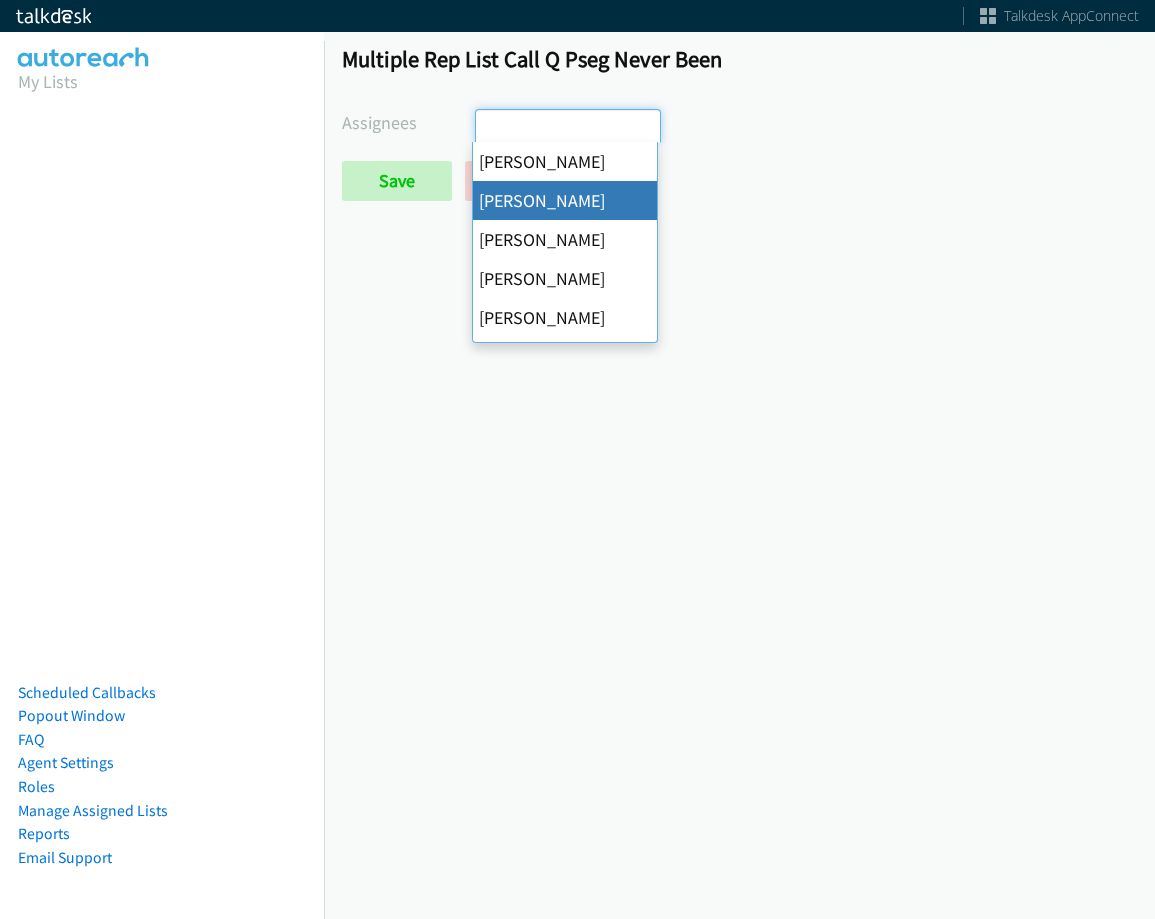 drag, startPoint x: 563, startPoint y: 201, endPoint x: 572, endPoint y: 183, distance: 20.12461 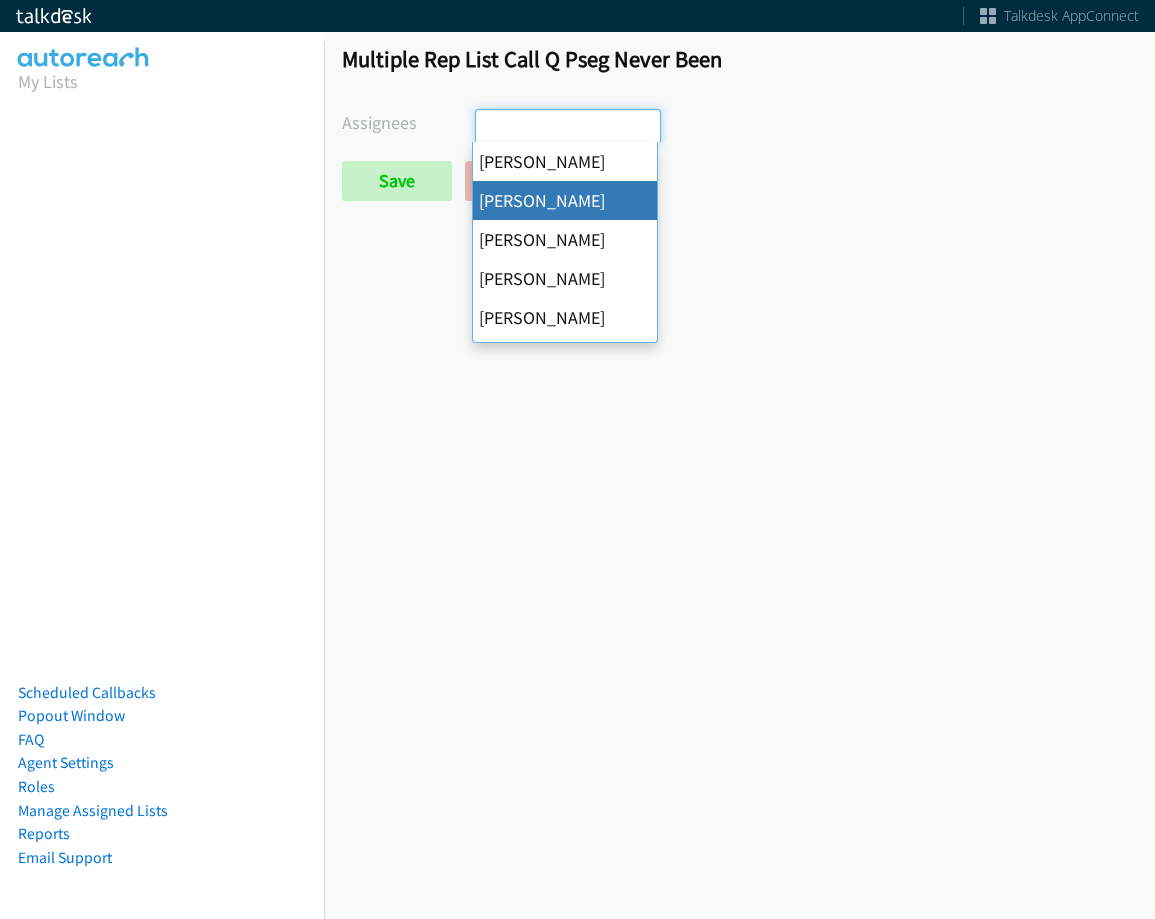select on "05d74157-9386-4beb-b15d-36aa9c6f71bc" 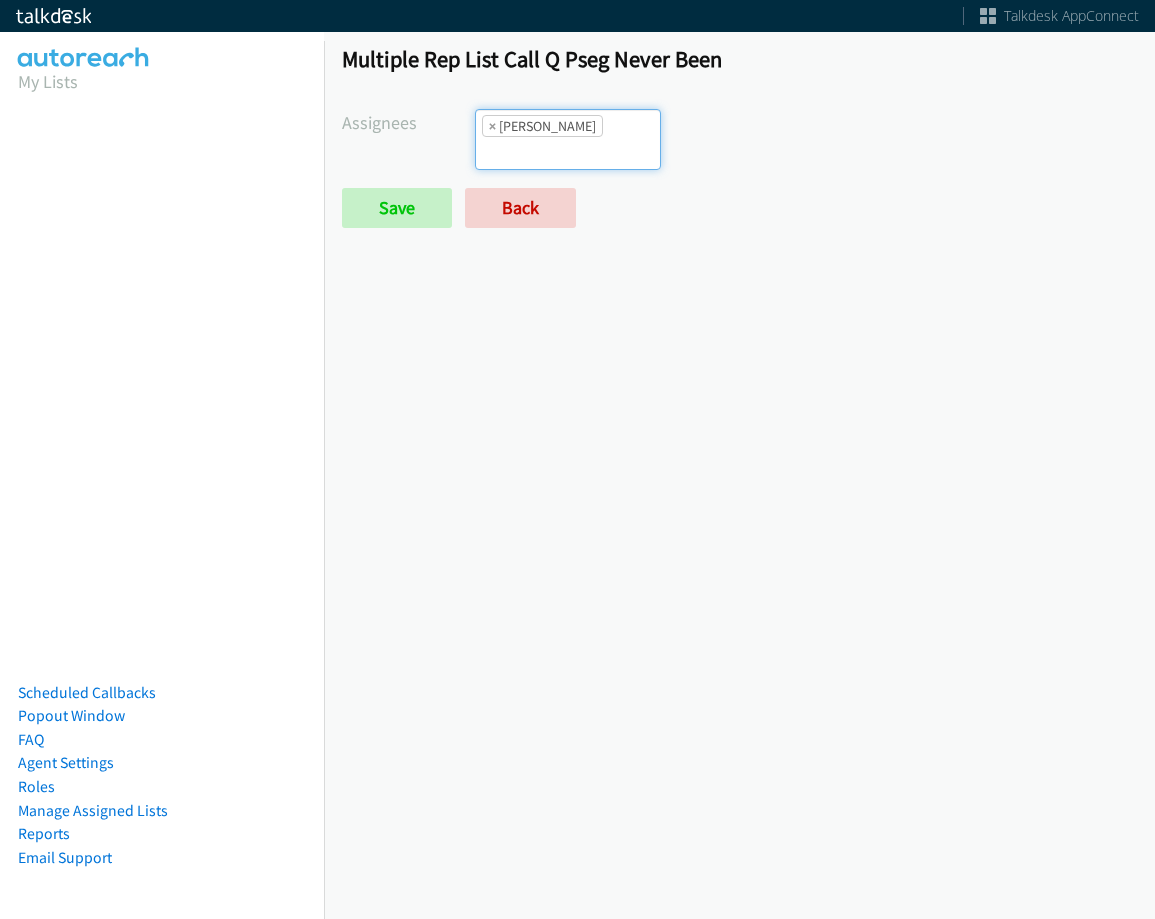 scroll, scrollTop: 24, scrollLeft: 0, axis: vertical 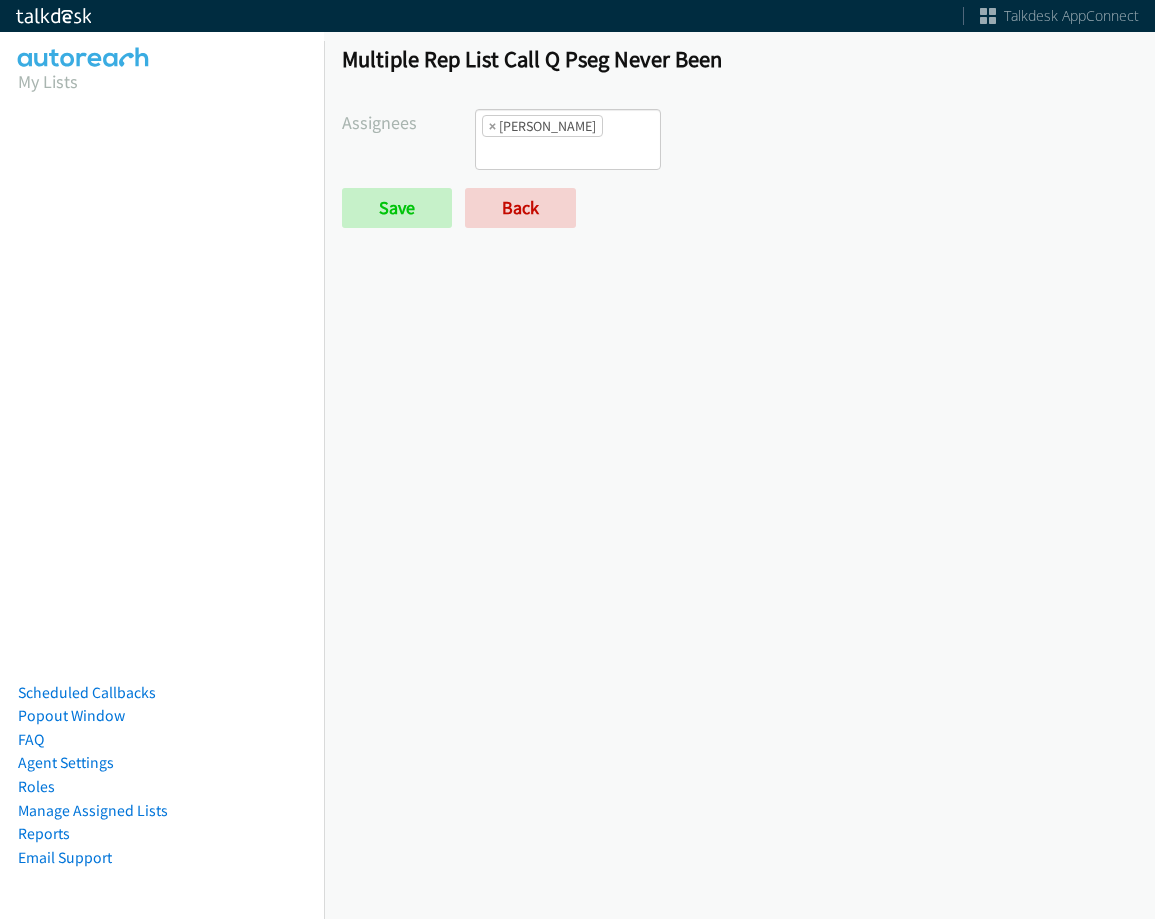 click at bounding box center [511, 153] 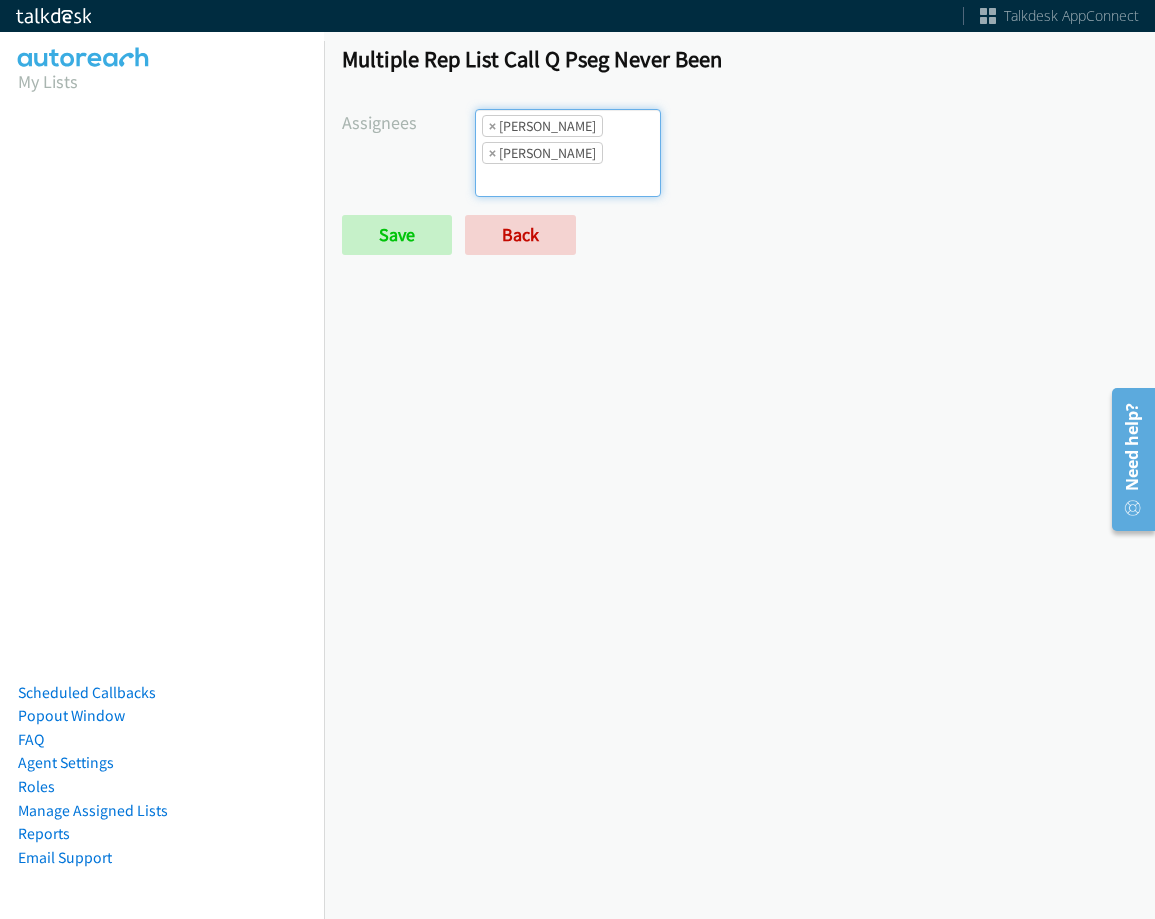 click on "× [PERSON_NAME]" at bounding box center (542, 153) 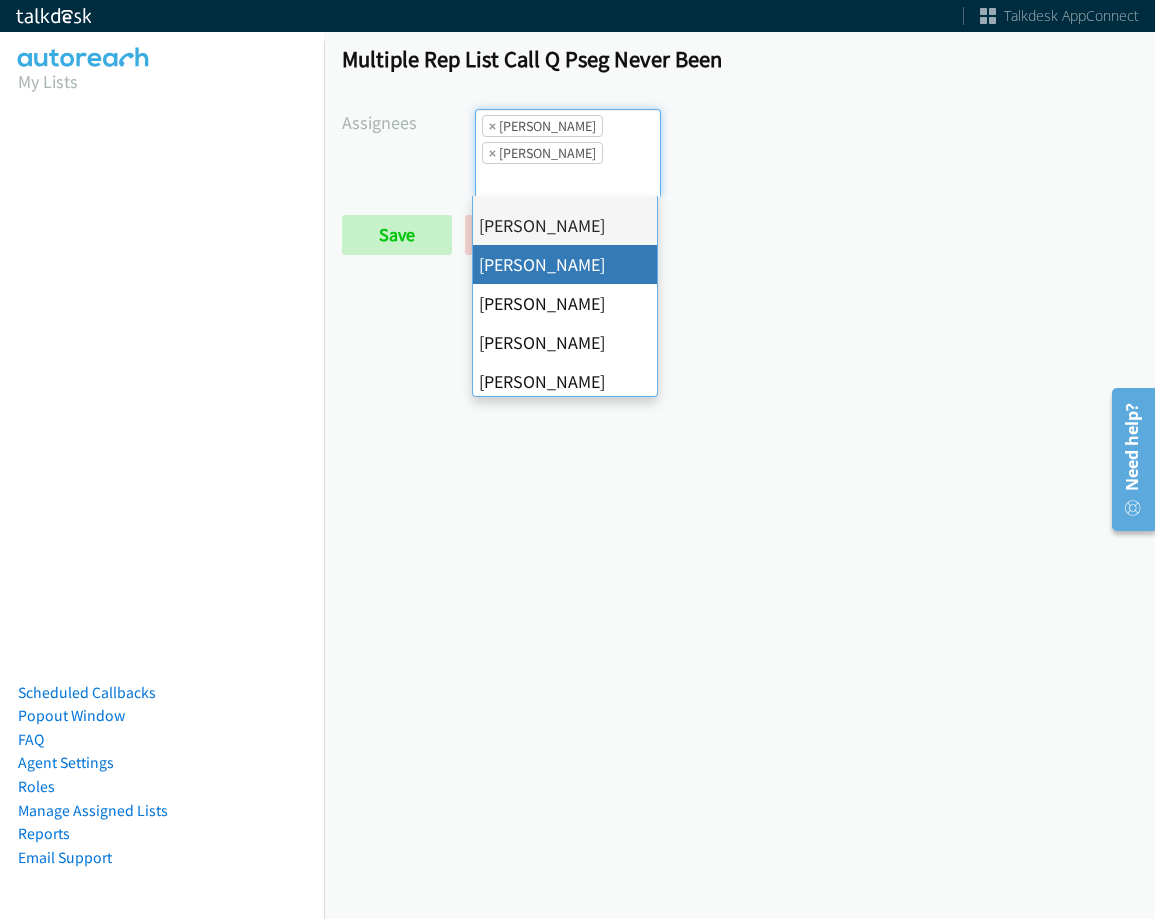 scroll, scrollTop: 100, scrollLeft: 0, axis: vertical 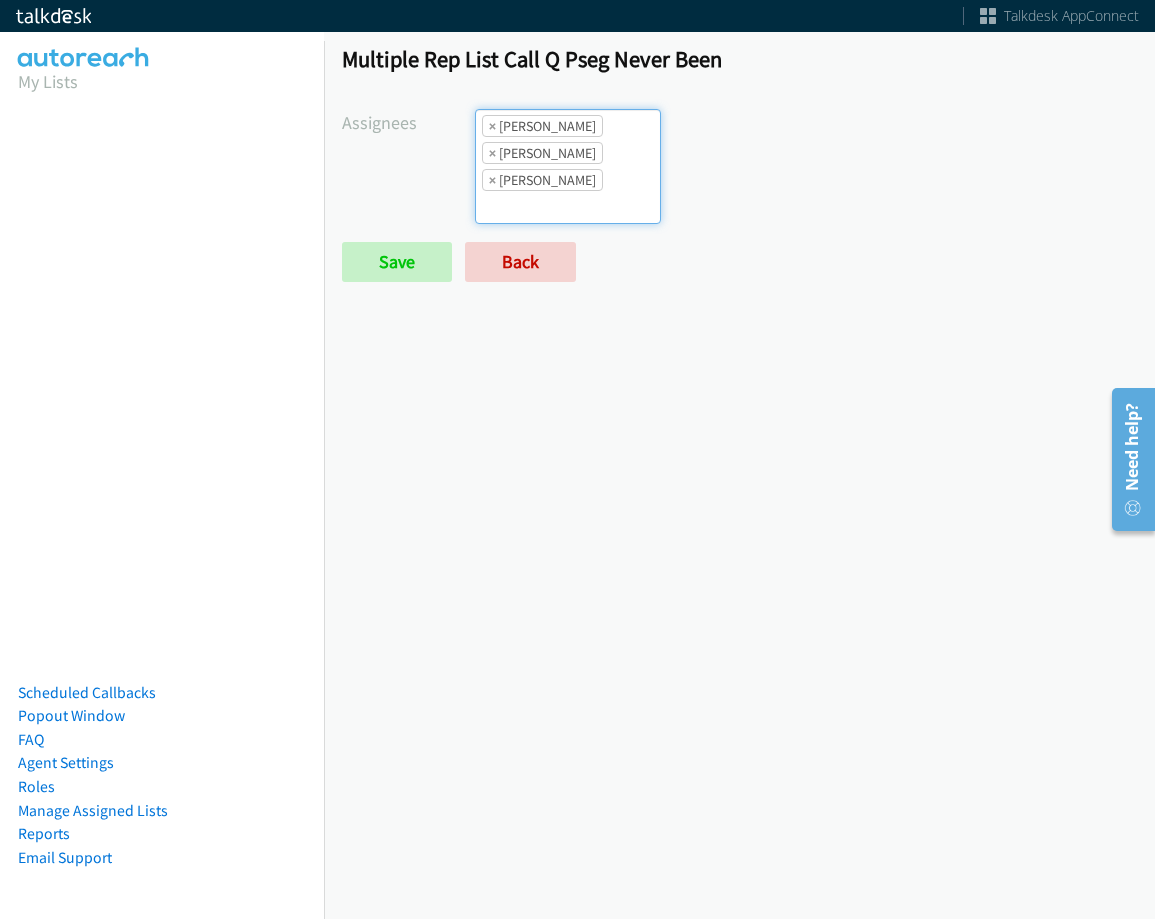 click at bounding box center (511, 207) 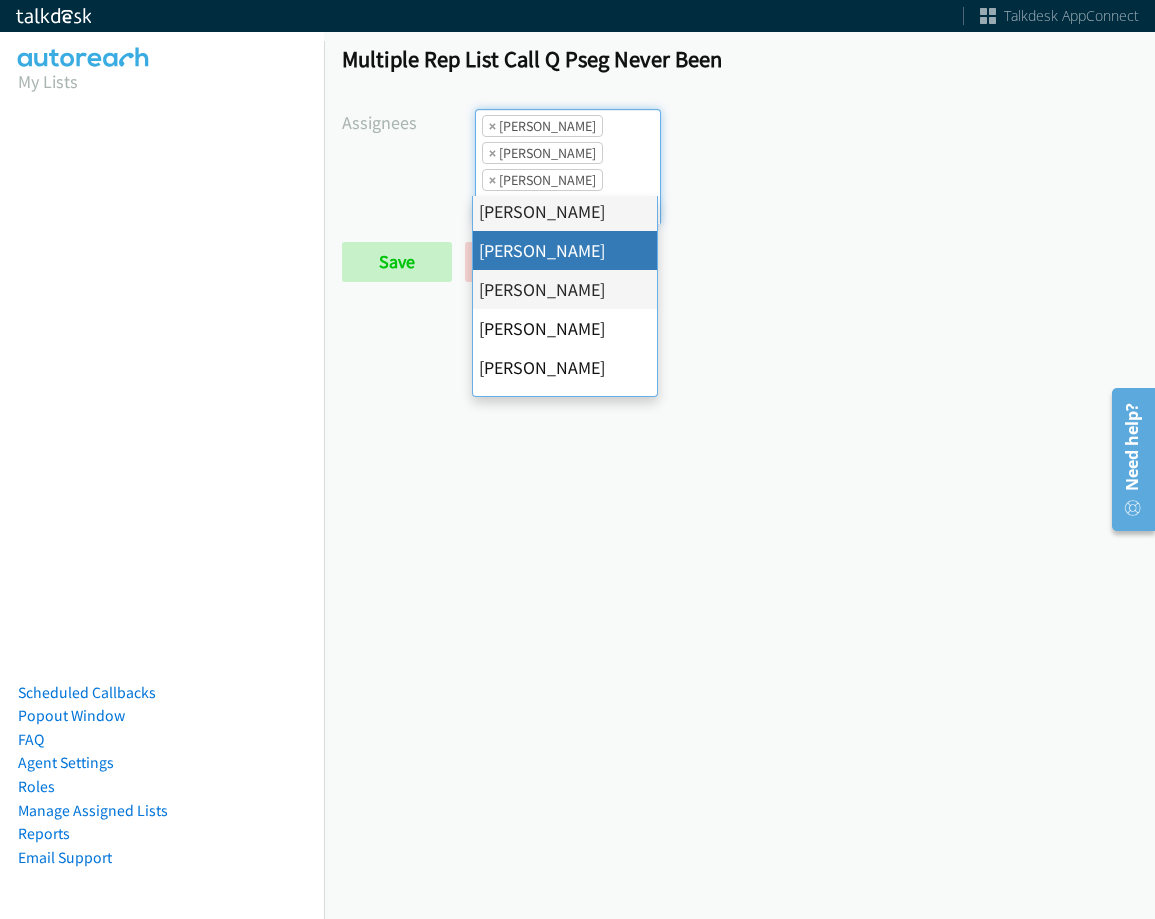 scroll, scrollTop: 200, scrollLeft: 0, axis: vertical 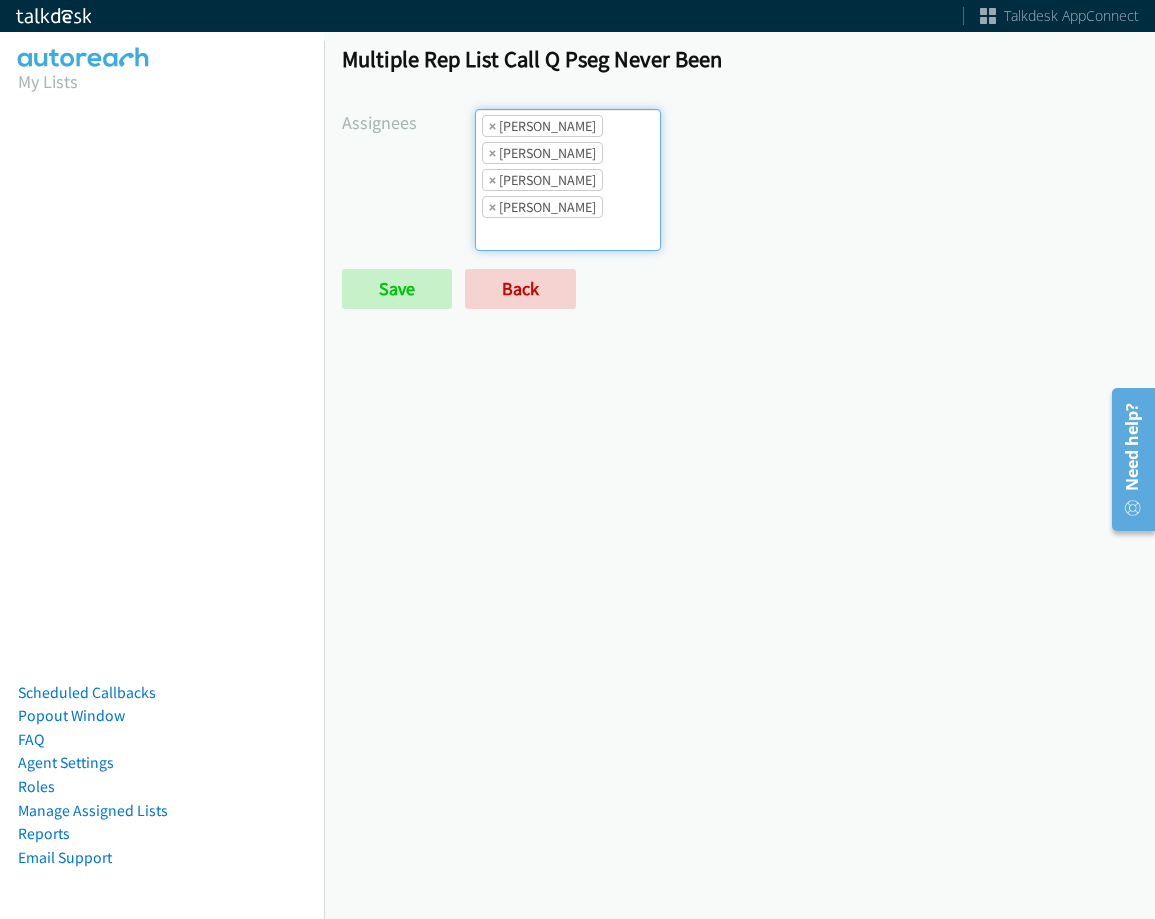 drag, startPoint x: 611, startPoint y: 170, endPoint x: 608, endPoint y: 227, distance: 57.07889 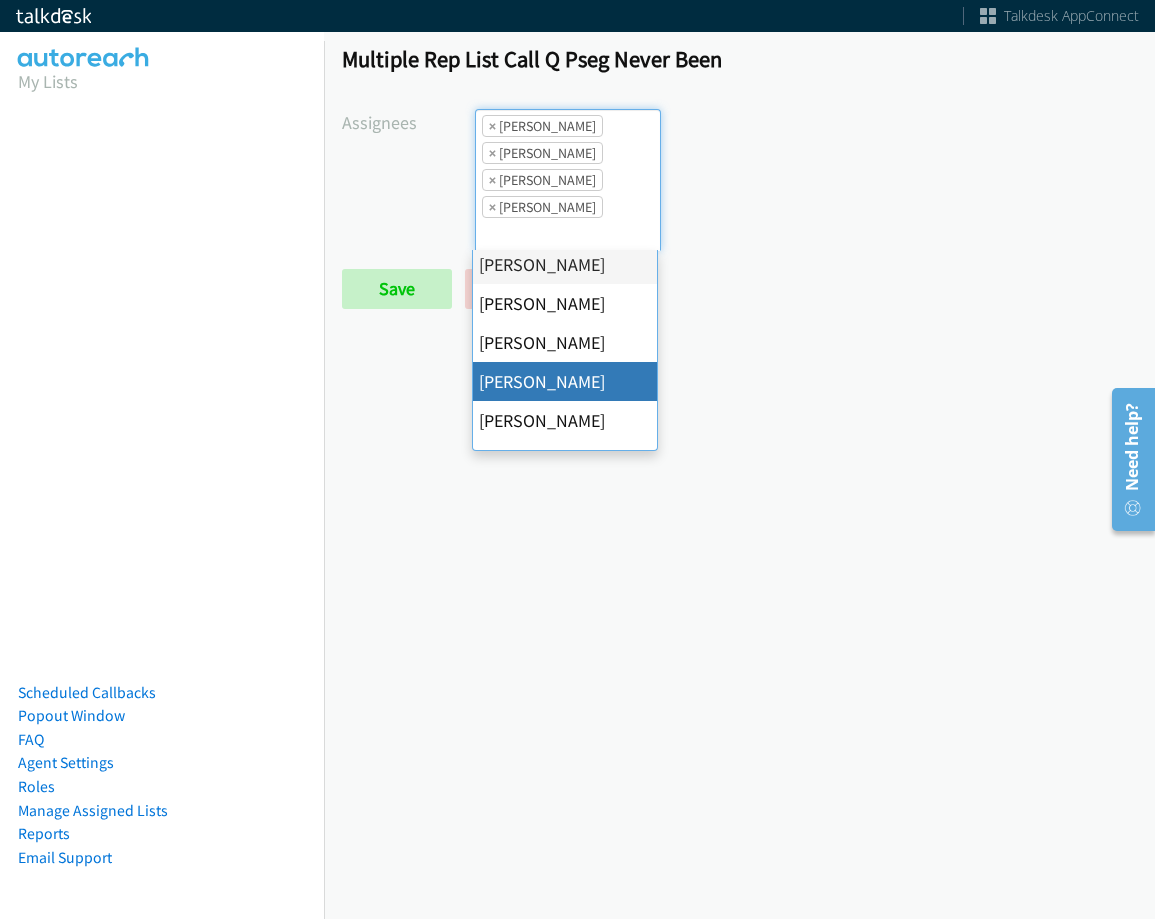 scroll, scrollTop: 300, scrollLeft: 0, axis: vertical 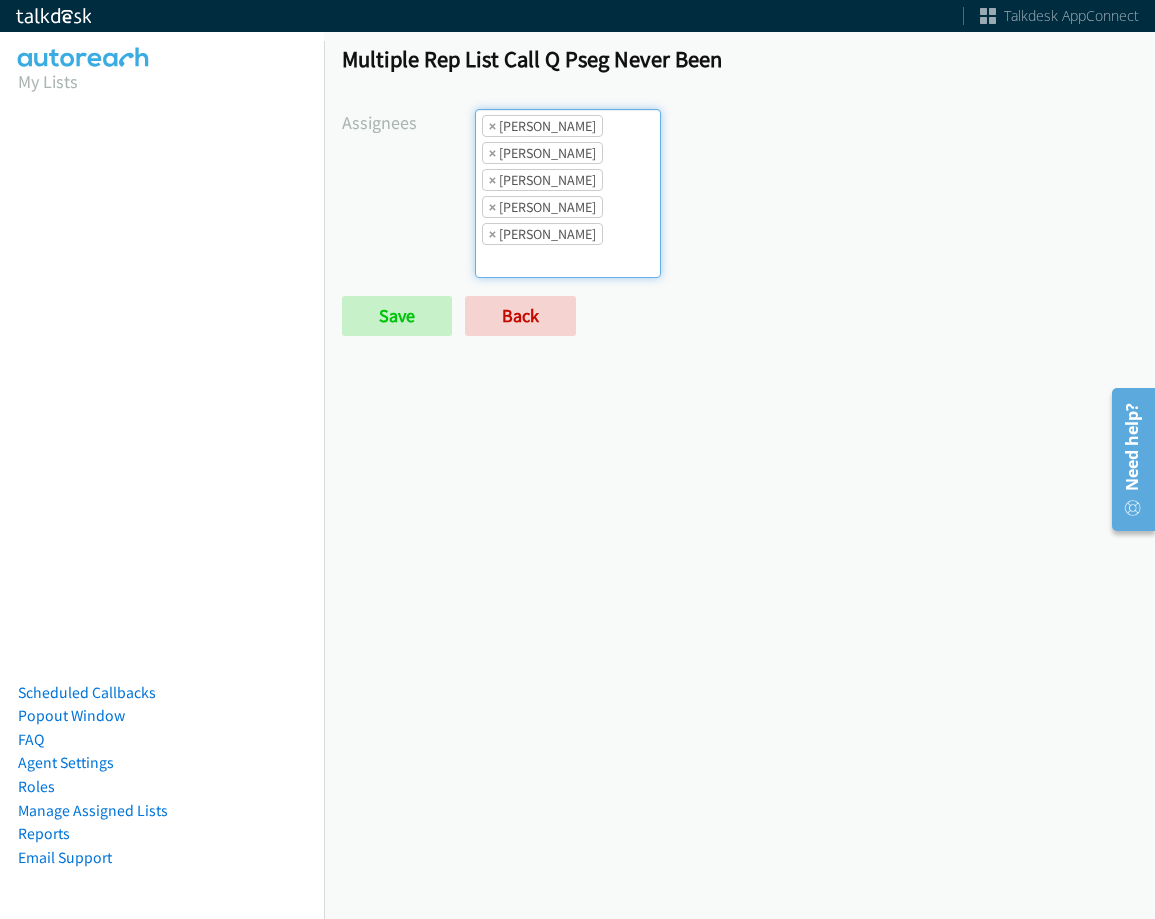 click on "× Daquaya Johnson" at bounding box center (542, 207) 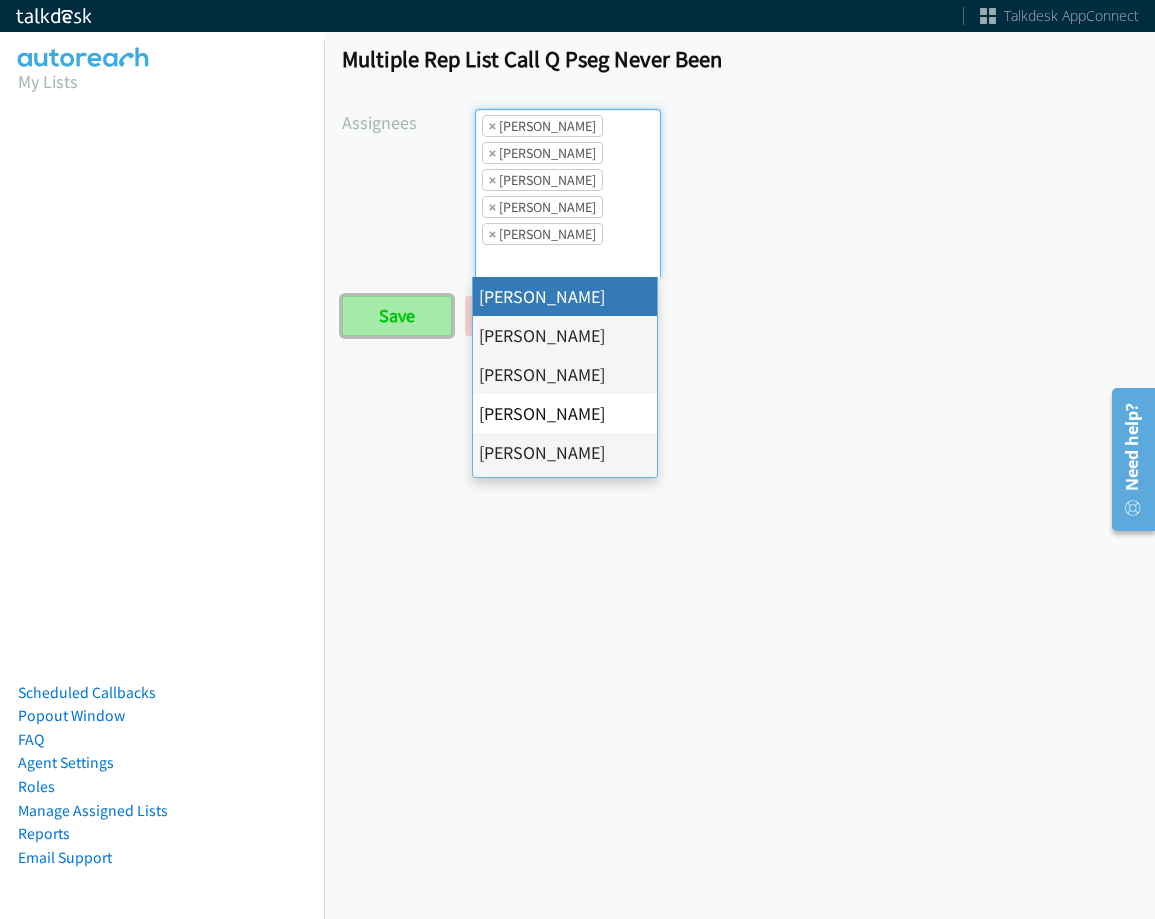 click on "Save" at bounding box center (397, 316) 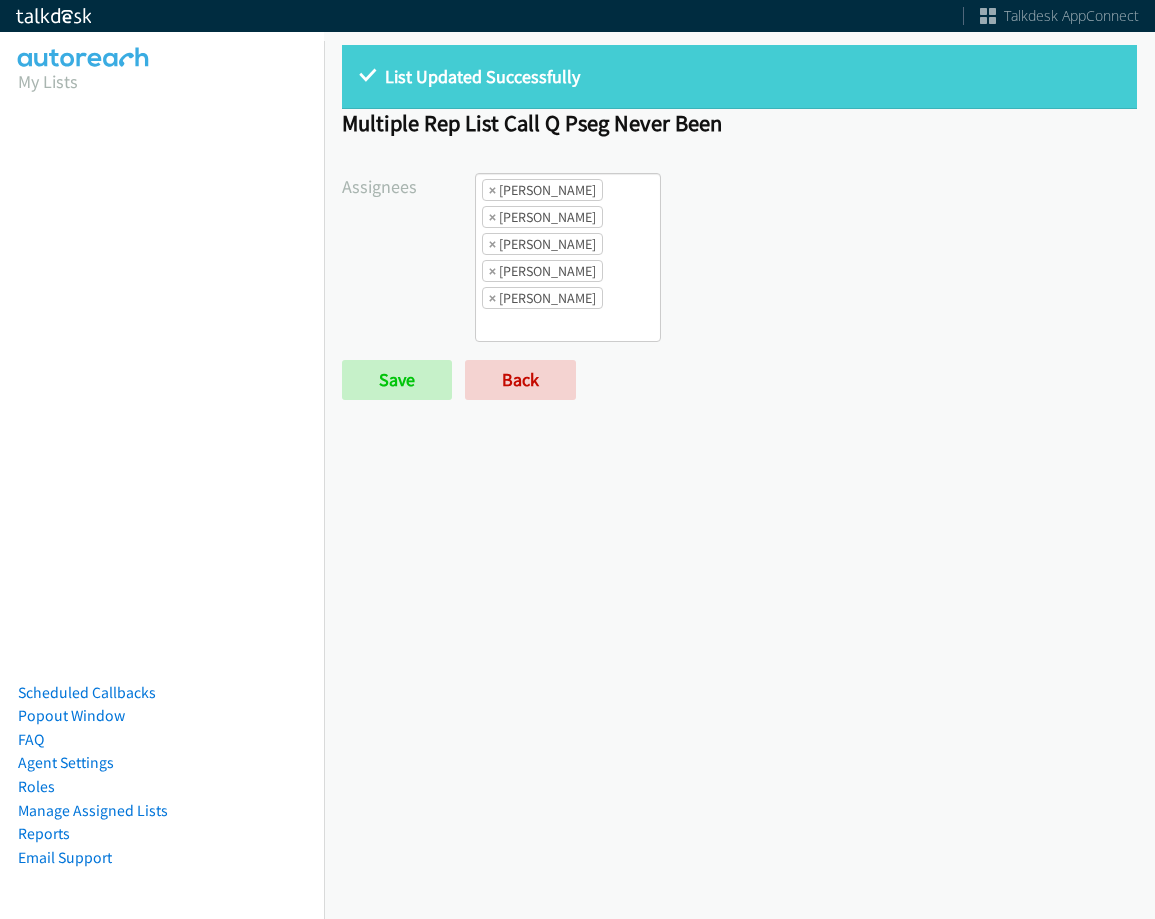 scroll, scrollTop: 0, scrollLeft: 0, axis: both 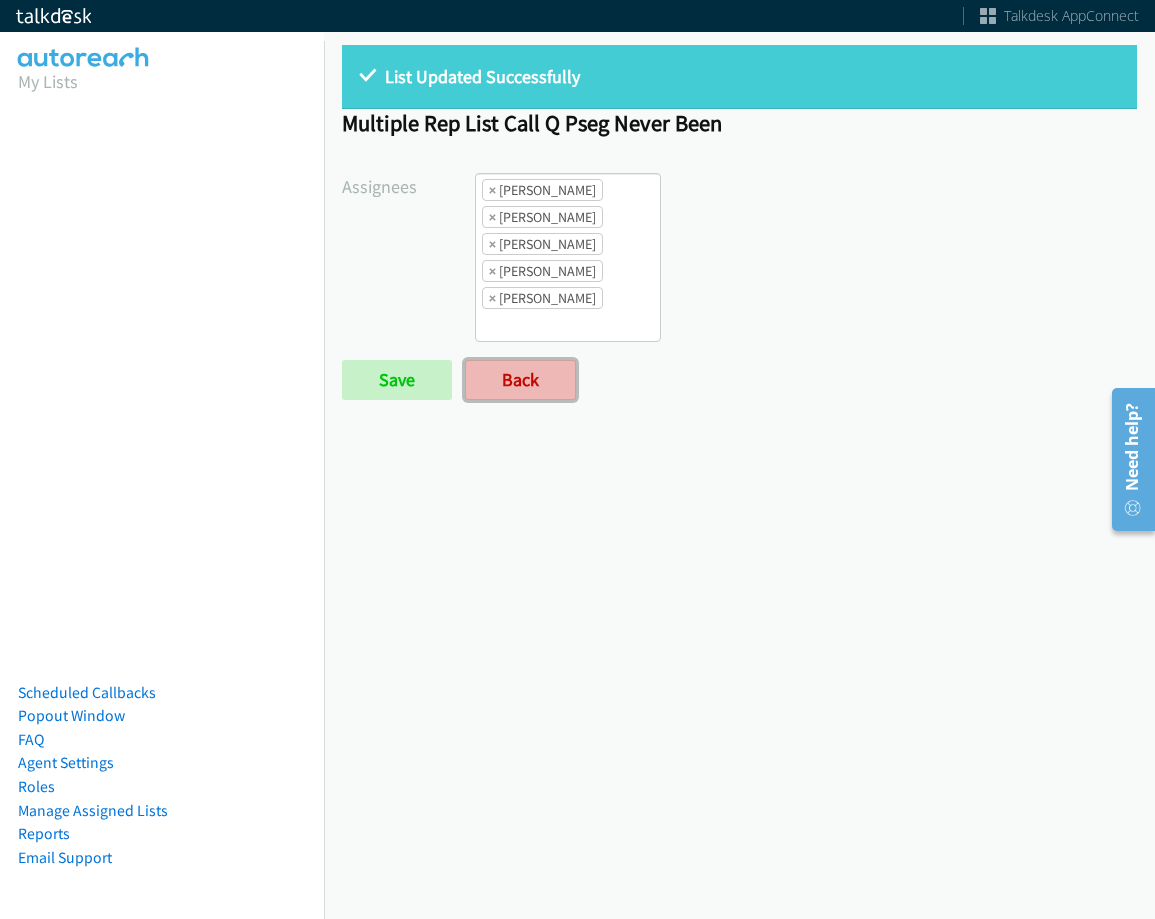 click on "Back" at bounding box center [520, 380] 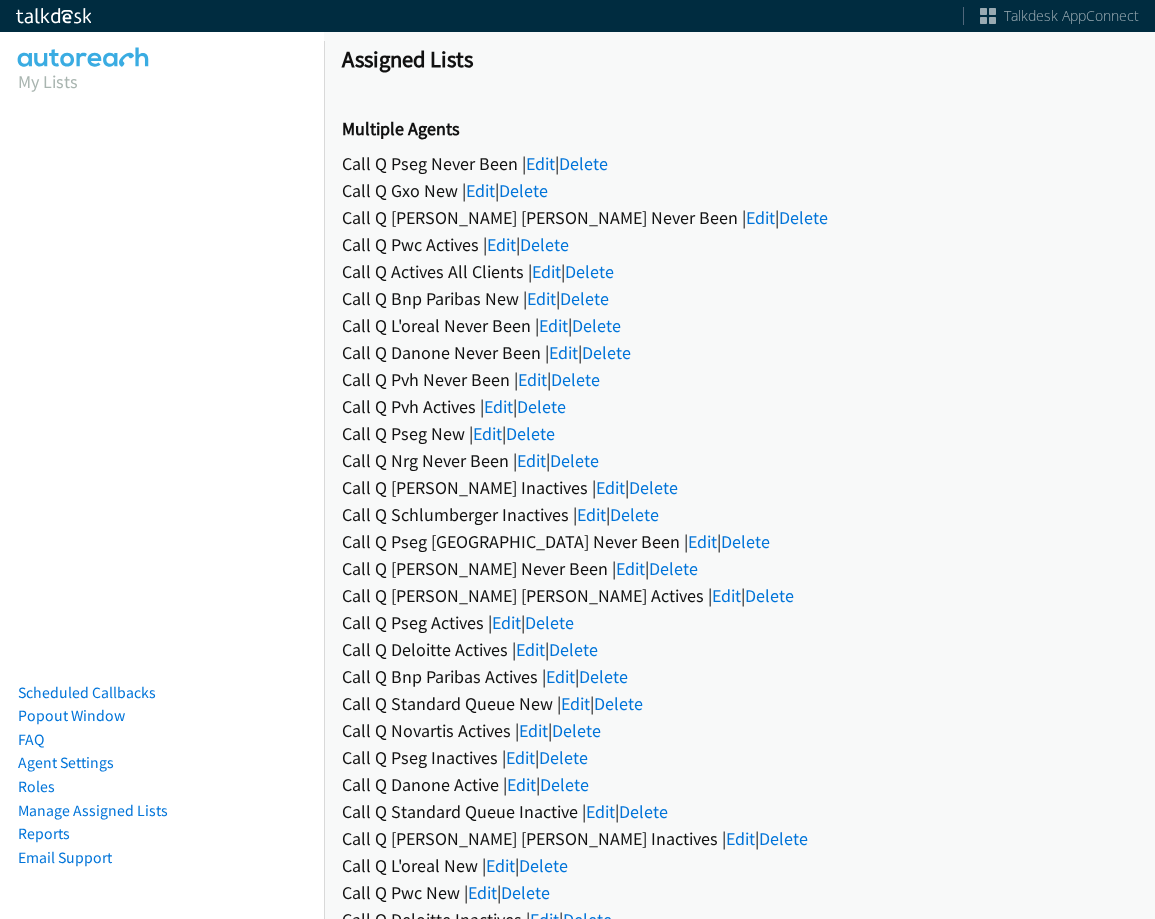 scroll, scrollTop: 0, scrollLeft: 0, axis: both 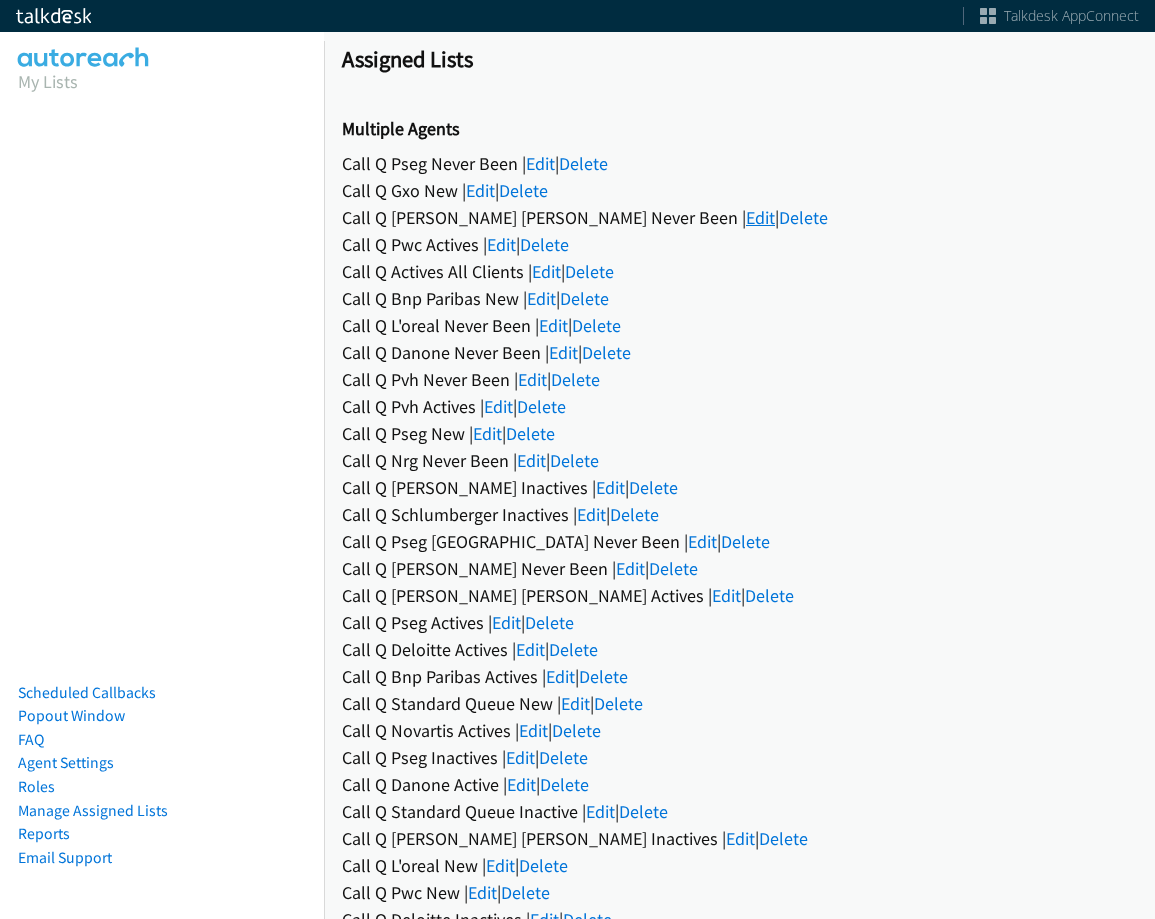 click on "Edit" at bounding box center [760, 217] 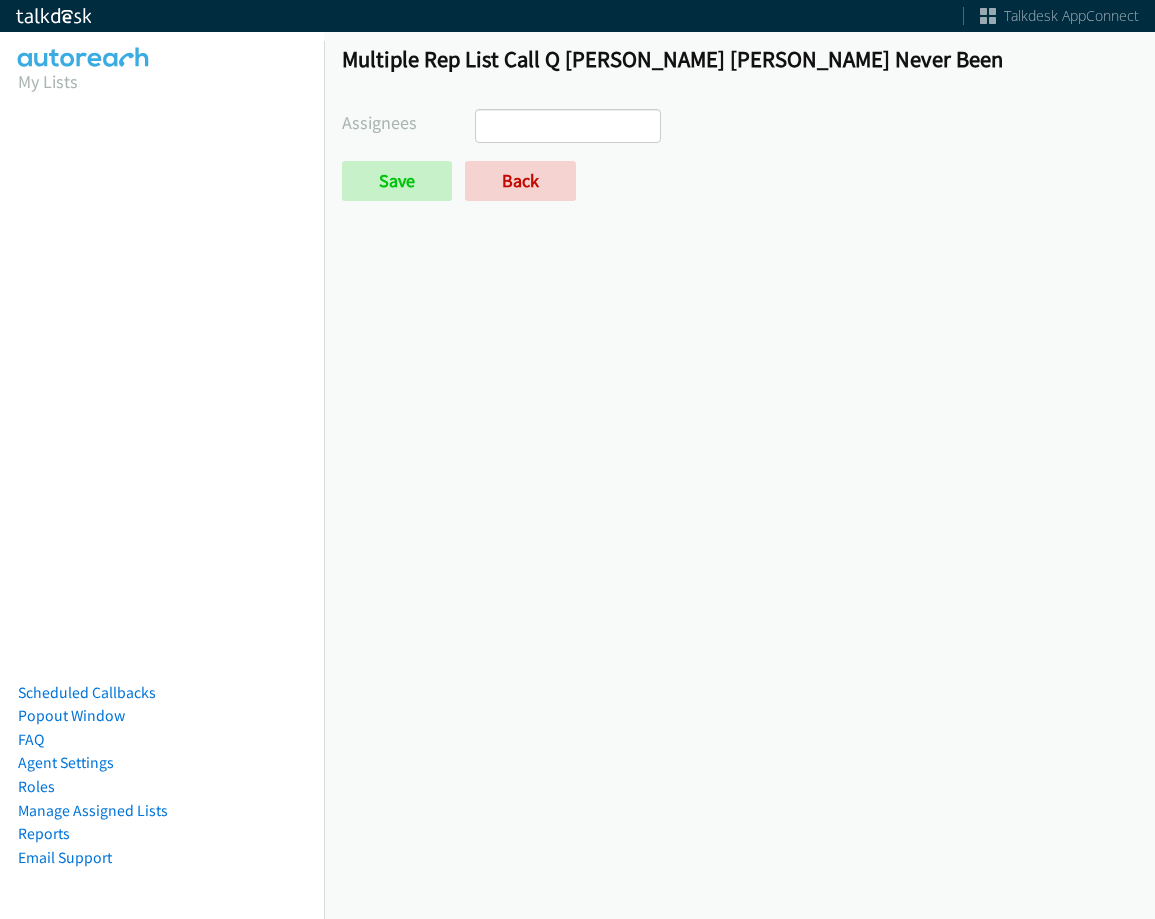 select 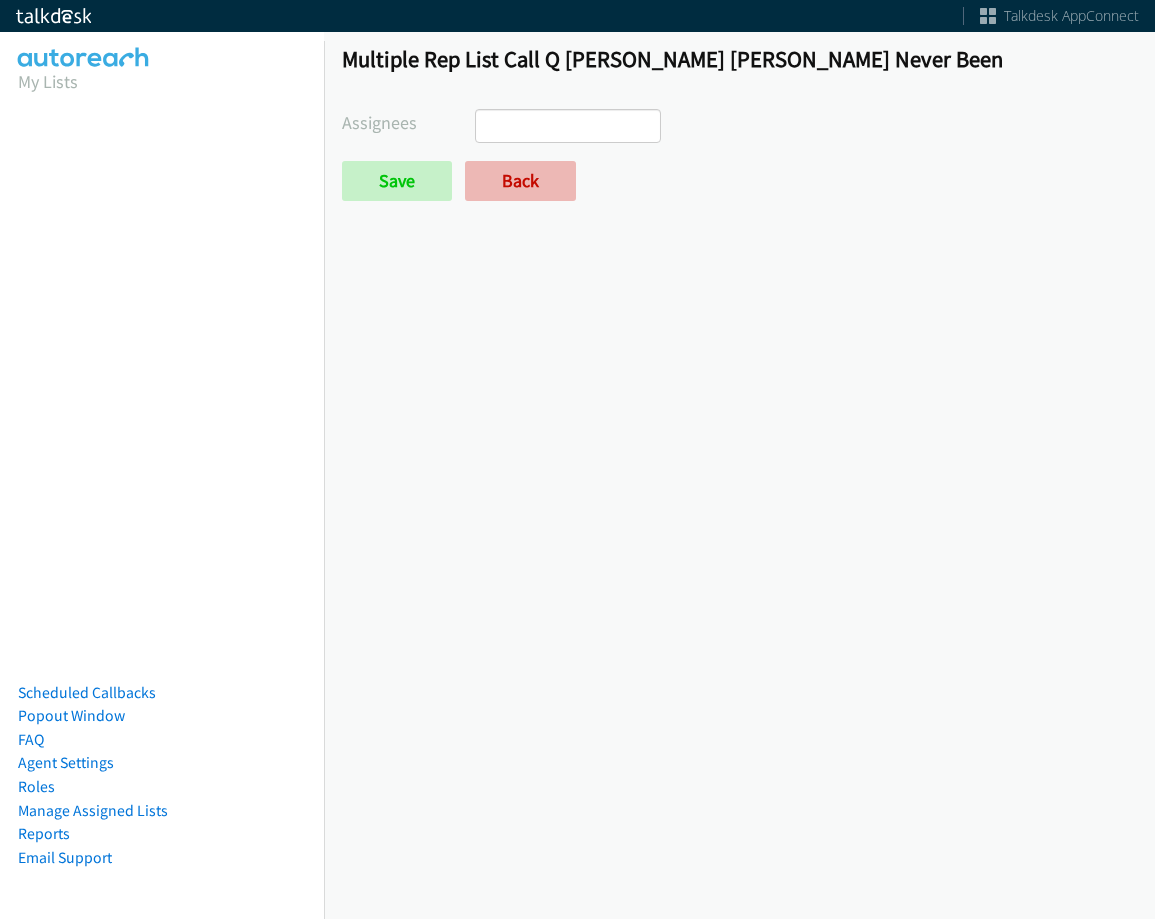 scroll, scrollTop: 0, scrollLeft: 0, axis: both 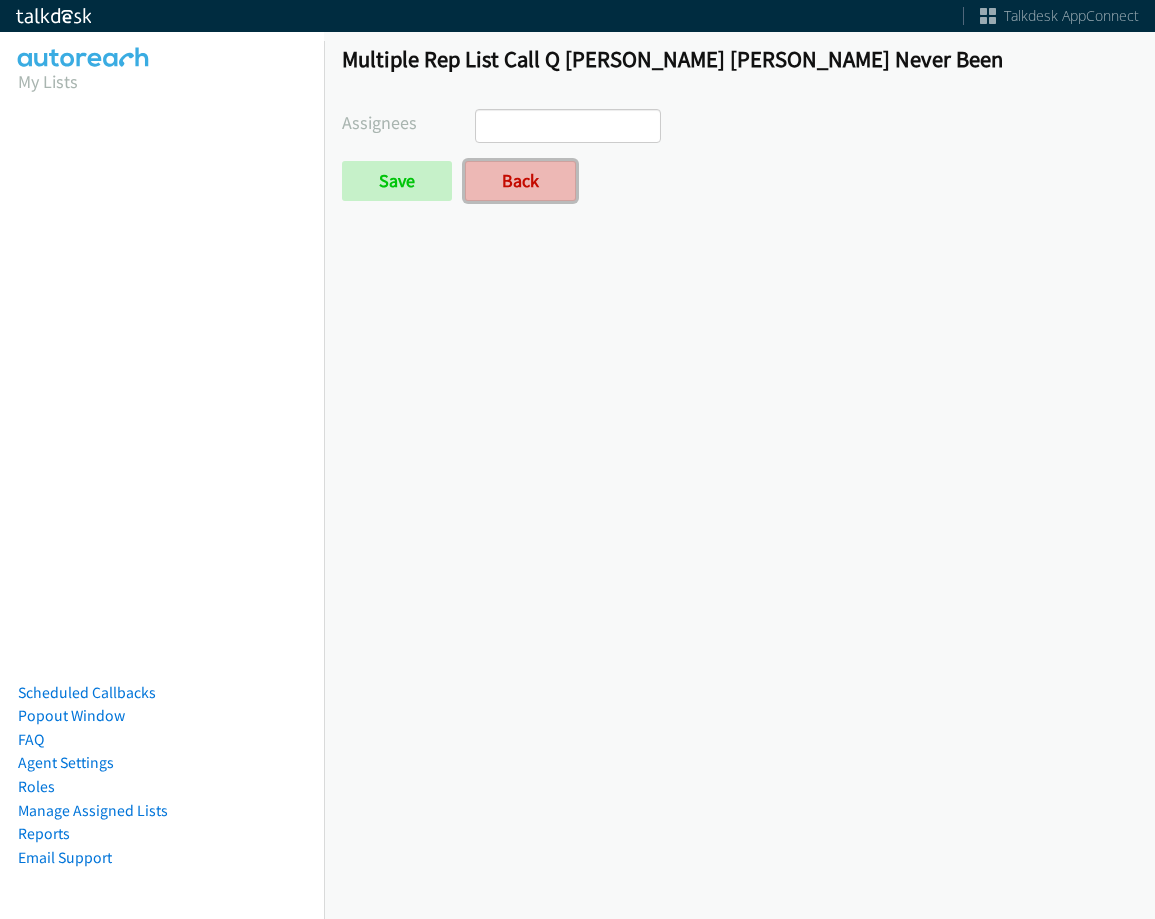 click on "Back" at bounding box center (520, 181) 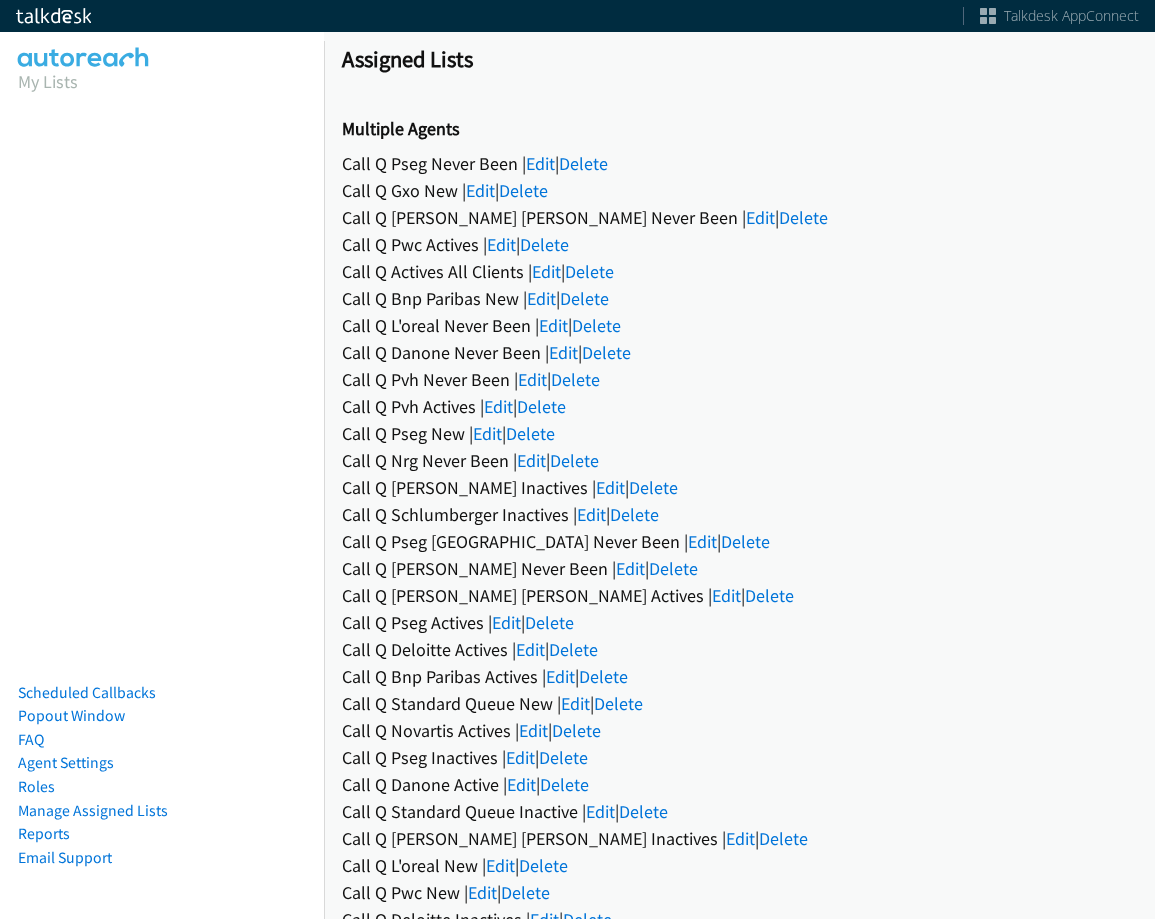 scroll, scrollTop: 0, scrollLeft: 0, axis: both 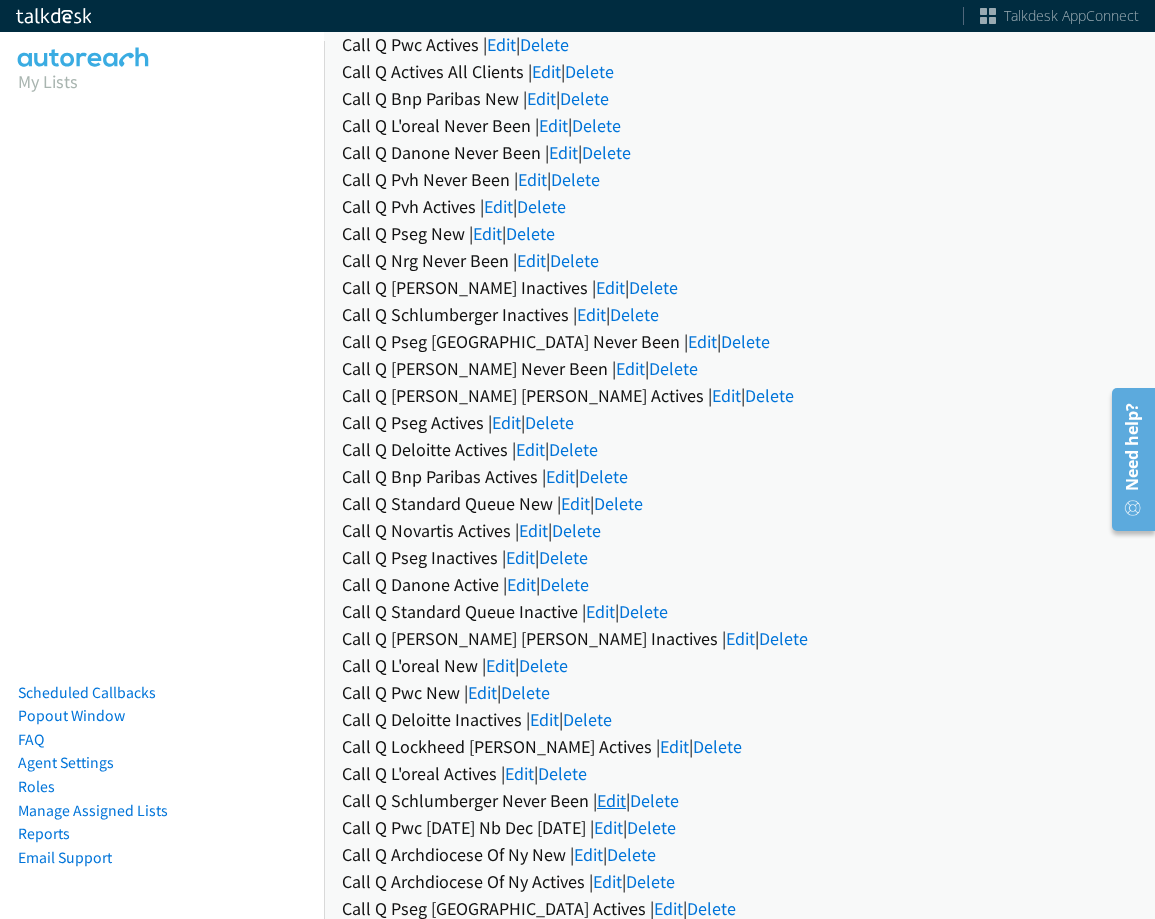 click on "Edit" at bounding box center [611, 800] 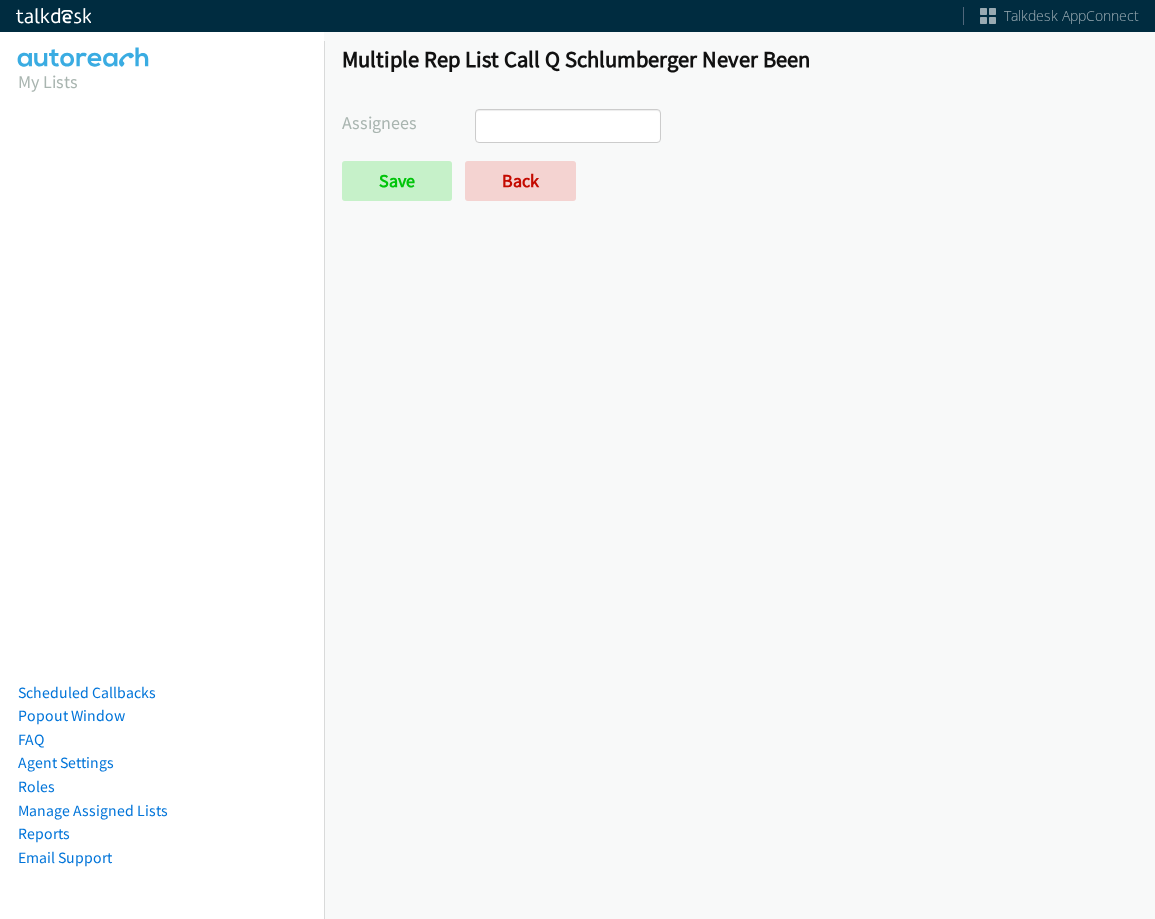 select 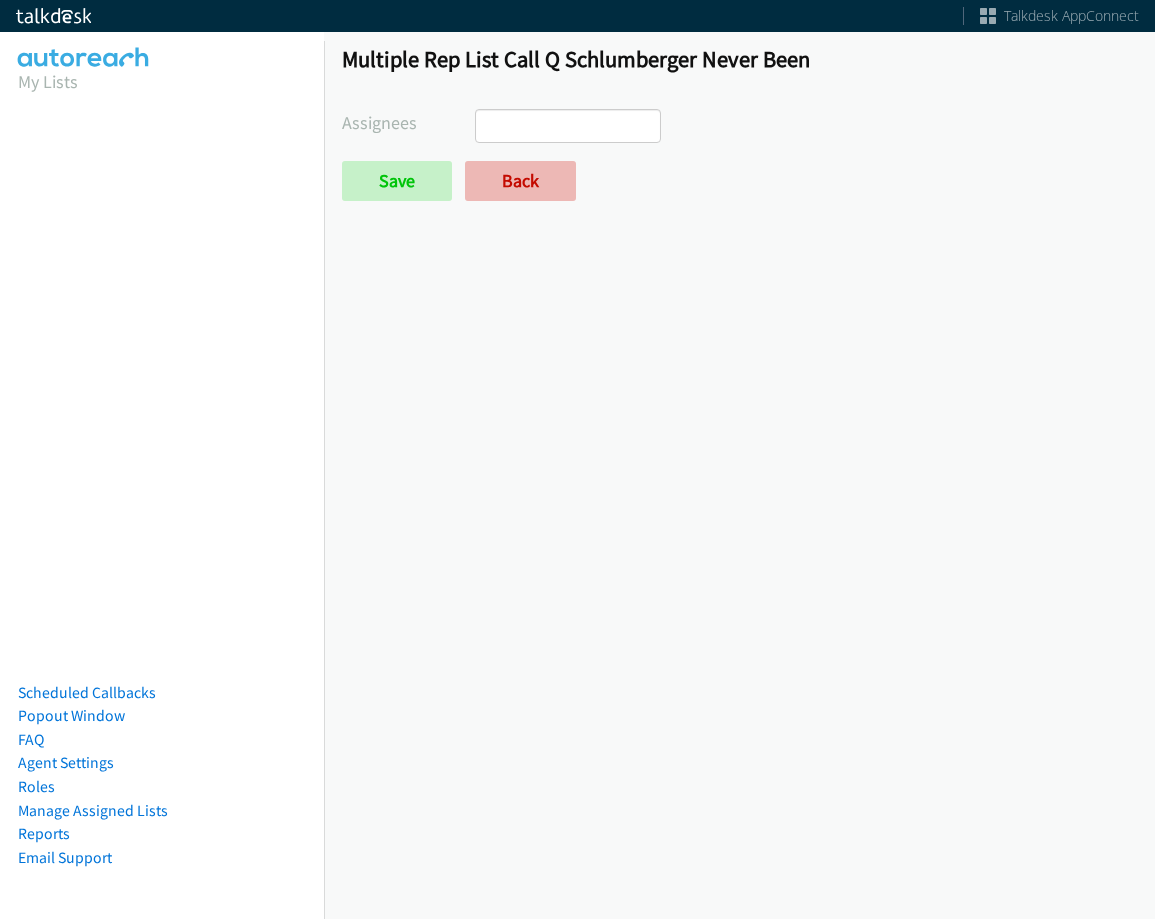 scroll, scrollTop: 0, scrollLeft: 0, axis: both 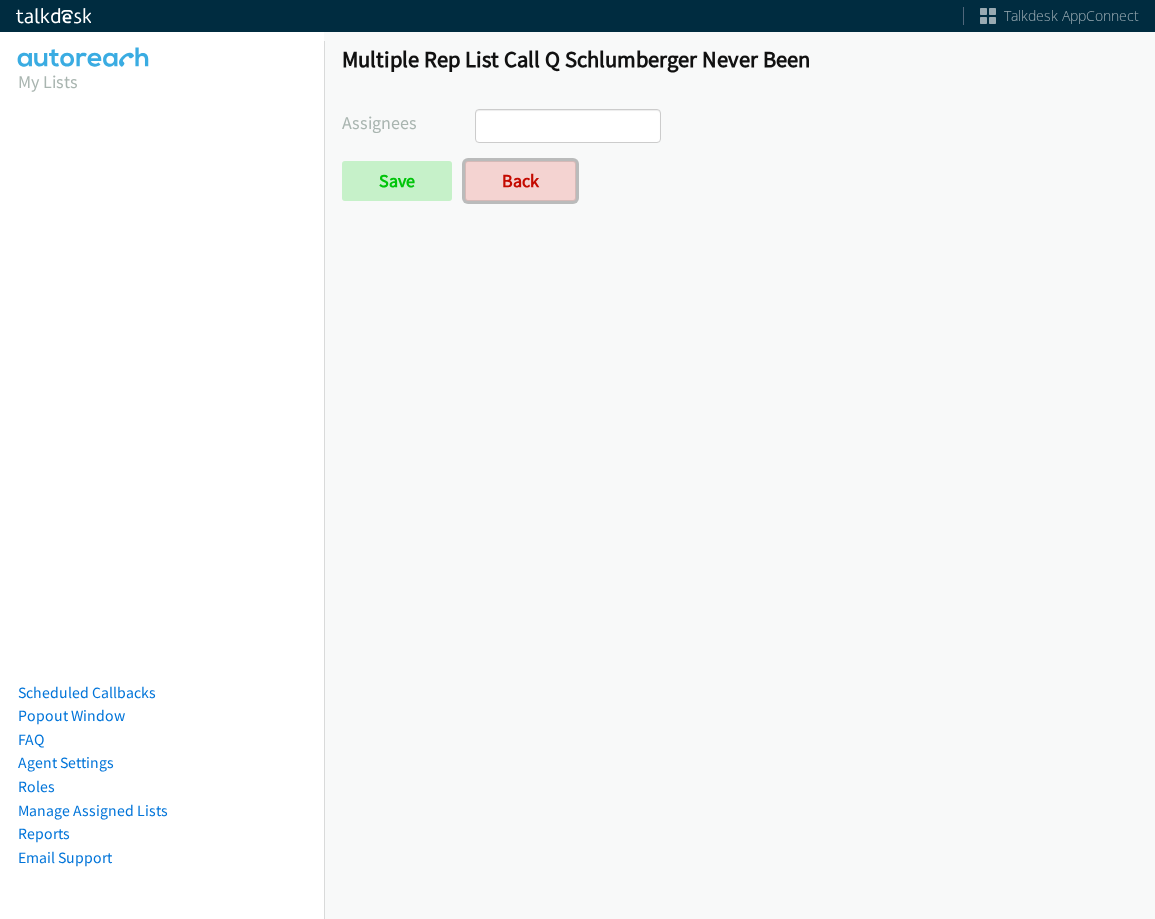 click on "Back" at bounding box center [520, 181] 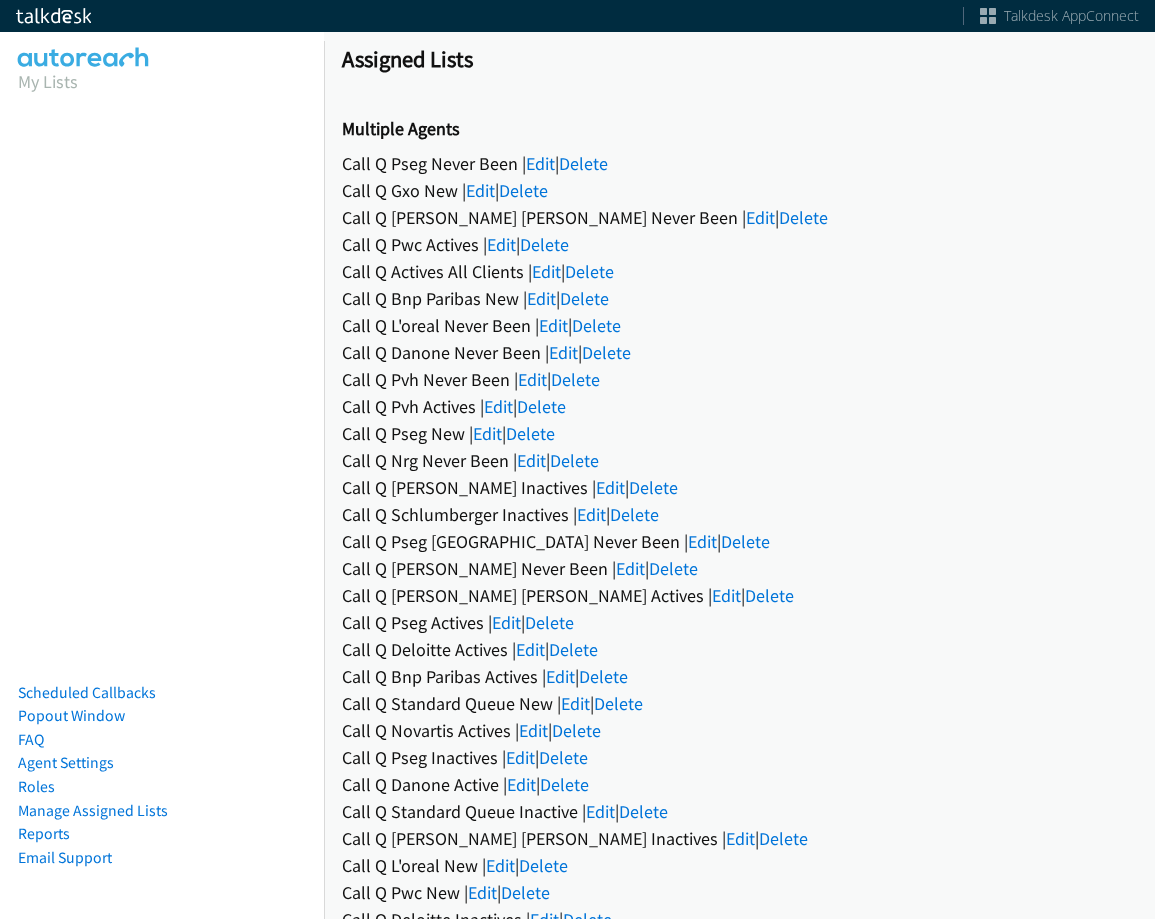 scroll, scrollTop: 0, scrollLeft: 0, axis: both 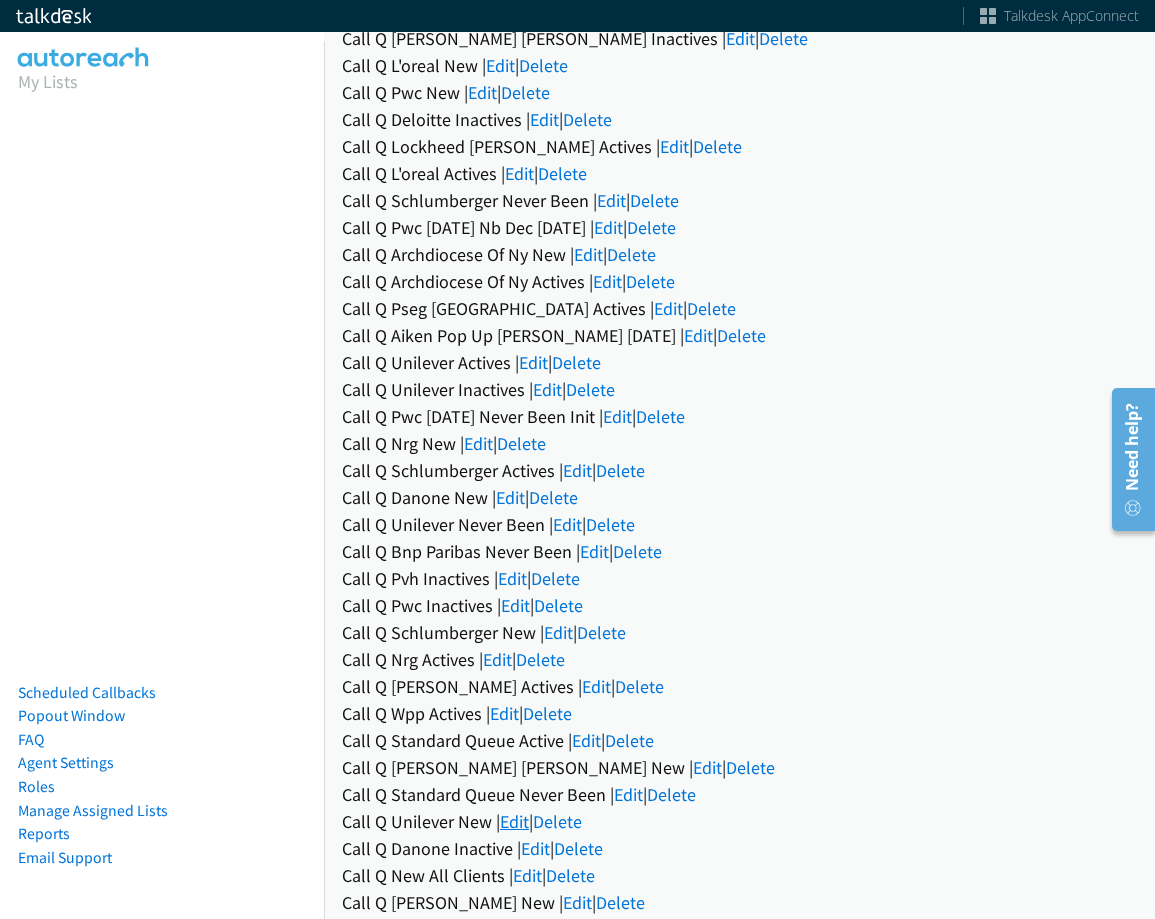 click on "Edit" at bounding box center [514, 821] 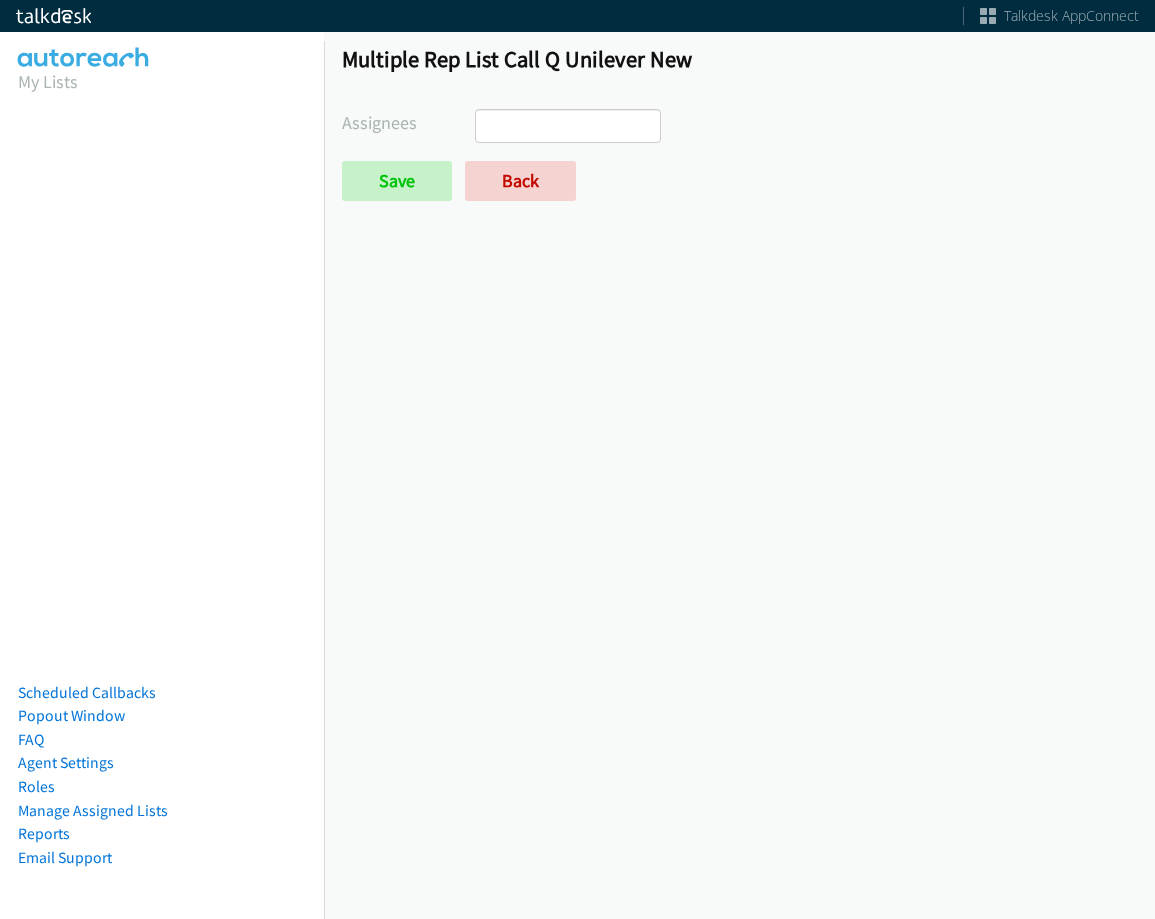 scroll, scrollTop: 0, scrollLeft: 0, axis: both 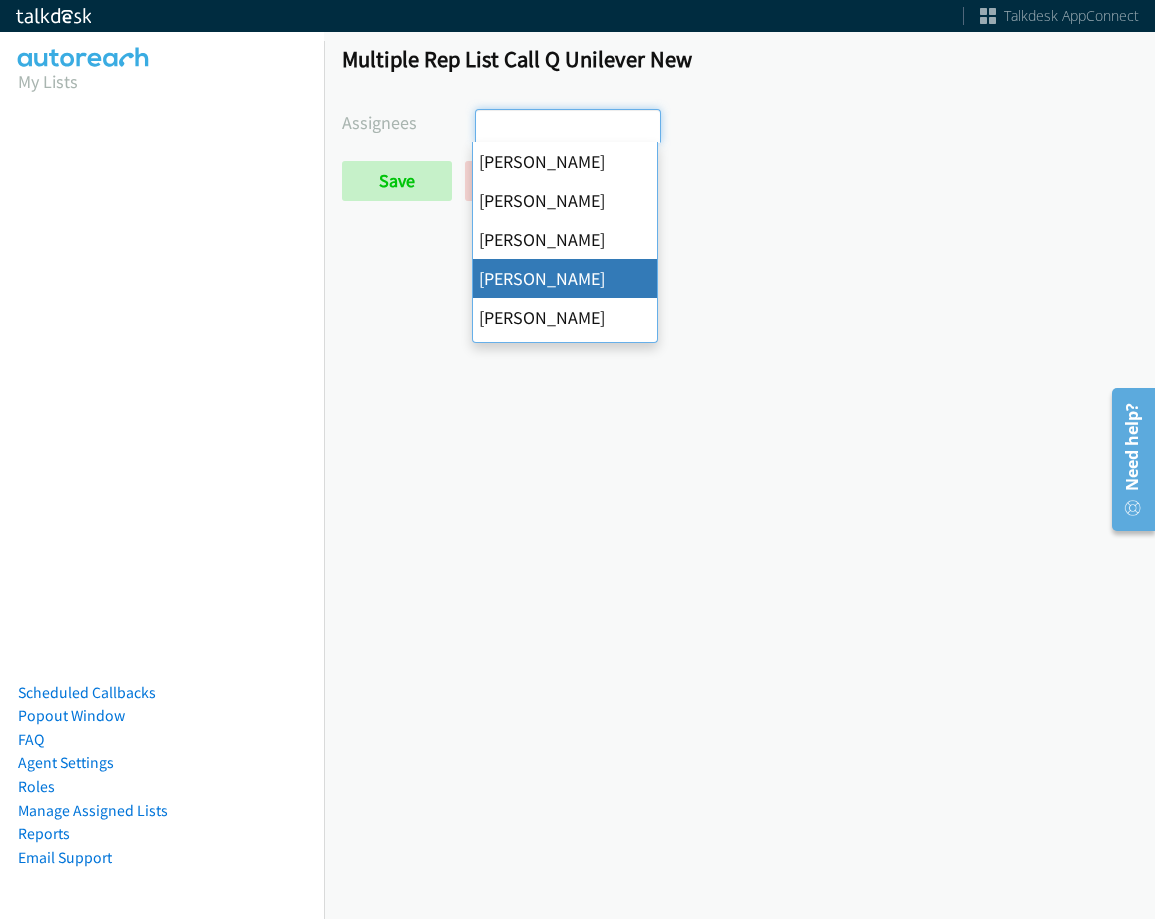 select on "d0419105-5ab7-42f4-854b-1efac0a4a5af" 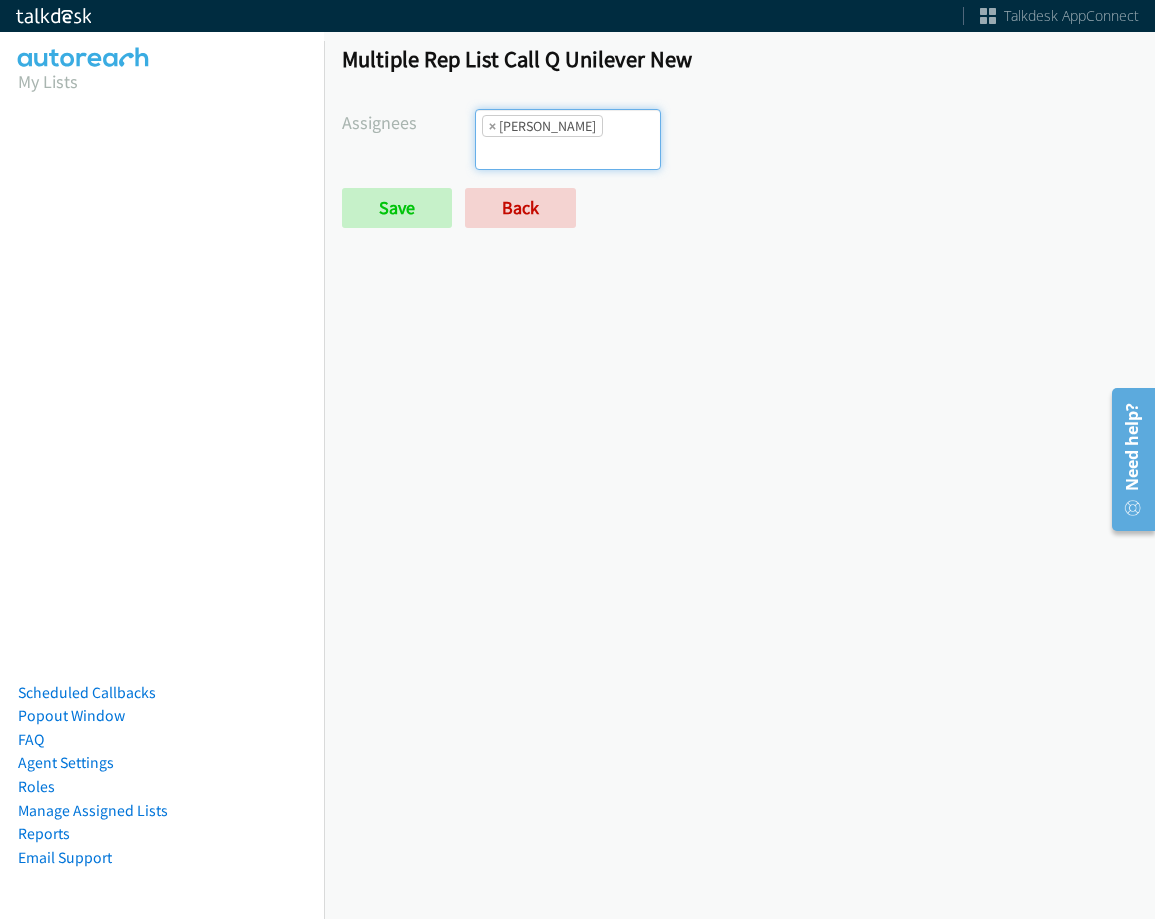 click at bounding box center (511, 153) 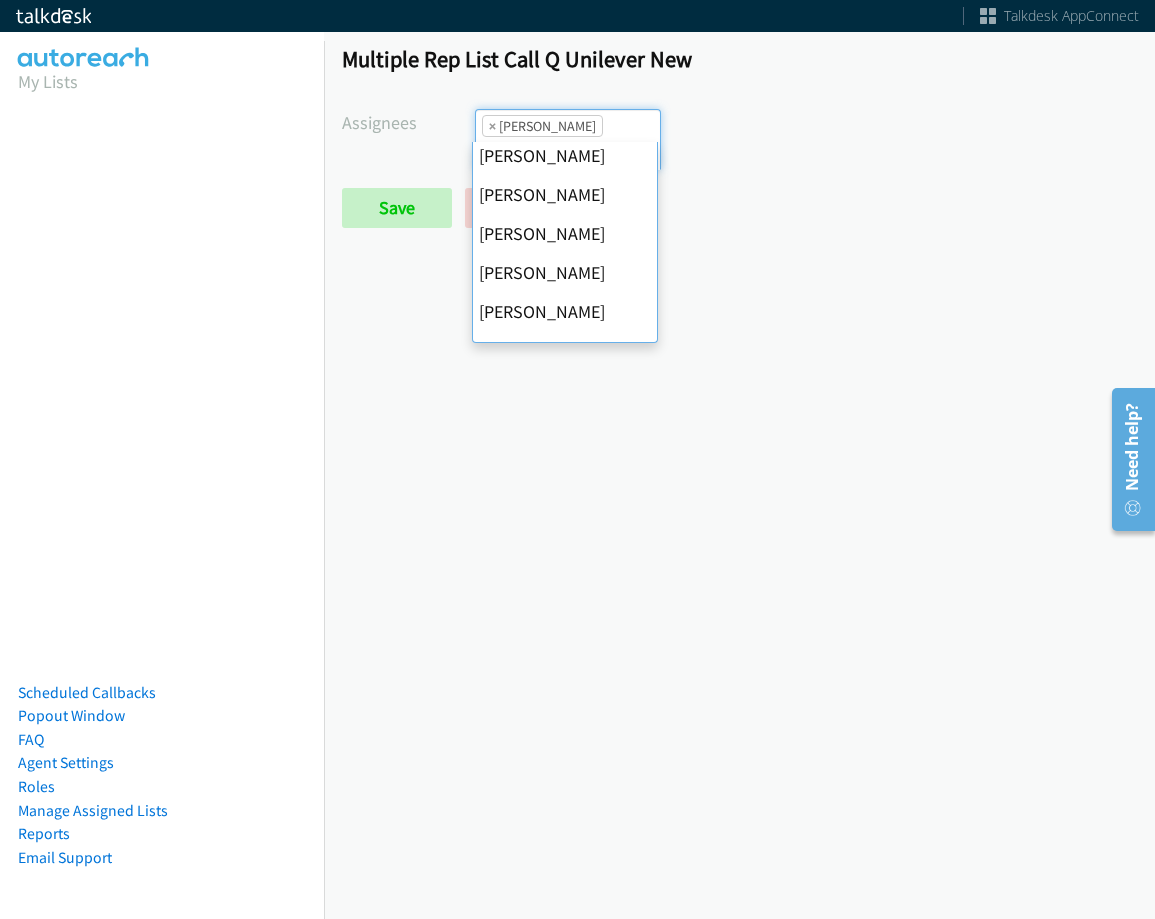 scroll, scrollTop: 385, scrollLeft: 0, axis: vertical 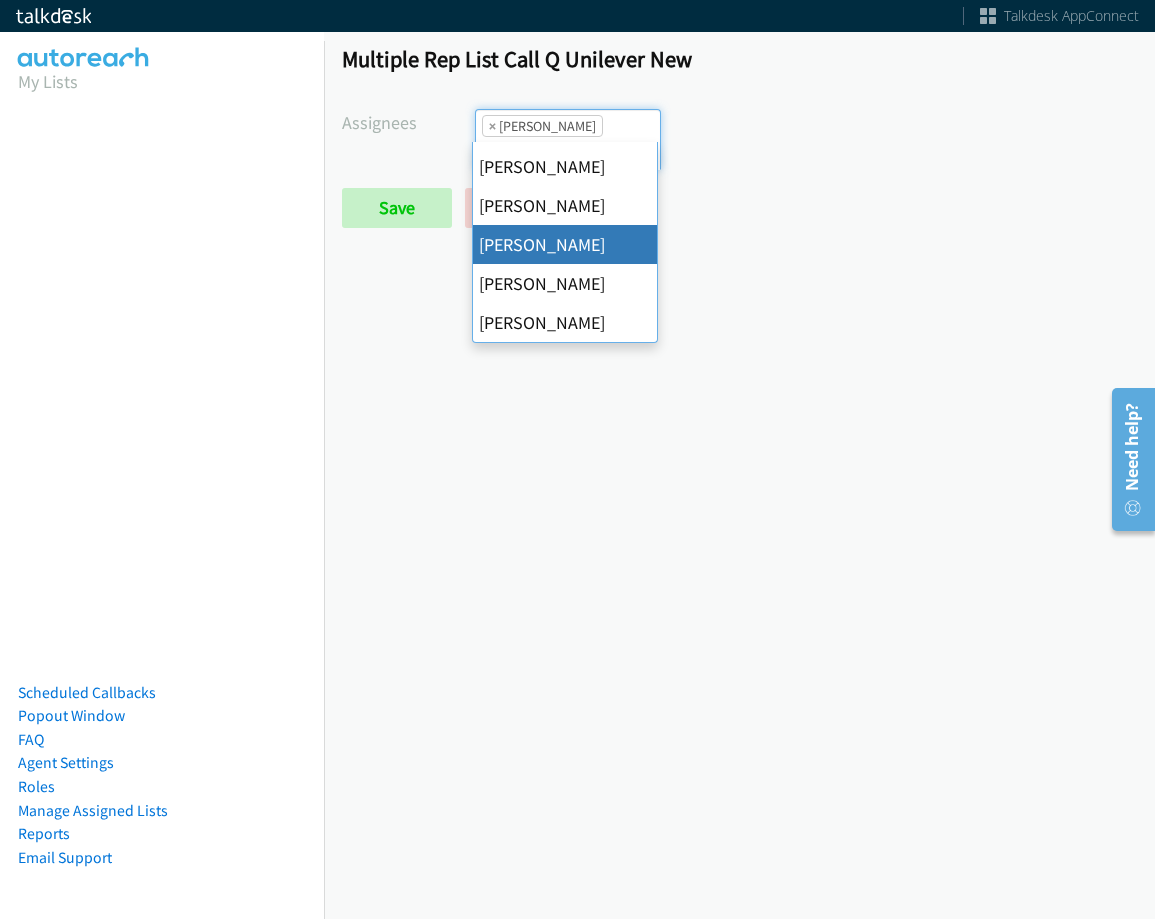 drag, startPoint x: 558, startPoint y: 251, endPoint x: 574, endPoint y: 183, distance: 69.856995 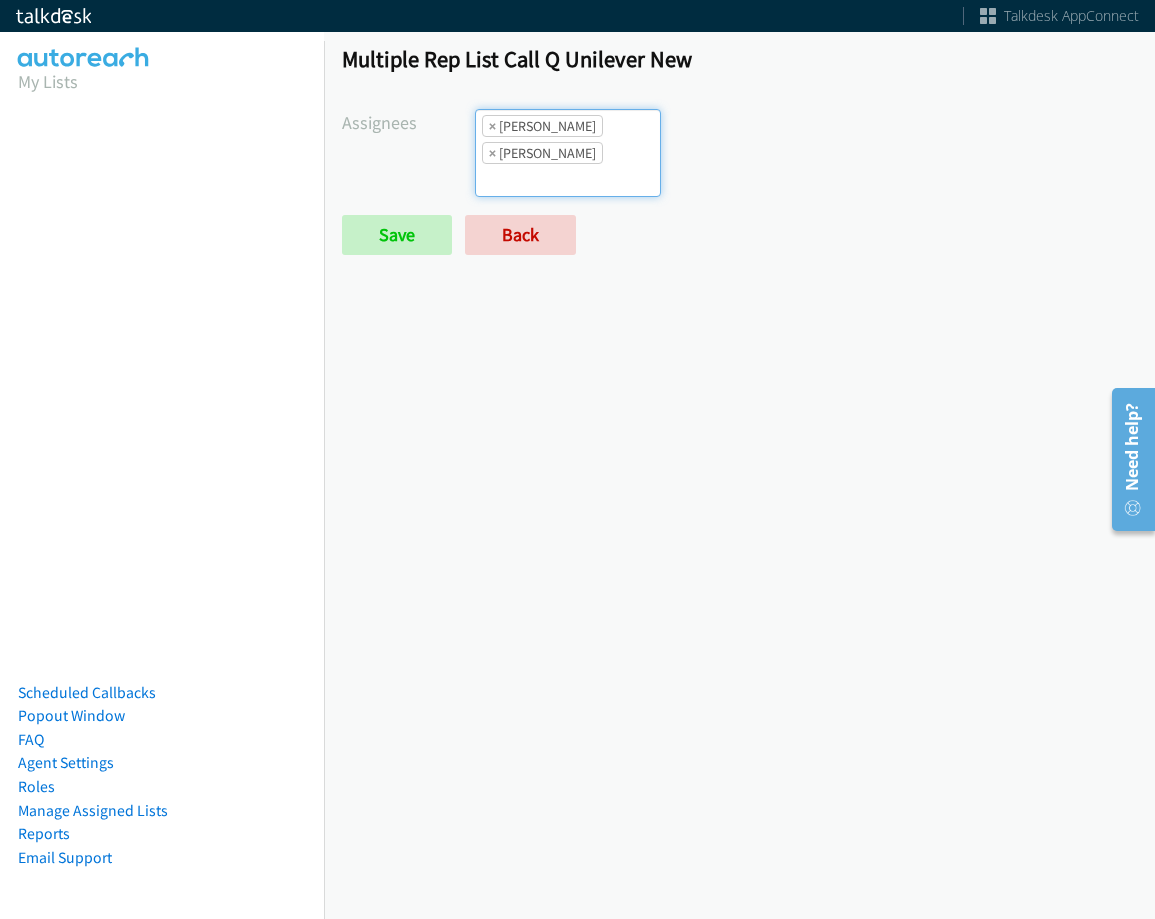 click on "× Cathy Shahan × Rodnika Murphy" at bounding box center (568, 153) 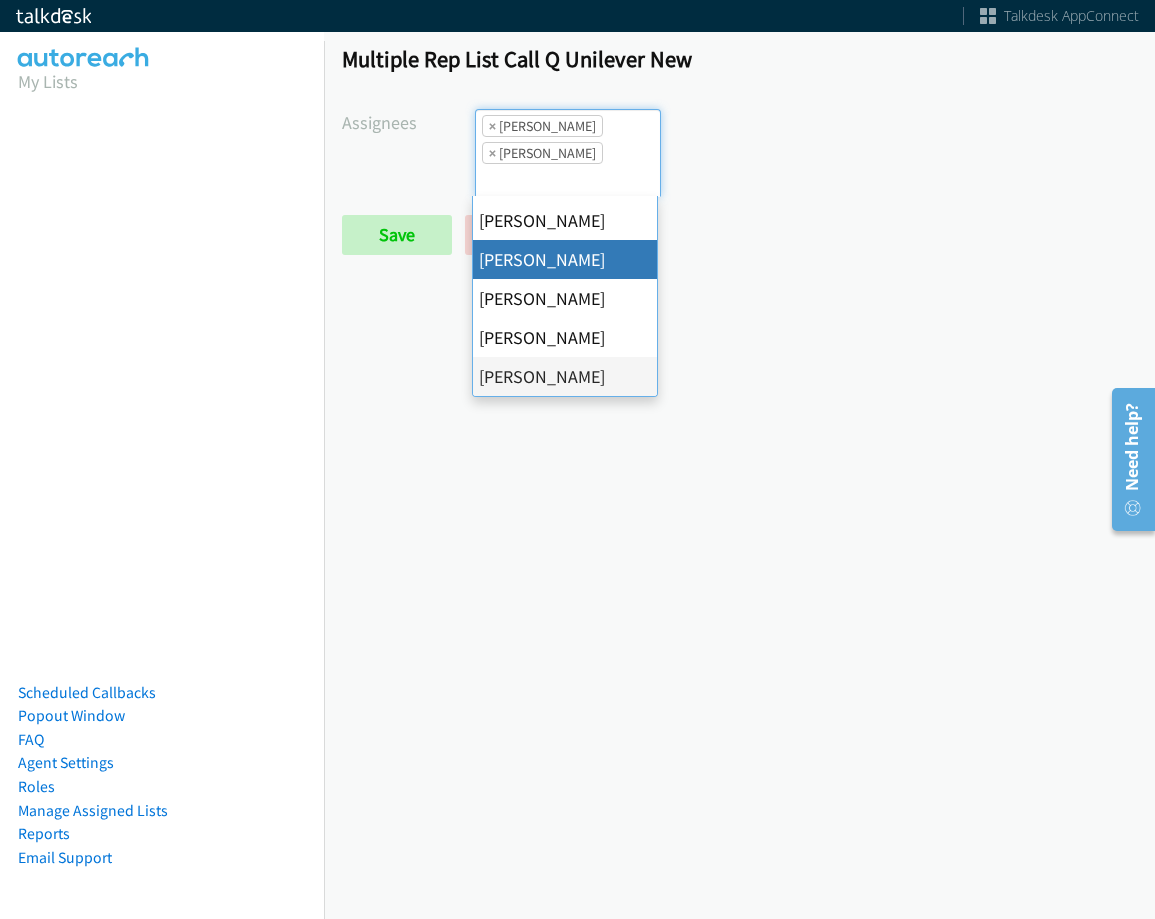 scroll, scrollTop: 385, scrollLeft: 0, axis: vertical 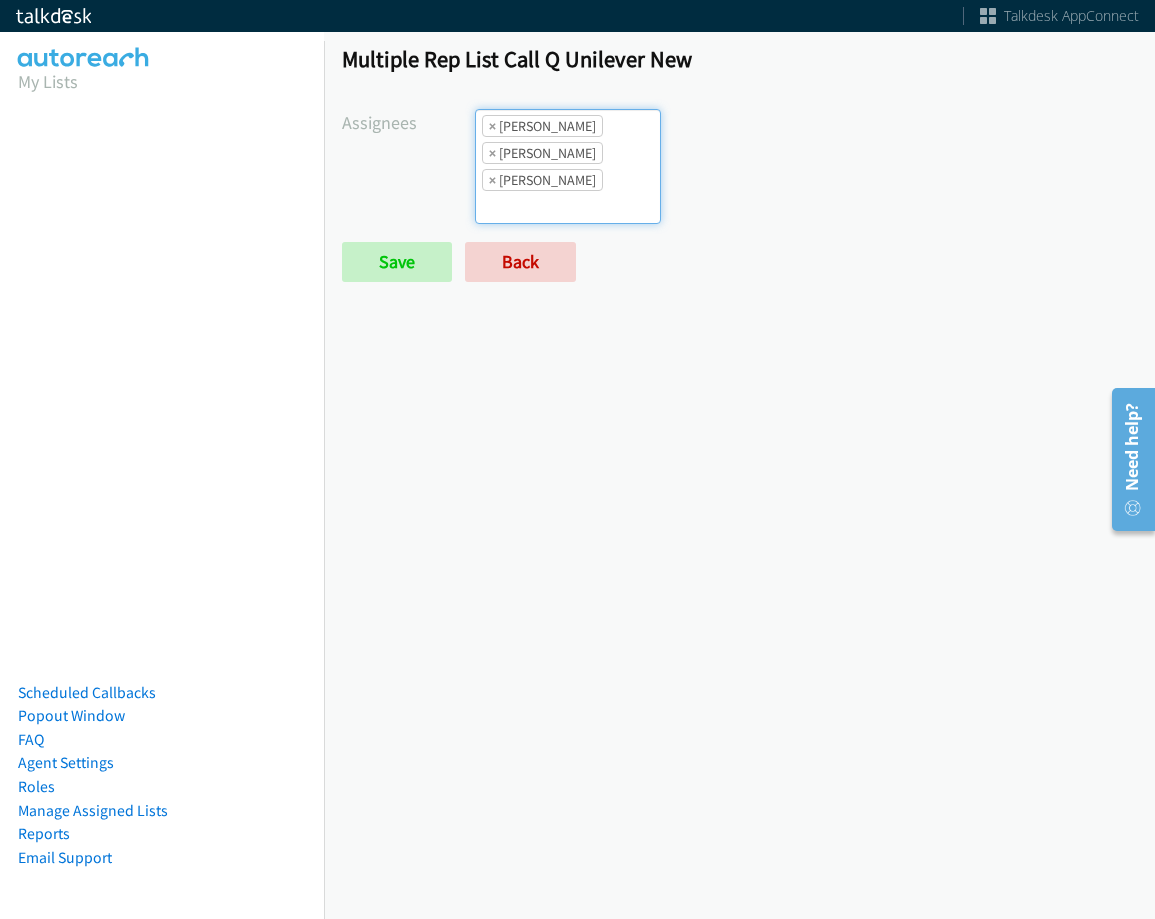 click on "× Cathy Shahan × Rodnika Murphy × Tatiana Medina" at bounding box center [568, 166] 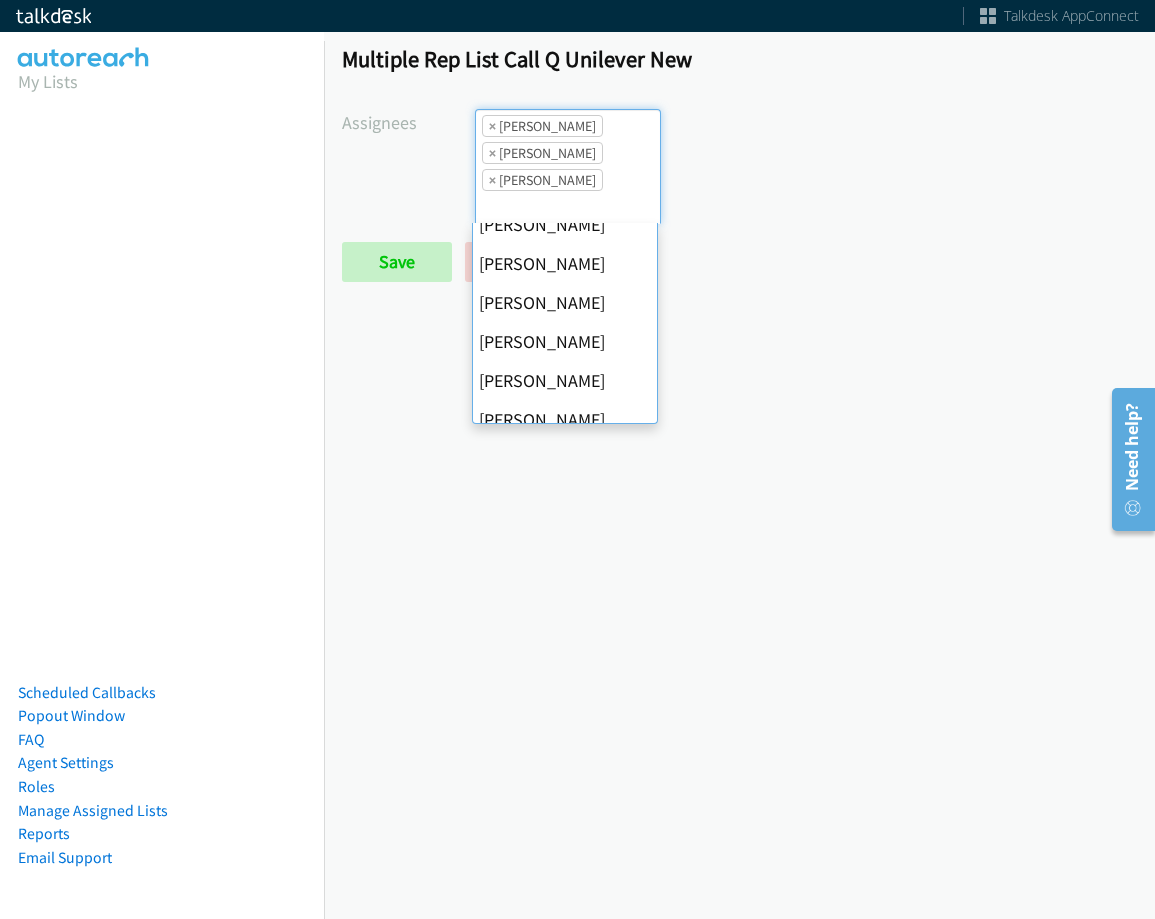 scroll, scrollTop: 385, scrollLeft: 0, axis: vertical 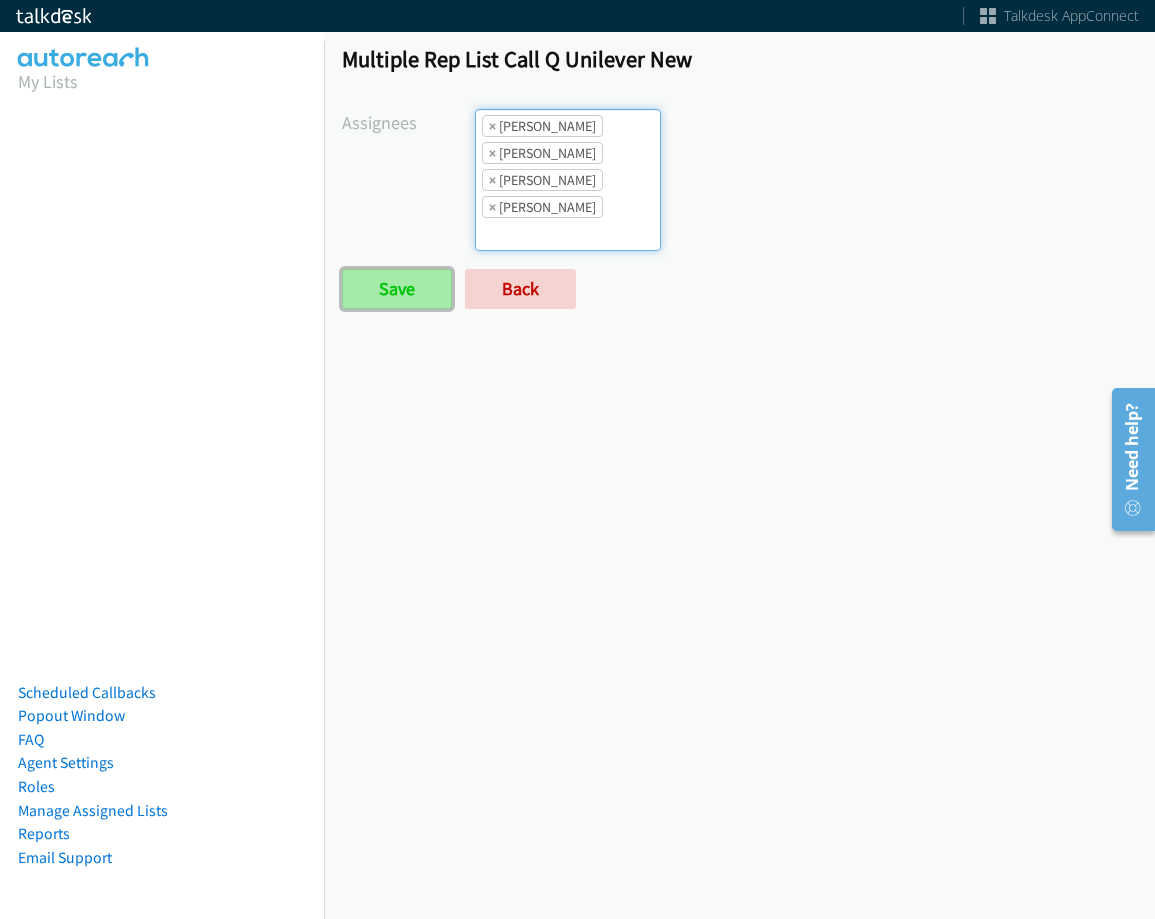 click on "Save" at bounding box center [397, 289] 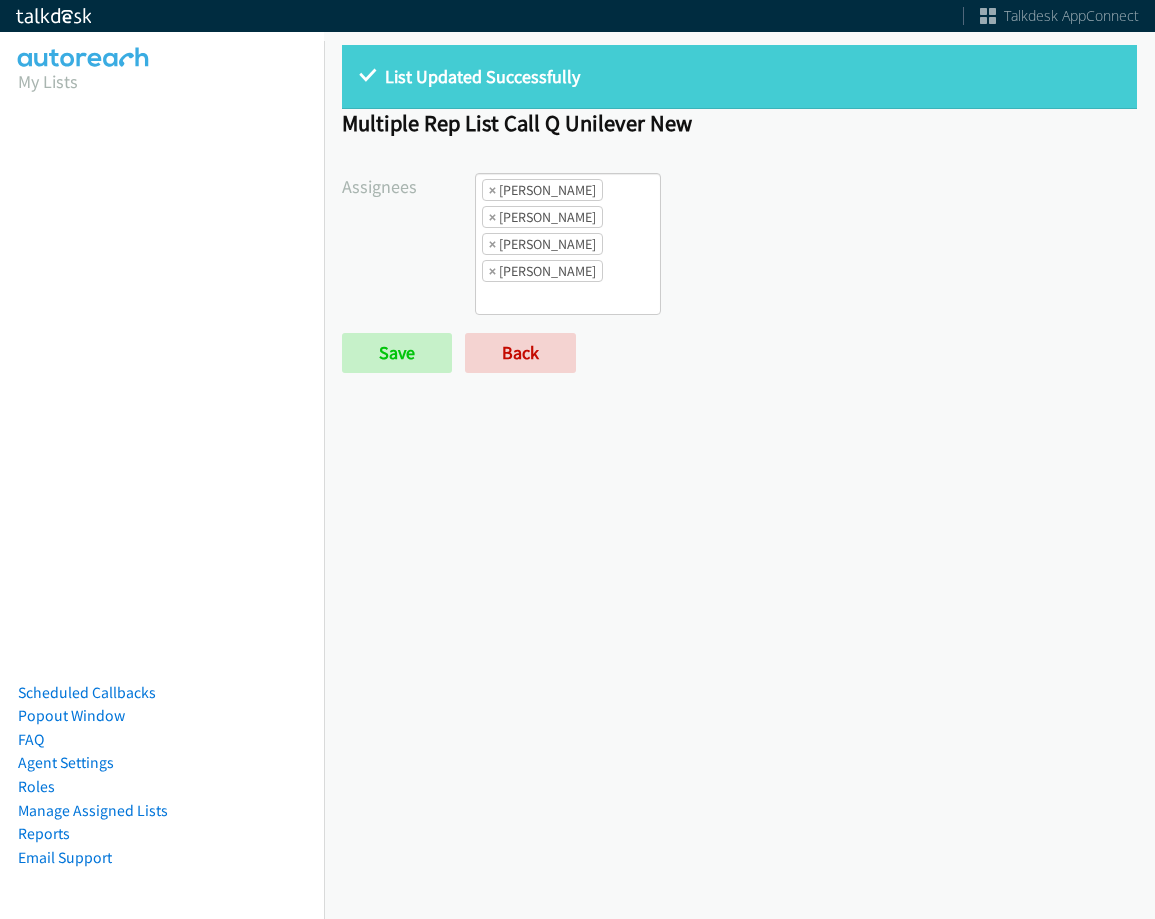 scroll, scrollTop: 0, scrollLeft: 0, axis: both 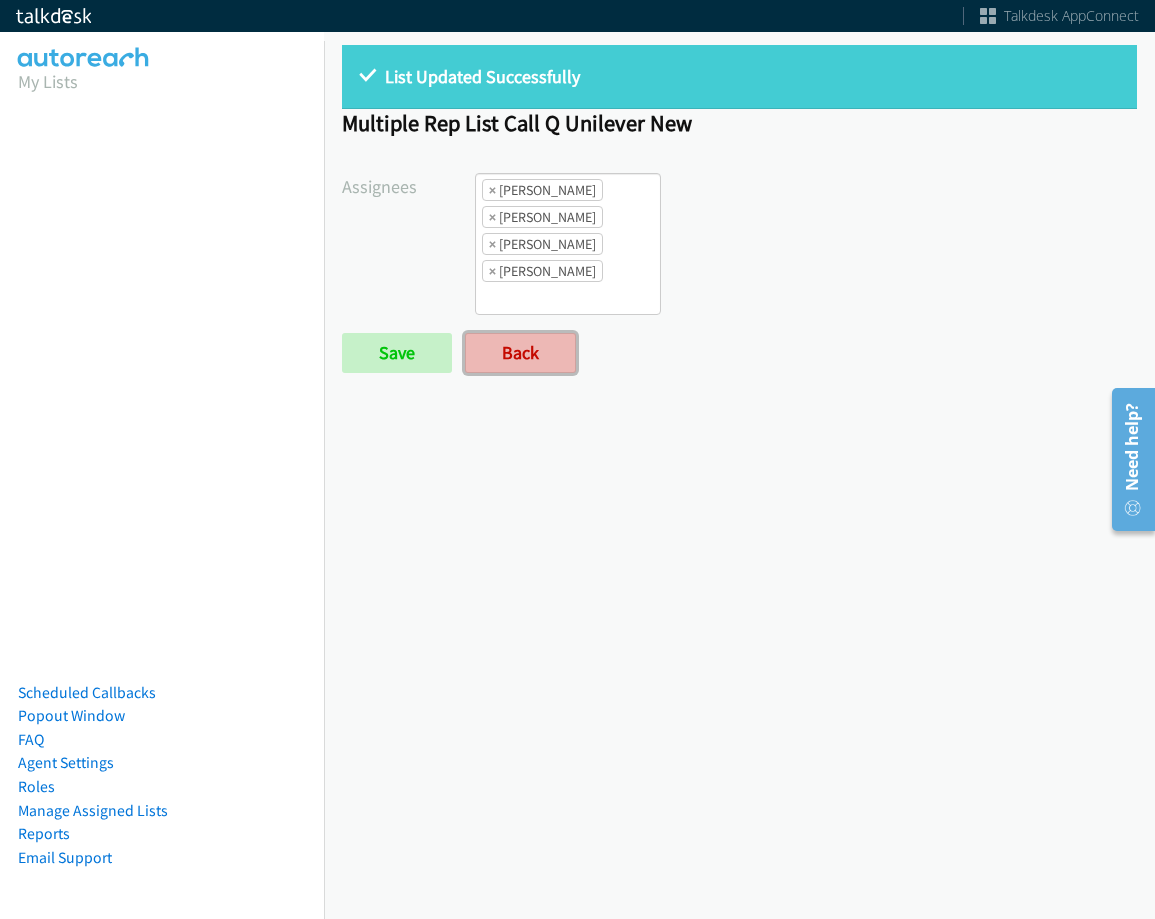 click on "Back" at bounding box center [520, 353] 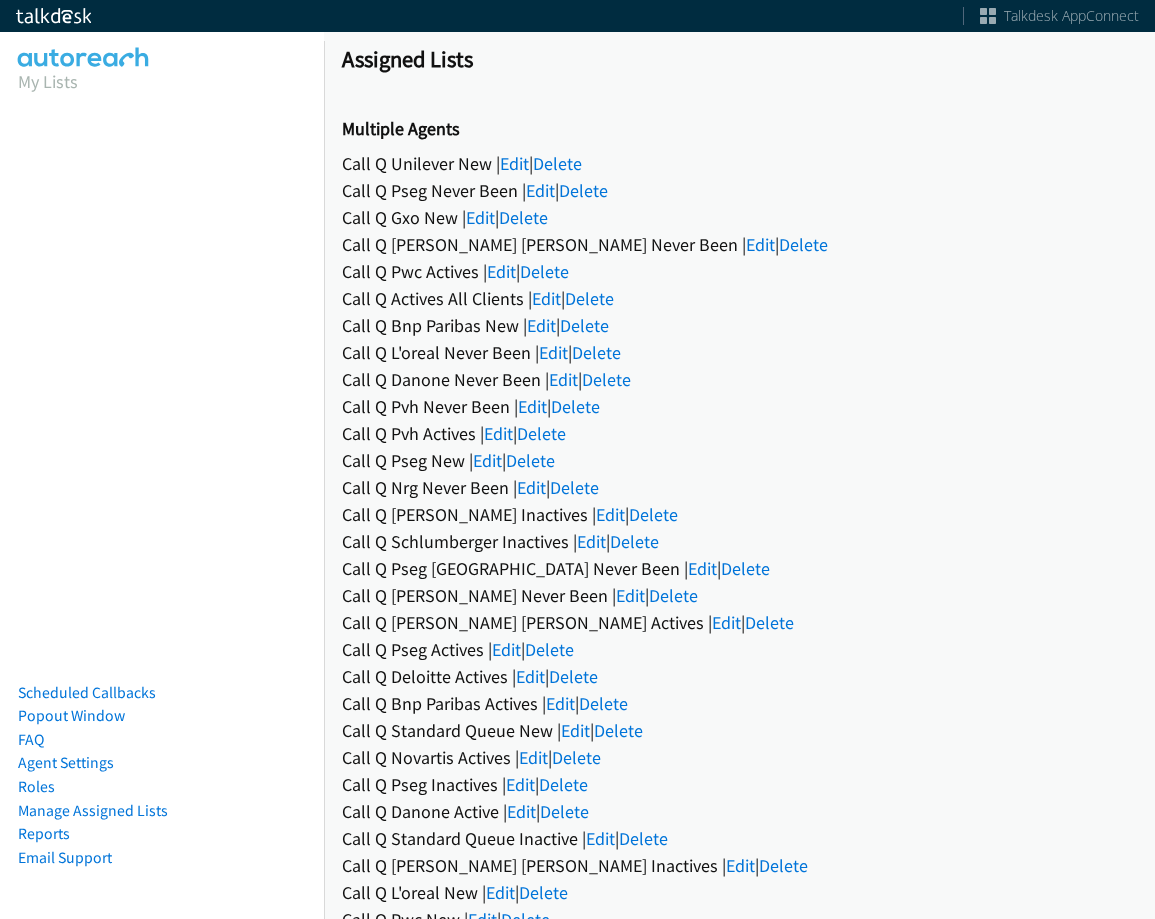 scroll, scrollTop: 0, scrollLeft: 0, axis: both 